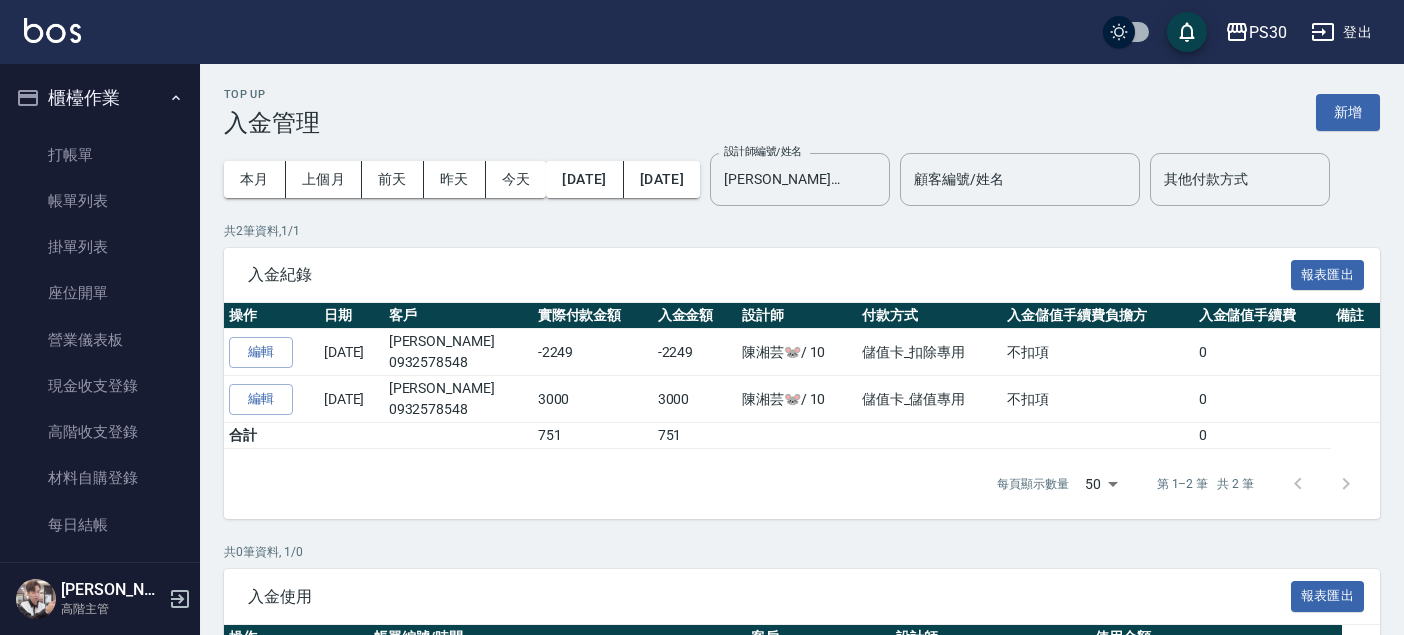 scroll, scrollTop: 0, scrollLeft: 0, axis: both 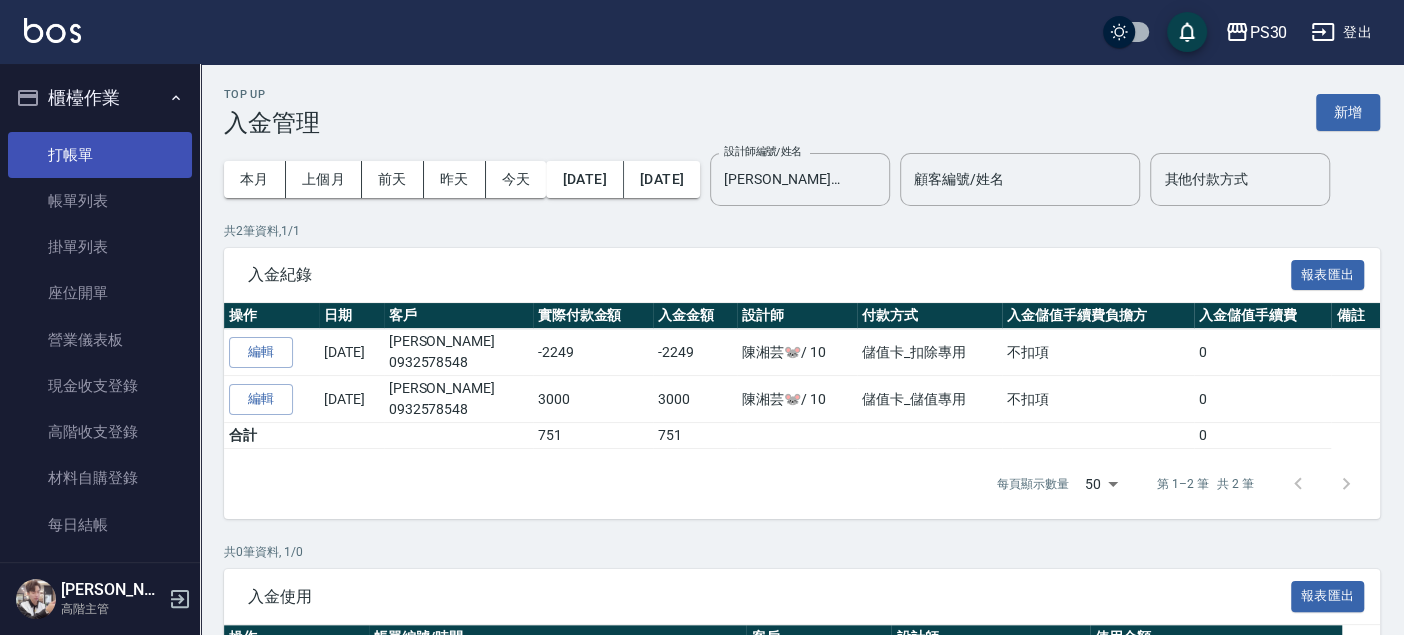 click on "打帳單" at bounding box center [100, 155] 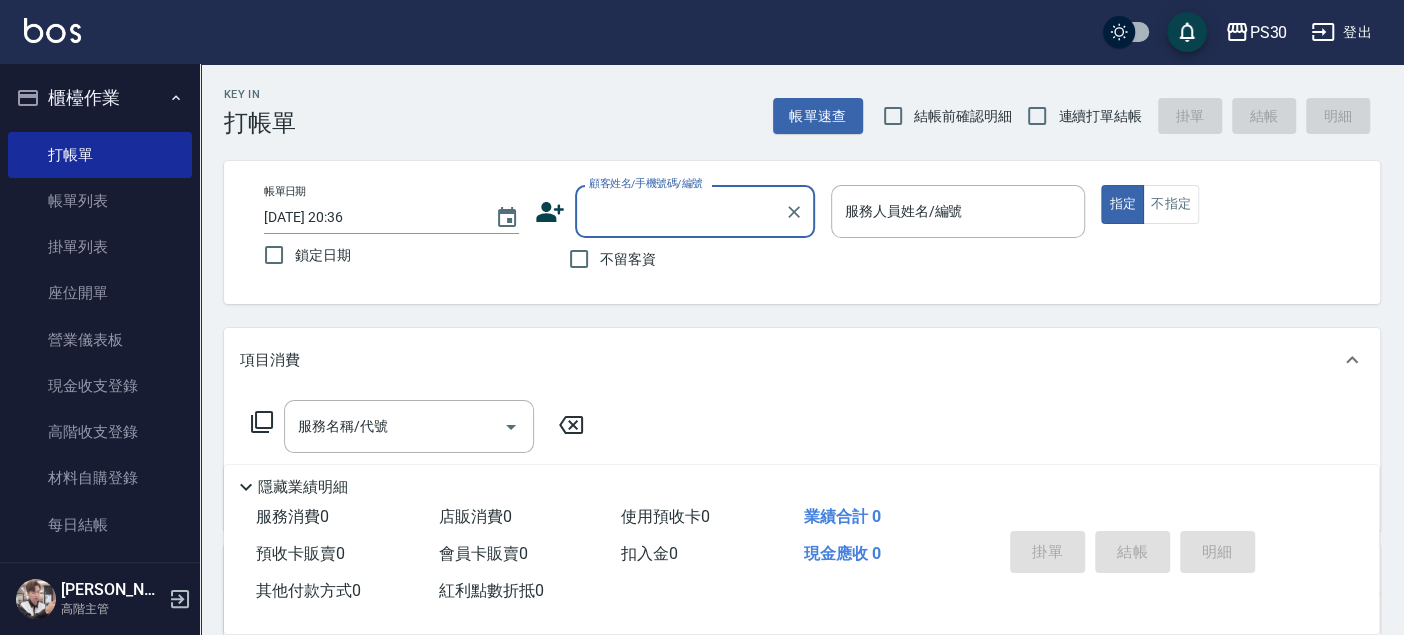 click on "不留客資" at bounding box center (628, 259) 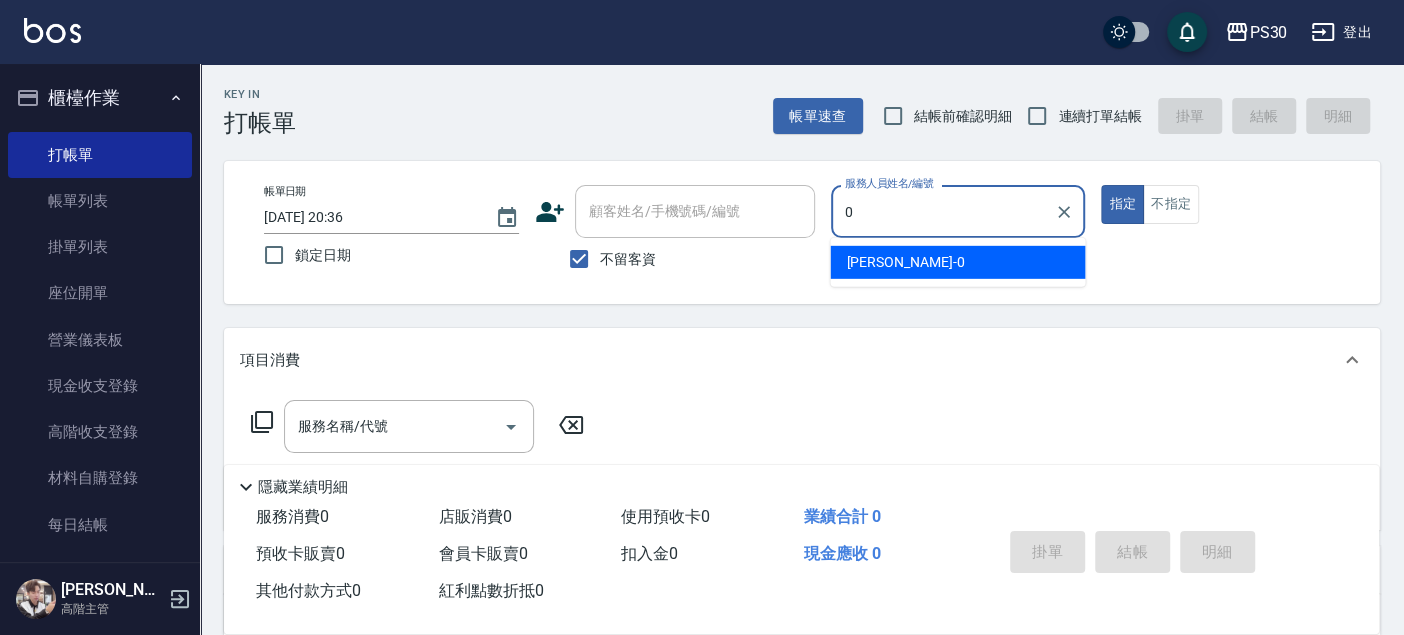 type on "[PERSON_NAME]-0" 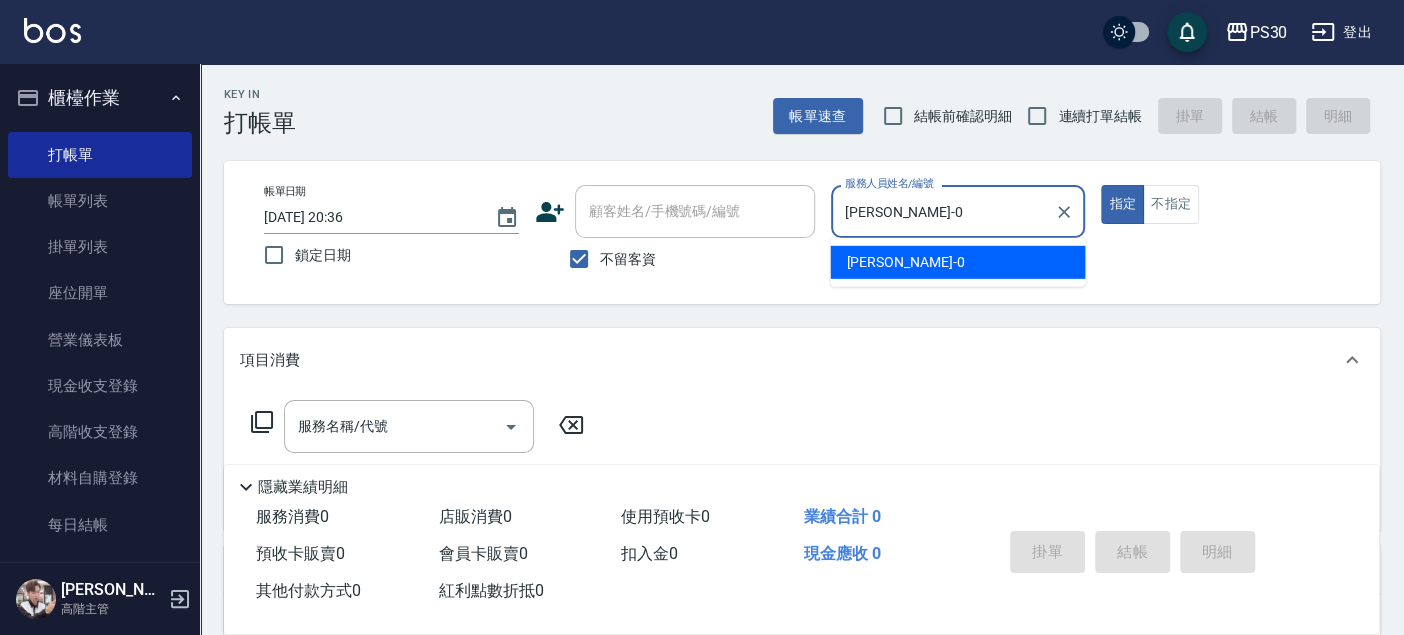 type on "true" 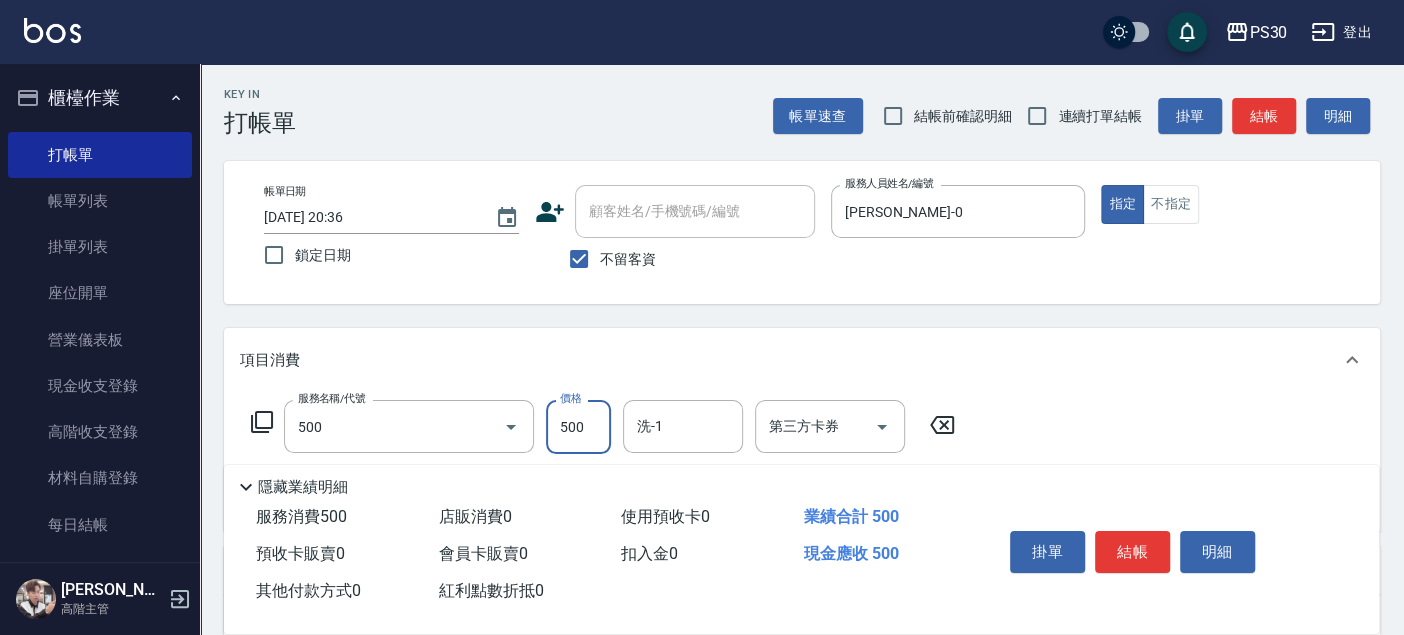 type on "洗剪500(500)" 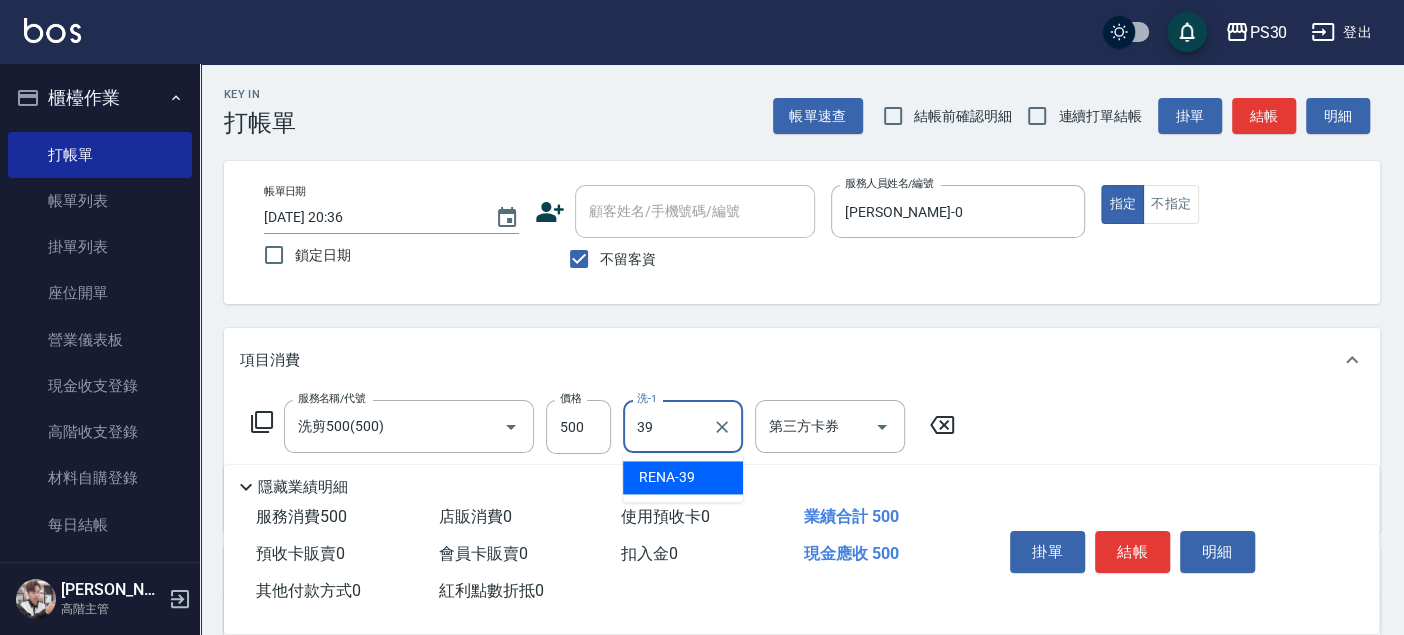 type on "RENA-39" 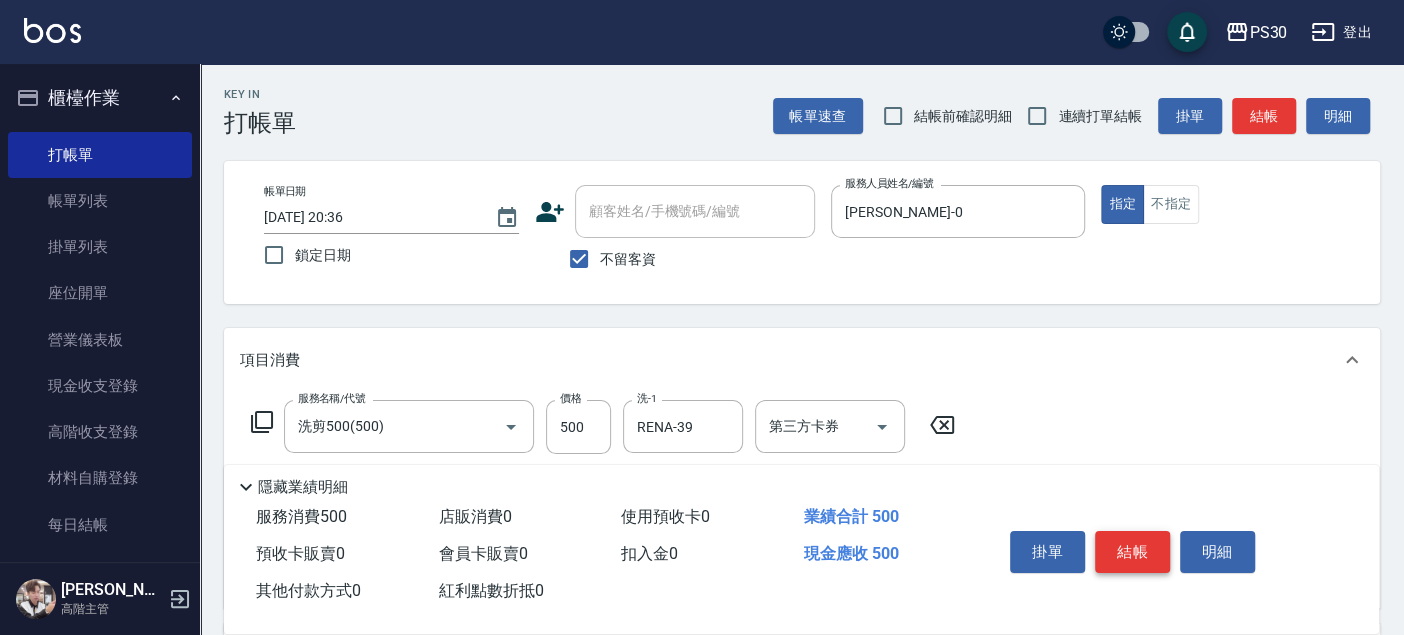 click on "結帳" at bounding box center [1132, 552] 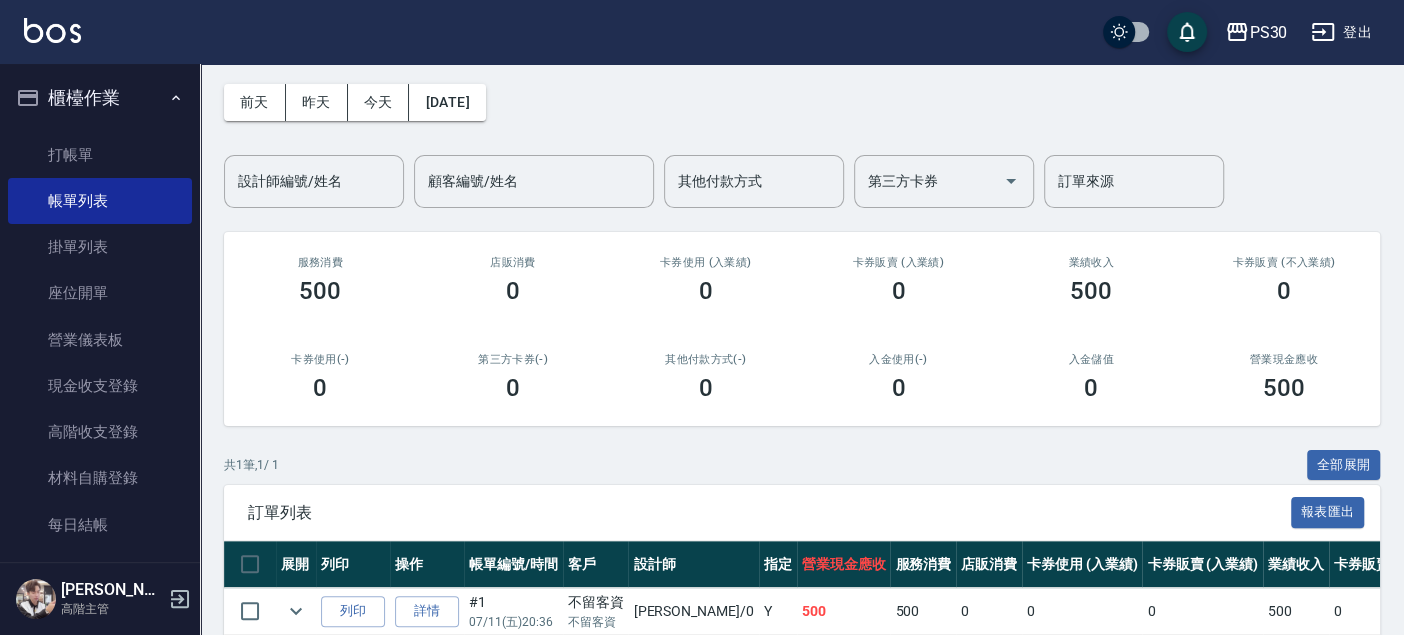 scroll, scrollTop: 111, scrollLeft: 0, axis: vertical 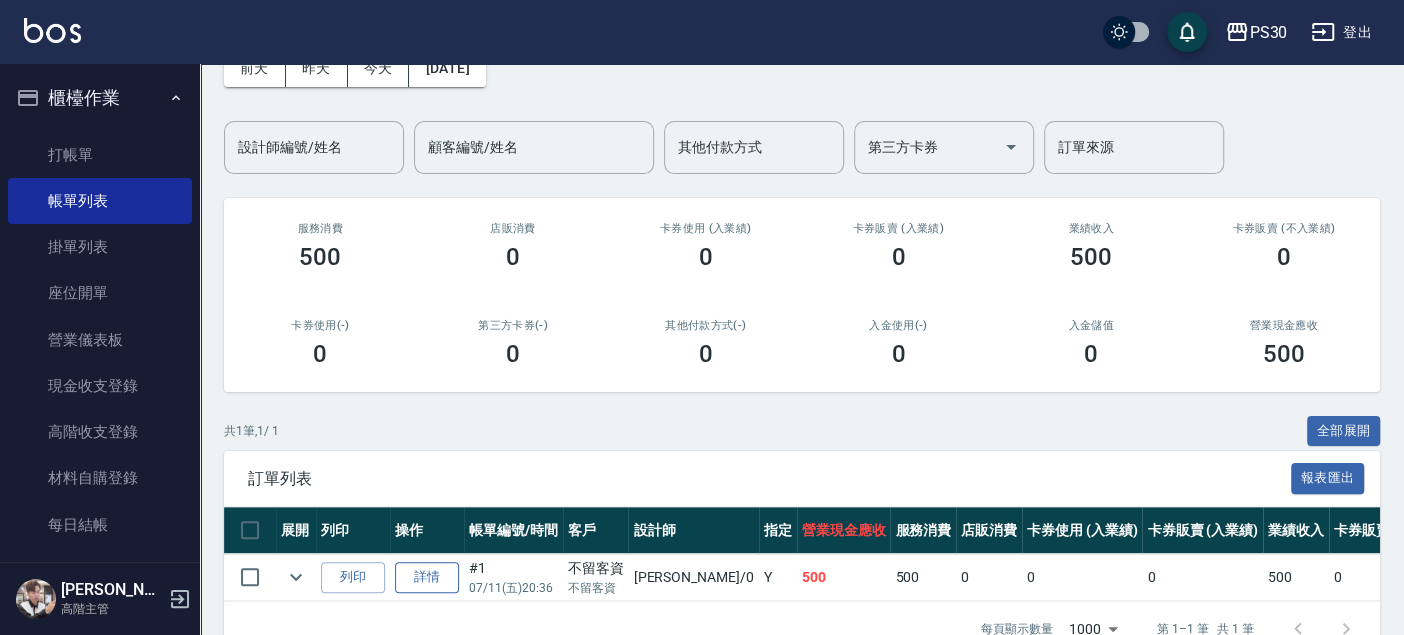 click on "詳情" at bounding box center (427, 577) 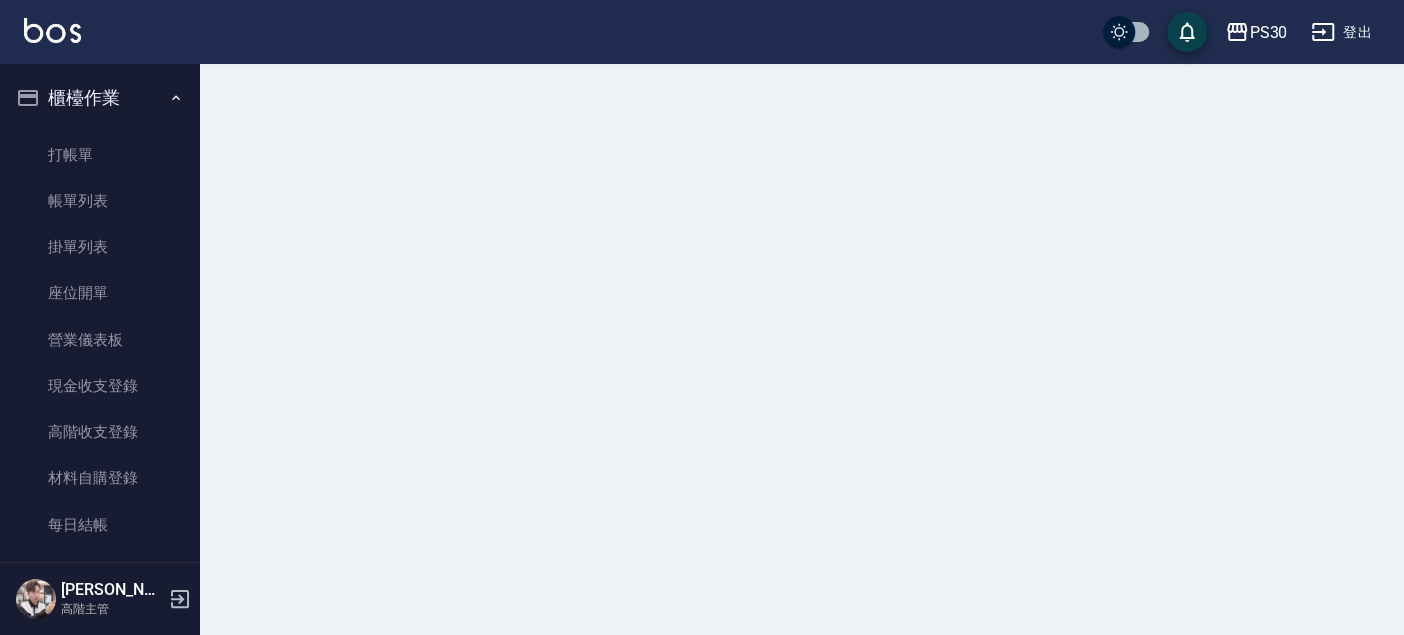 scroll, scrollTop: 0, scrollLeft: 0, axis: both 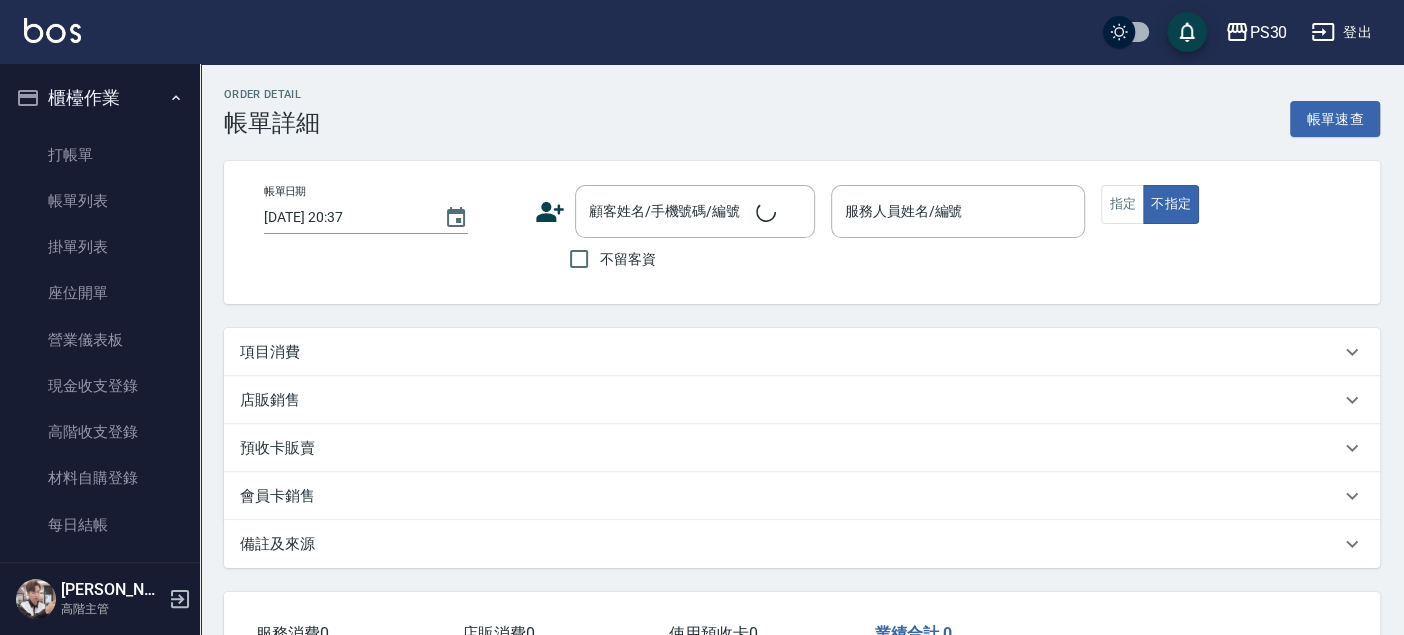 type on "[DATE] 20:36" 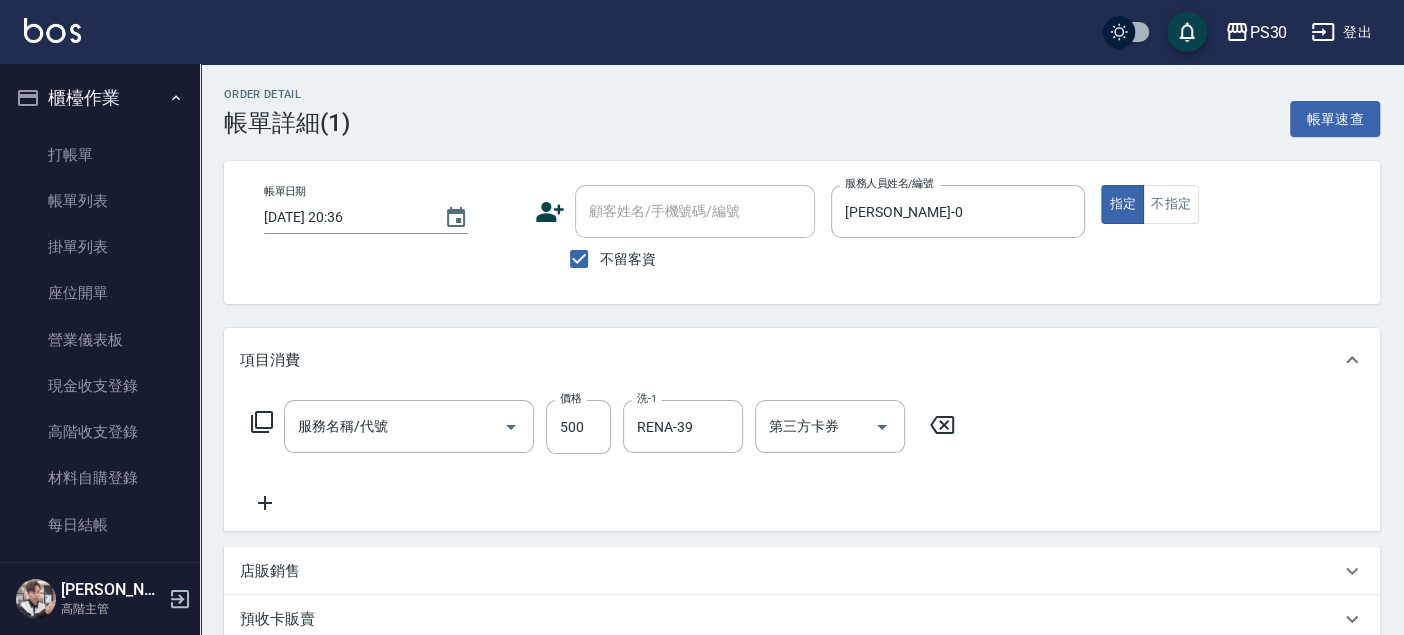 type on "洗剪500(500)" 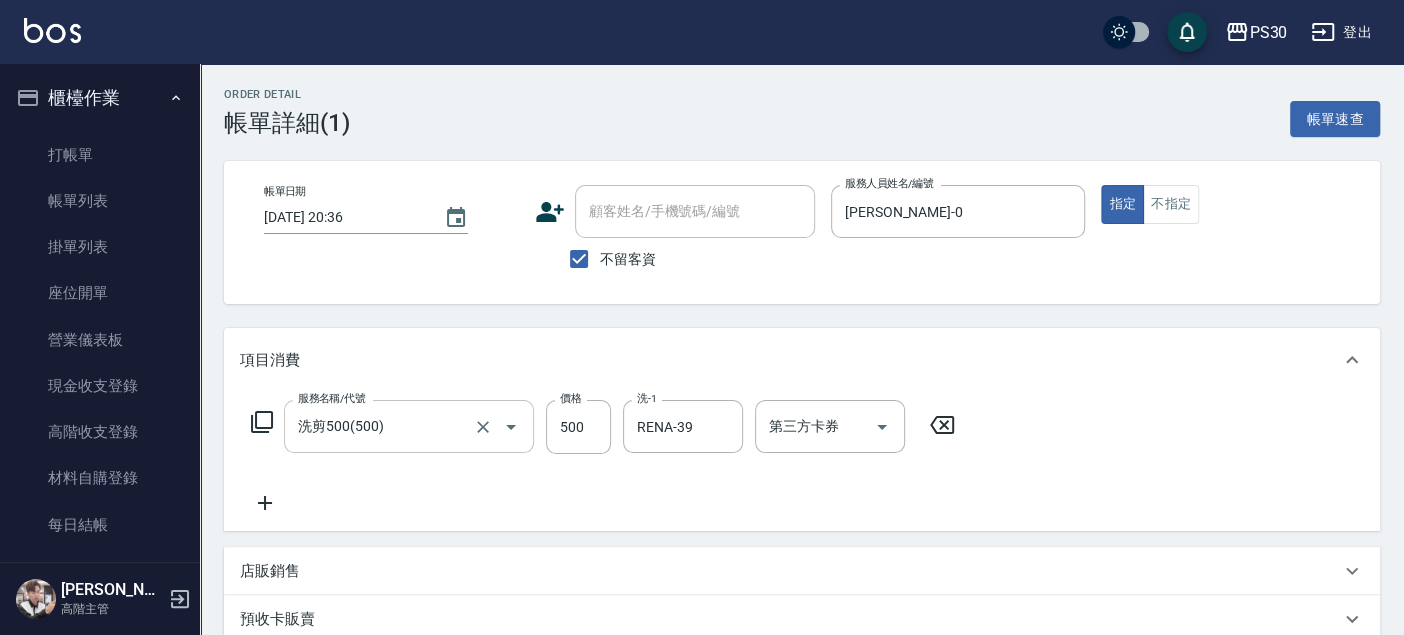 click on "洗剪500(500)" at bounding box center (381, 426) 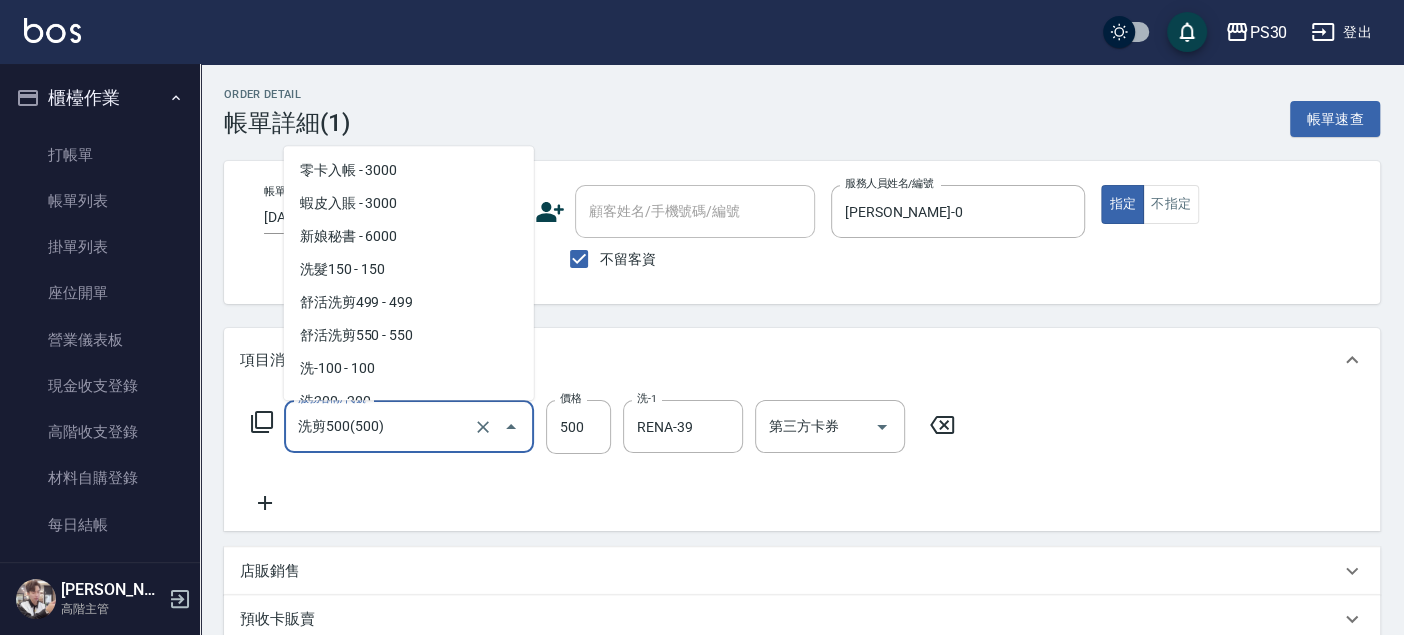 scroll, scrollTop: 842, scrollLeft: 0, axis: vertical 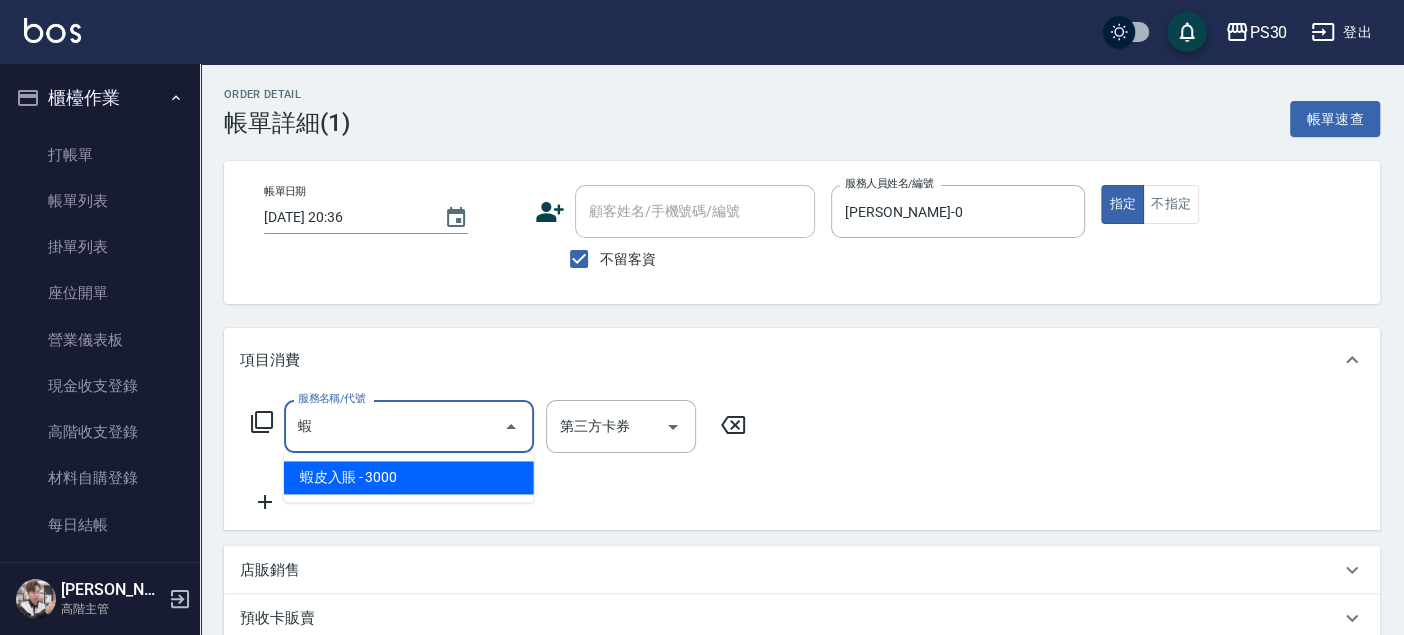 click on "蝦皮入賬 - 3000" at bounding box center (409, 477) 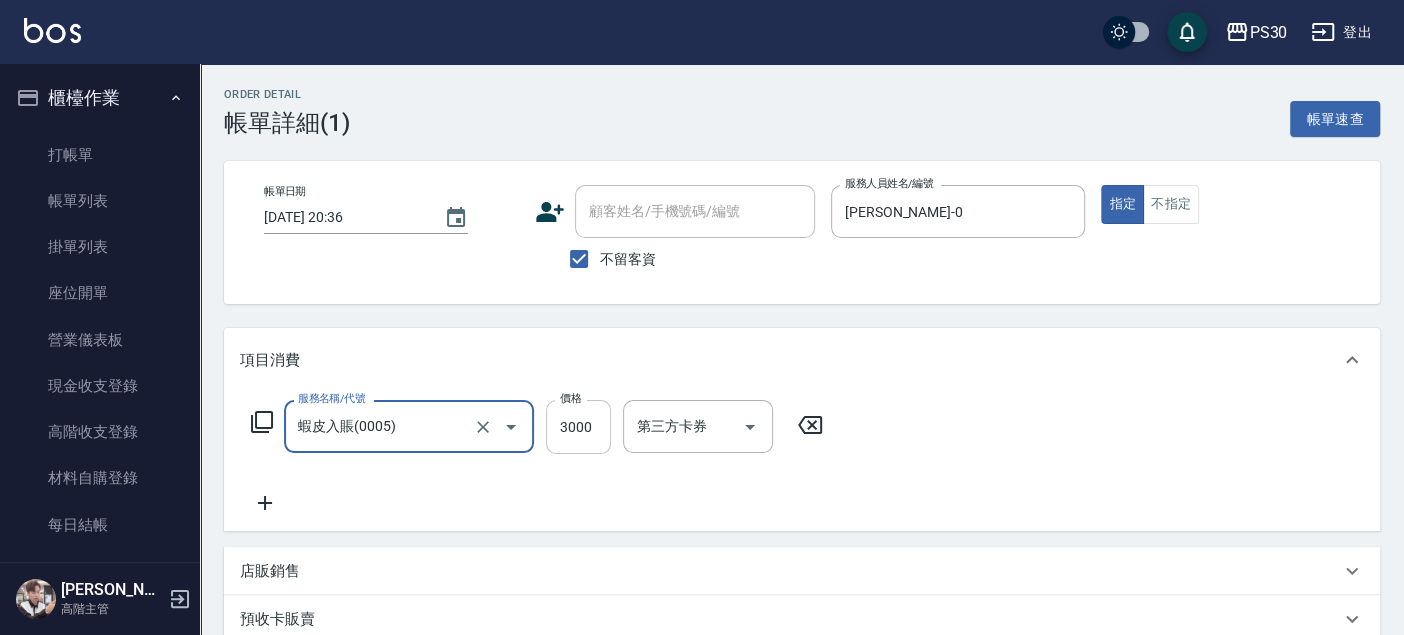 type on "蝦皮入賬(0005)" 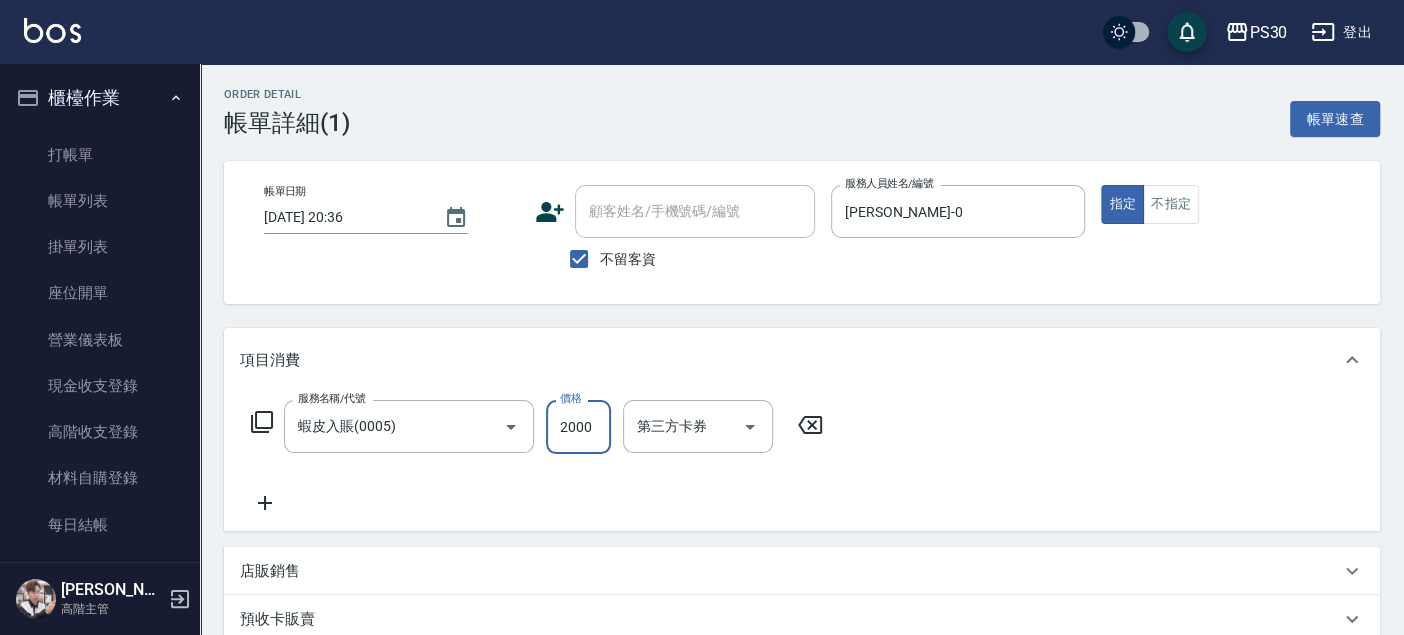 type on "2000" 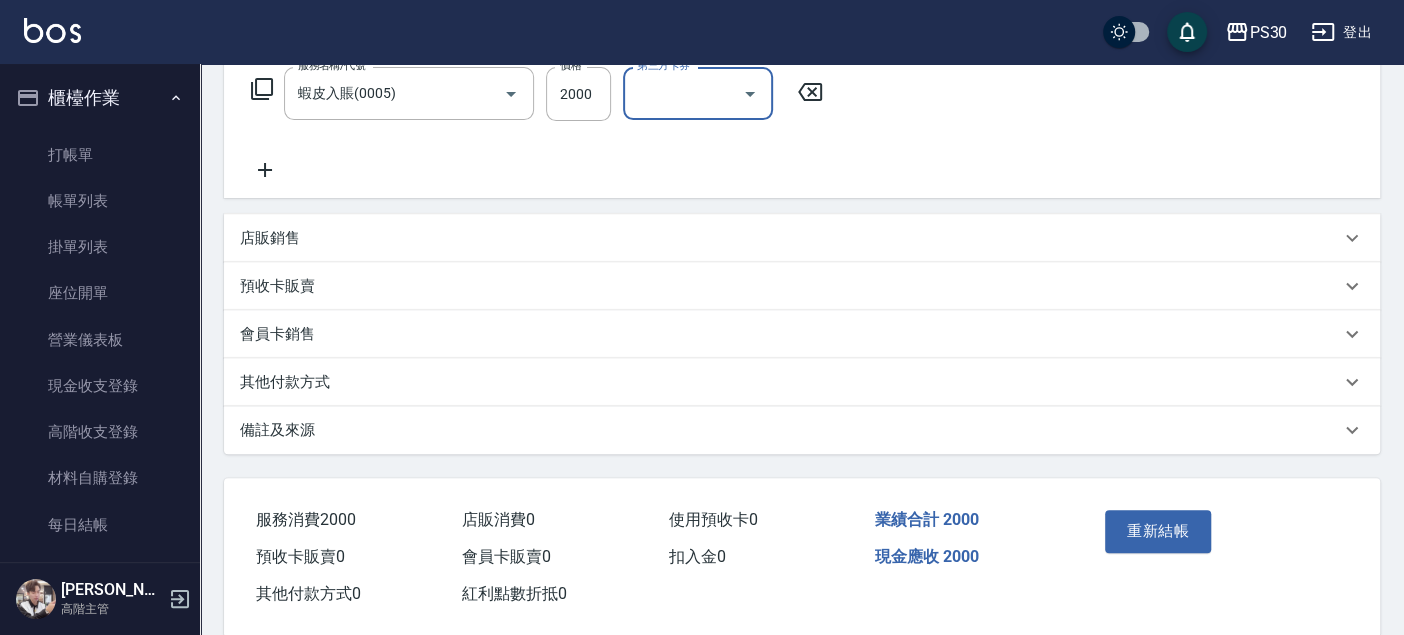 scroll, scrollTop: 0, scrollLeft: 0, axis: both 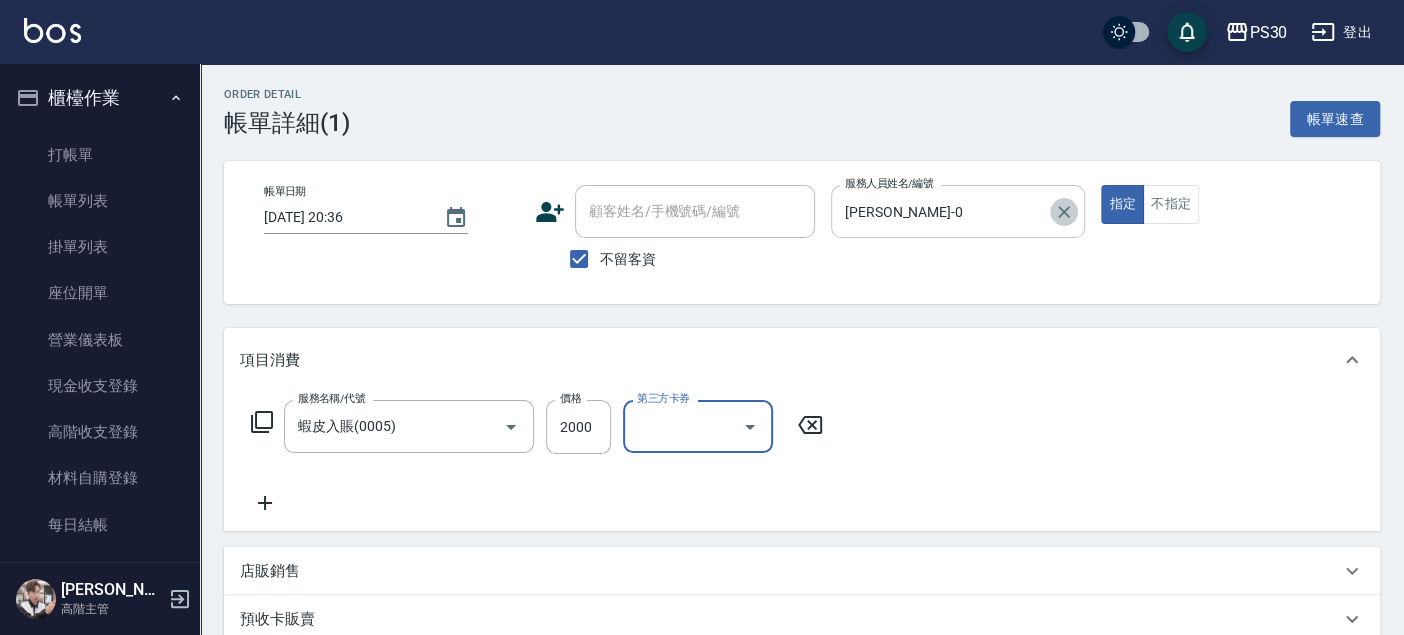 click 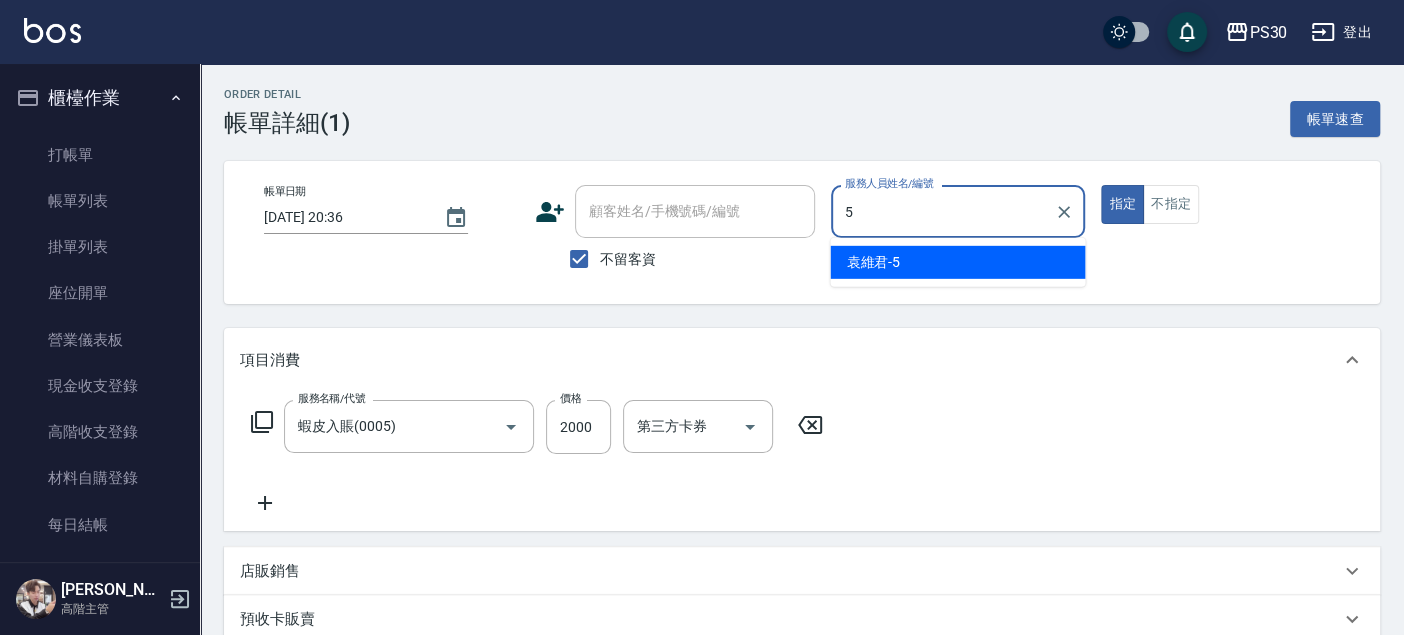 type on "[PERSON_NAME]-5" 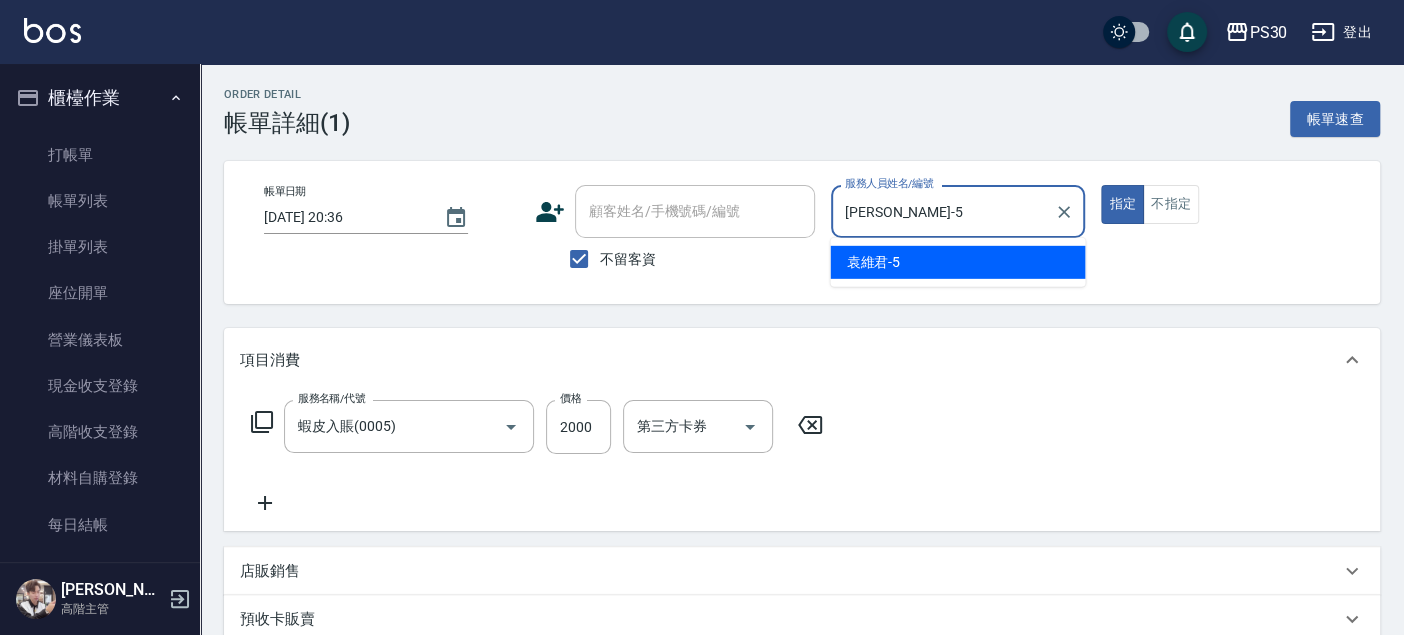 type on "true" 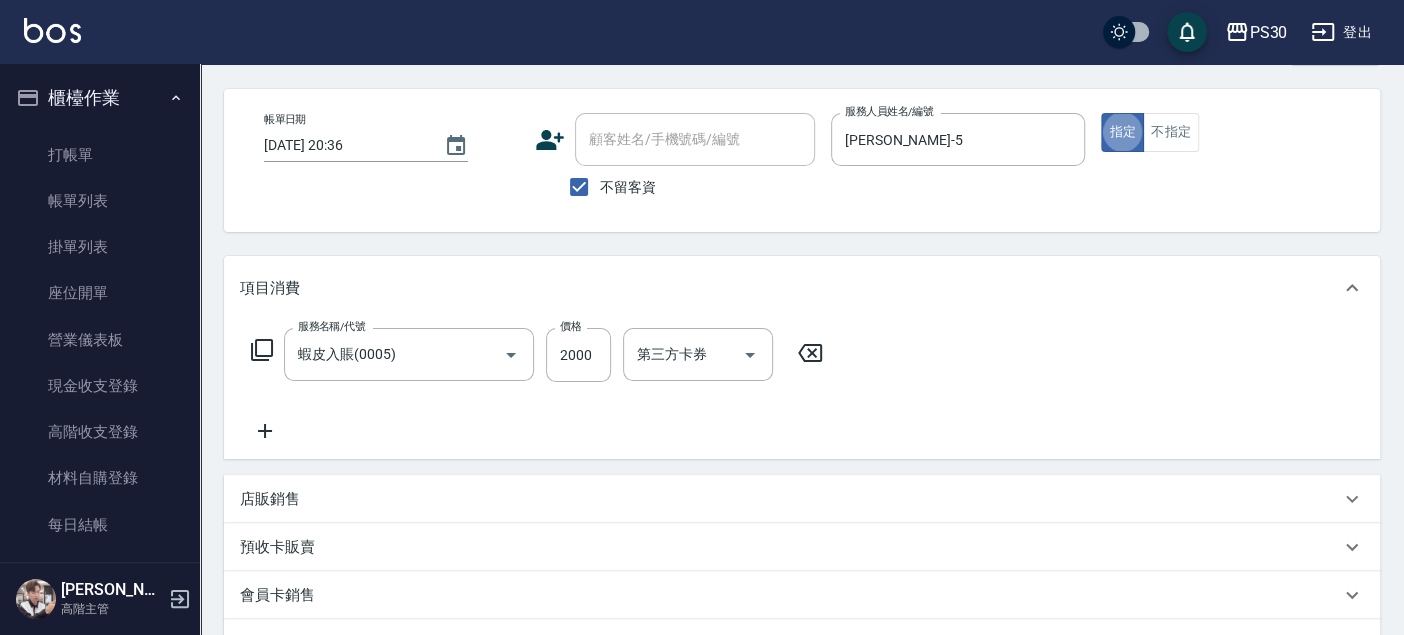scroll, scrollTop: 222, scrollLeft: 0, axis: vertical 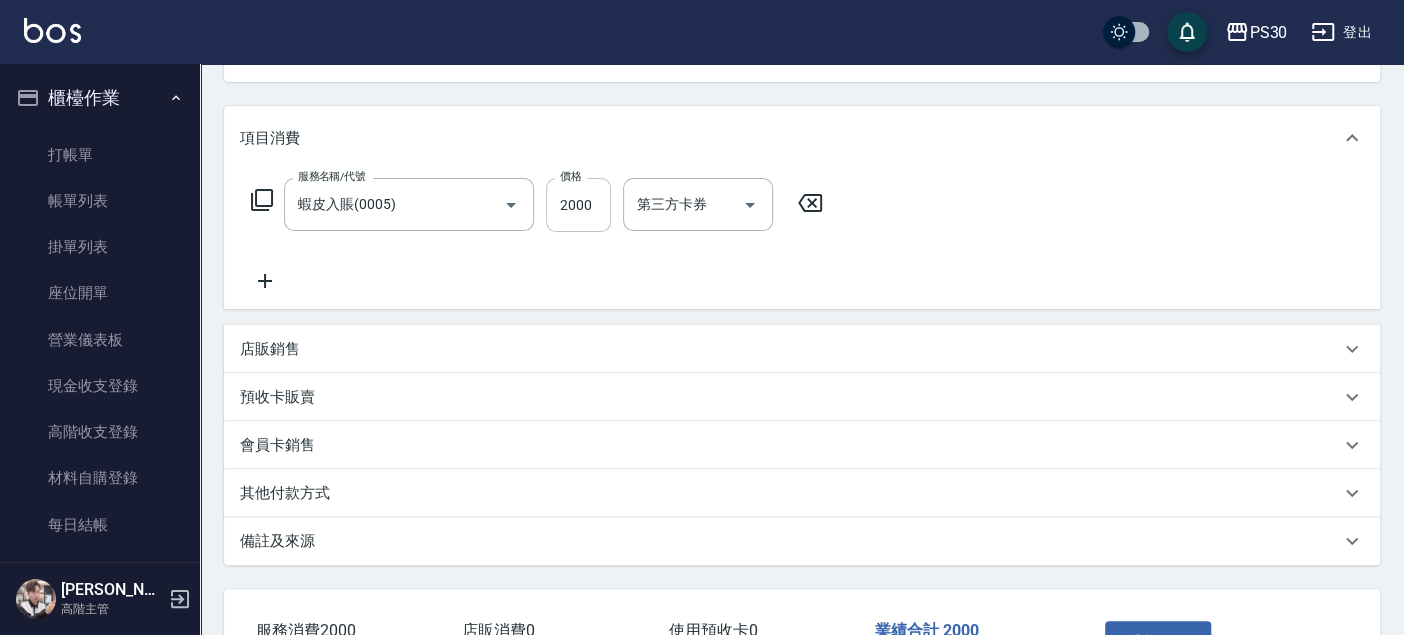 click on "2000" at bounding box center [578, 205] 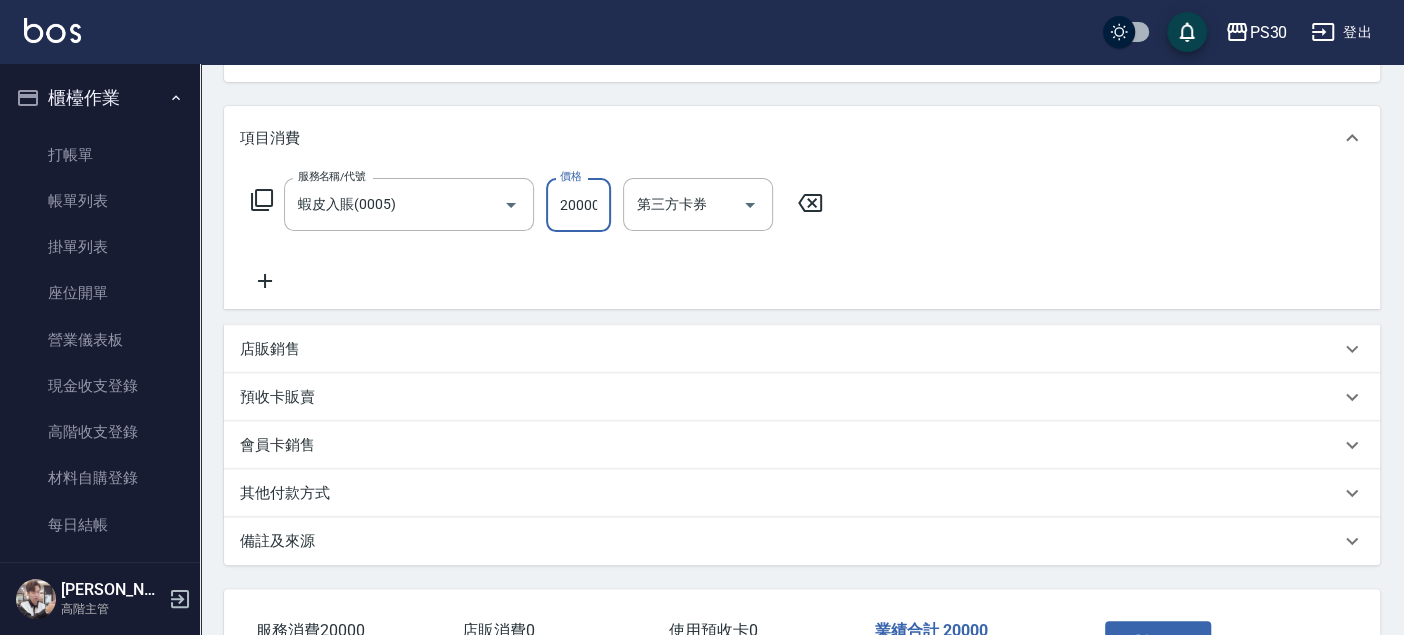 scroll, scrollTop: 0, scrollLeft: 2, axis: horizontal 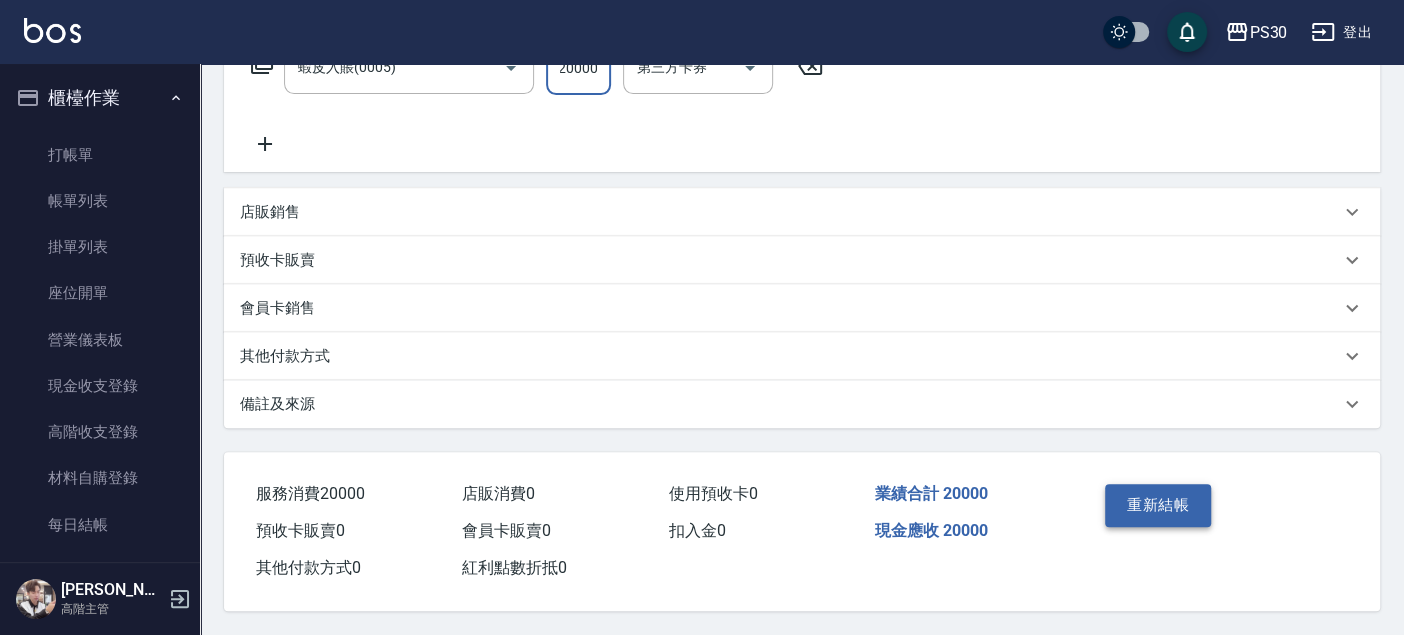 type on "20000" 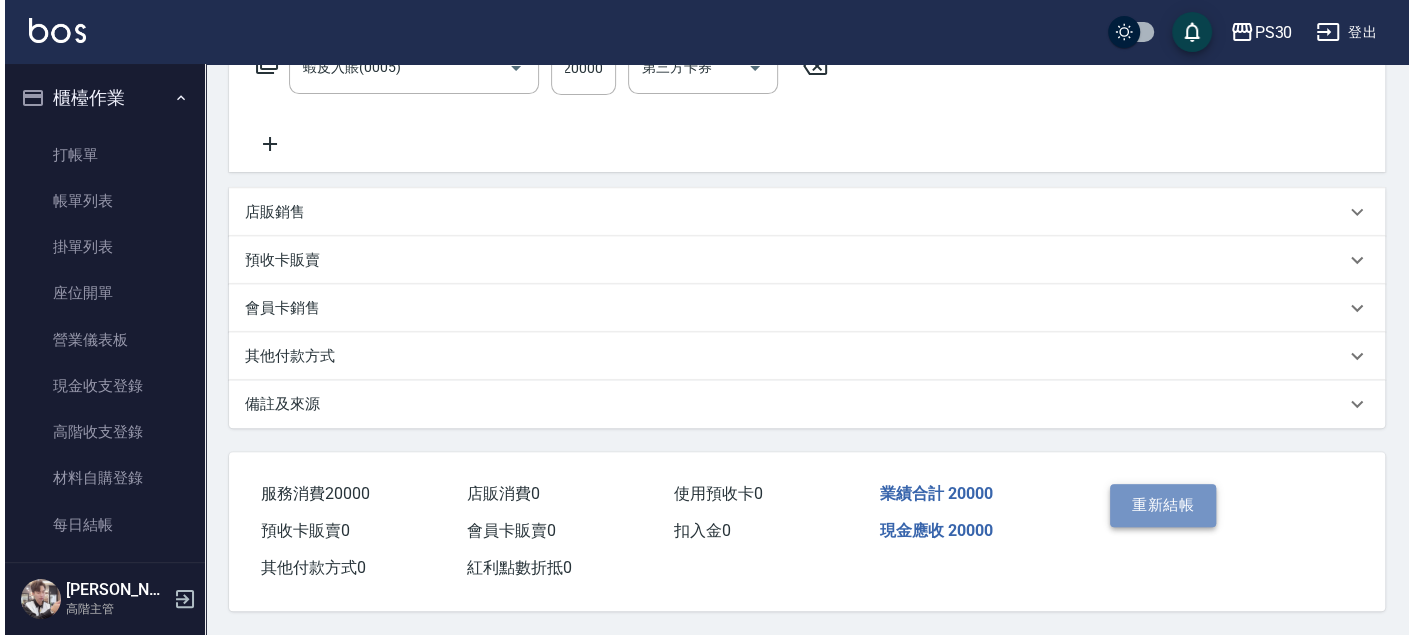 scroll, scrollTop: 0, scrollLeft: 0, axis: both 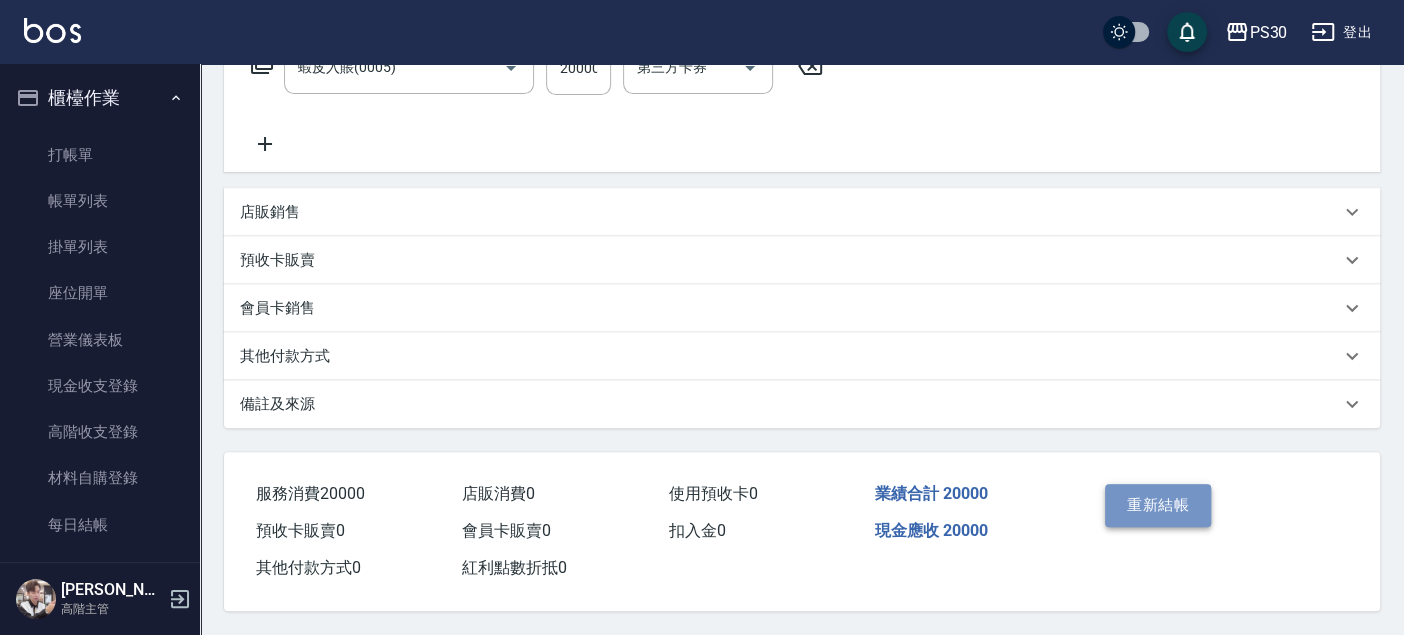 click on "重新結帳" at bounding box center [1158, 505] 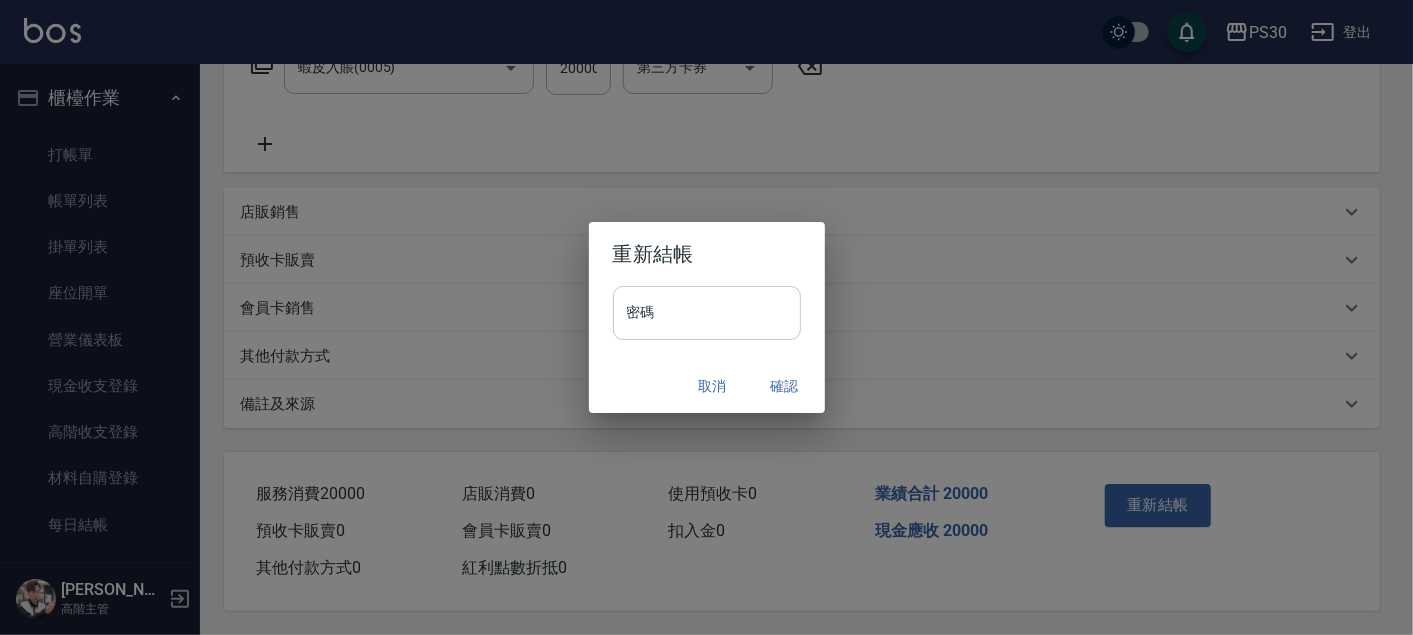 click on "密碼" at bounding box center [707, 313] 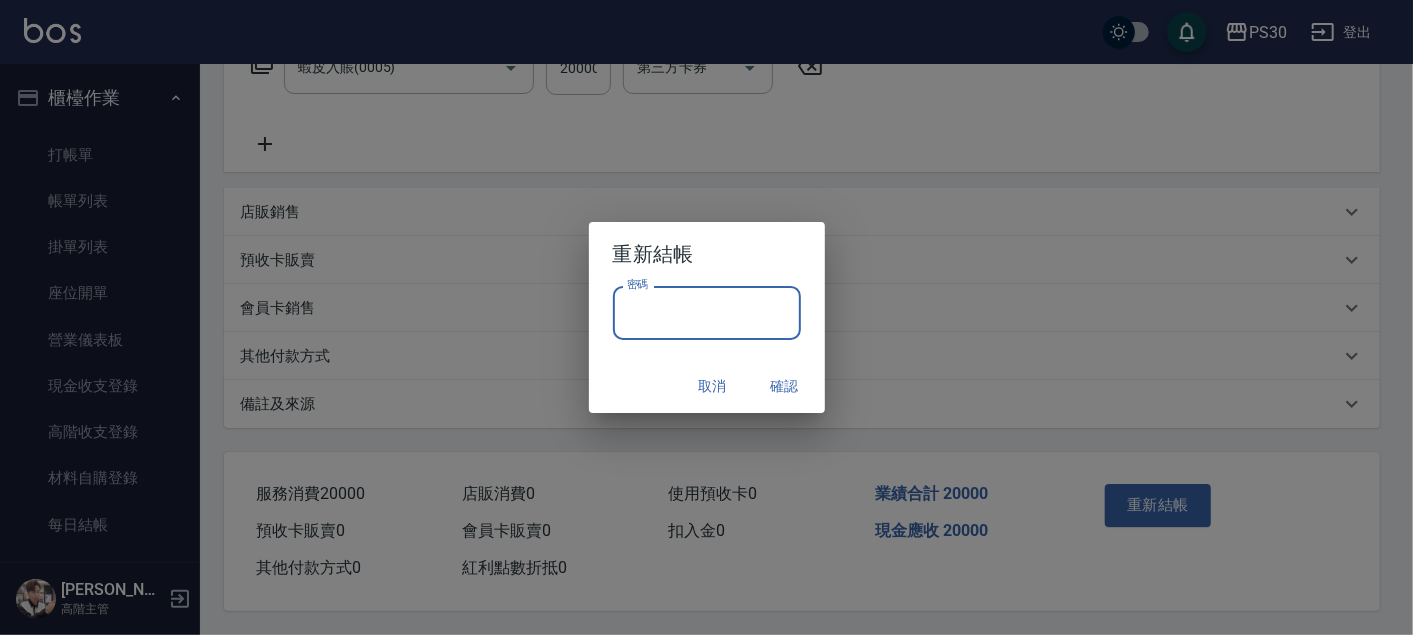 paste on "*******" 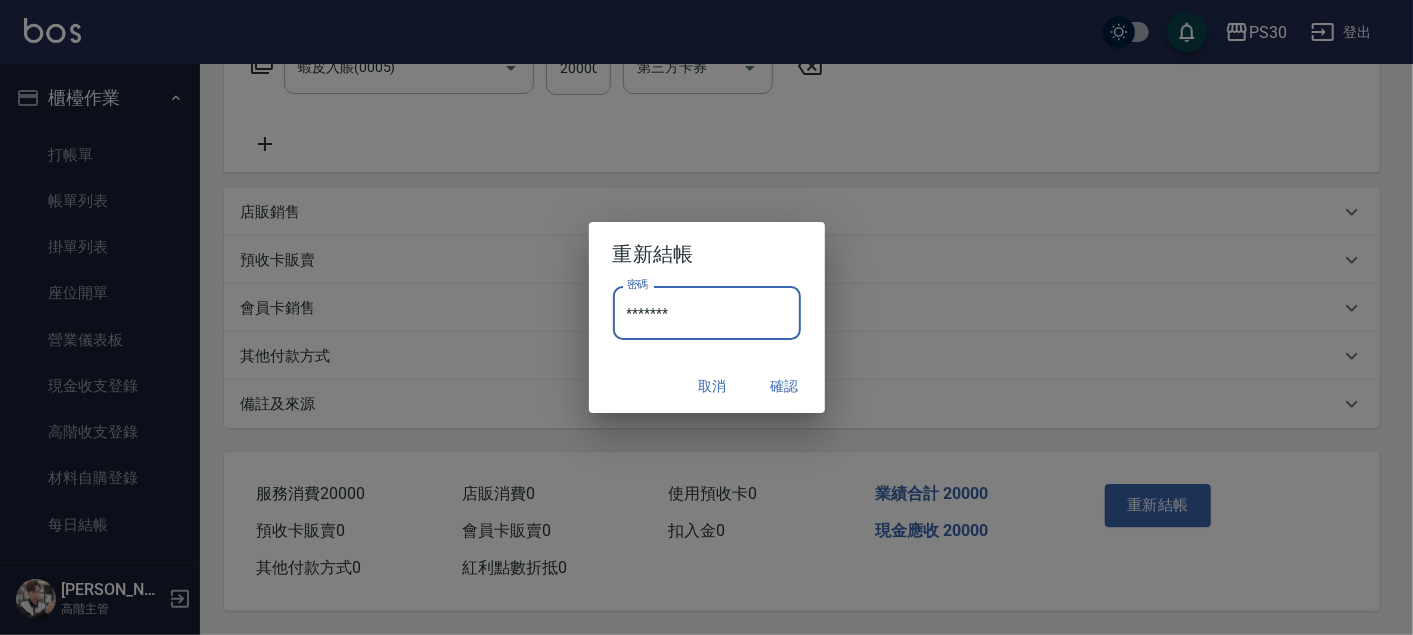 click on "確認" at bounding box center (785, 386) 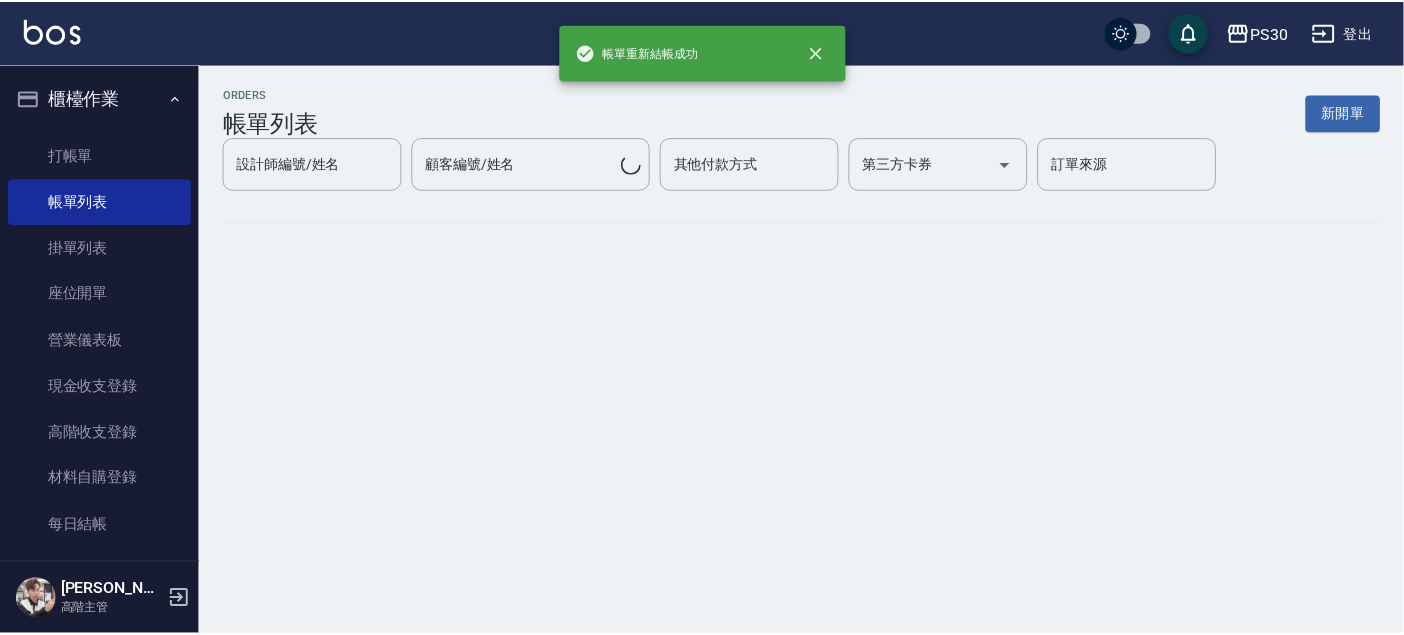 scroll, scrollTop: 0, scrollLeft: 0, axis: both 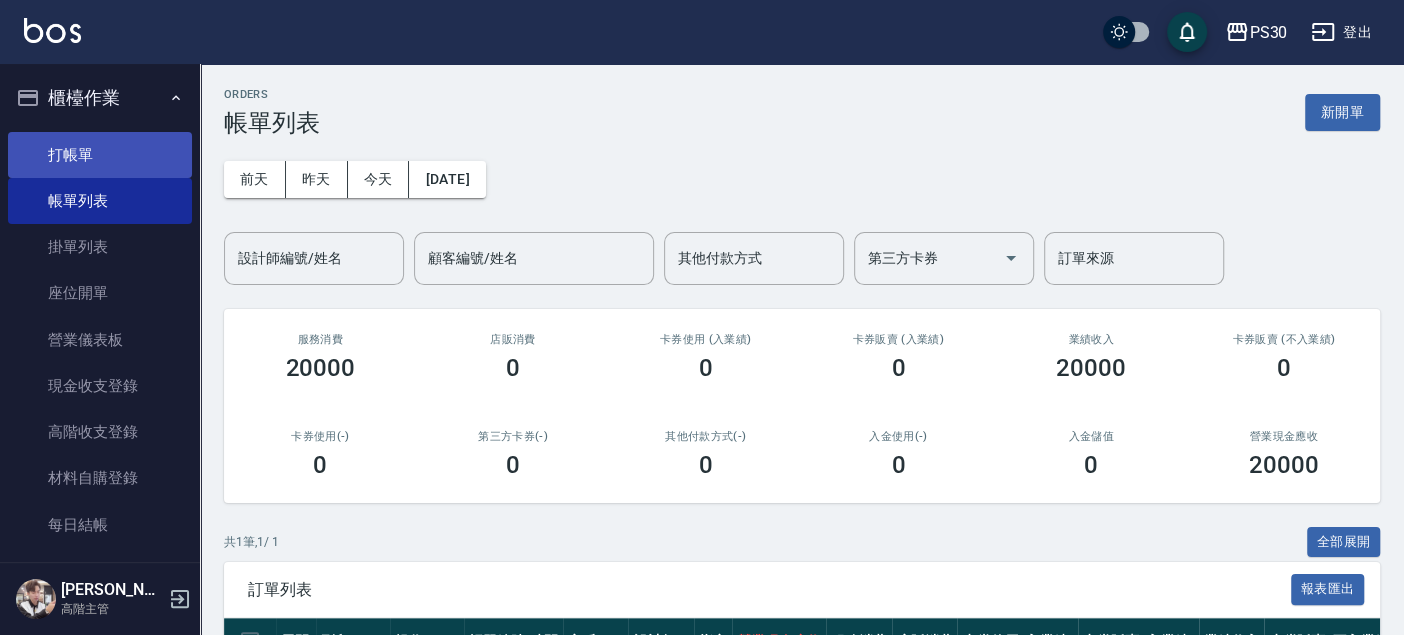 click on "打帳單" at bounding box center [100, 155] 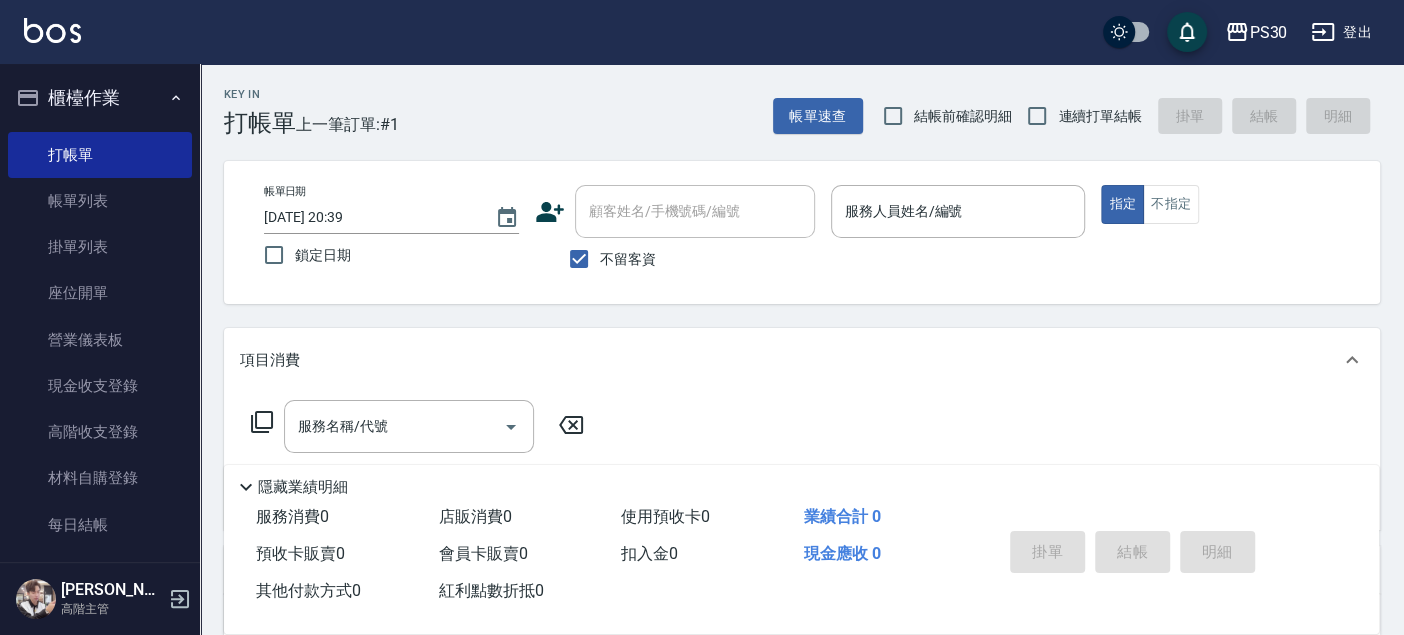 click on "連續打單結帳" at bounding box center [1100, 116] 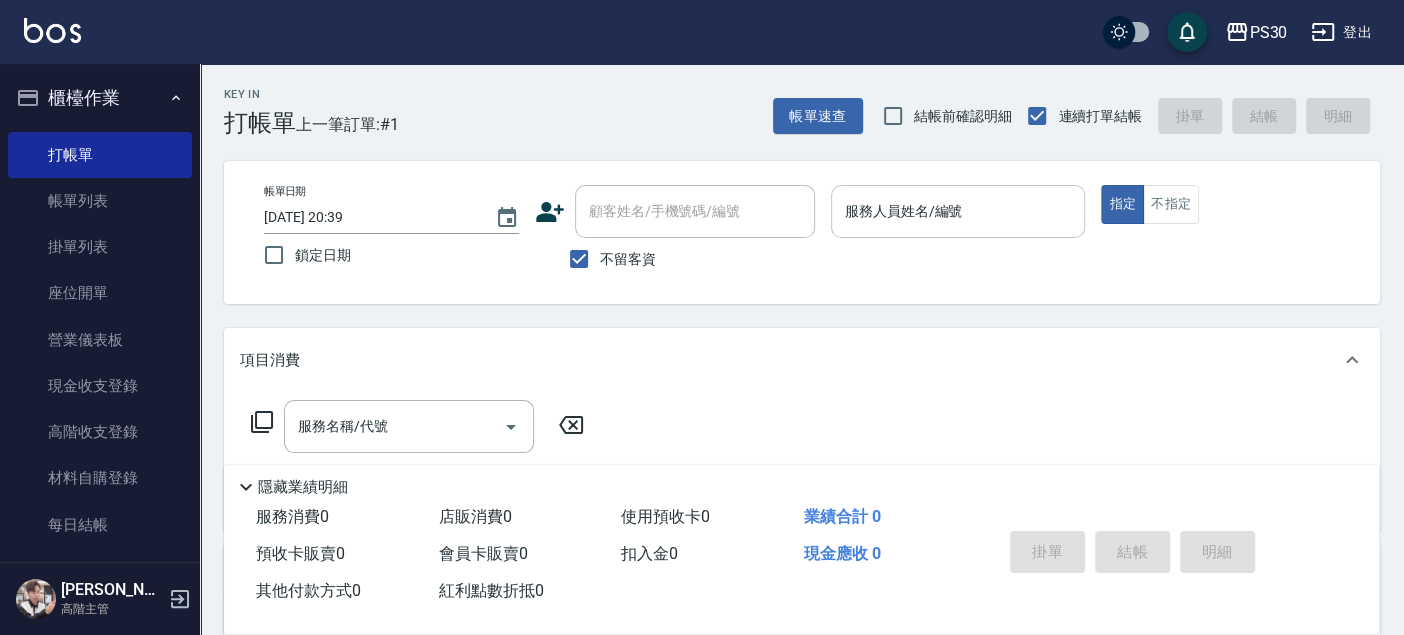 click on "服務人員姓名/編號" at bounding box center (958, 211) 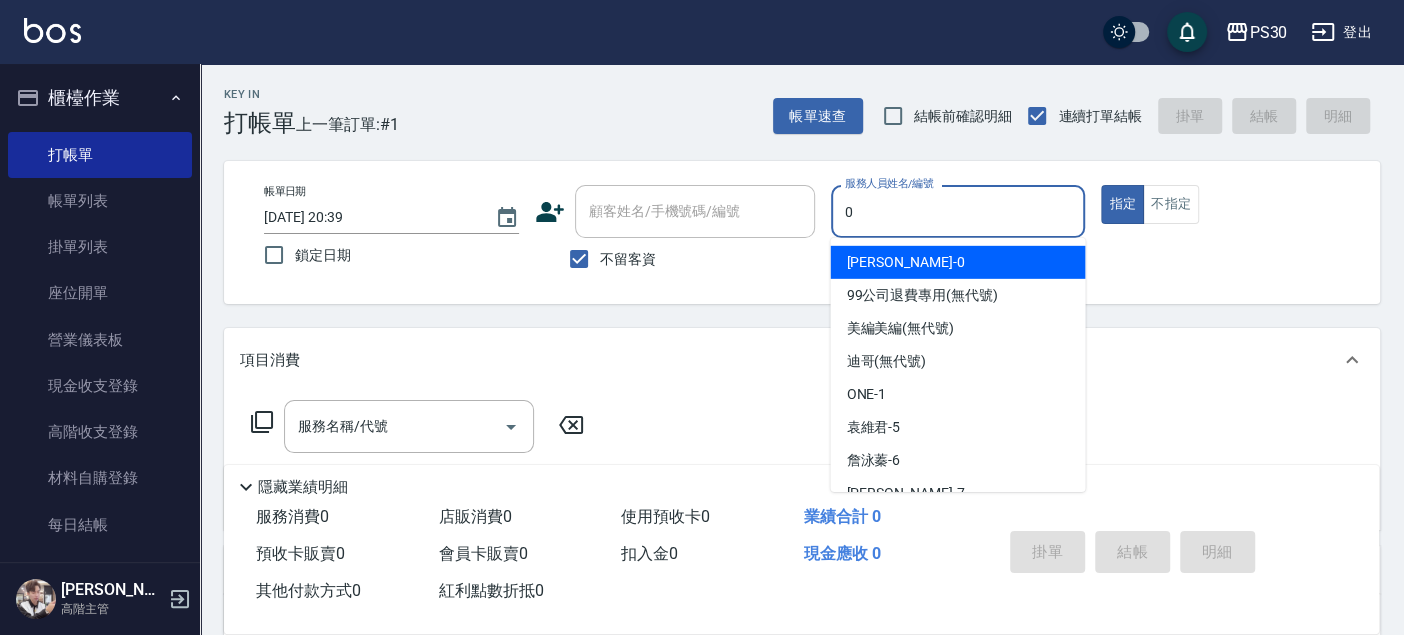 type on "0" 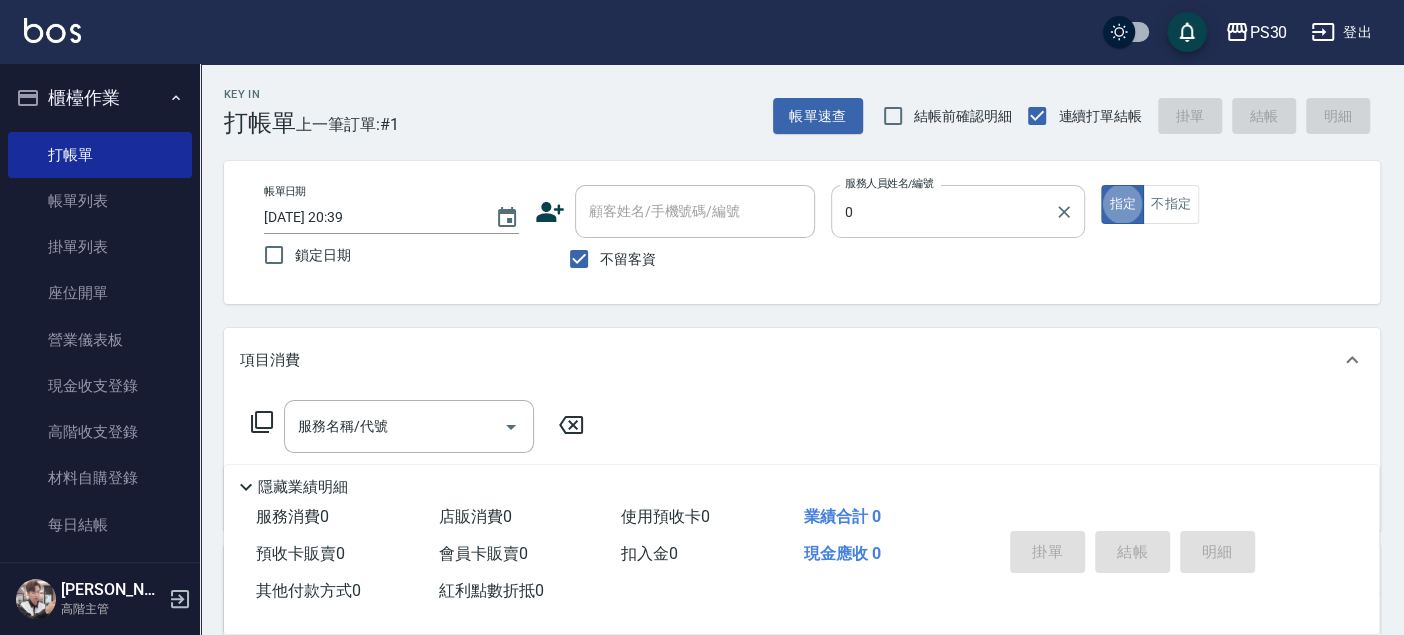 type on "true" 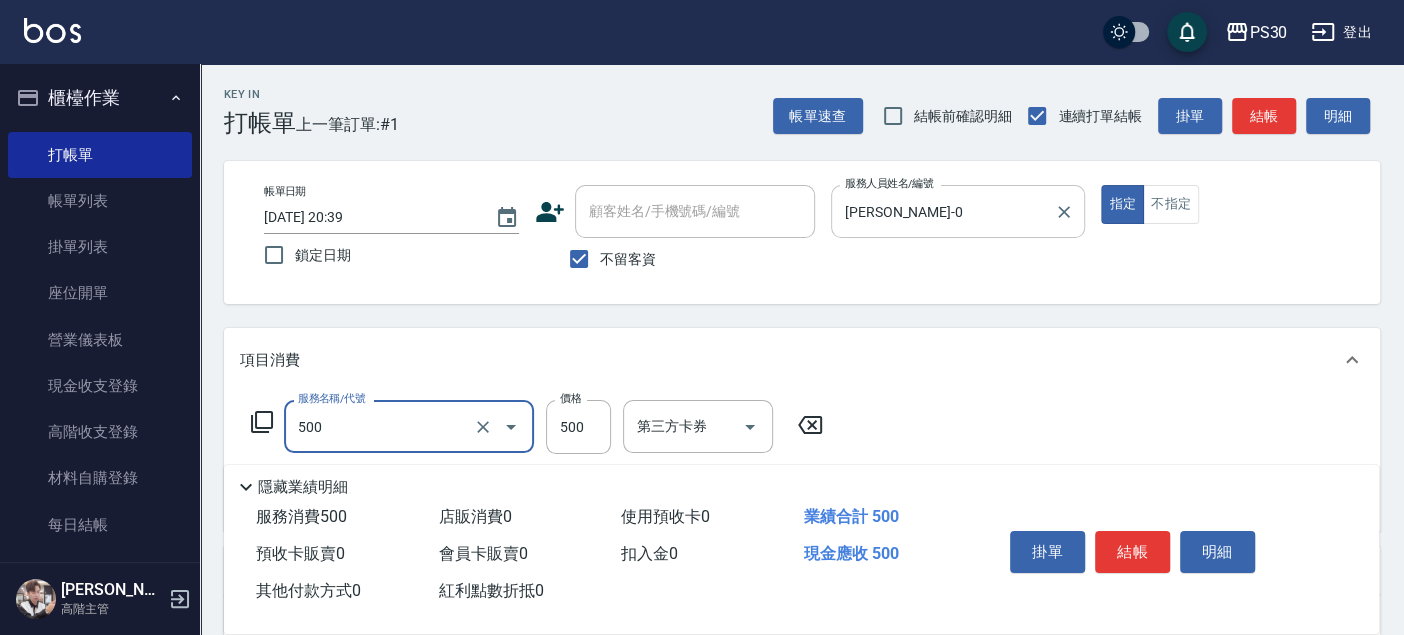 type on "洗剪500(500)" 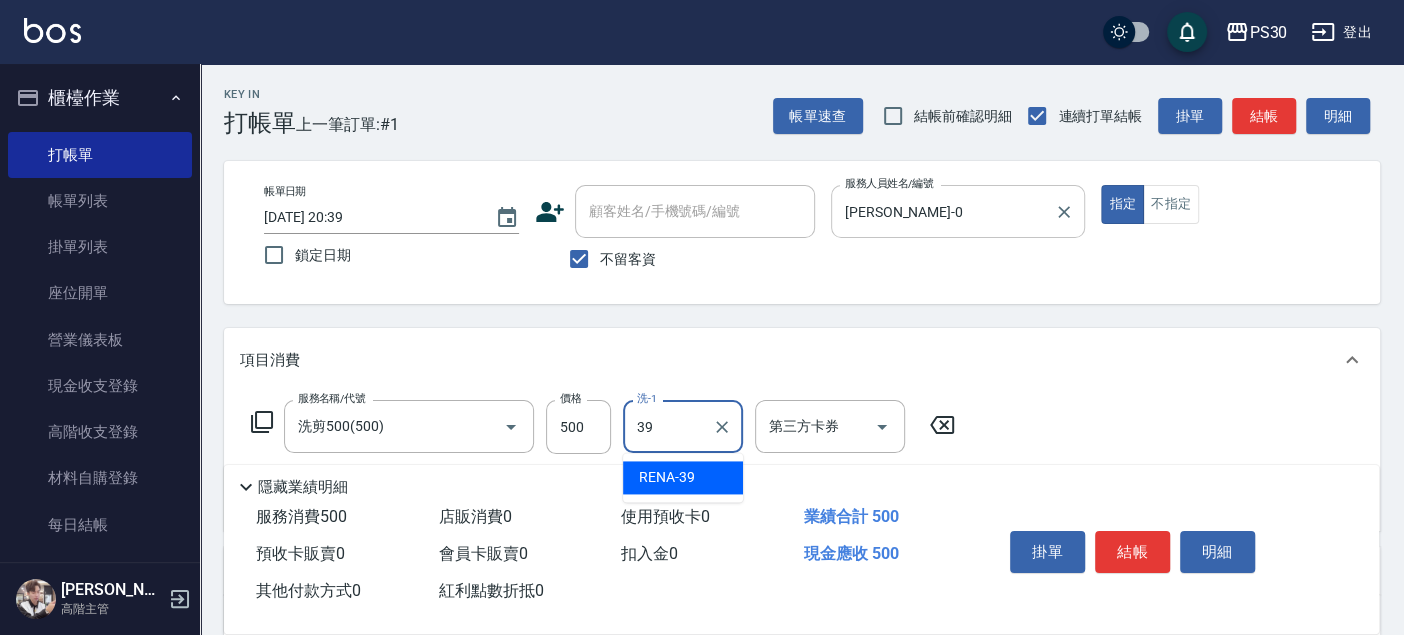 type on "RENA-39" 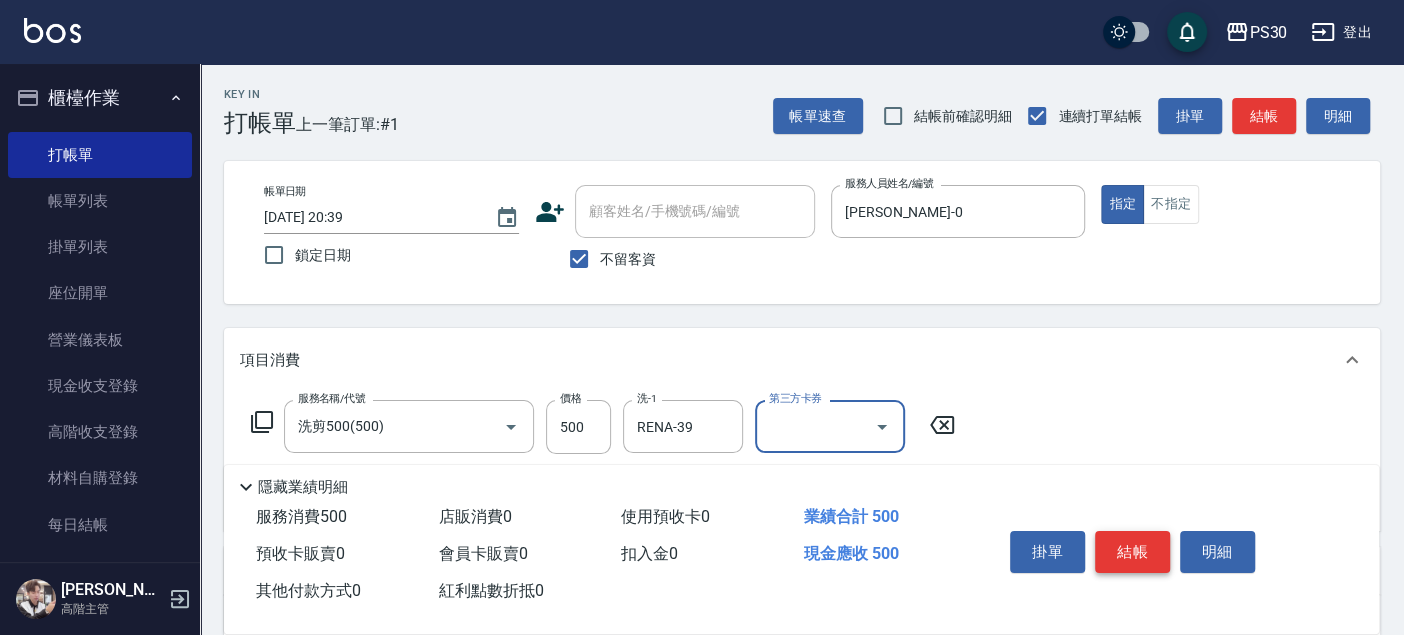 click on "結帳" at bounding box center [1132, 552] 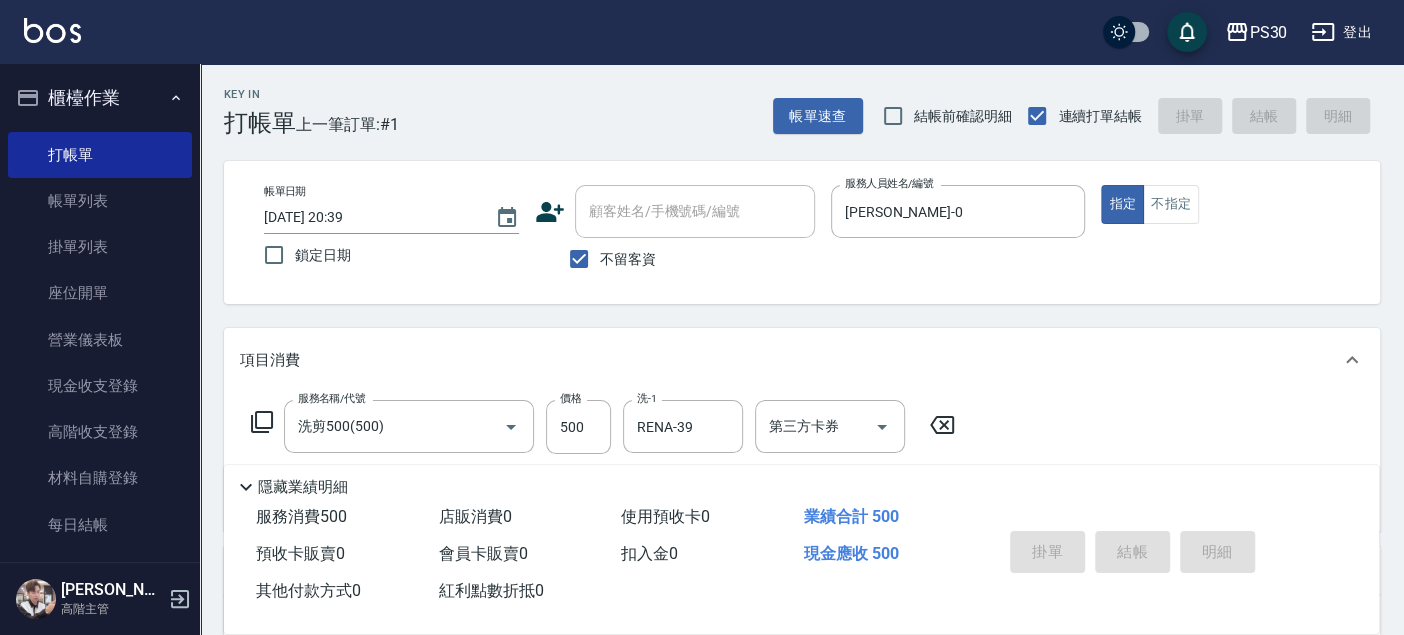 type 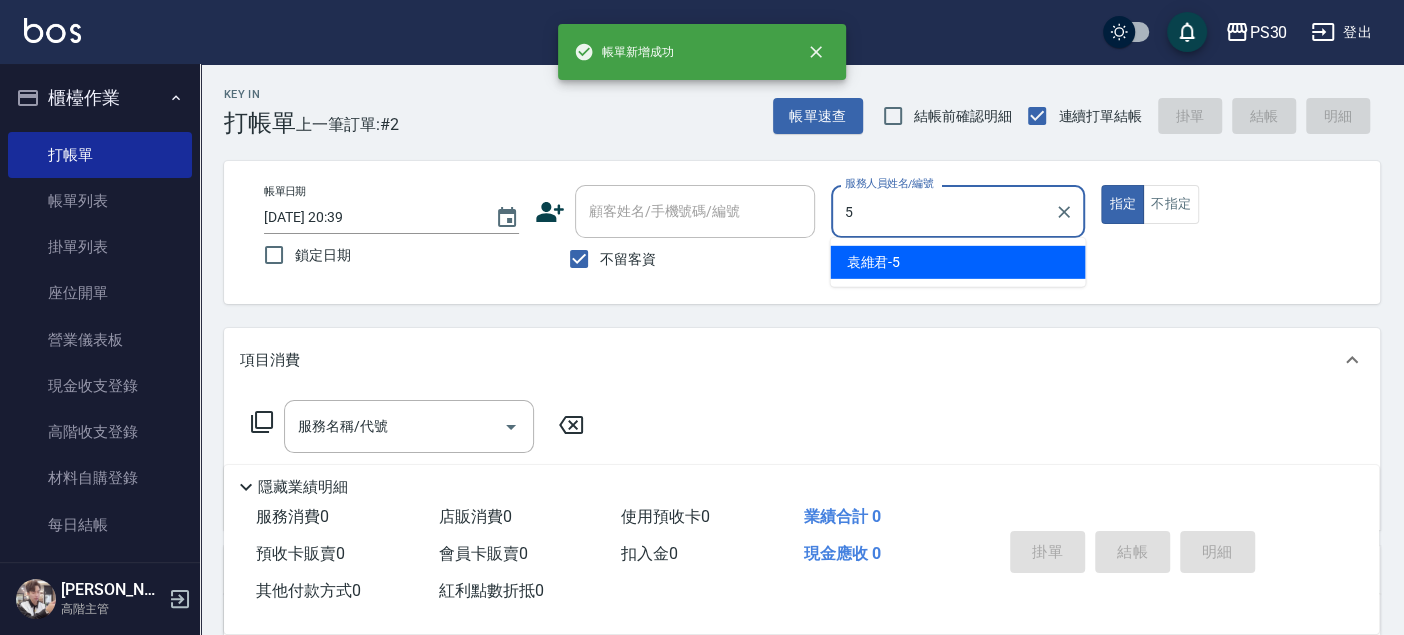 type on "[PERSON_NAME]-5" 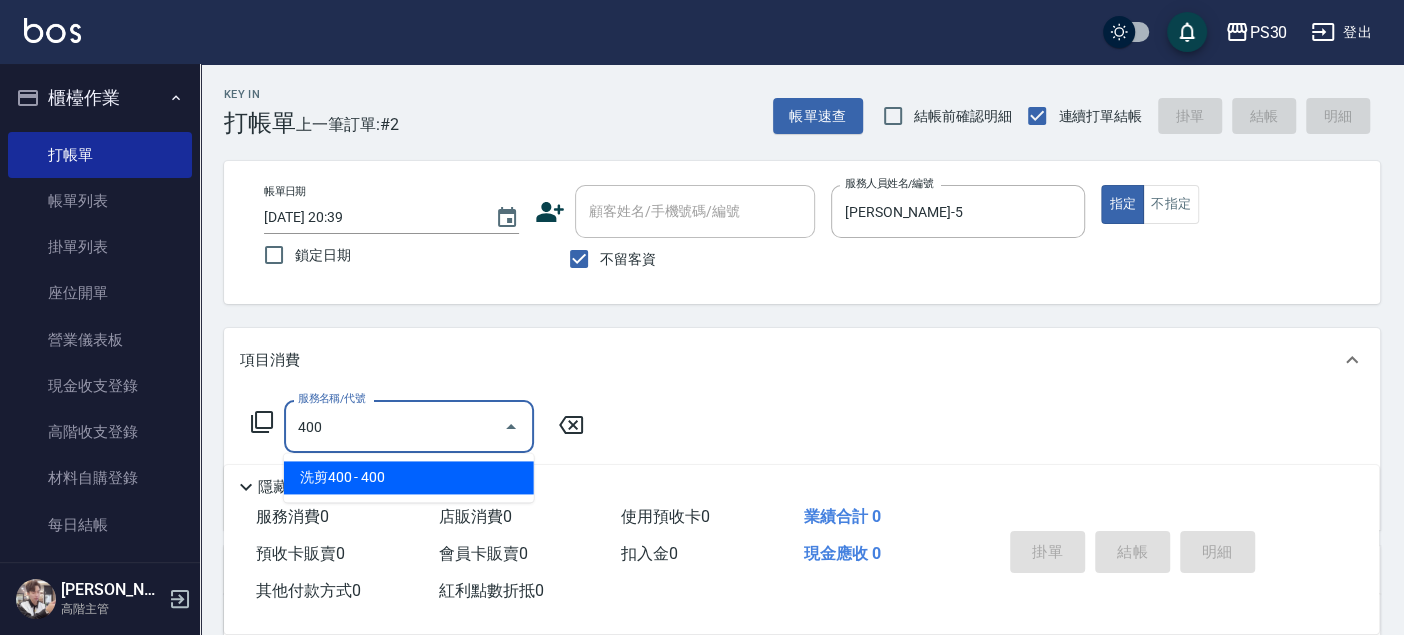 type on "洗剪400(400)" 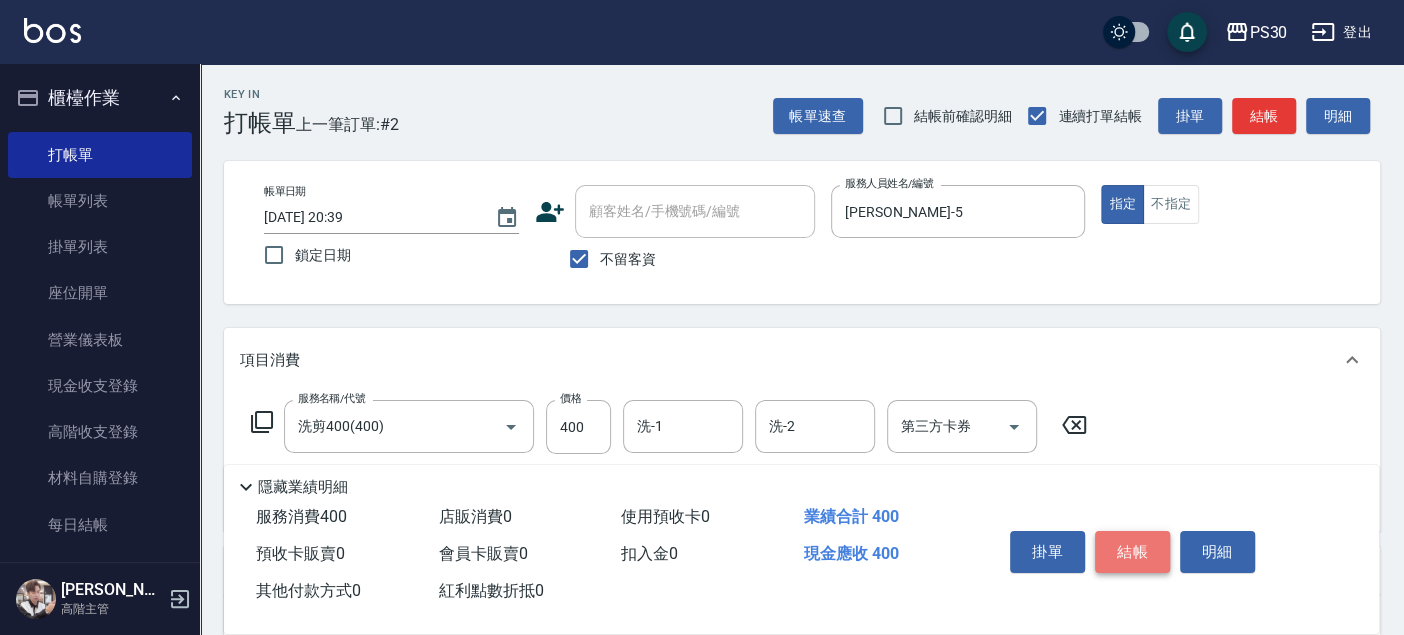 click on "結帳" at bounding box center (1132, 552) 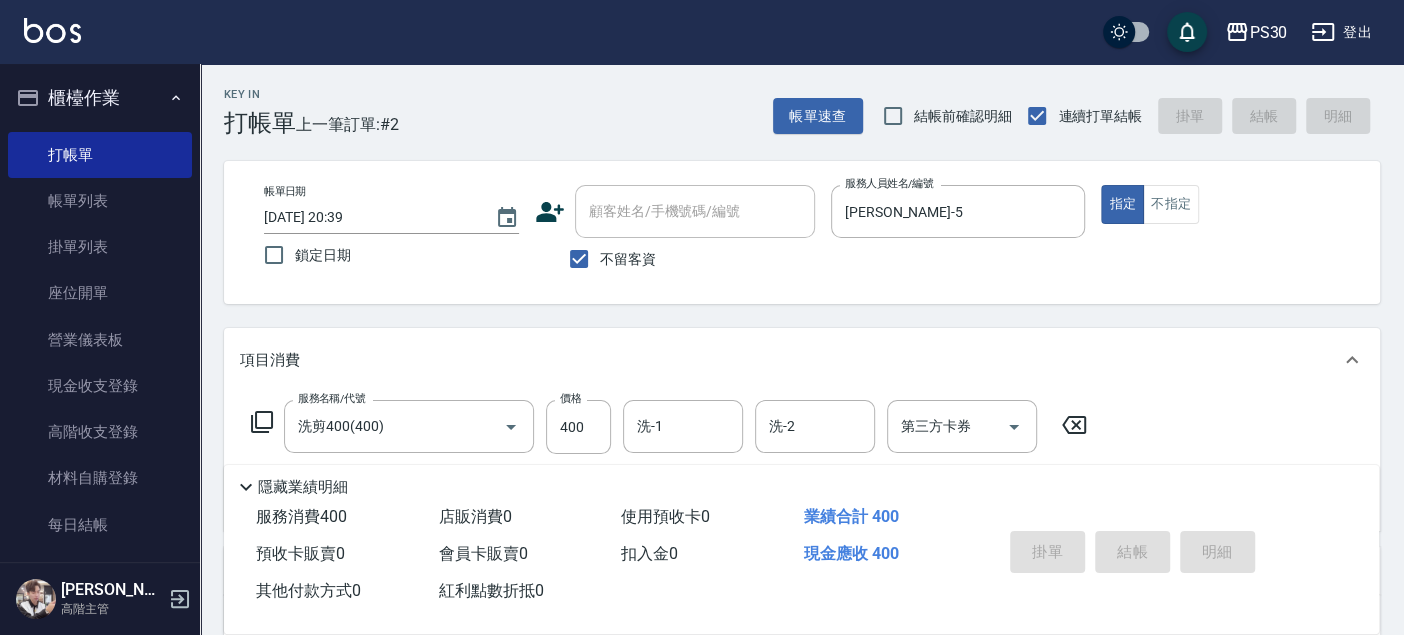 type 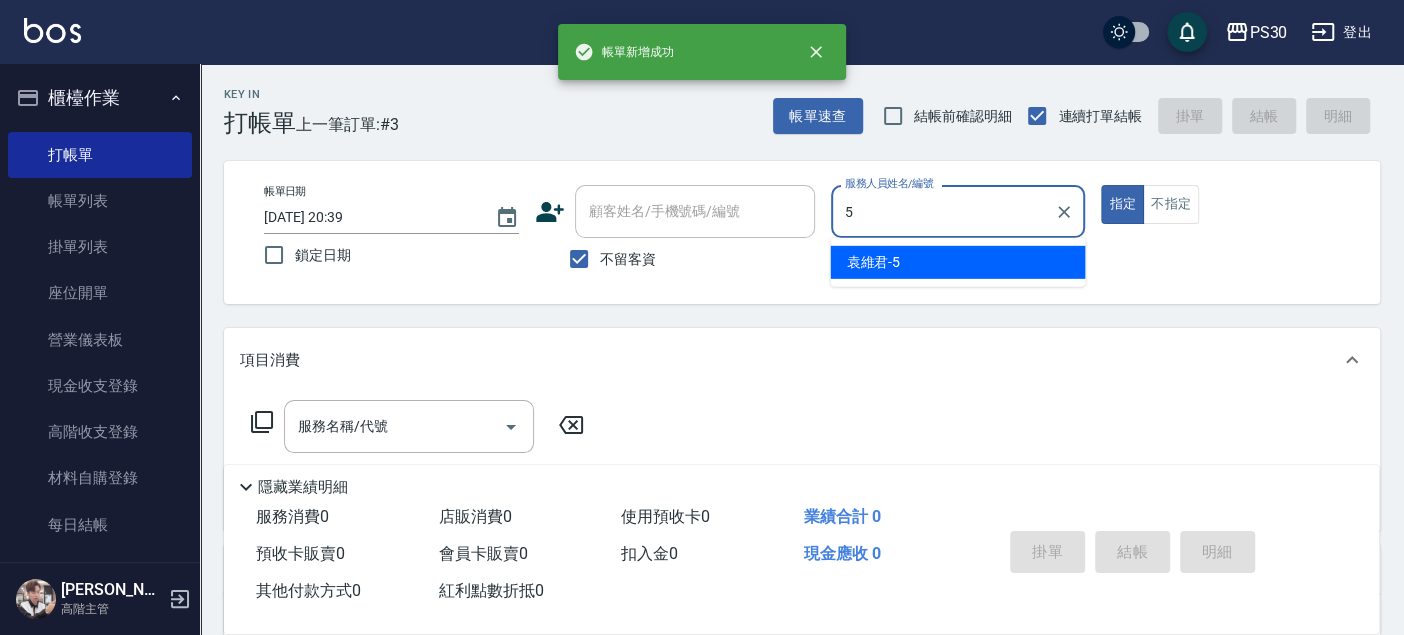 type on "[PERSON_NAME]-5" 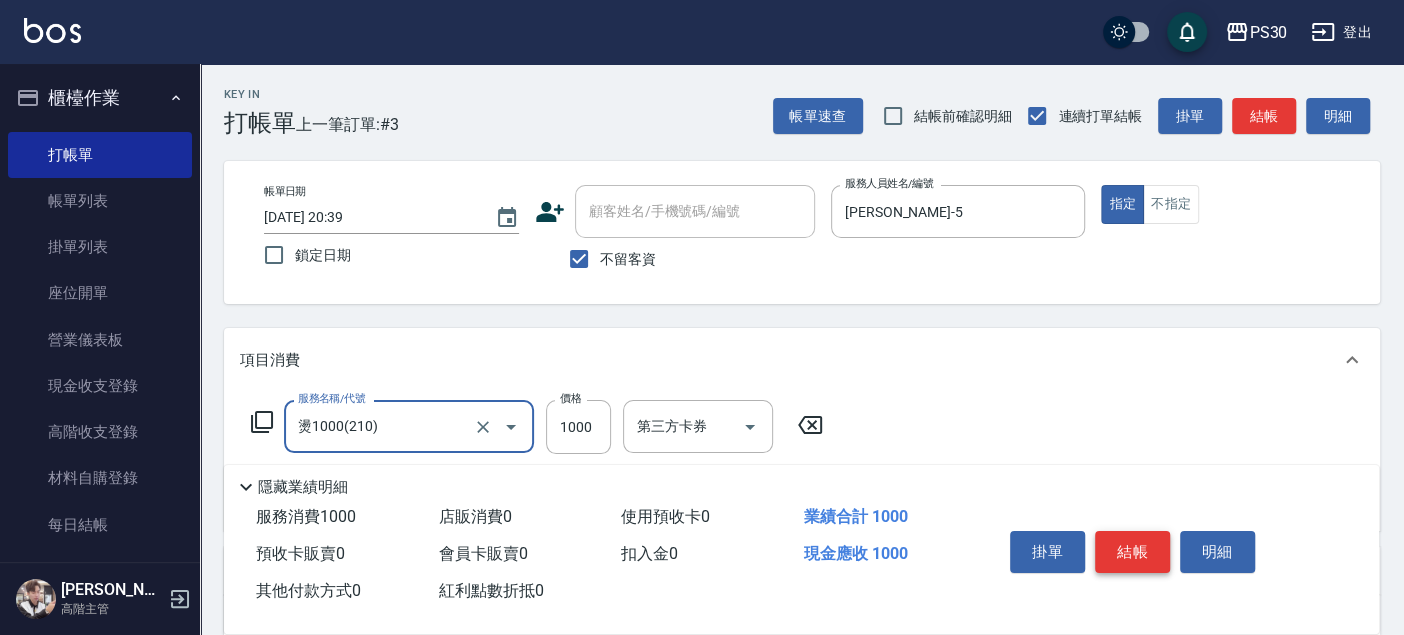type on "燙1000(210)" 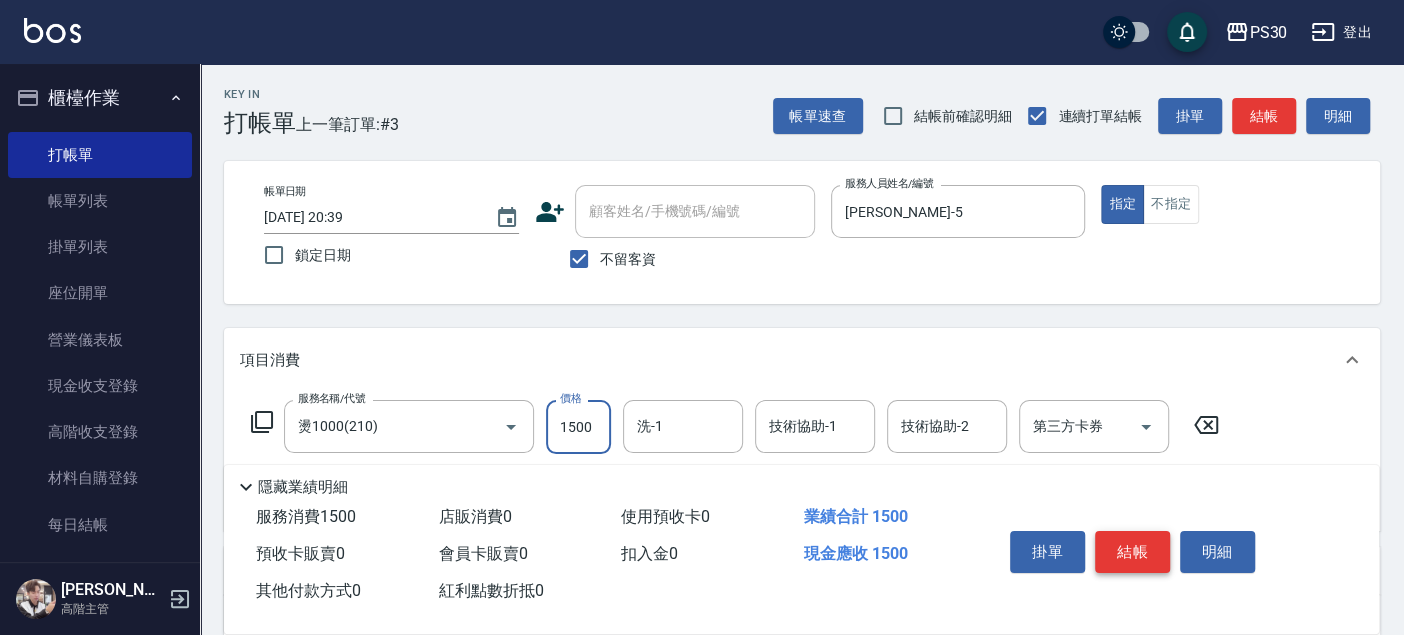 type on "1500" 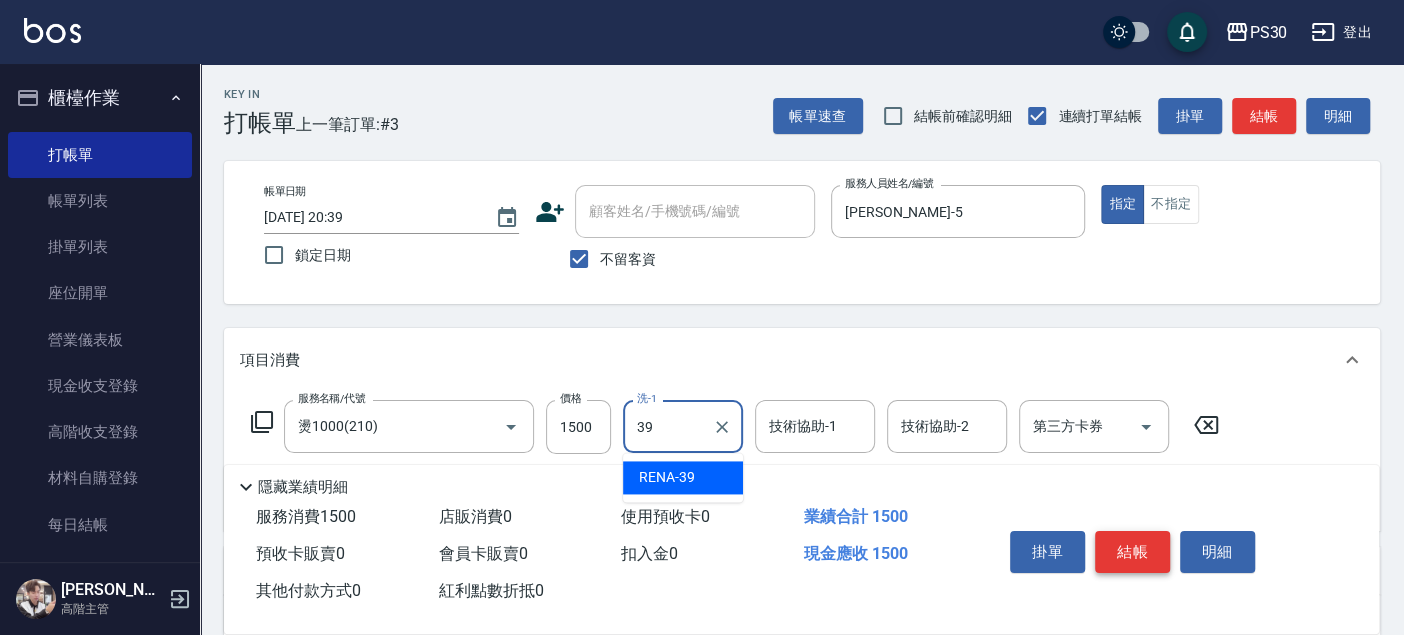 type on "RENA-39" 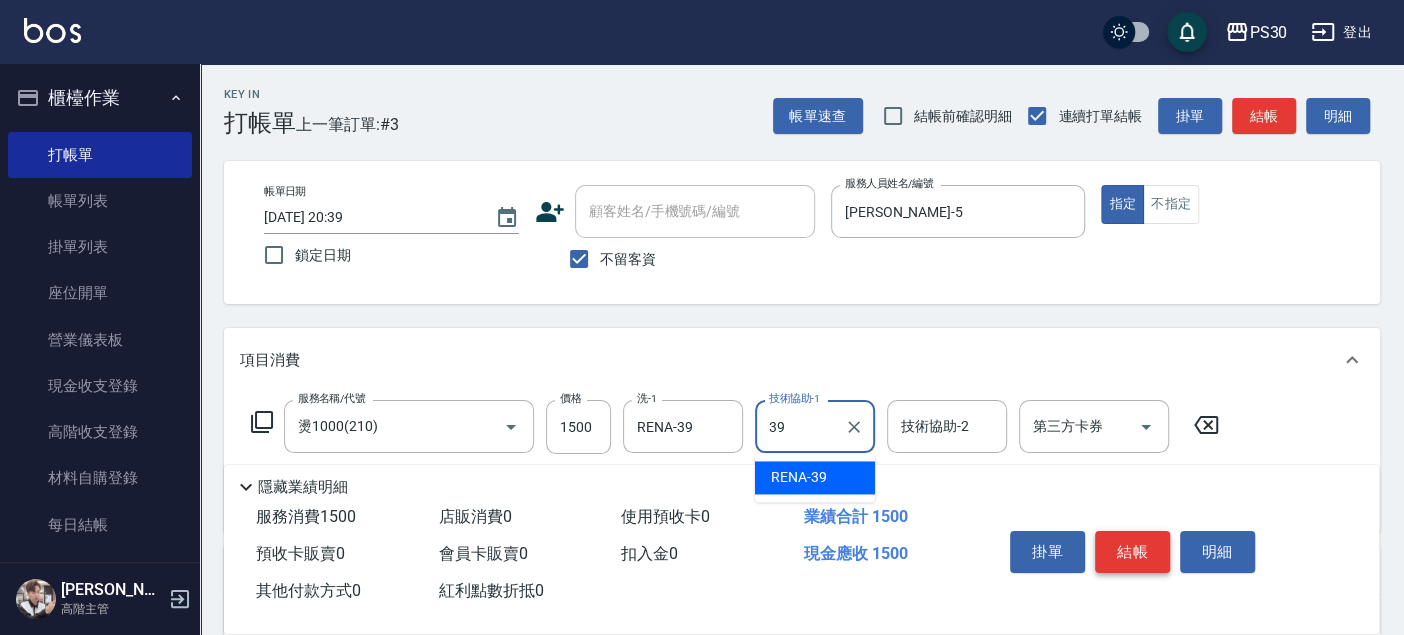 type on "RENA-39" 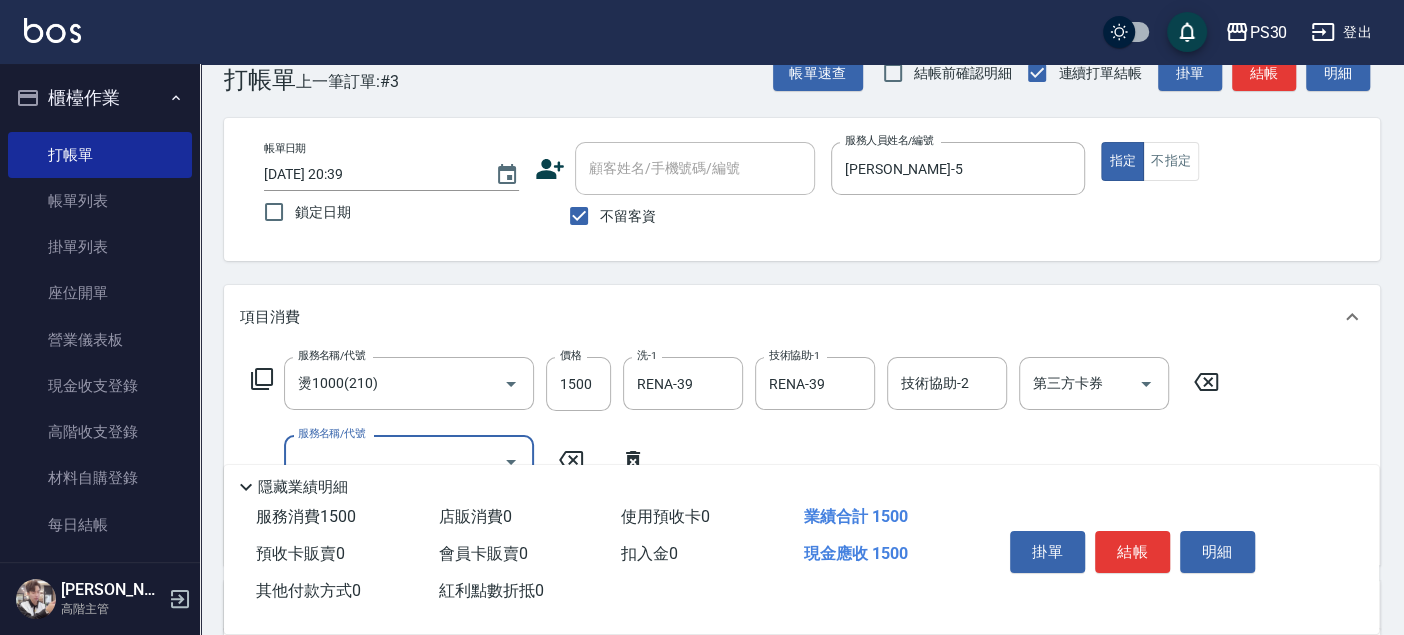 scroll, scrollTop: 111, scrollLeft: 0, axis: vertical 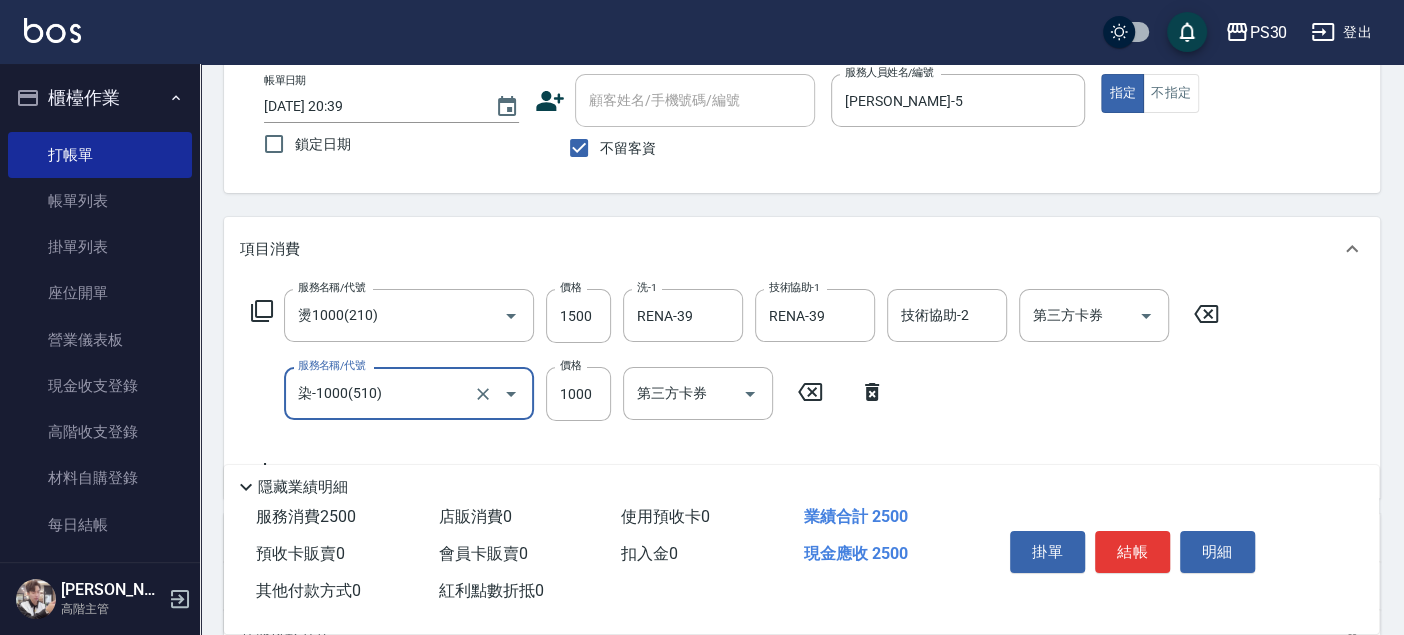 type on "染-1000(510)" 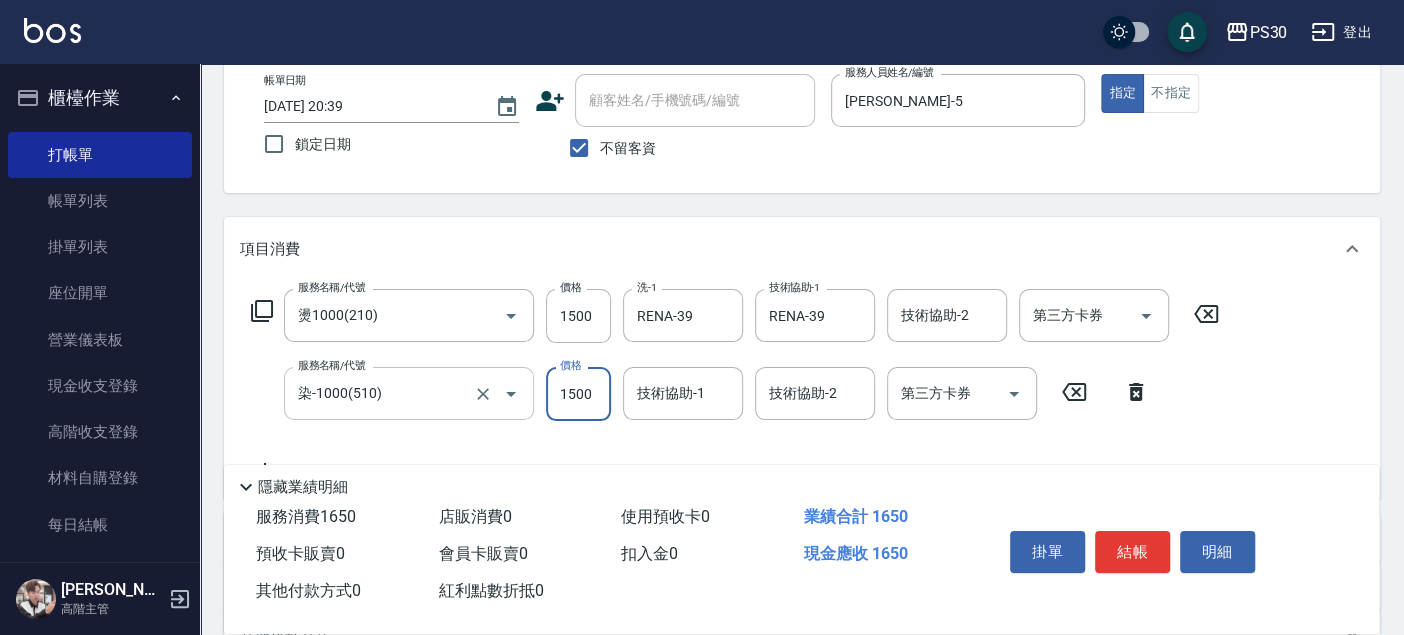 type on "1500" 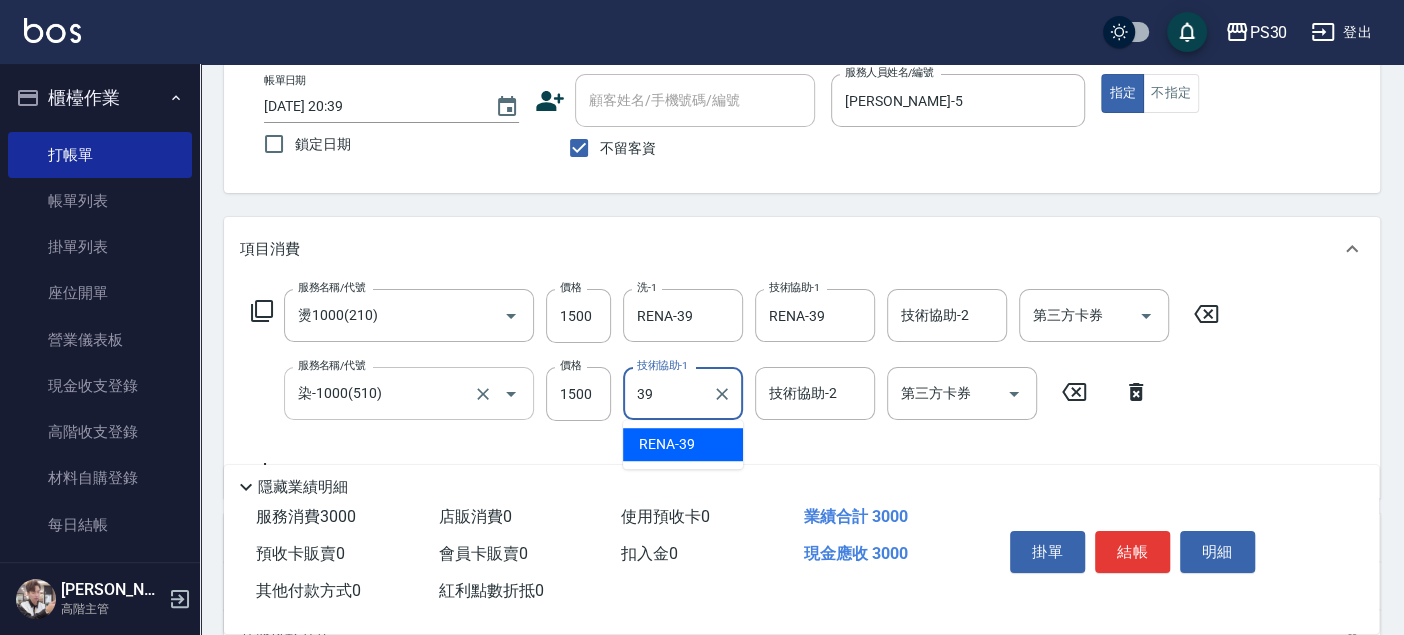 type on "RENA-39" 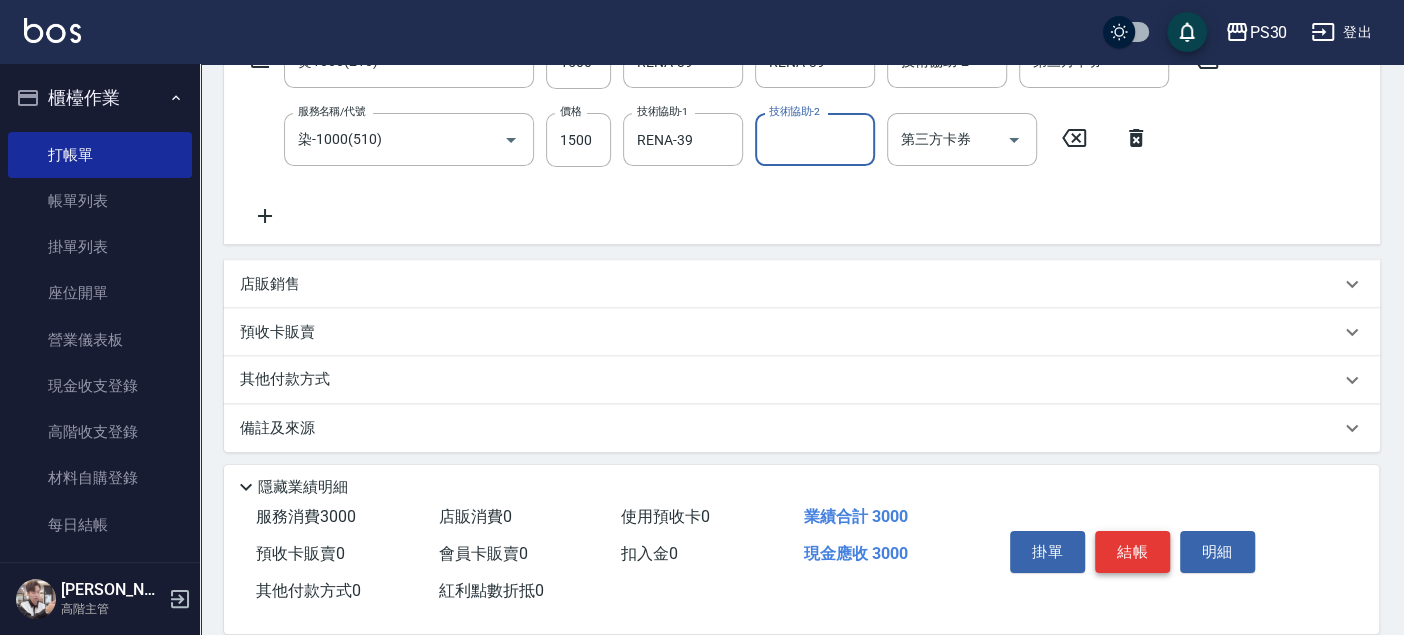 scroll, scrollTop: 370, scrollLeft: 0, axis: vertical 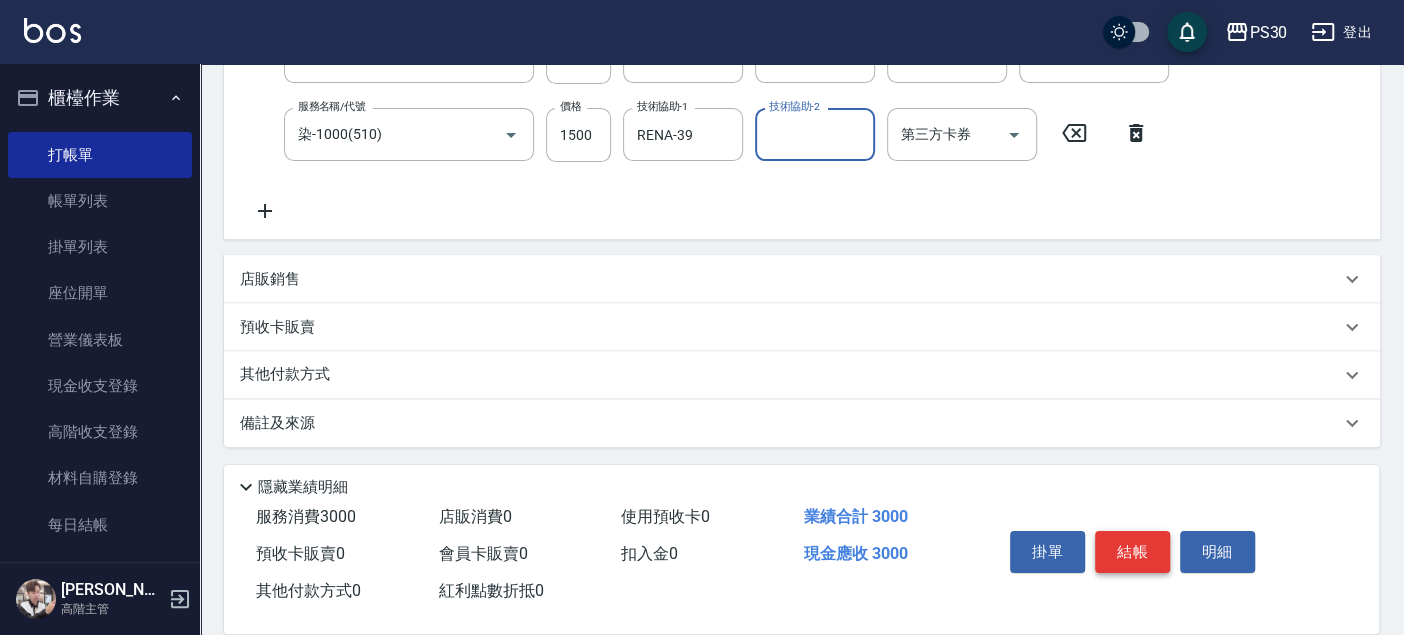 click on "結帳" at bounding box center (1132, 552) 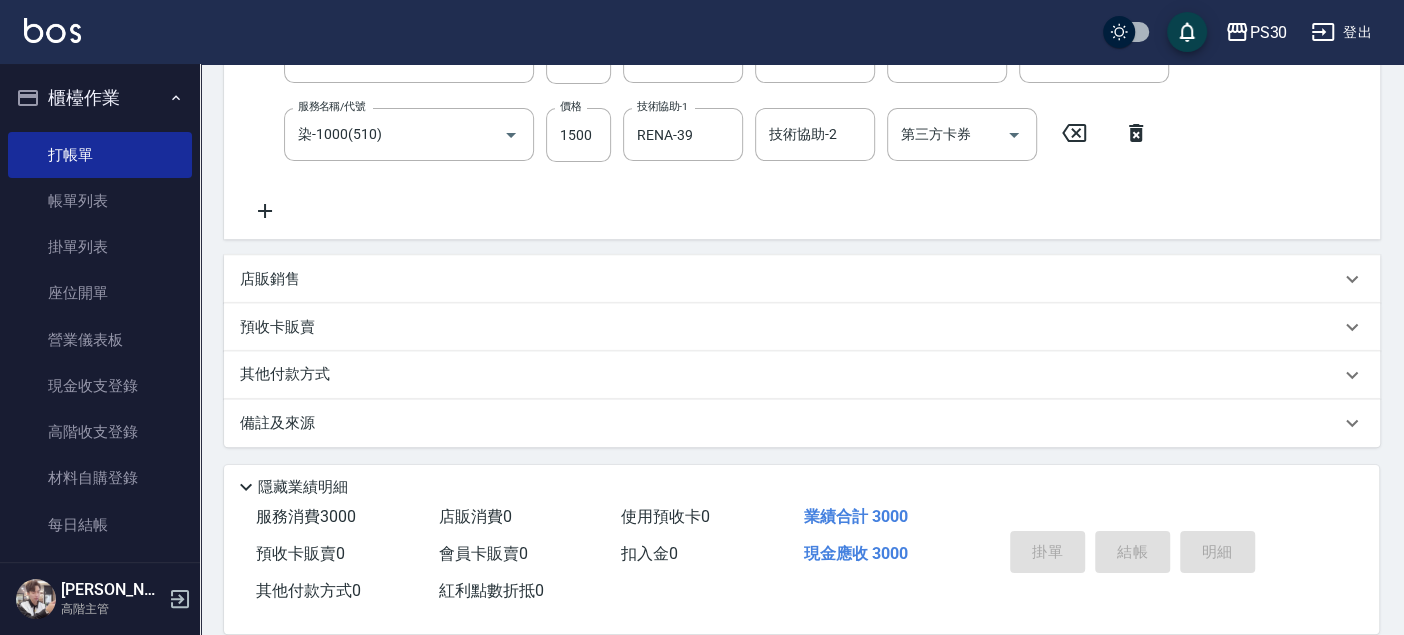 type 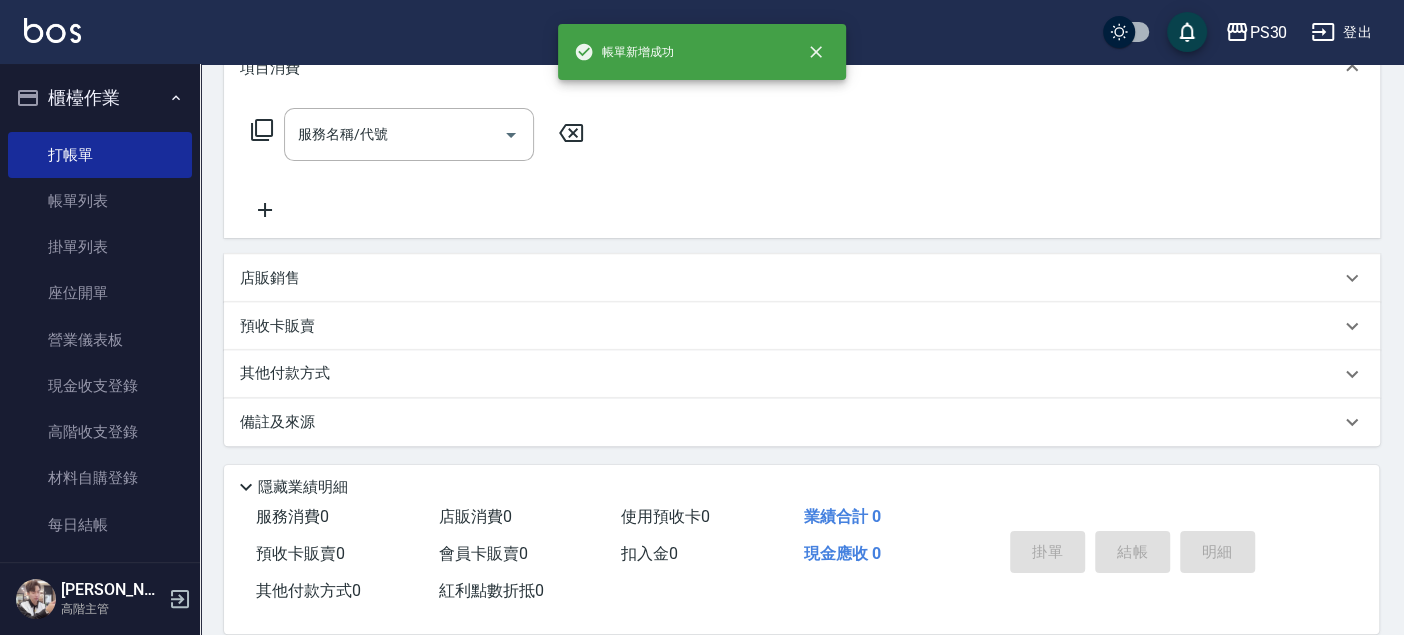 scroll, scrollTop: 0, scrollLeft: 0, axis: both 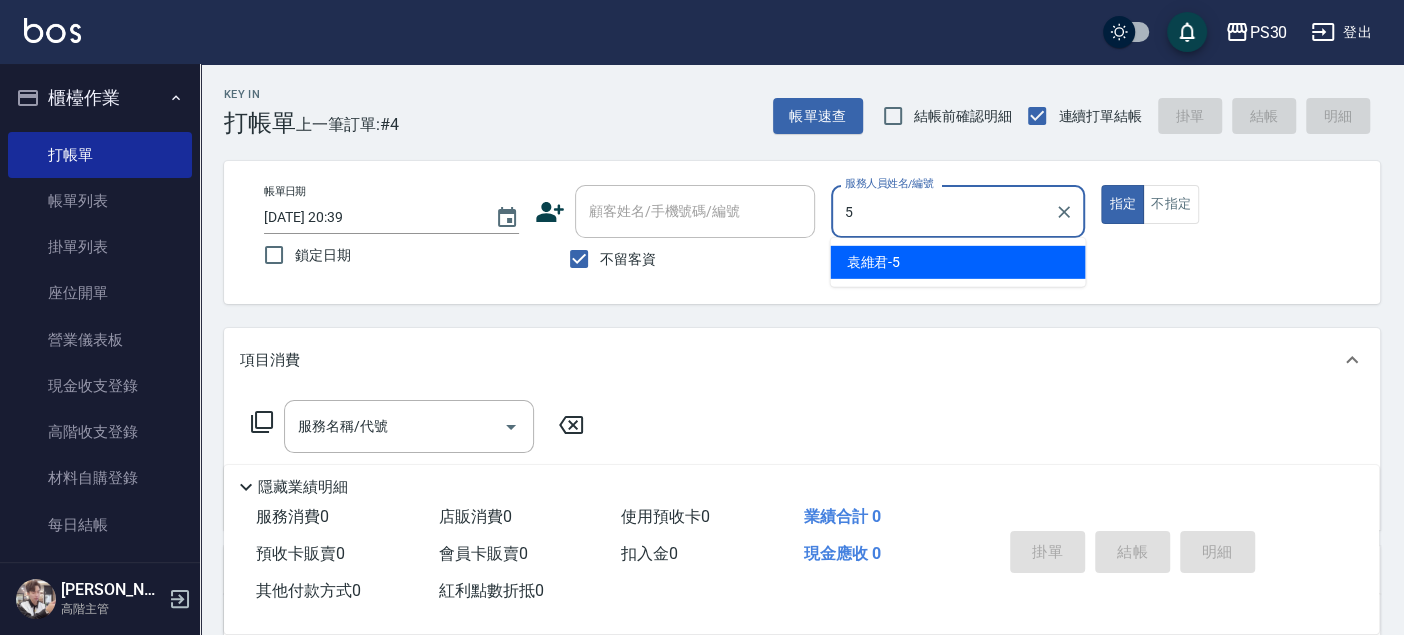type on "[PERSON_NAME]-5" 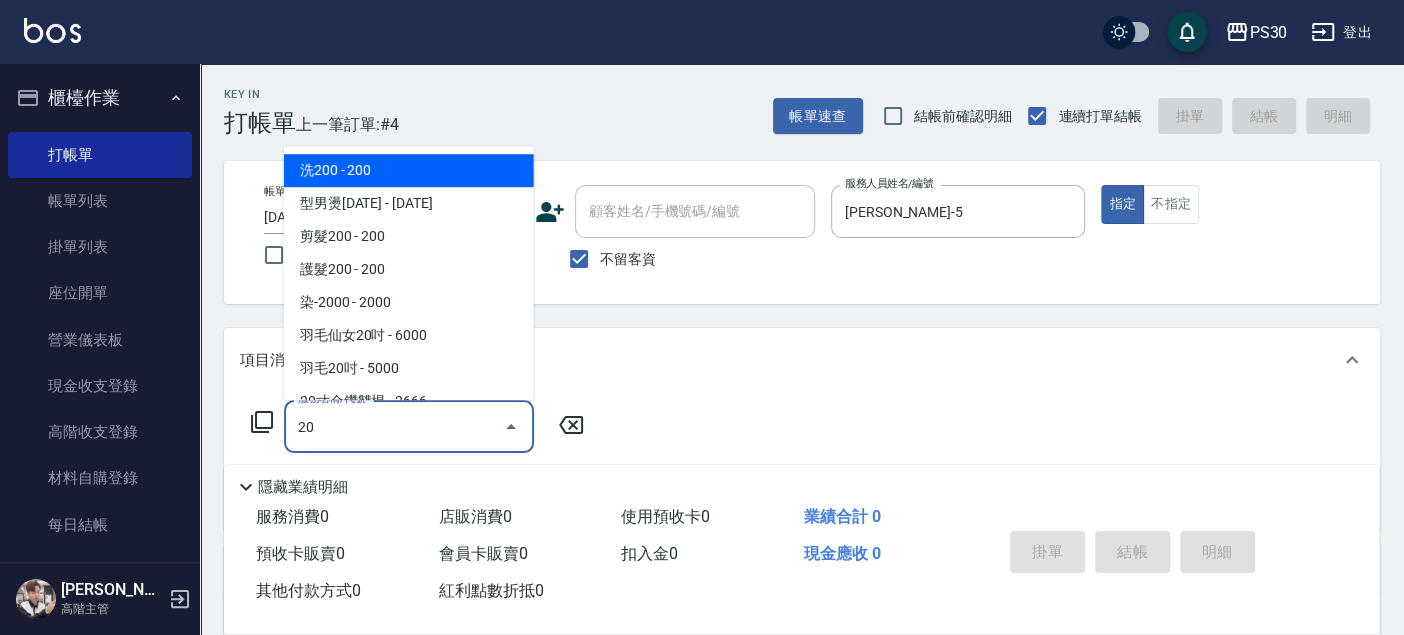 type on "2" 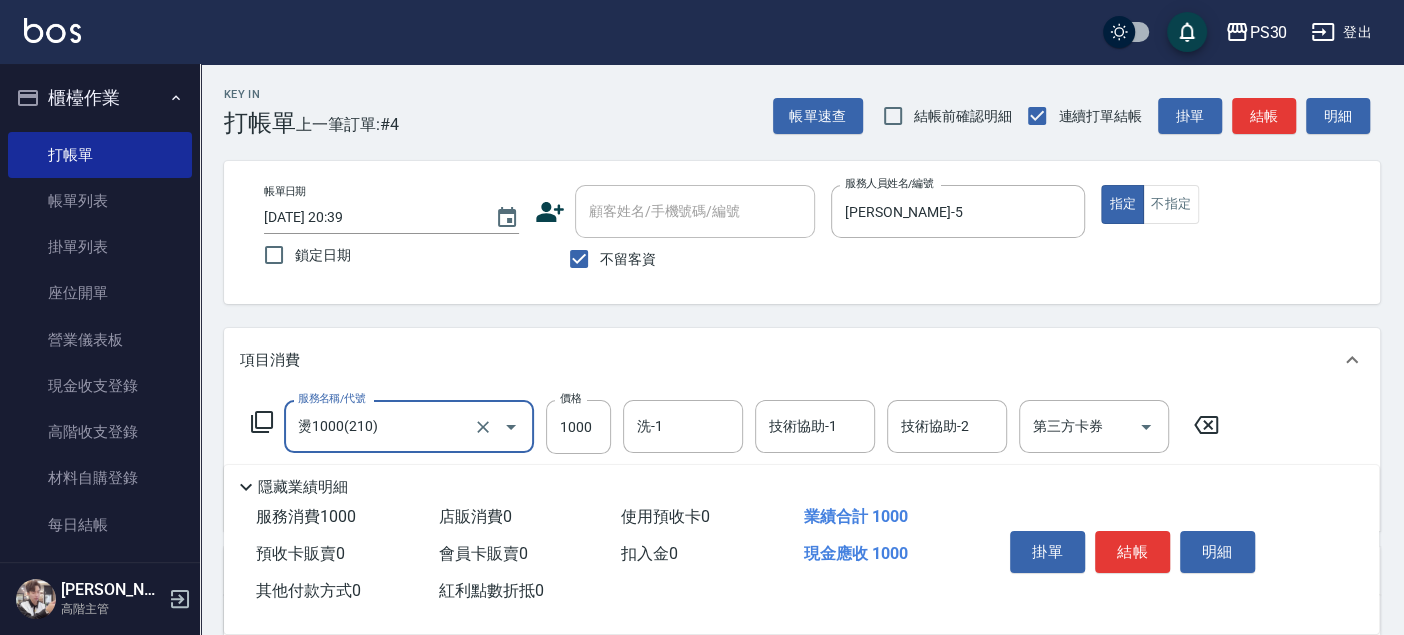 type on "燙1000(210)" 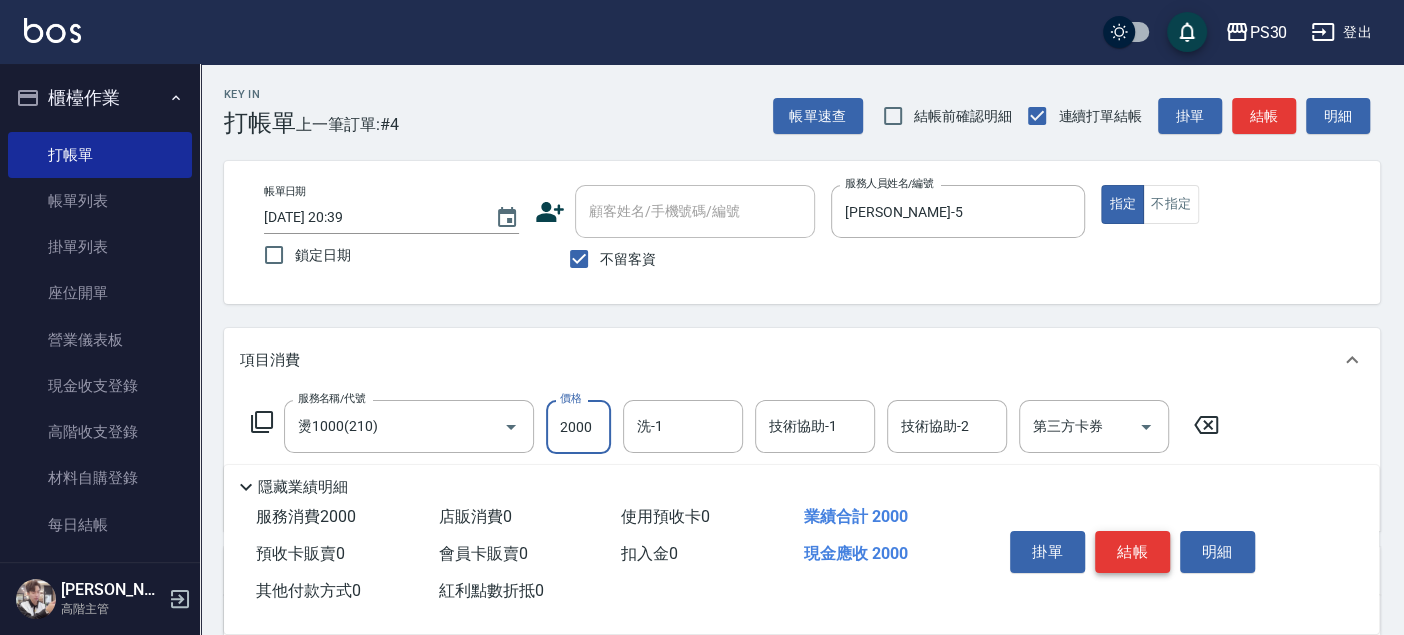 type on "2000" 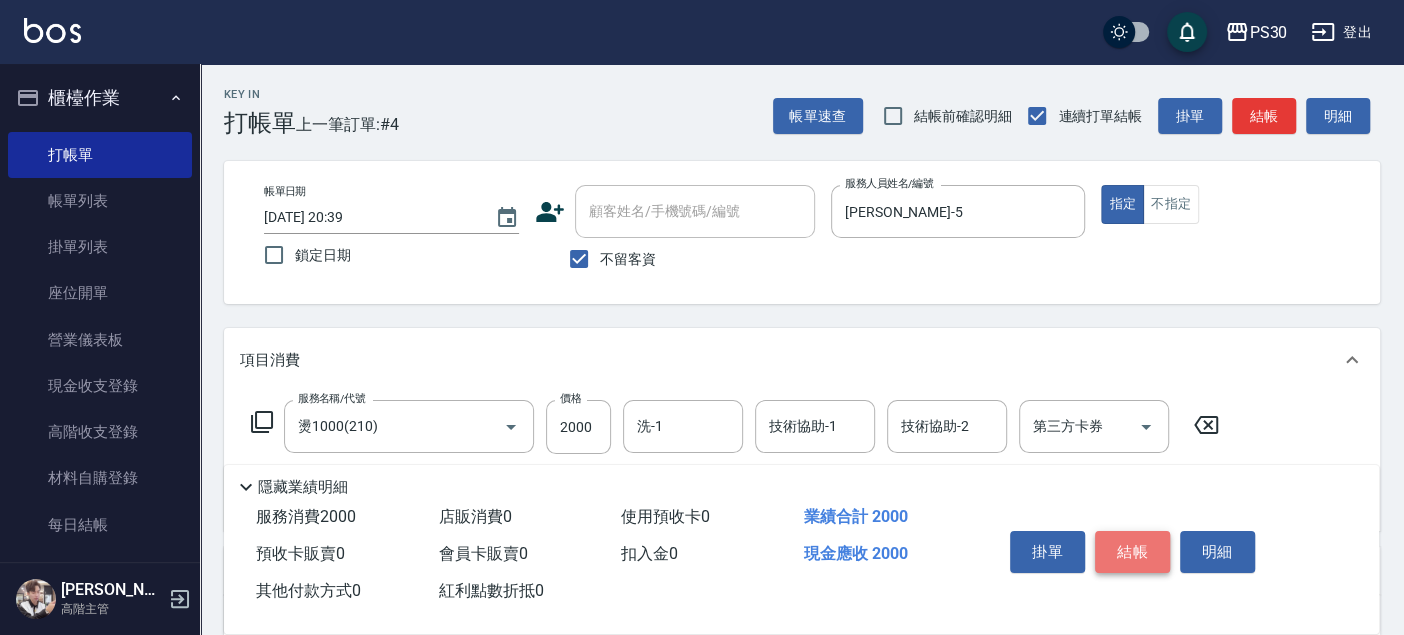 click on "結帳" at bounding box center [1132, 552] 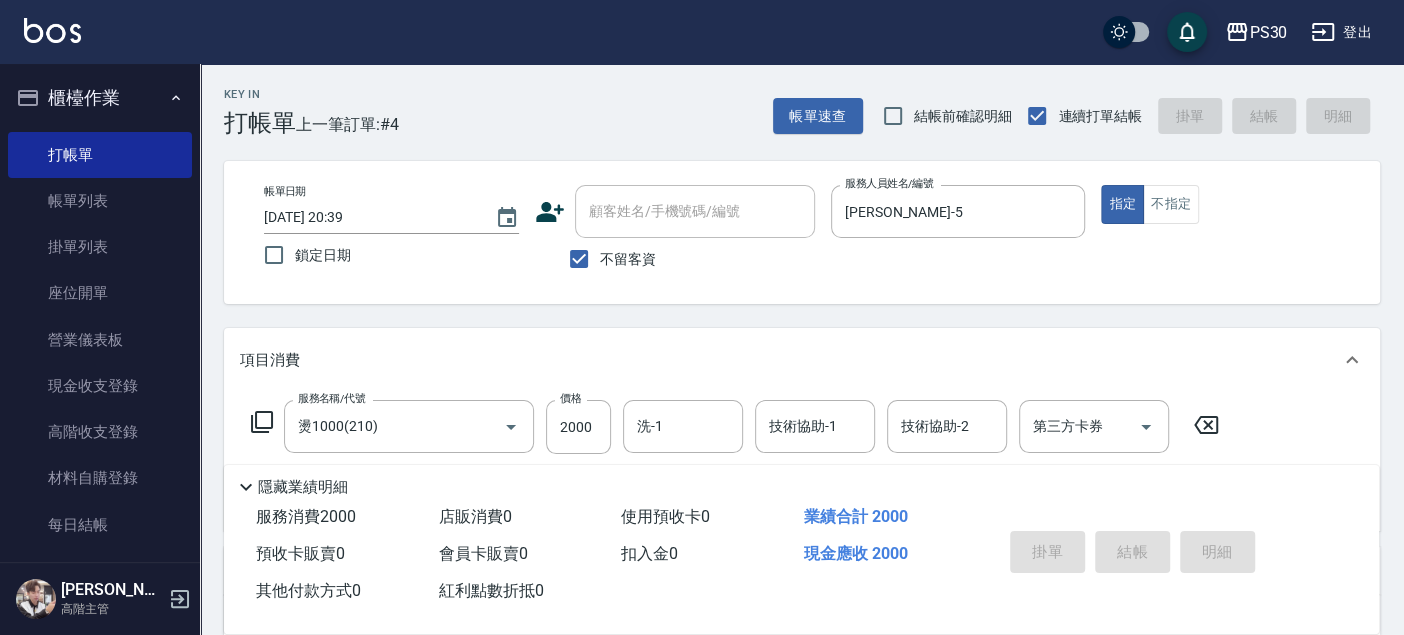 type on "[DATE] 20:40" 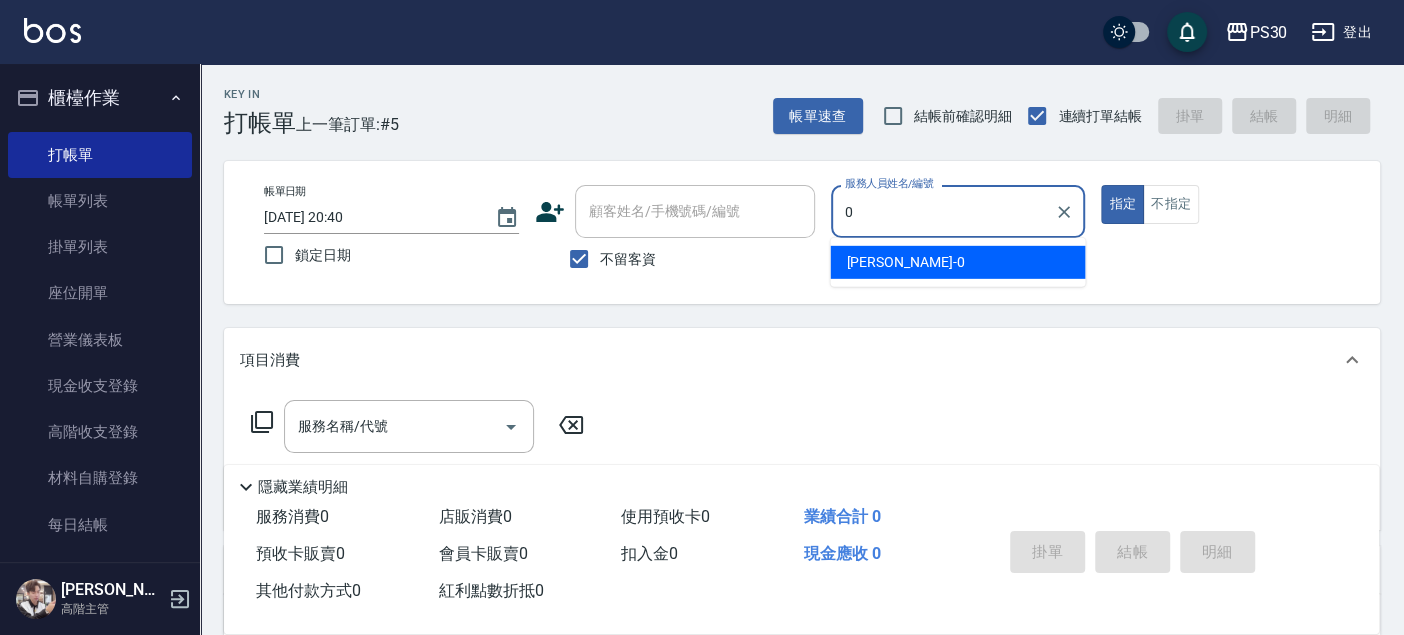 type on "[PERSON_NAME]-0" 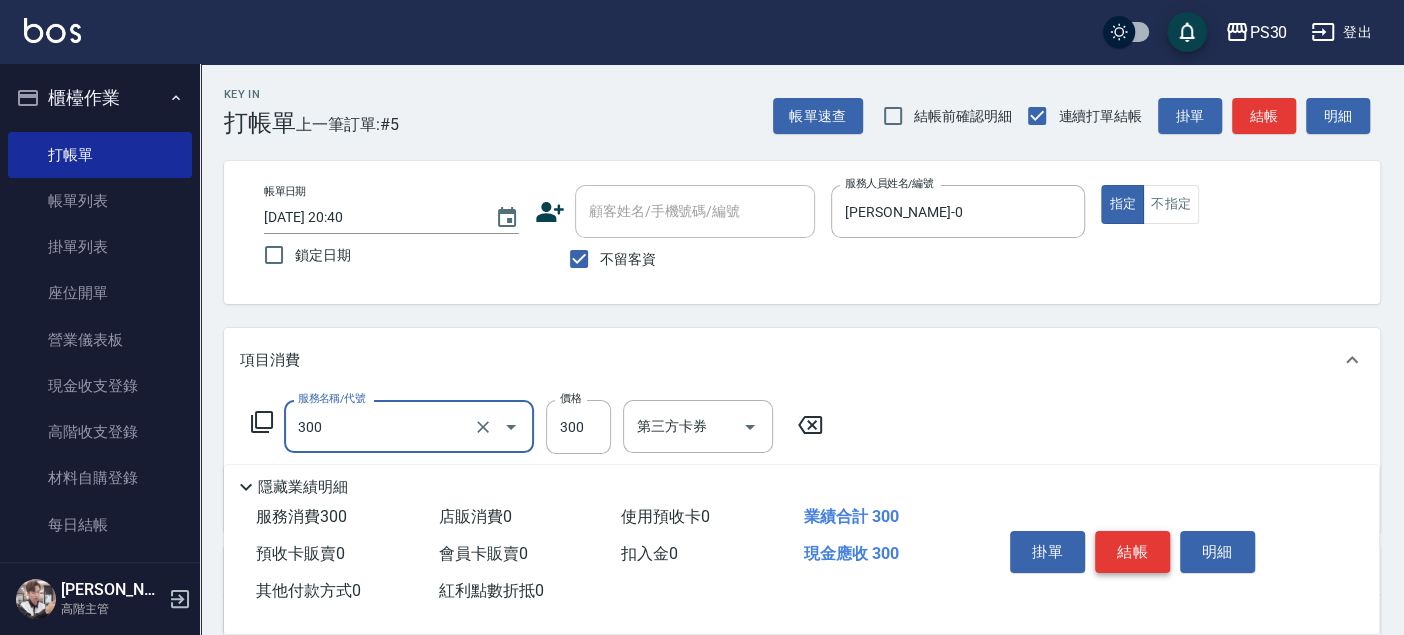 type on "洗剪300(300)" 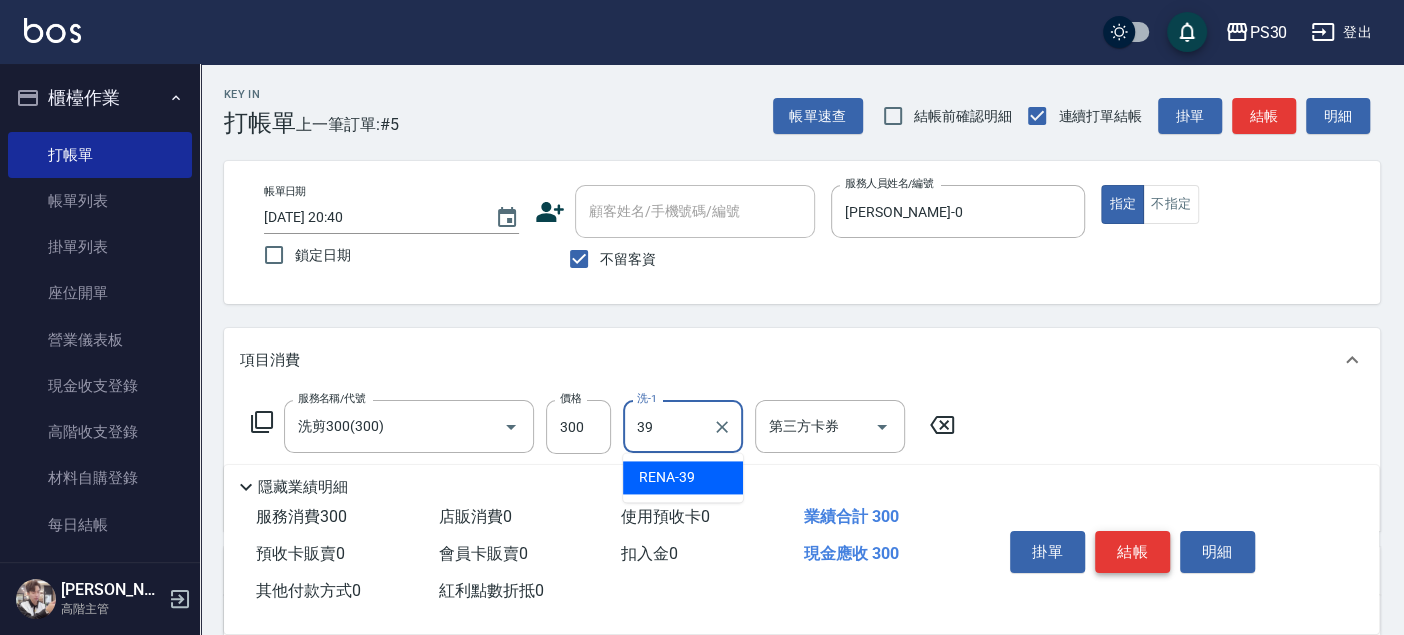 type on "RENA-39" 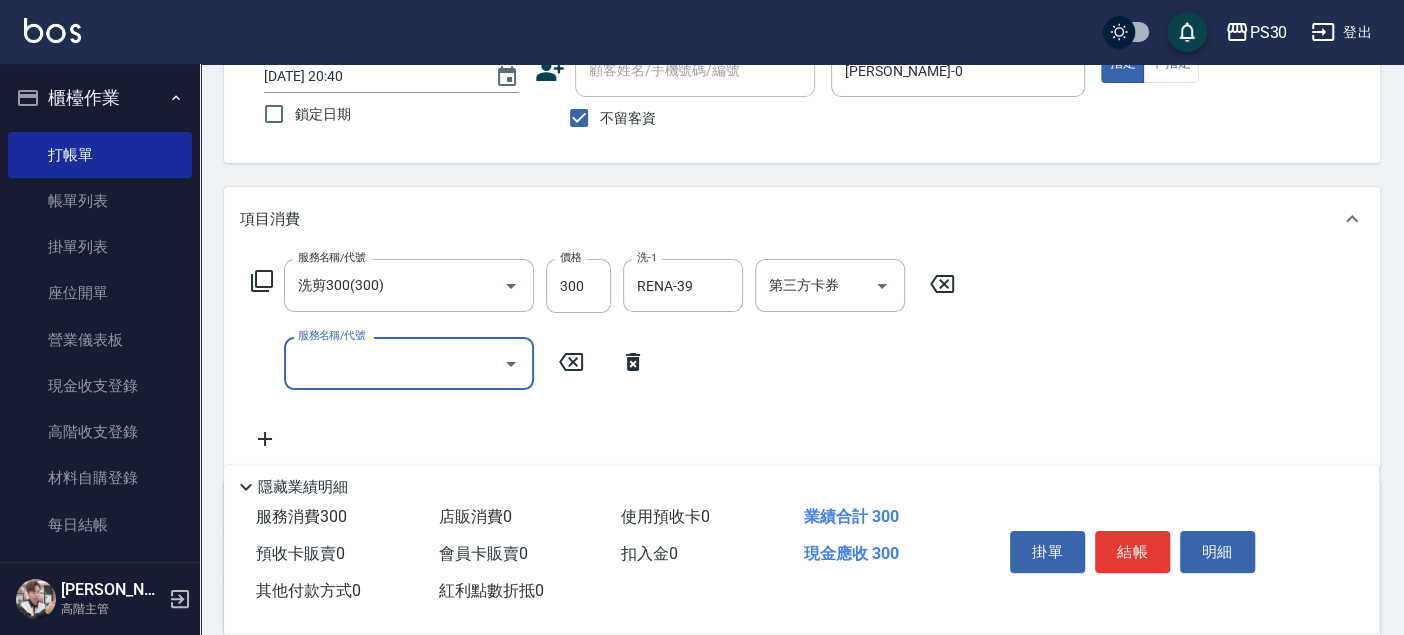 scroll, scrollTop: 222, scrollLeft: 0, axis: vertical 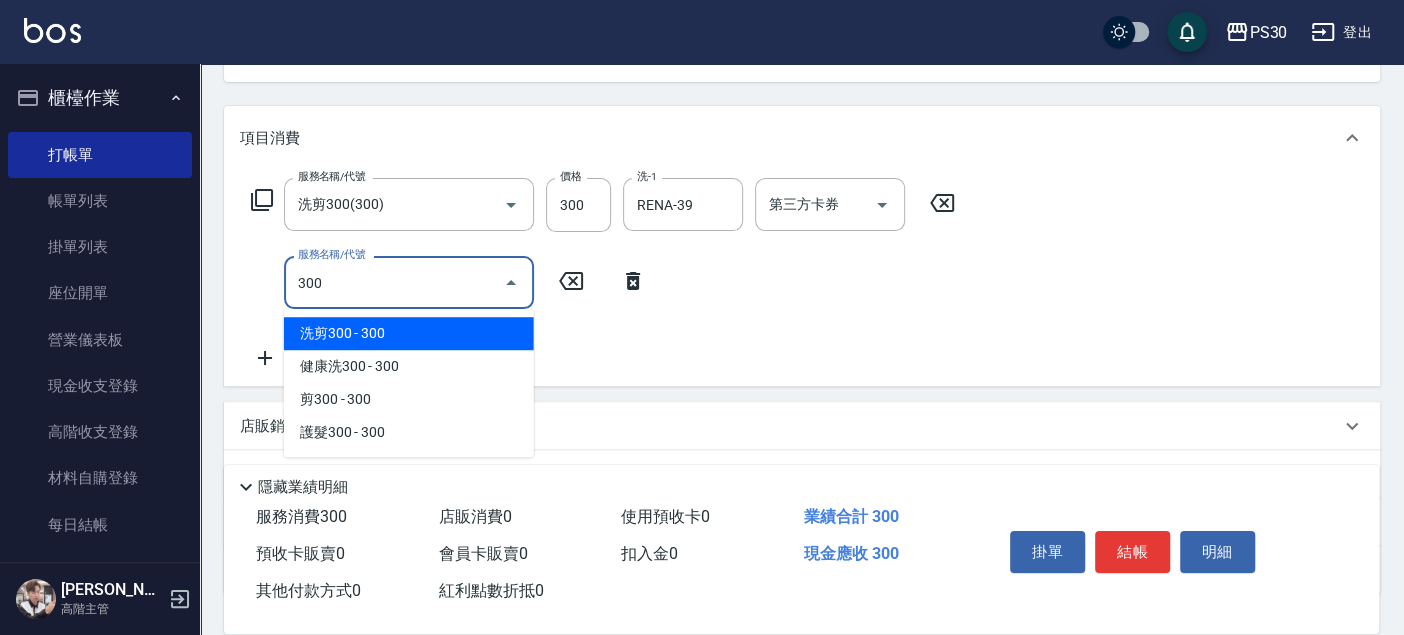 type on "洗剪300(300)" 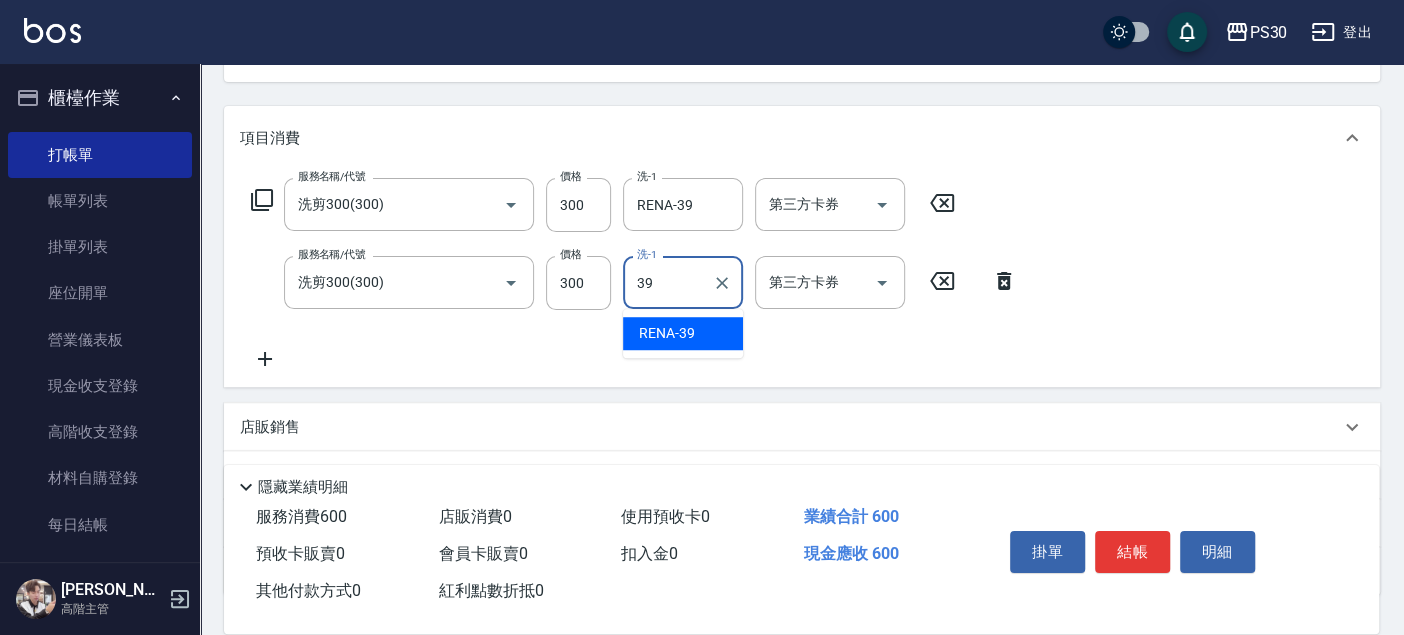 type on "RENA-39" 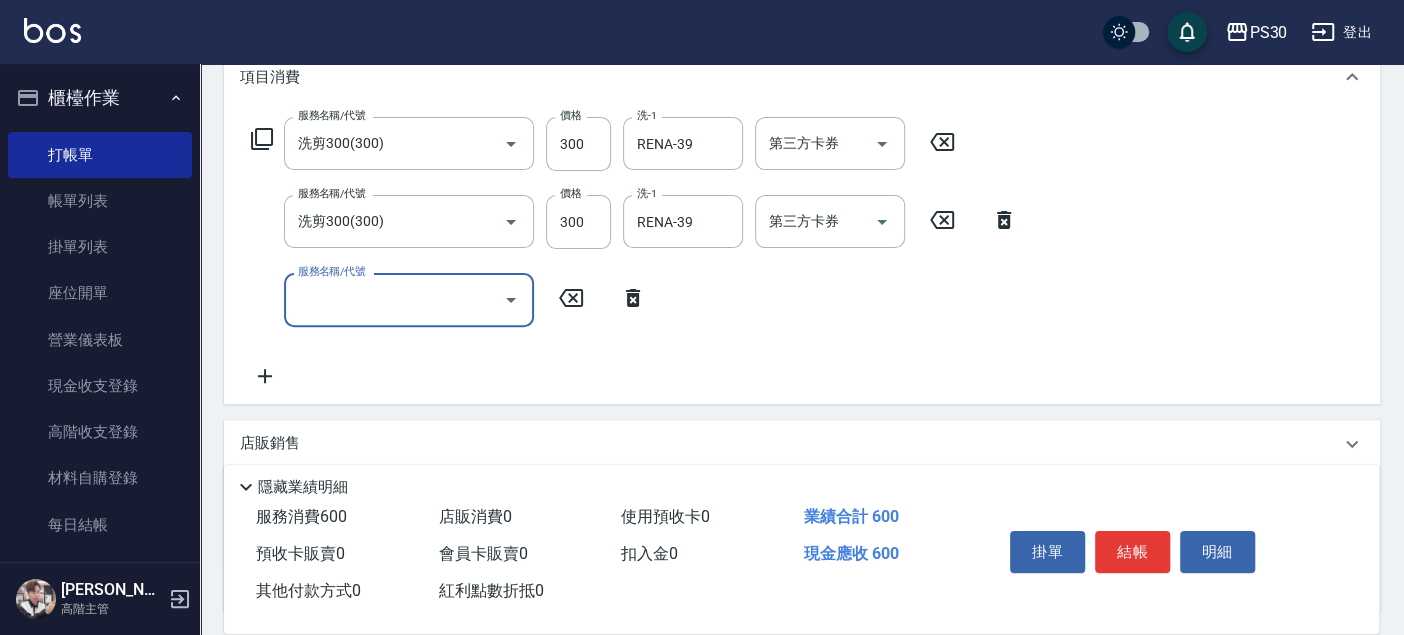 scroll, scrollTop: 333, scrollLeft: 0, axis: vertical 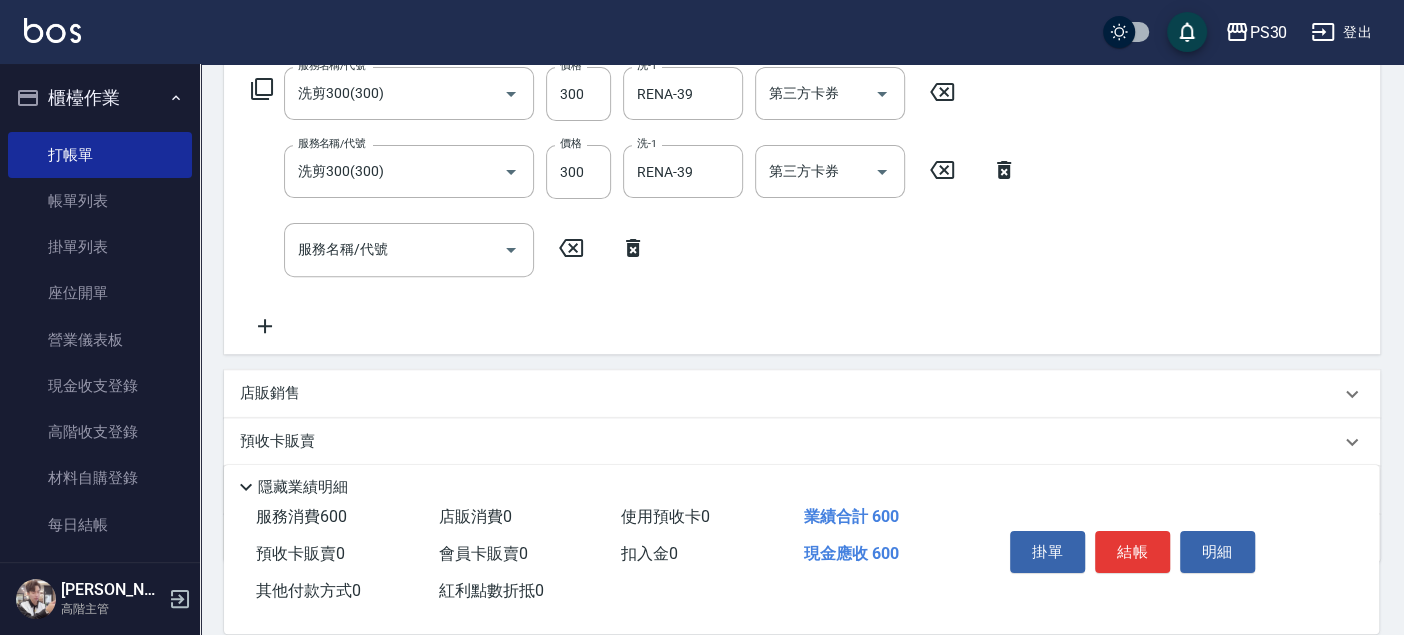 click on "店販銷售" at bounding box center [790, 393] 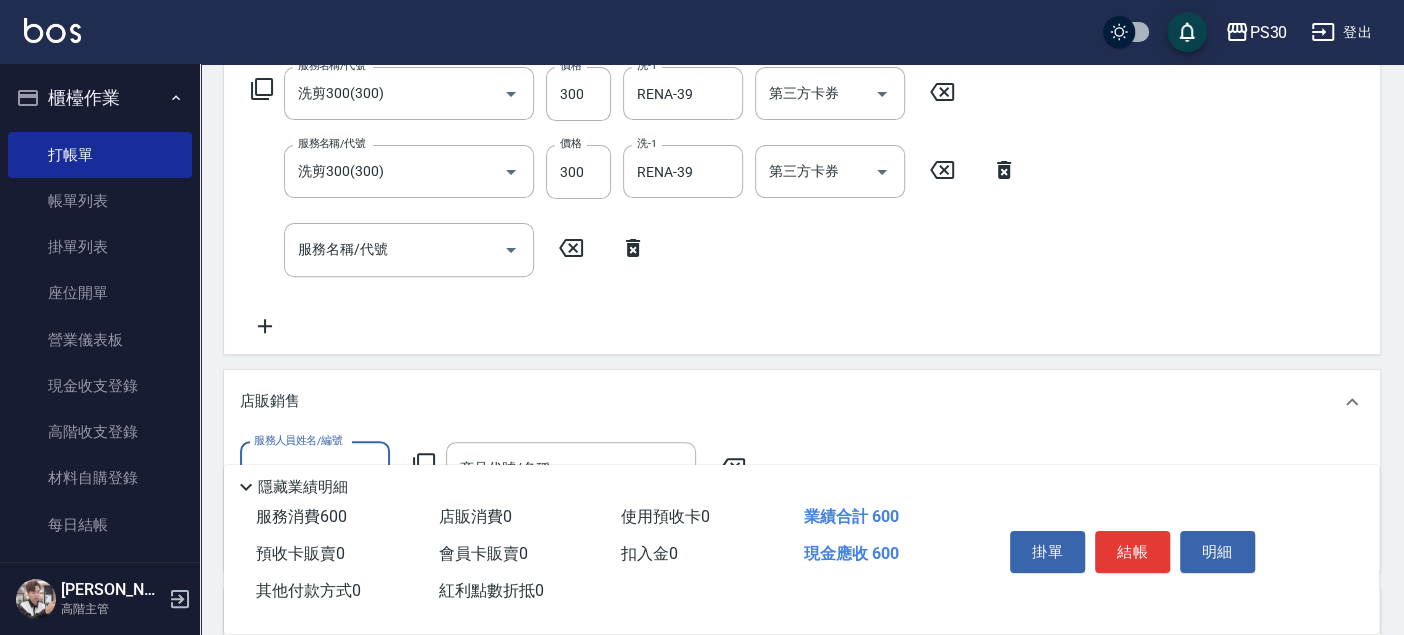 scroll, scrollTop: 0, scrollLeft: 0, axis: both 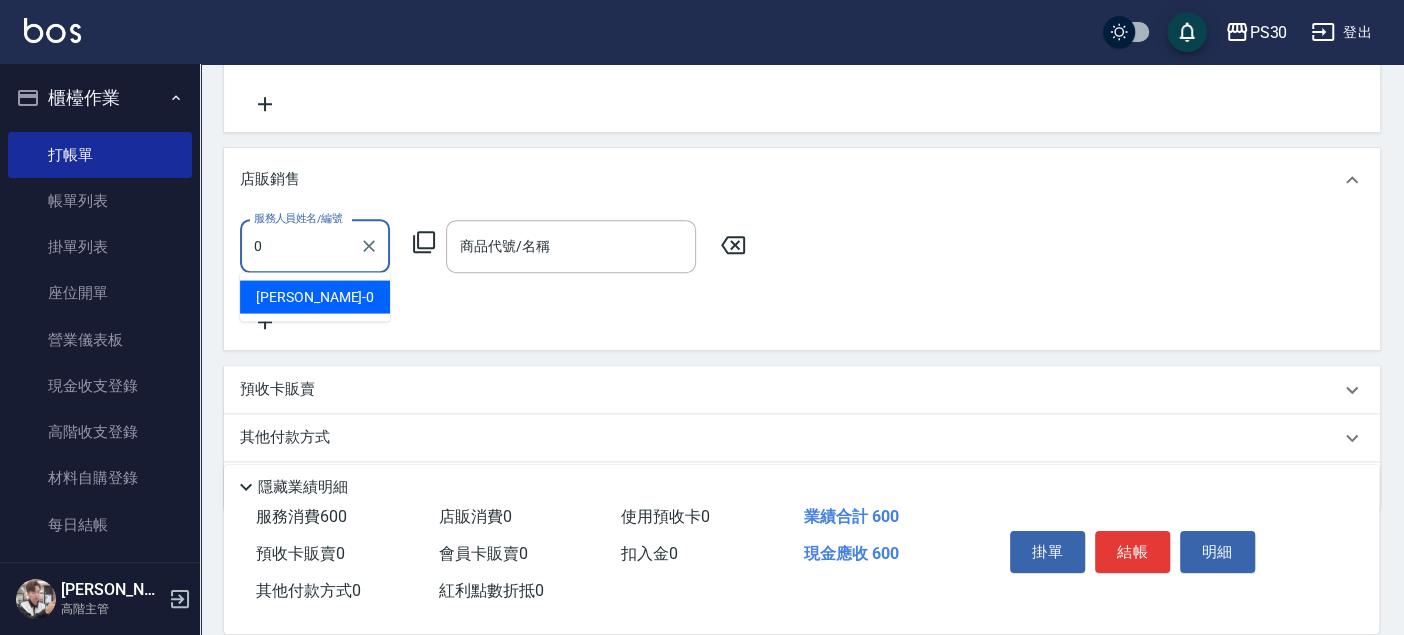 type on "[PERSON_NAME]-0" 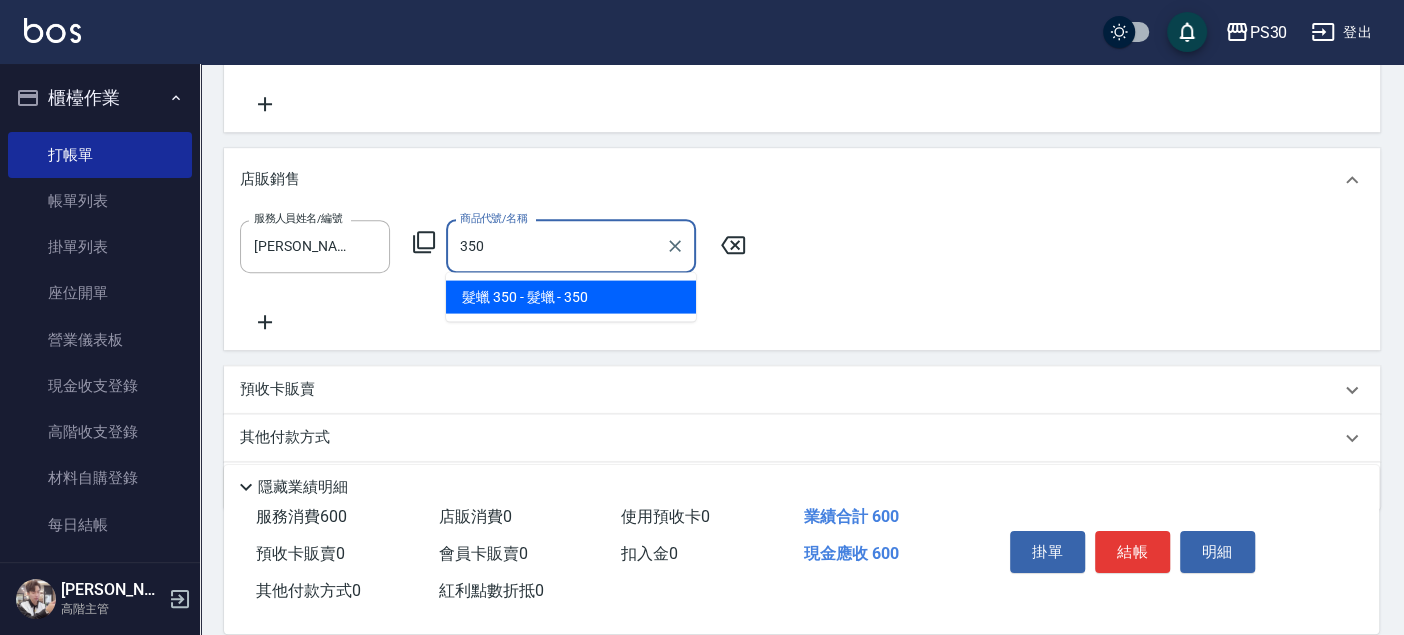 type on "髮蠟" 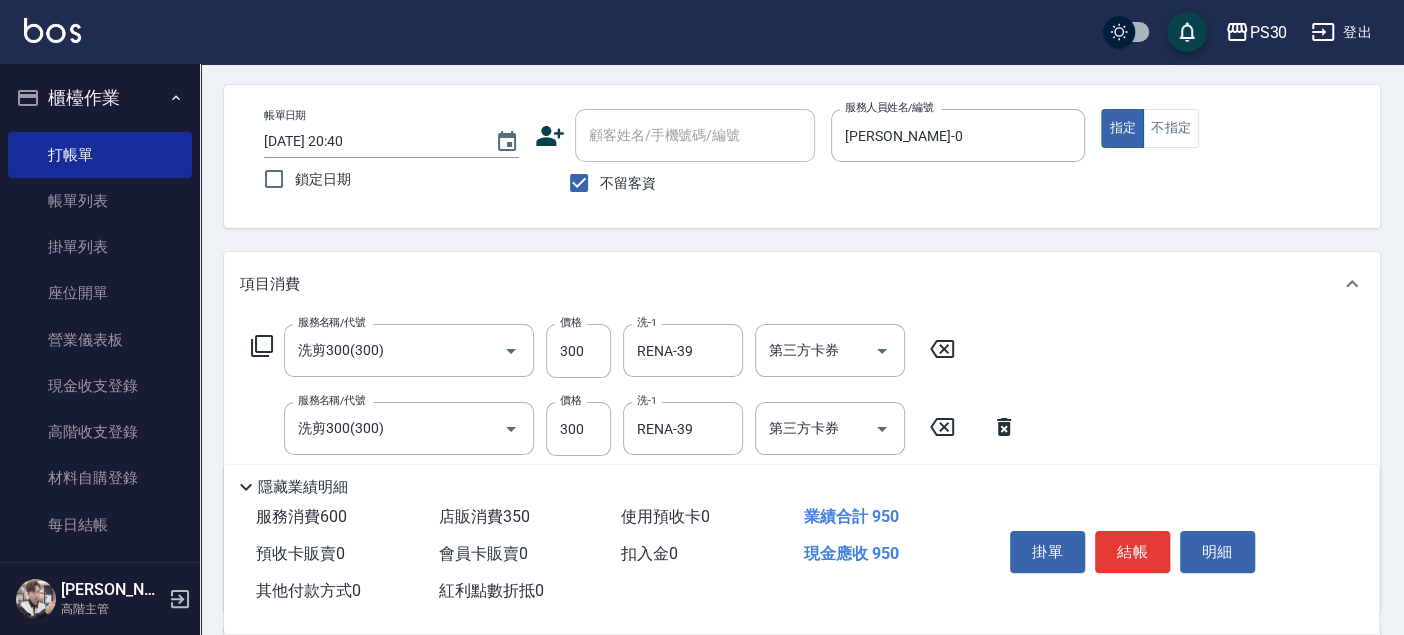 scroll, scrollTop: 111, scrollLeft: 0, axis: vertical 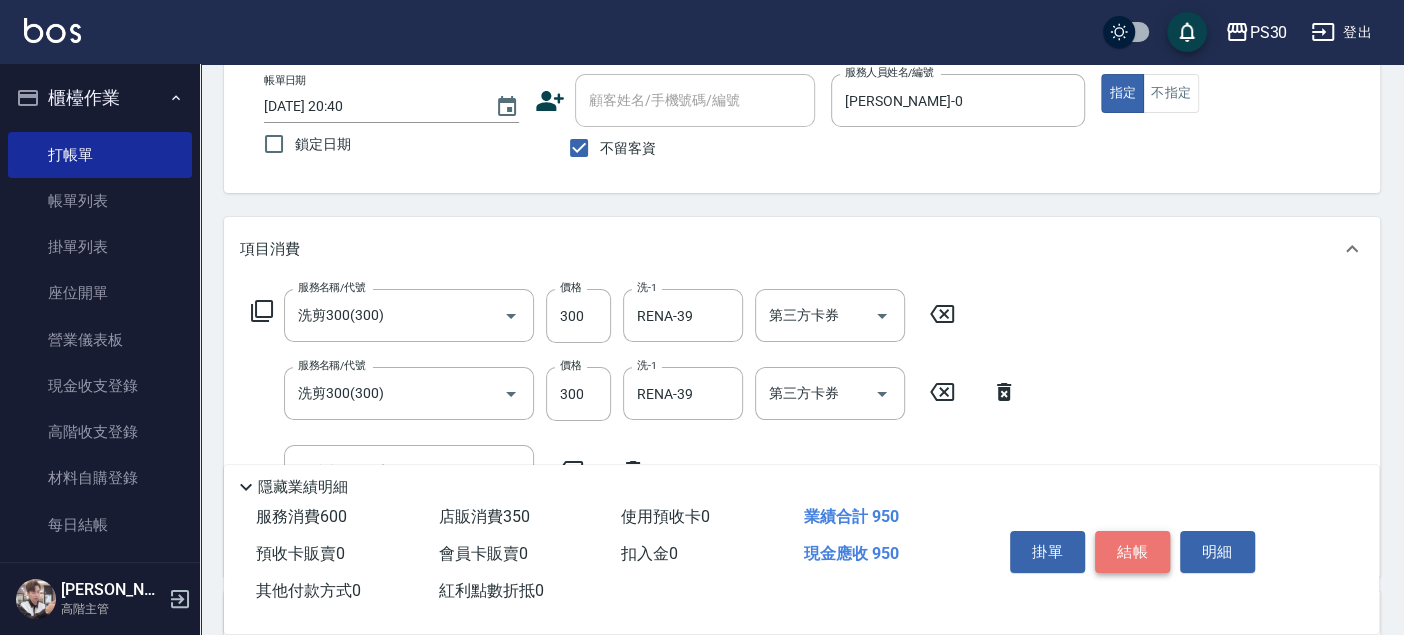 click on "結帳" at bounding box center [1132, 552] 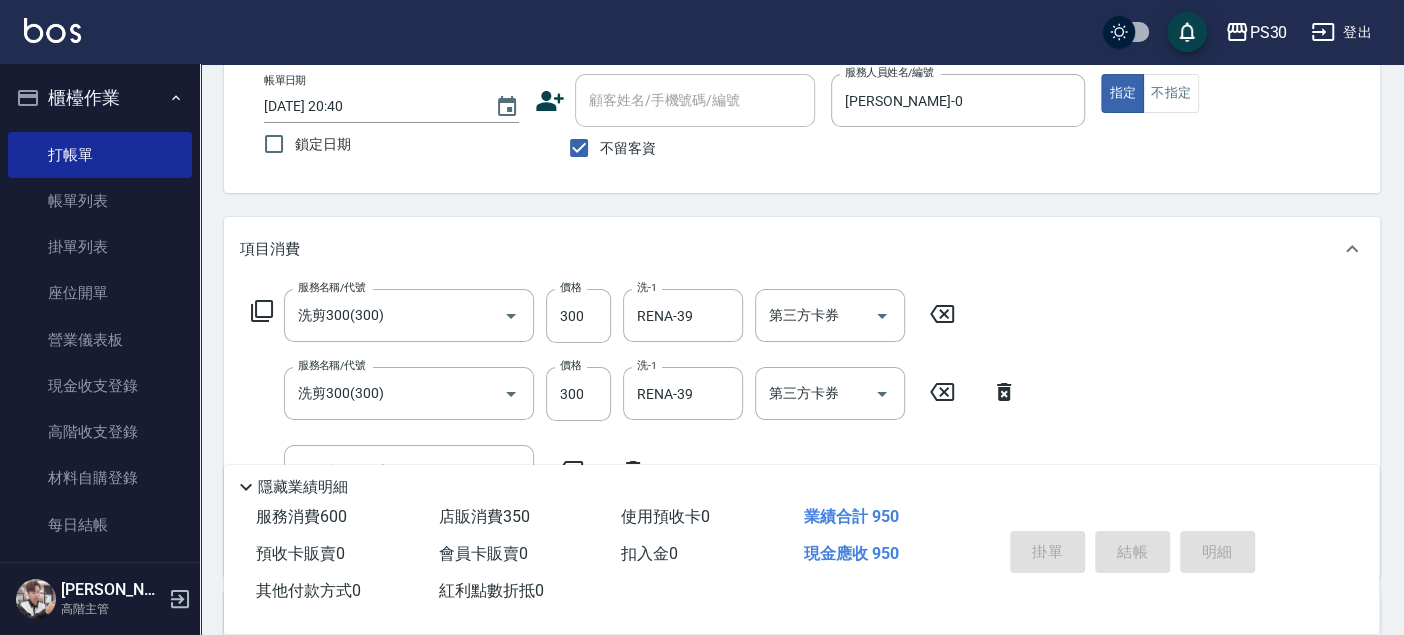 type on "[DATE] 20:41" 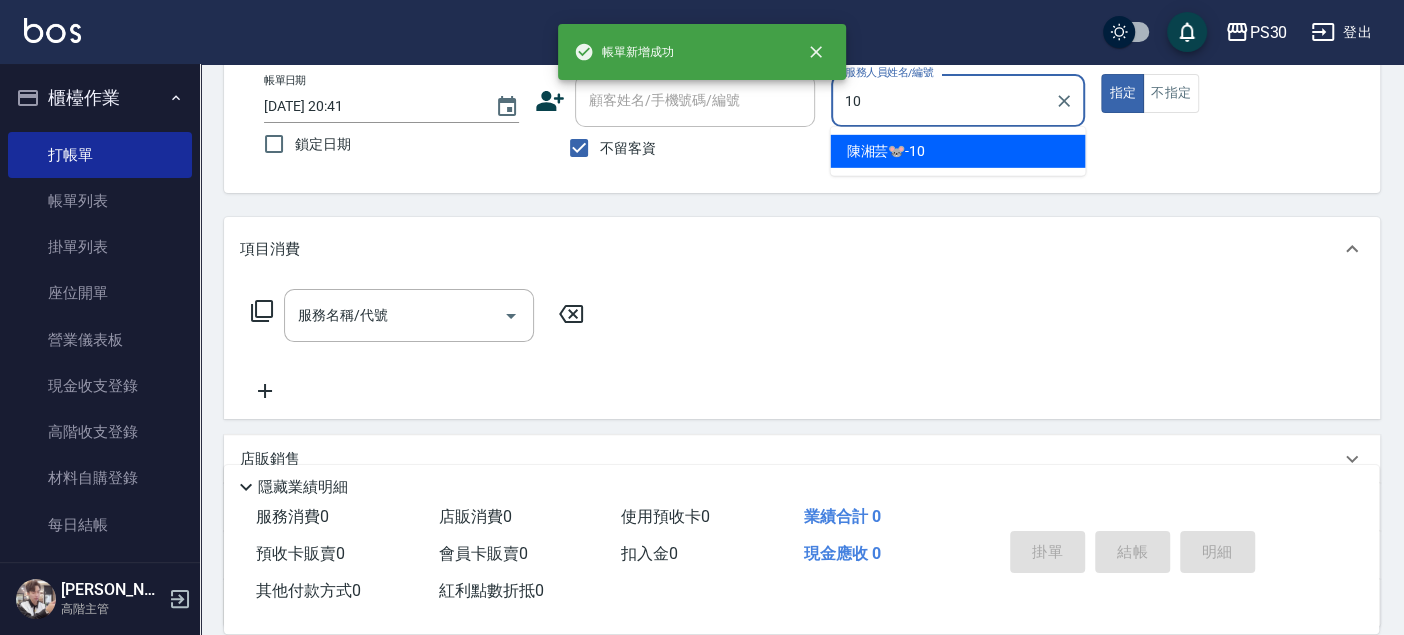 type on "[PERSON_NAME]🐭-10" 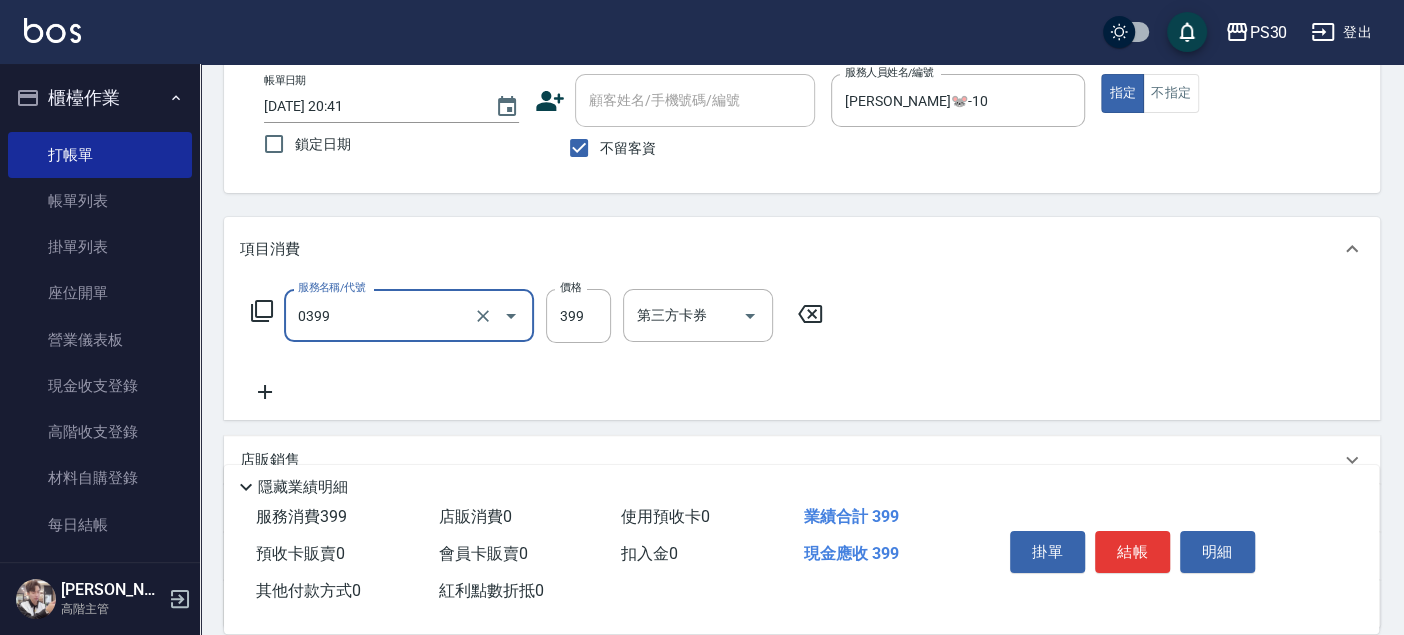 type on "海鹽洗(0399)" 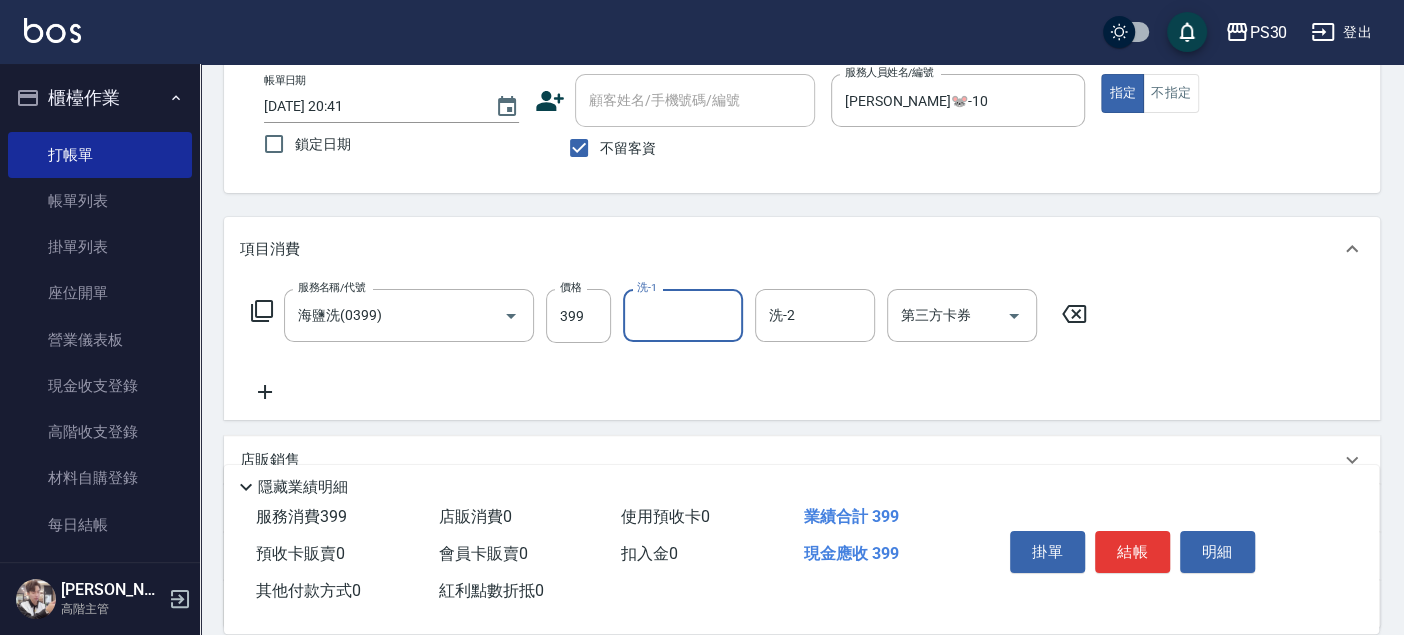 type on "2" 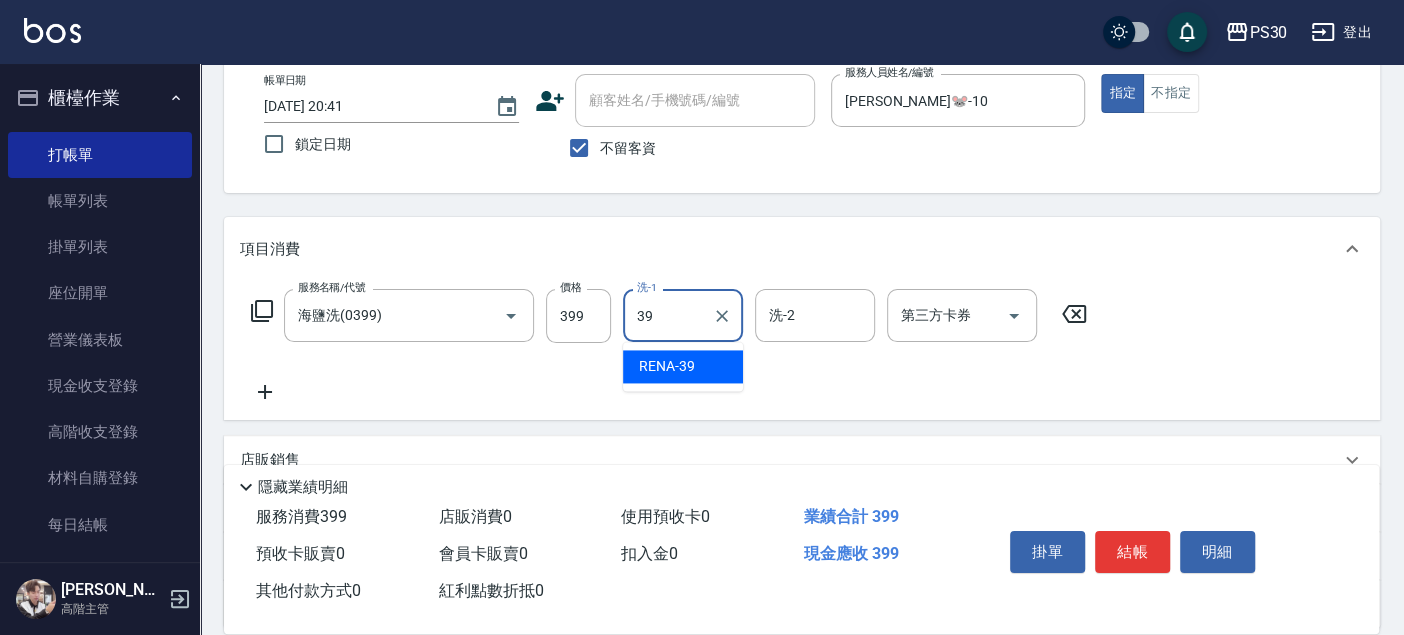 type on "RENA-39" 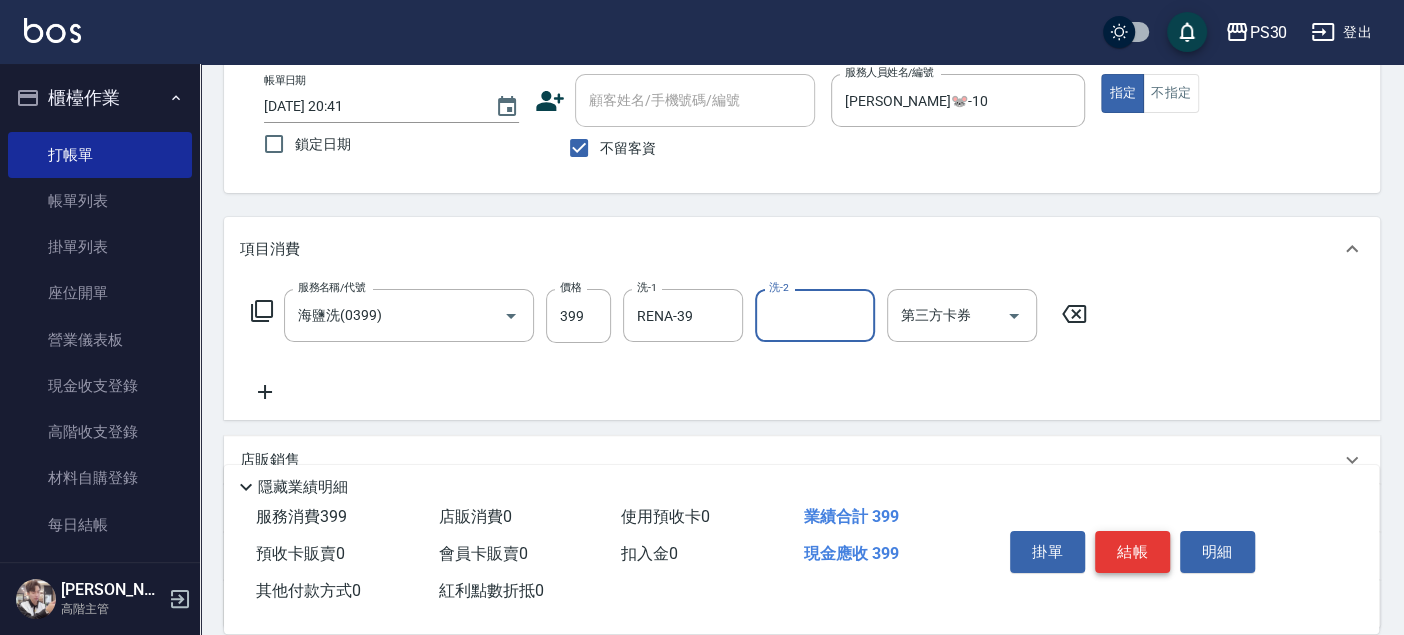 click on "結帳" at bounding box center (1132, 552) 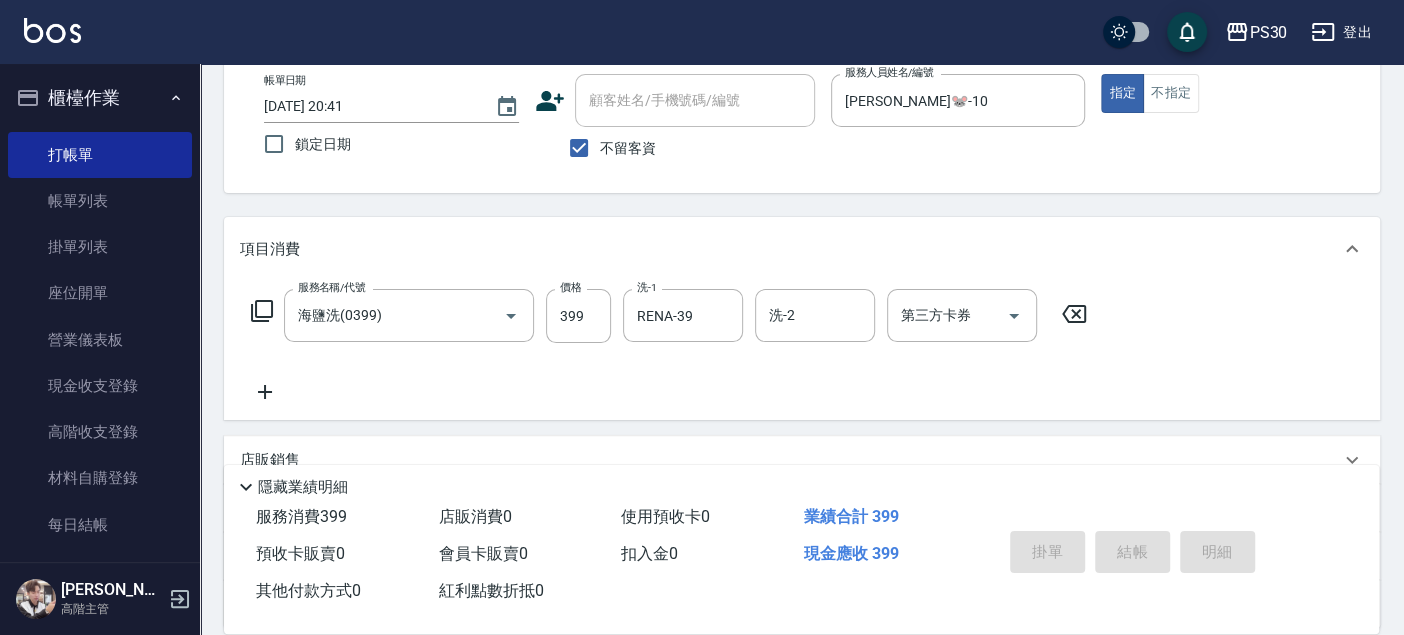 type 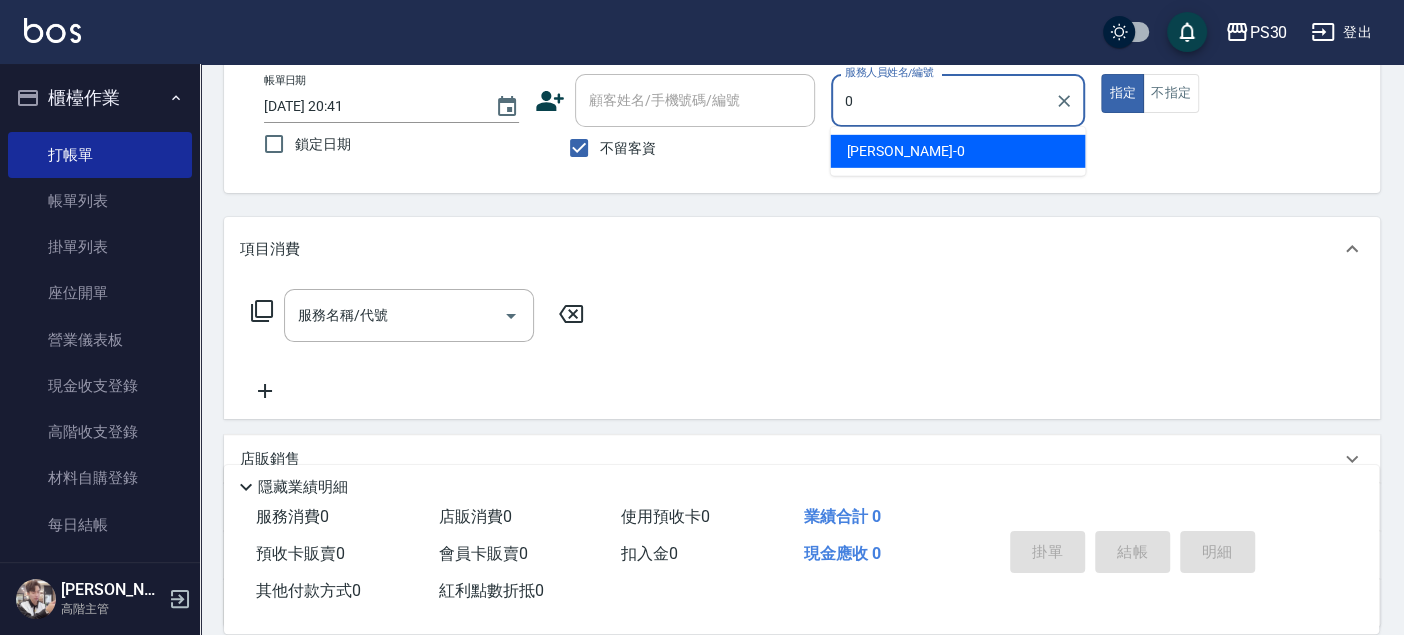 type on "[PERSON_NAME]-0" 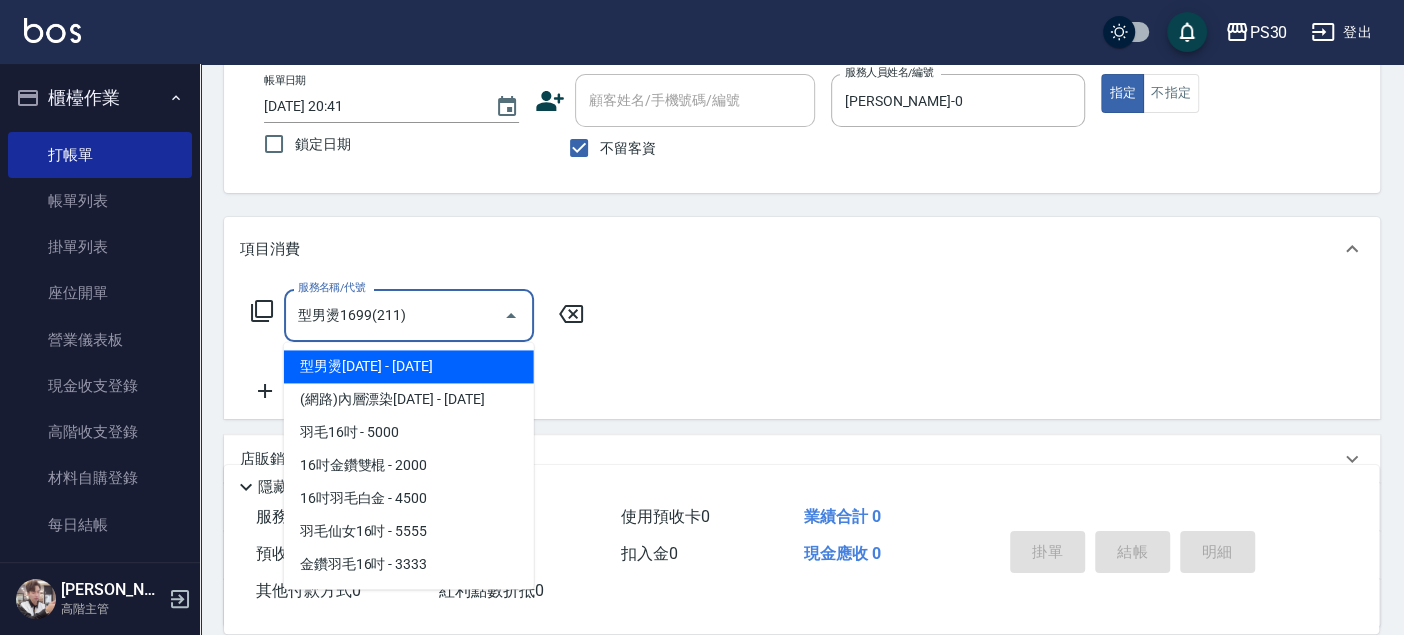 type on "型男燙1699(211)" 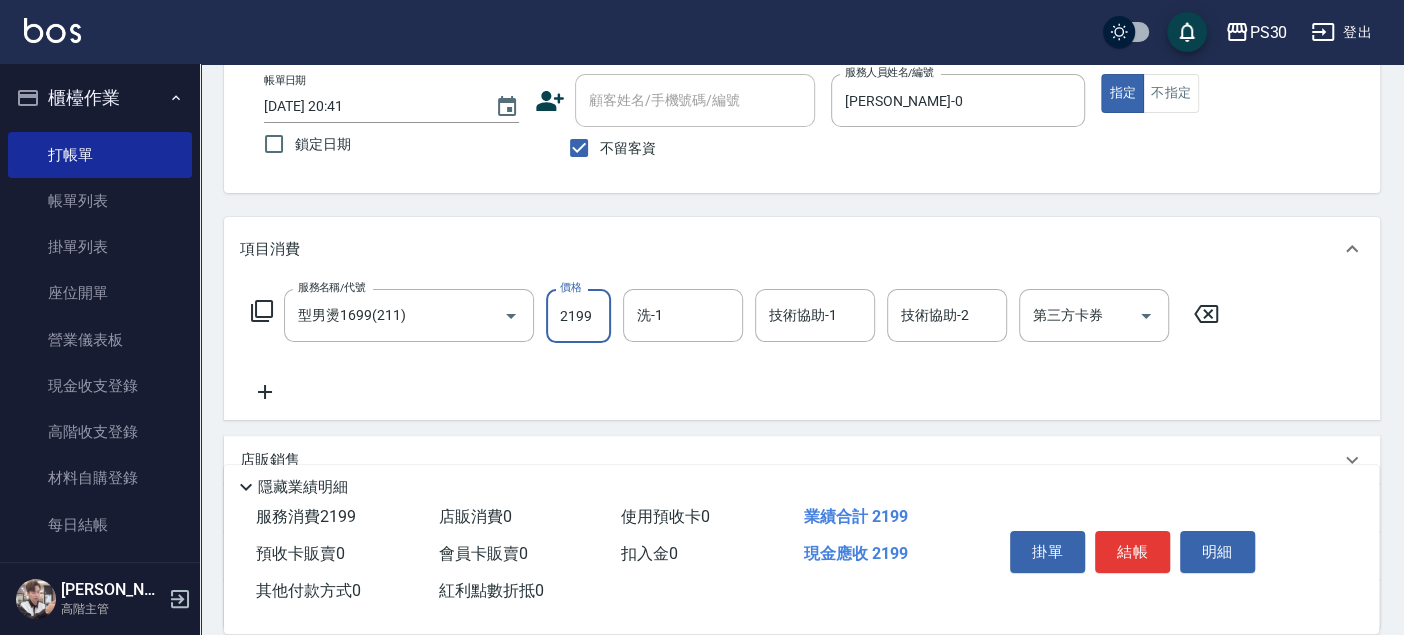 type on "2199" 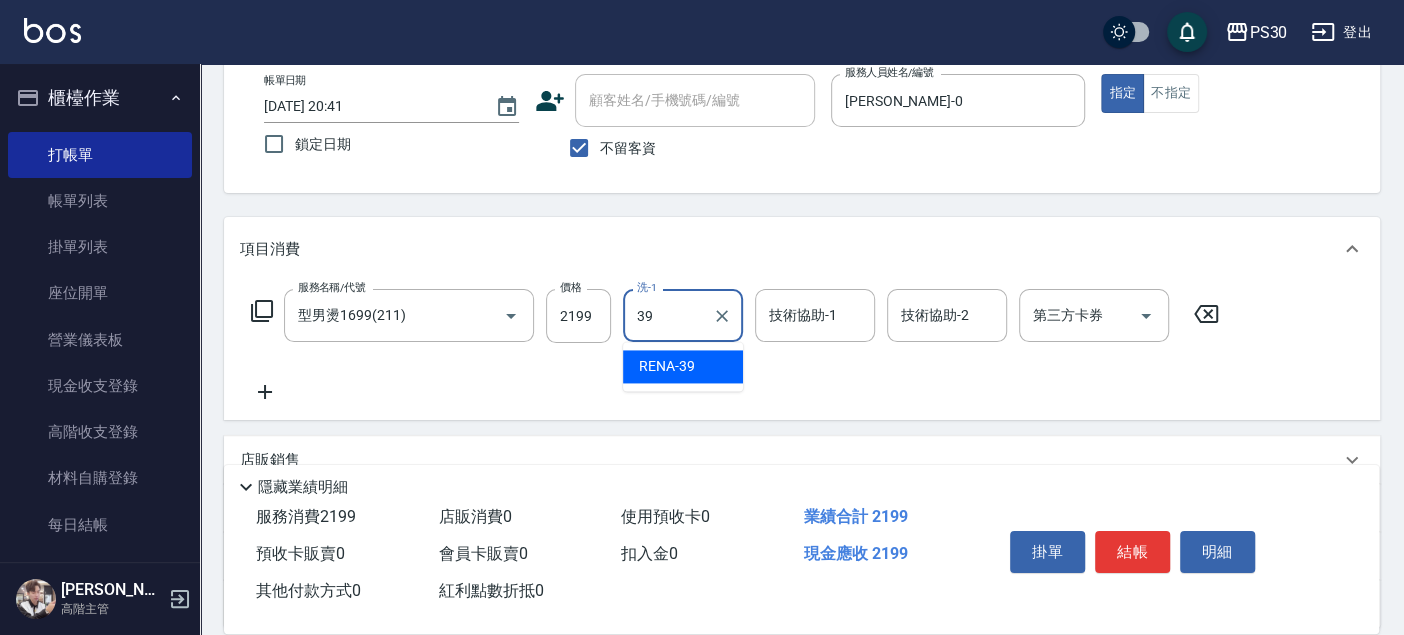 type on "RENA-39" 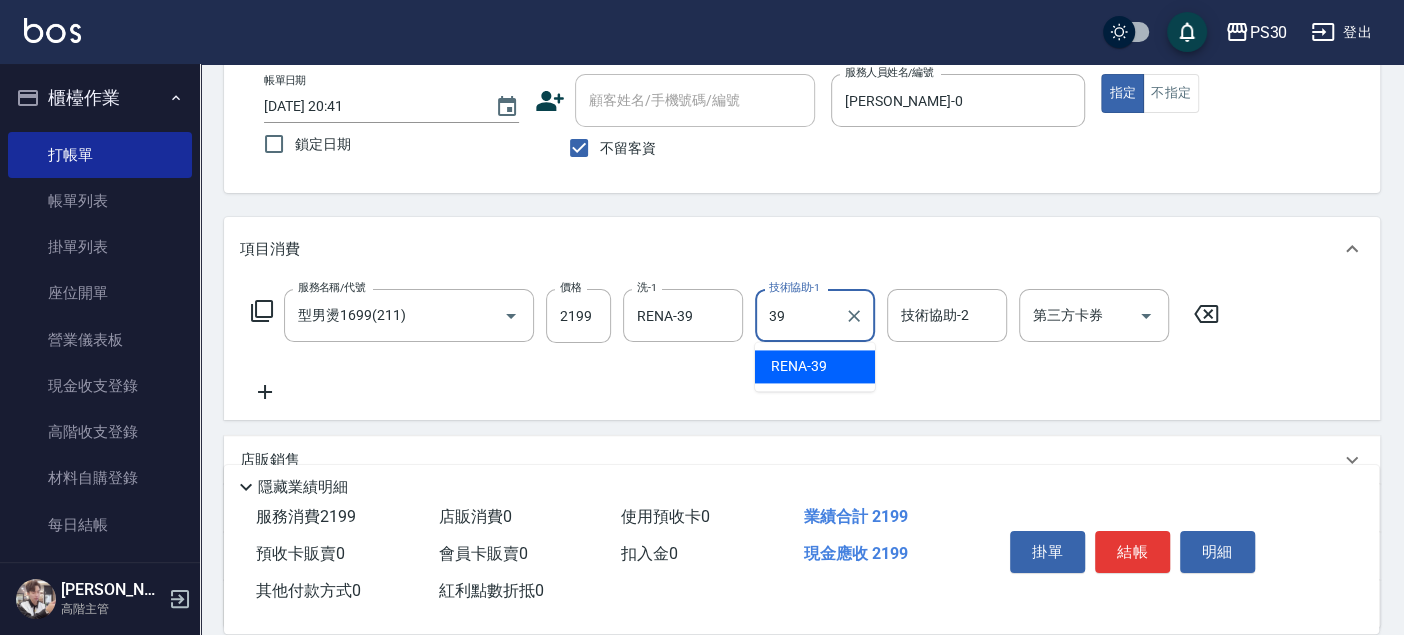 type on "RENA-39" 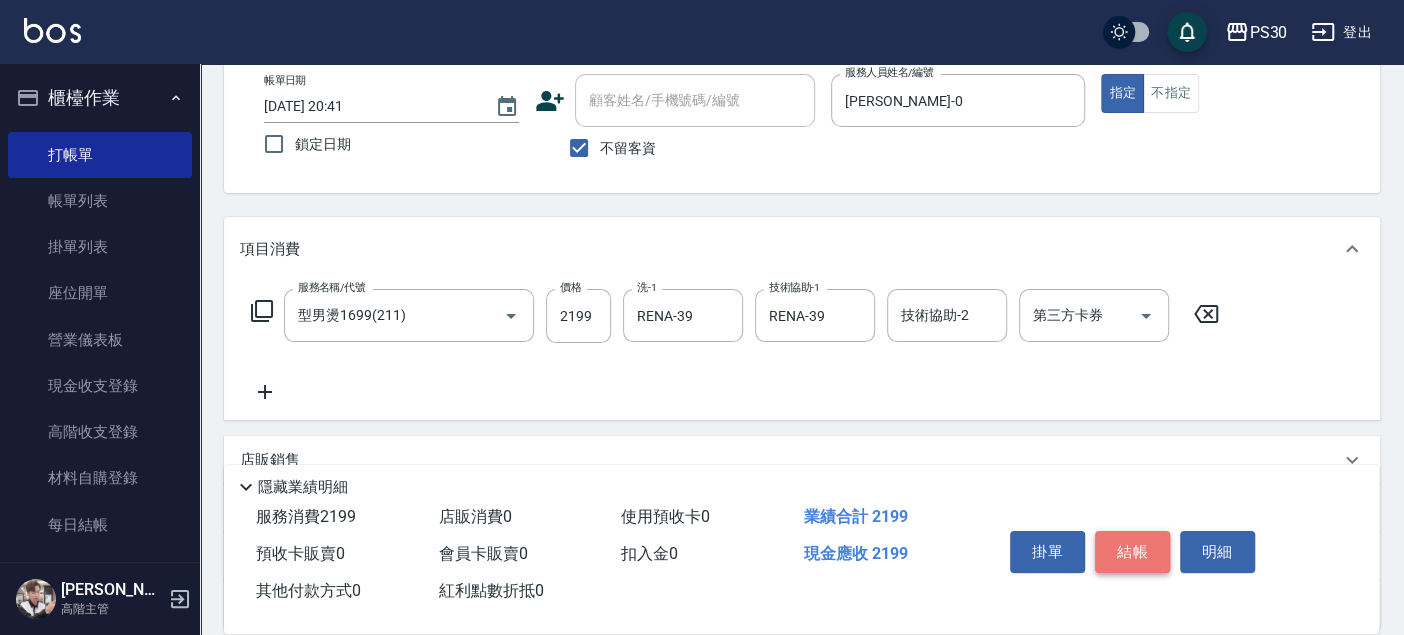 click on "結帳" at bounding box center (1132, 552) 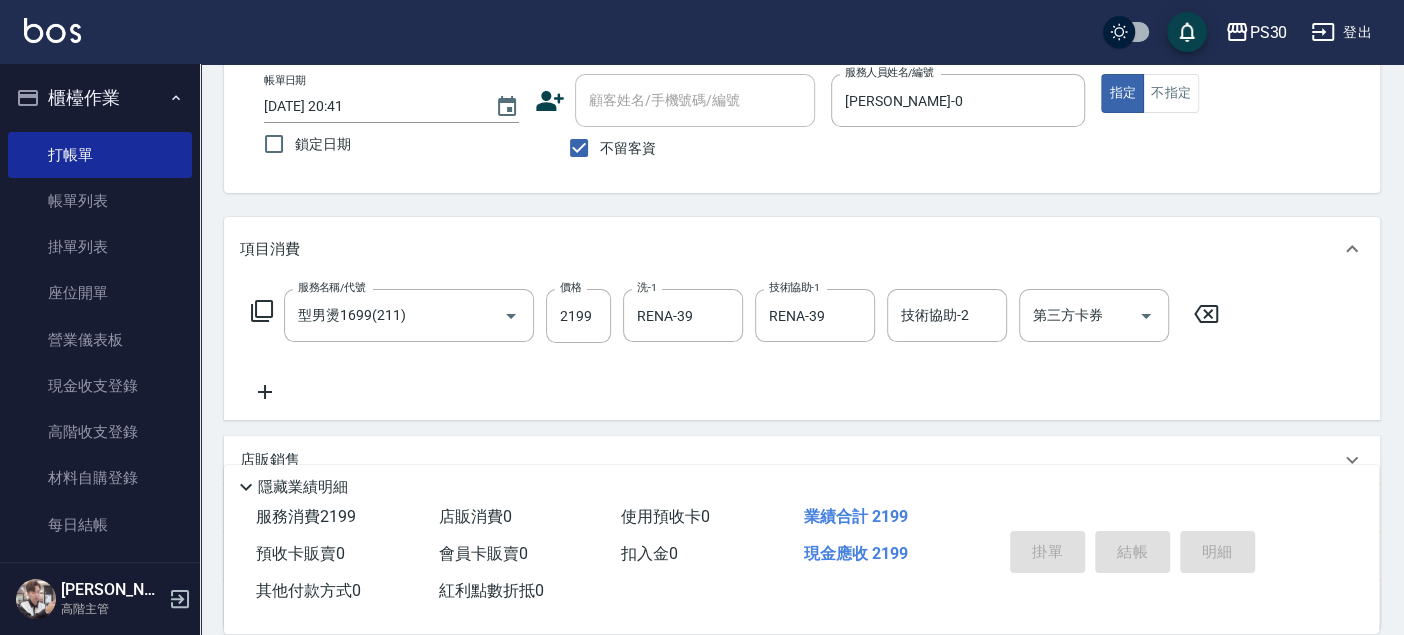 type 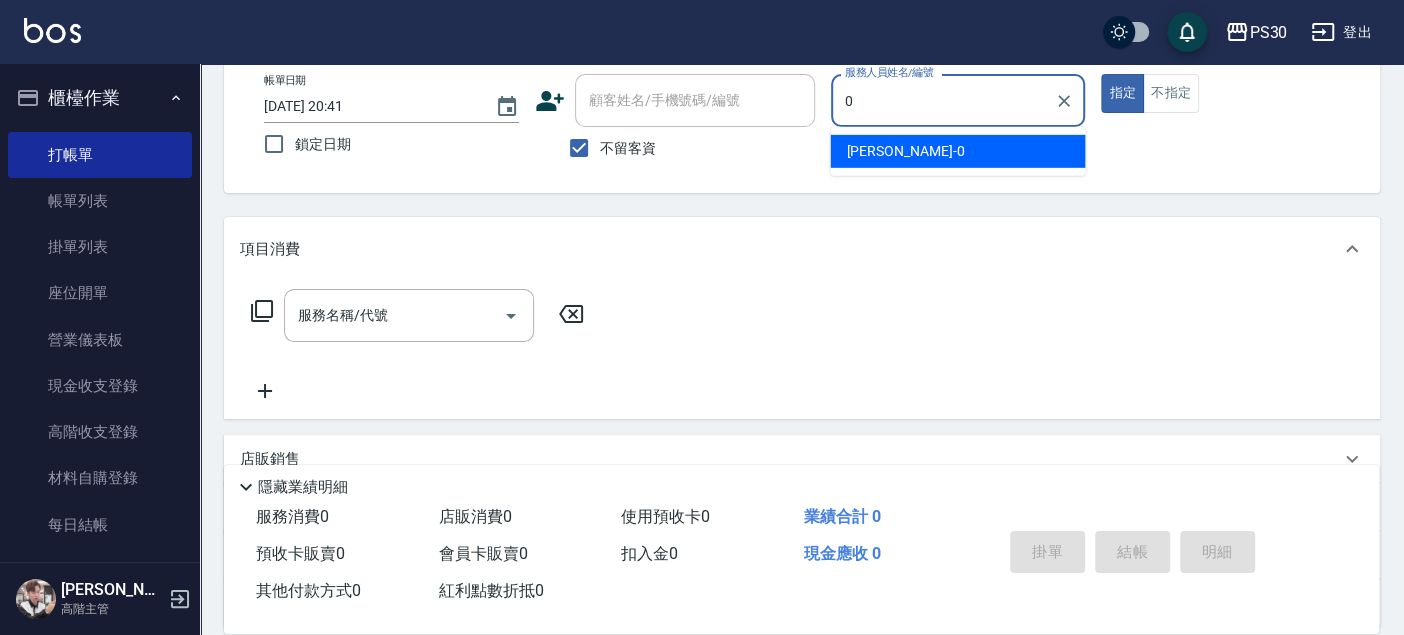 type on "[PERSON_NAME]-0" 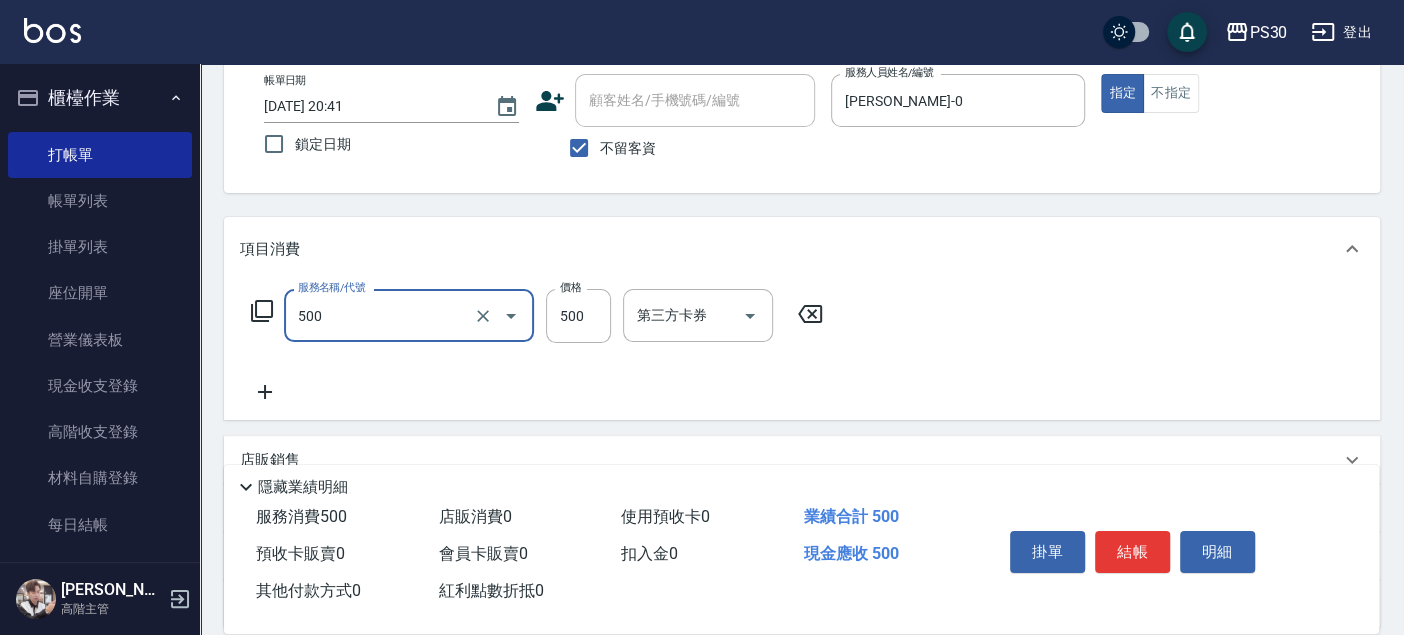 type on "洗剪500(500)" 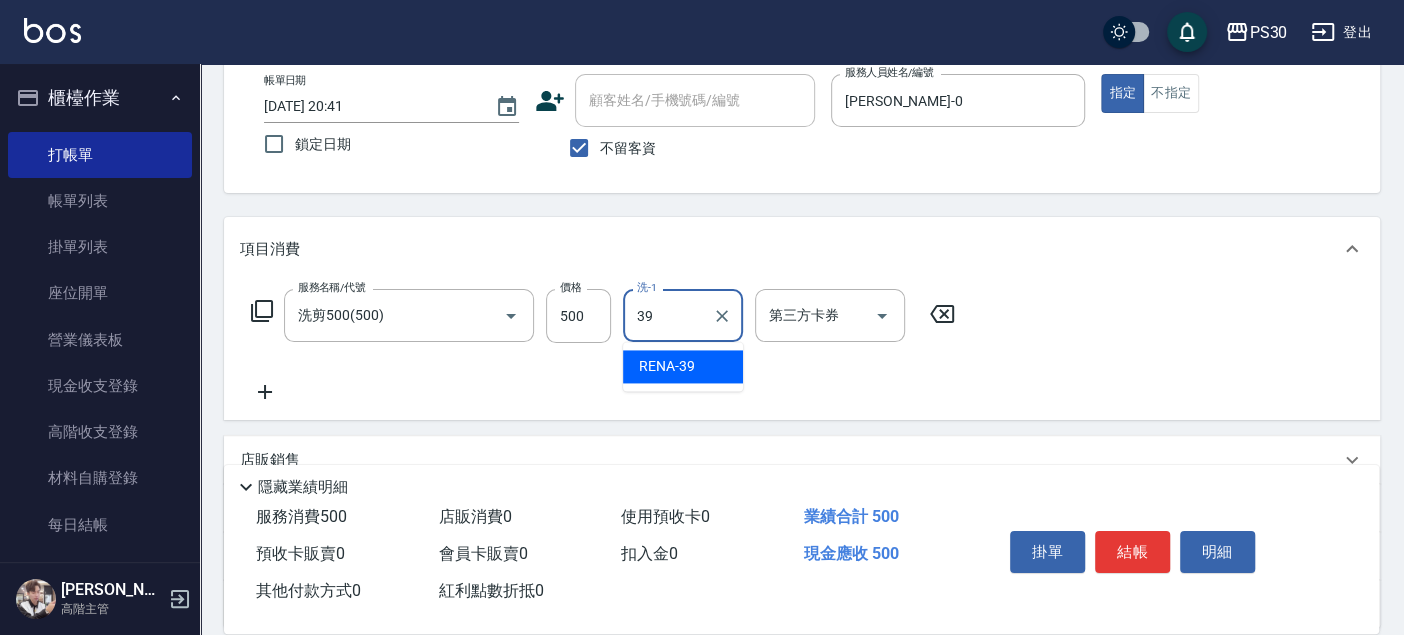 type on "RENA-39" 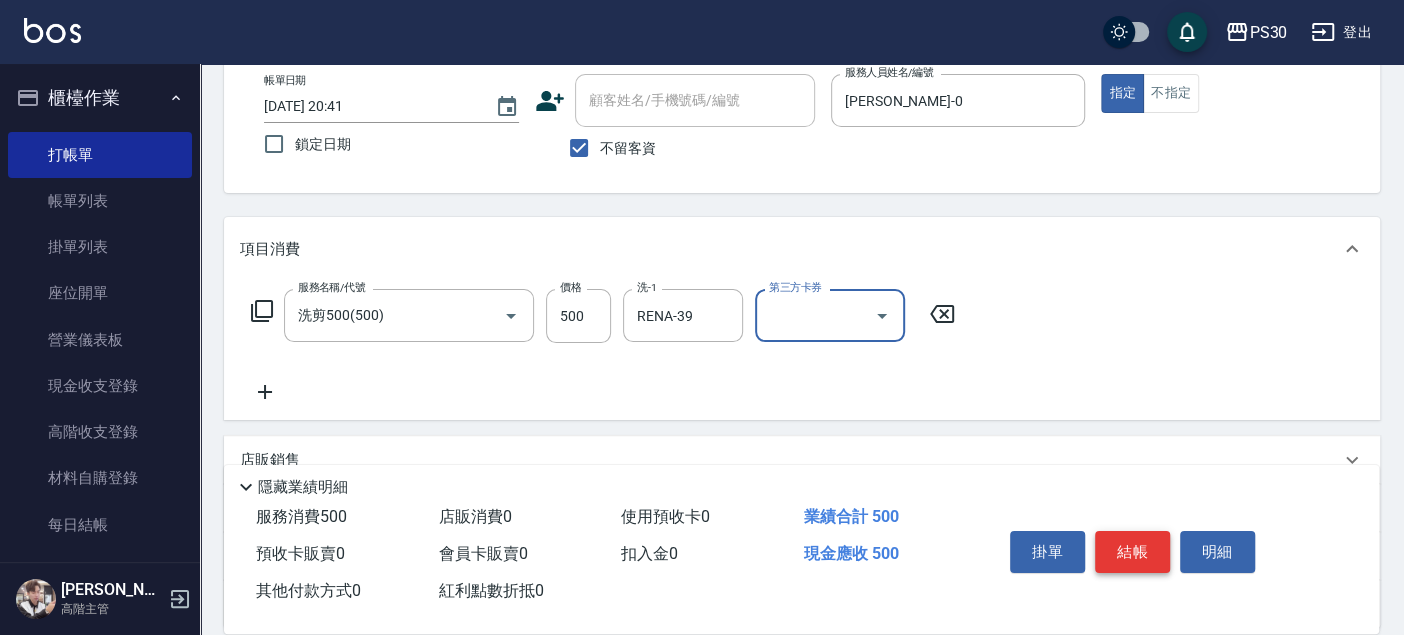 click on "結帳" at bounding box center [1132, 552] 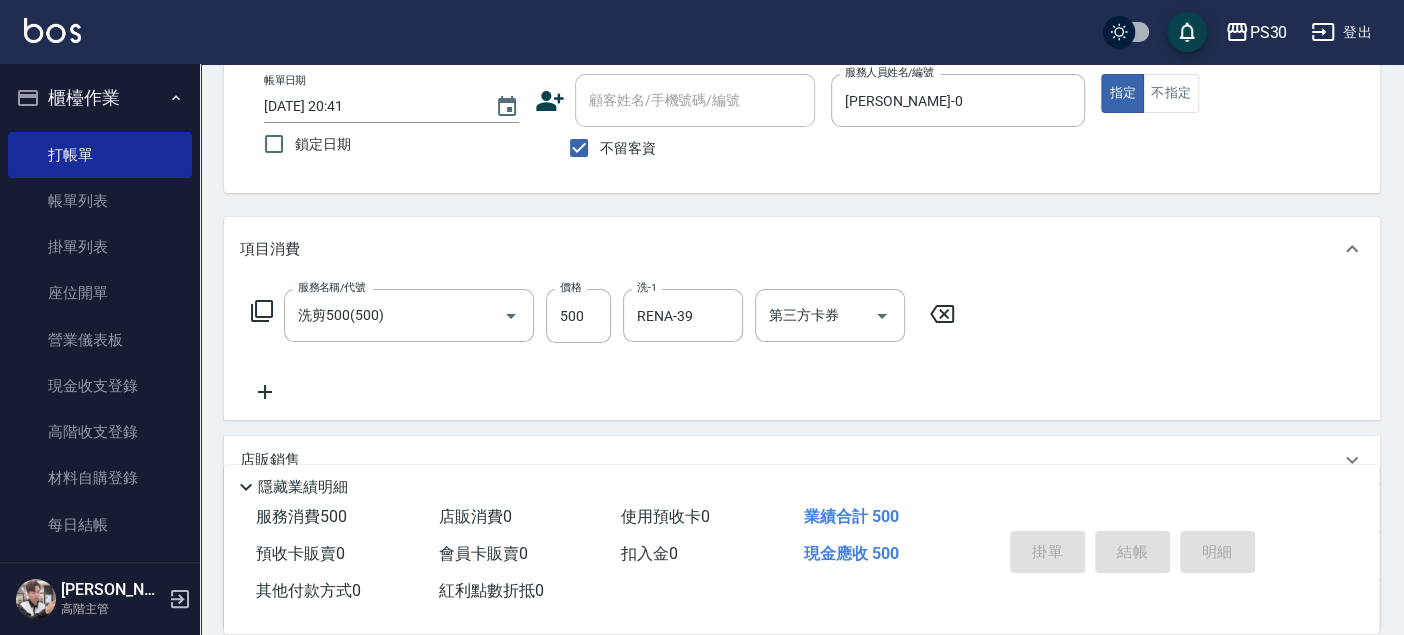 type 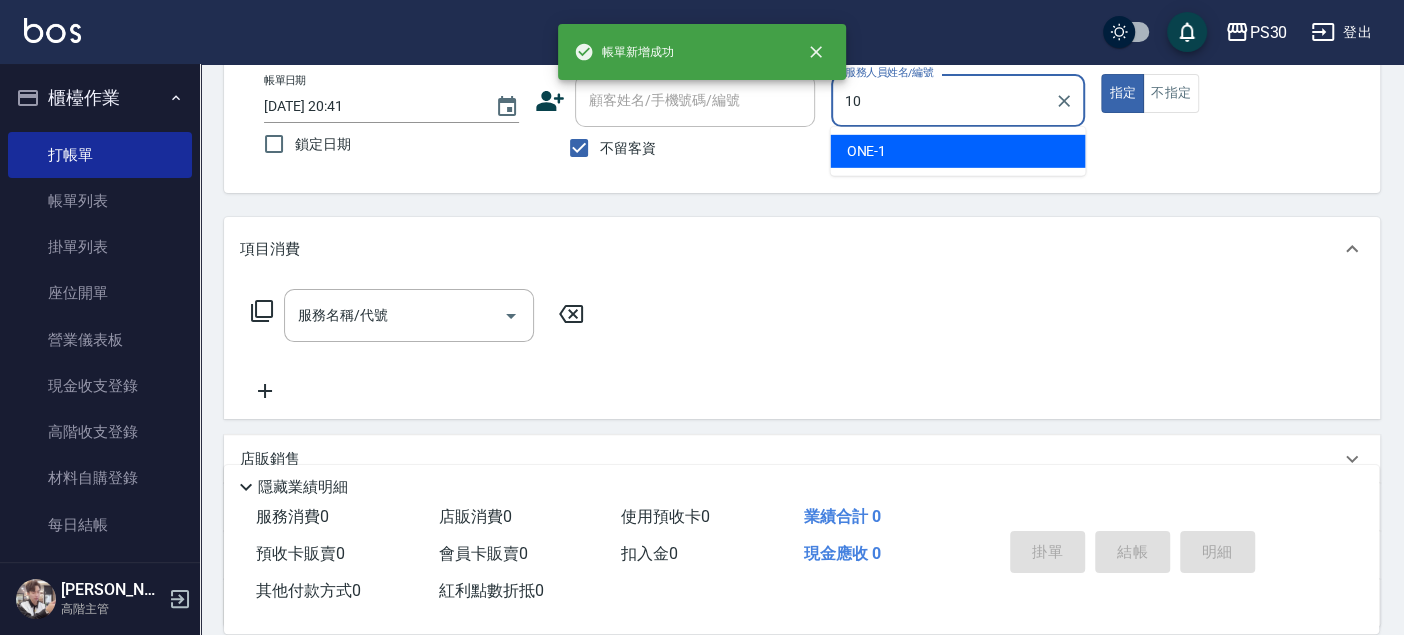 type on "[PERSON_NAME]🐭-10" 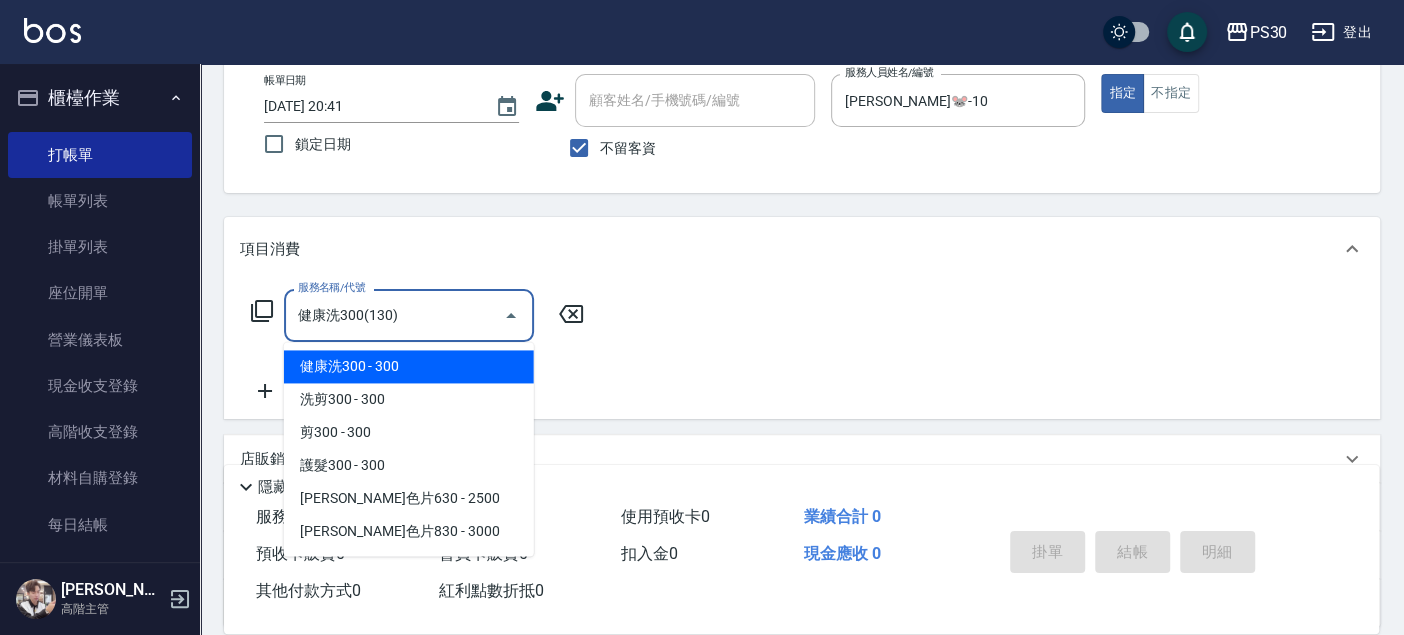 type on "健康洗300(130)" 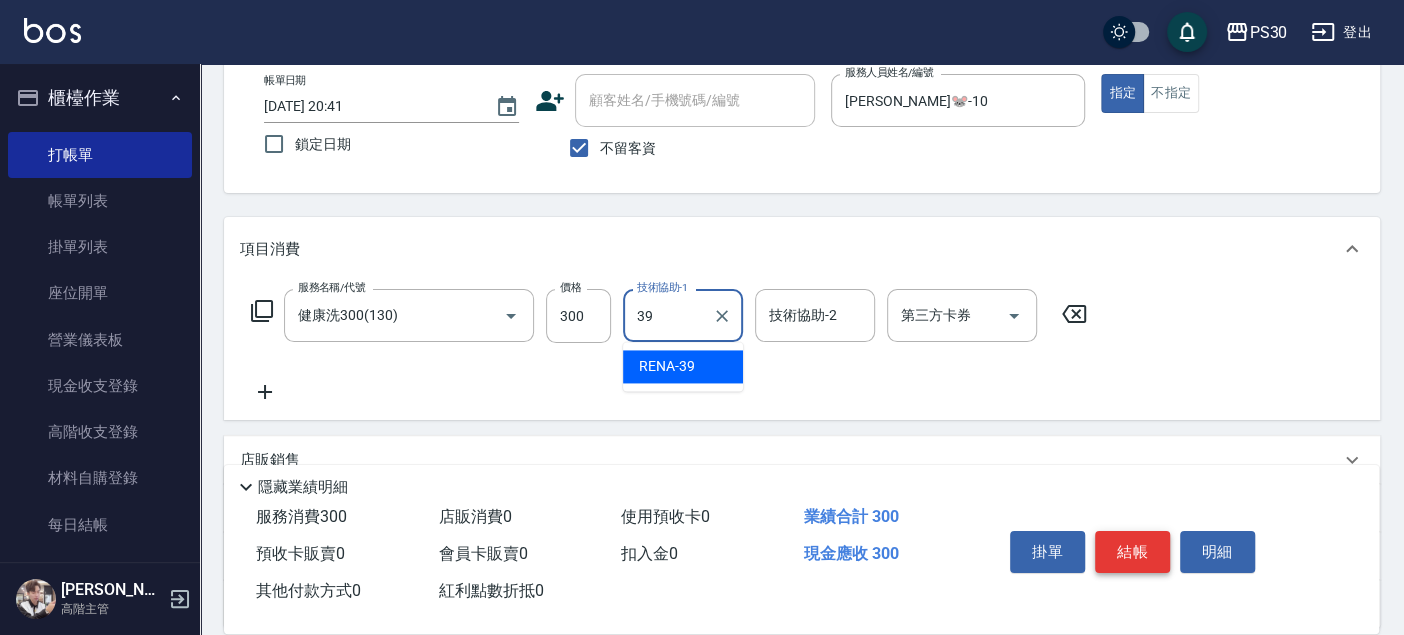type on "RENA-39" 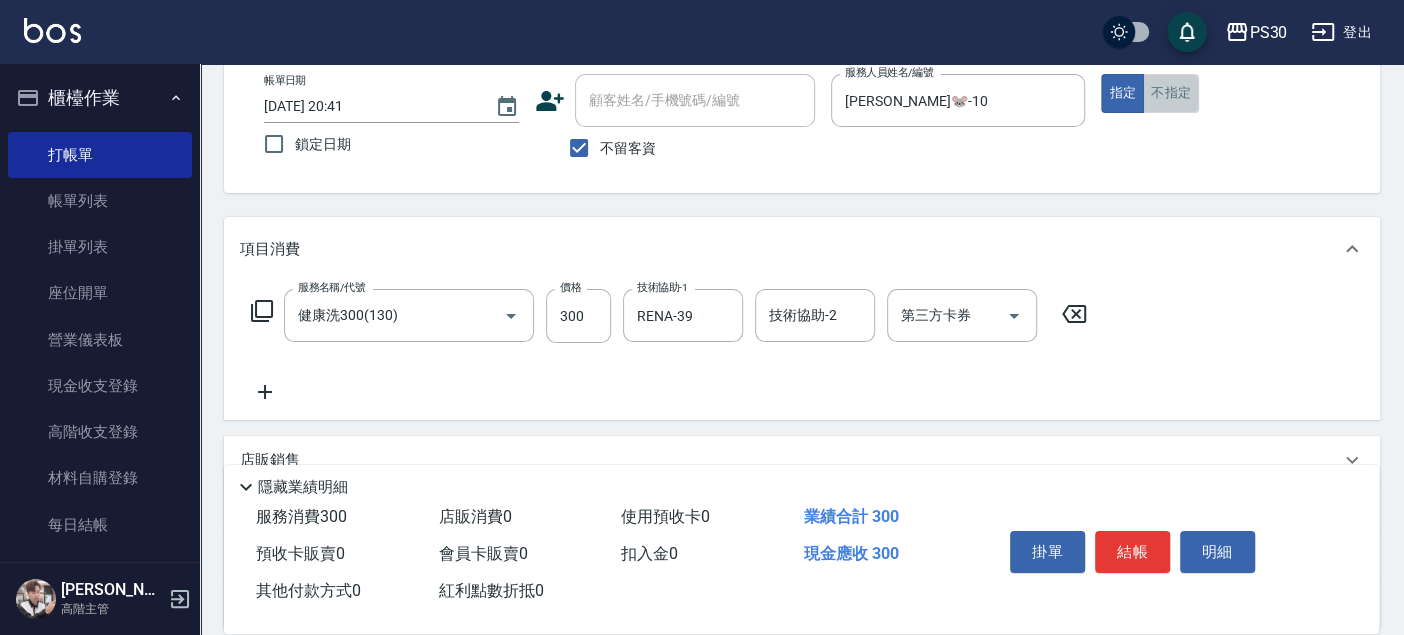 click on "不指定" at bounding box center (1171, 93) 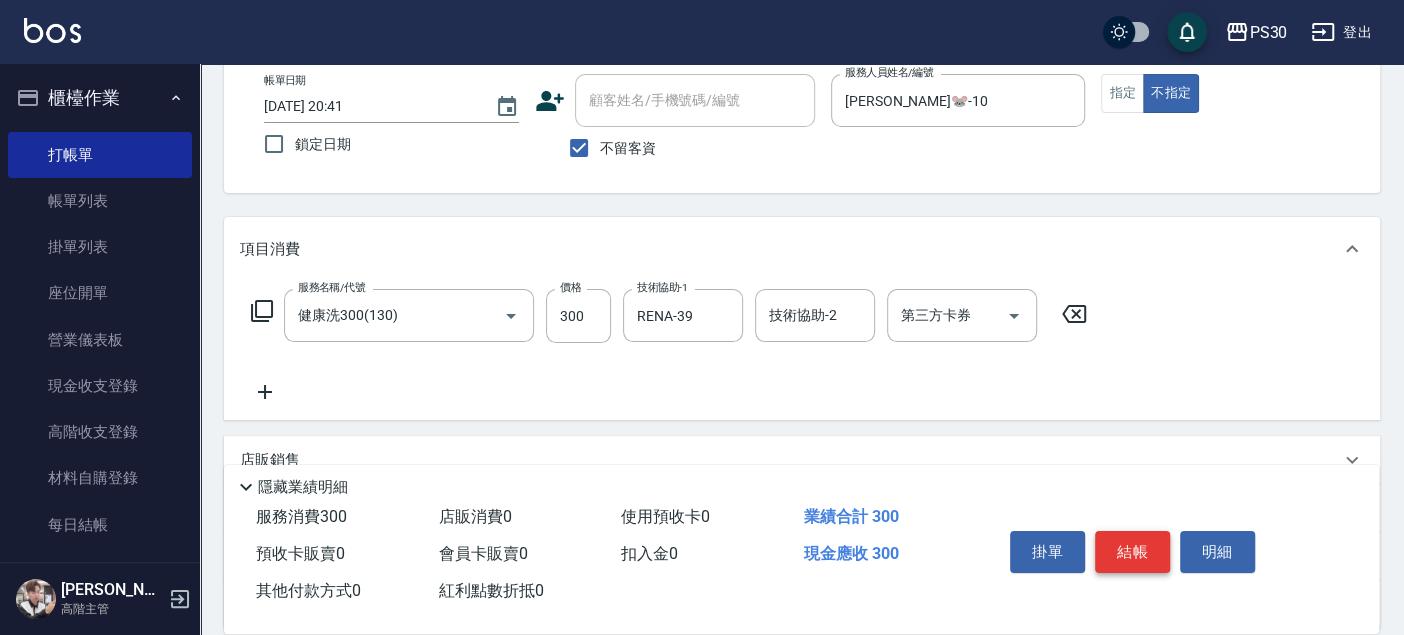 click on "結帳" at bounding box center (1132, 552) 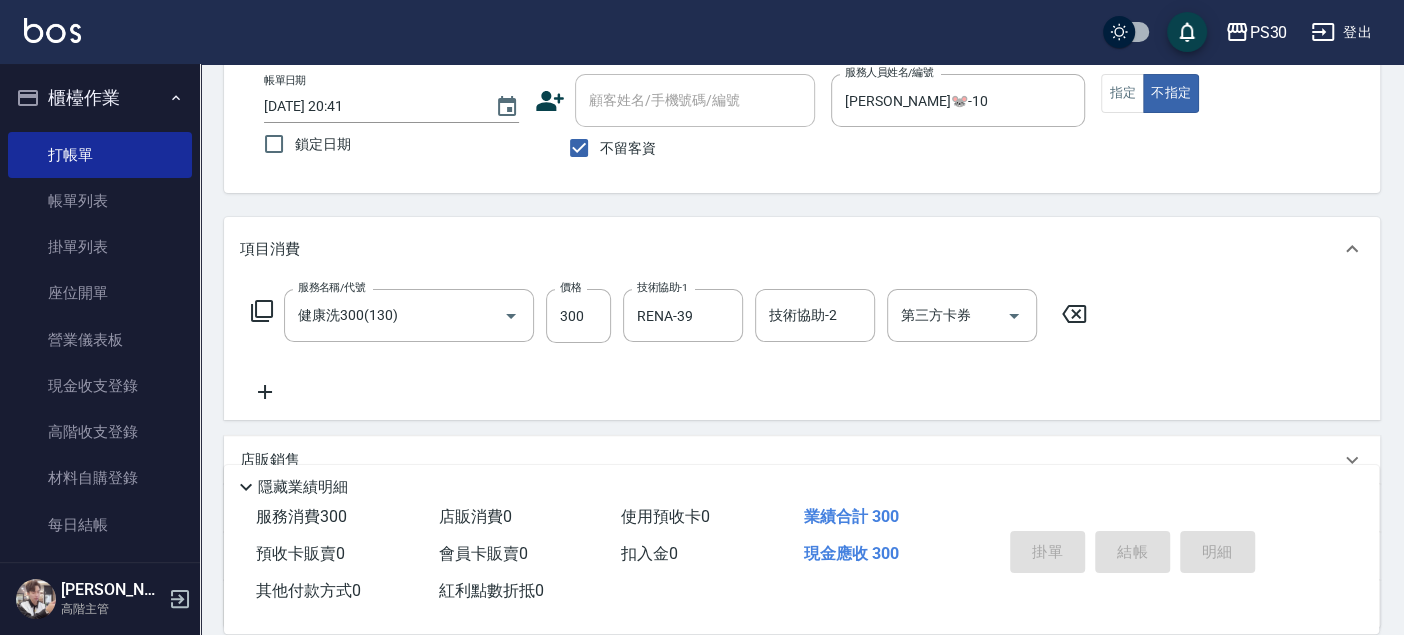 type on "[DATE] 20:42" 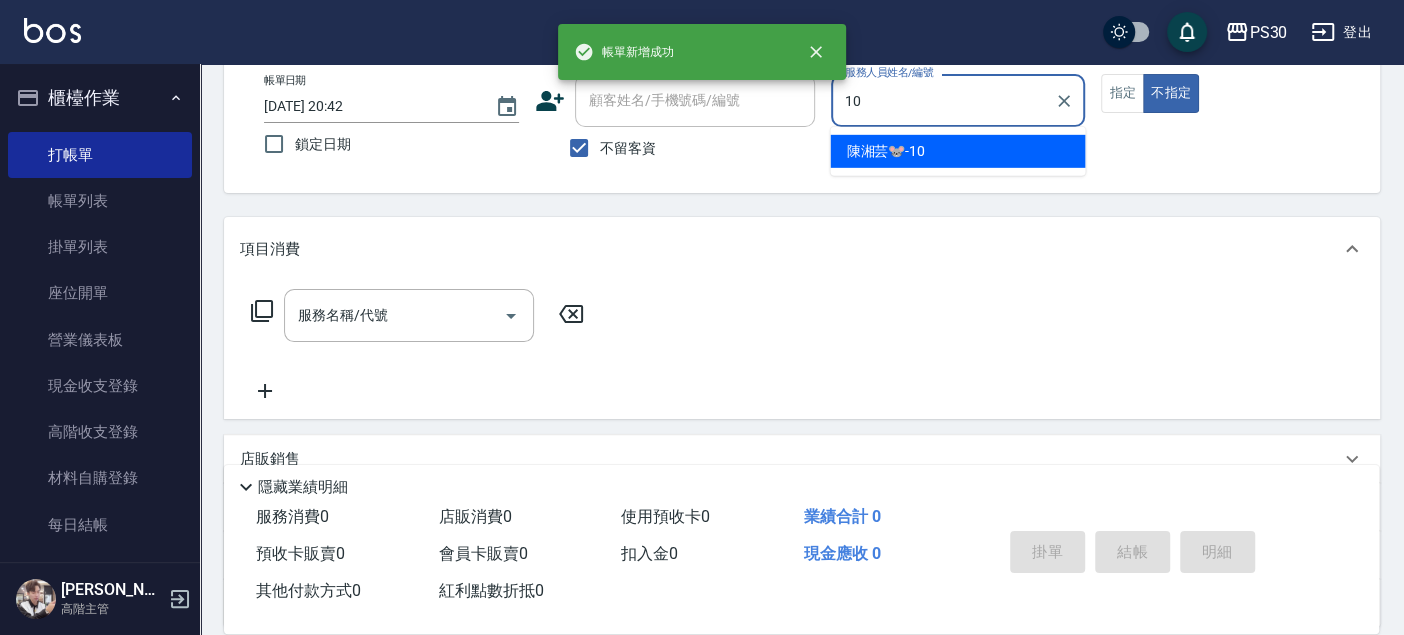 type on "[PERSON_NAME]🐭-10" 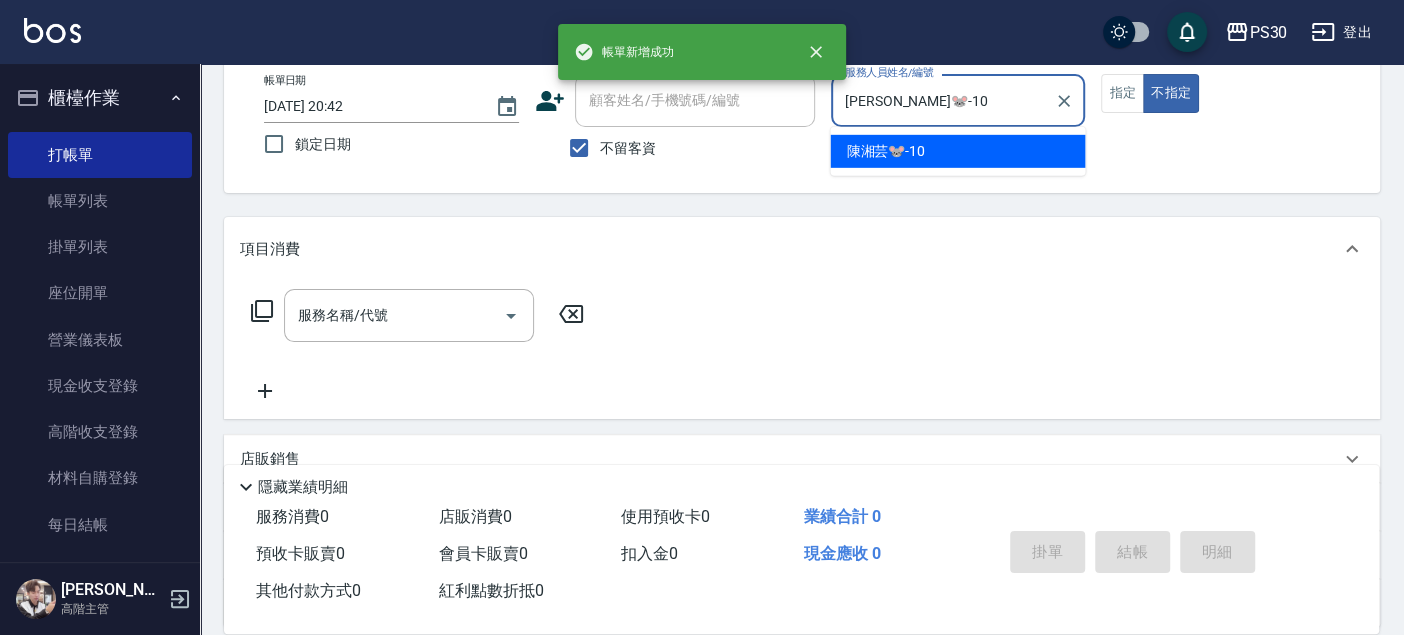 type on "false" 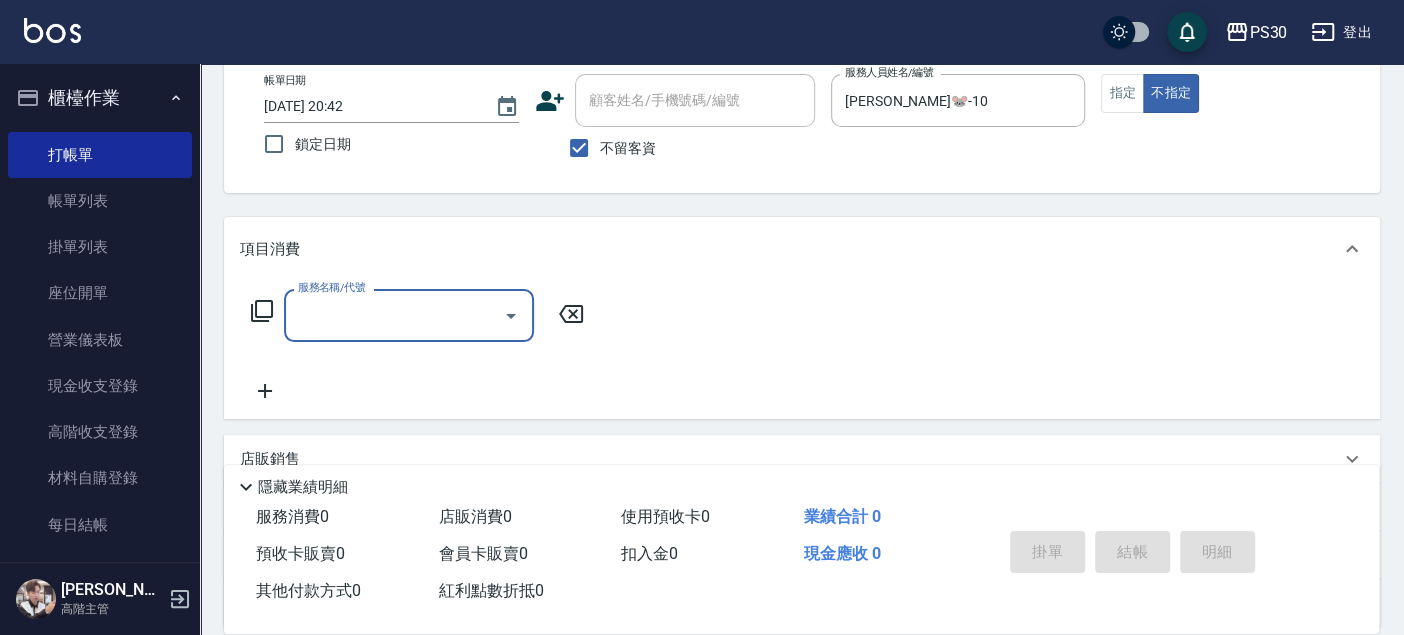 type on "0" 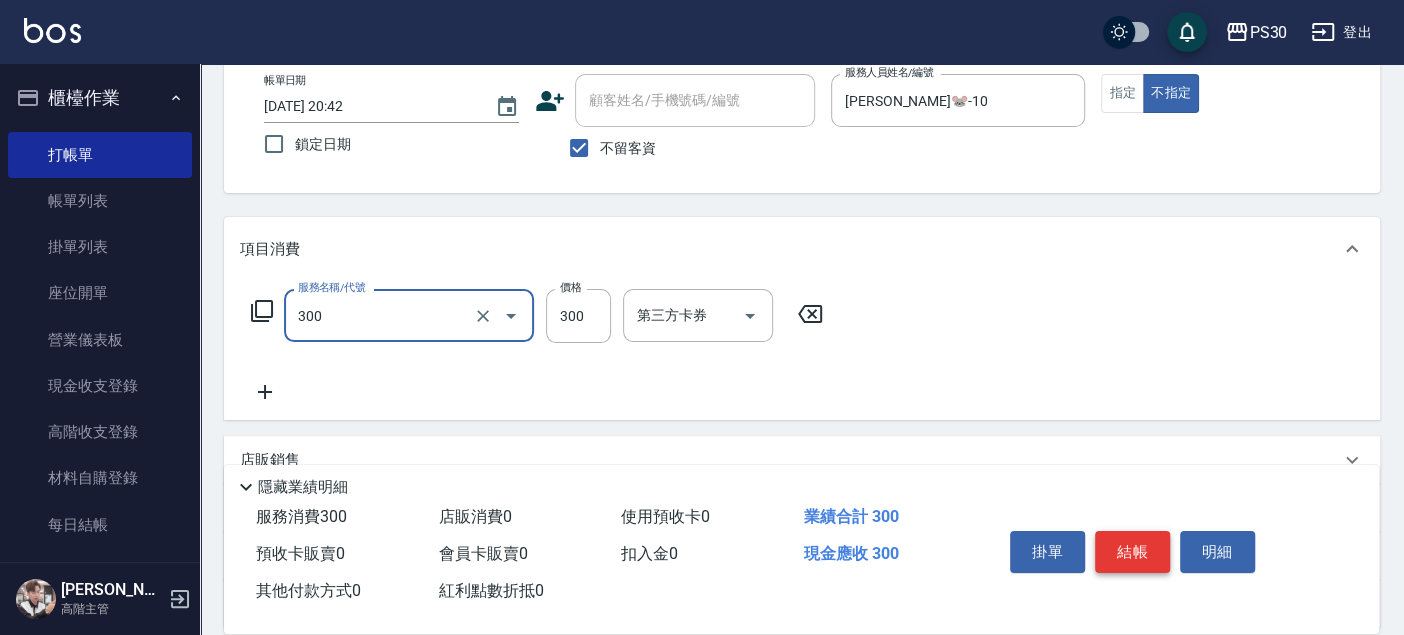 type on "洗剪300(300)" 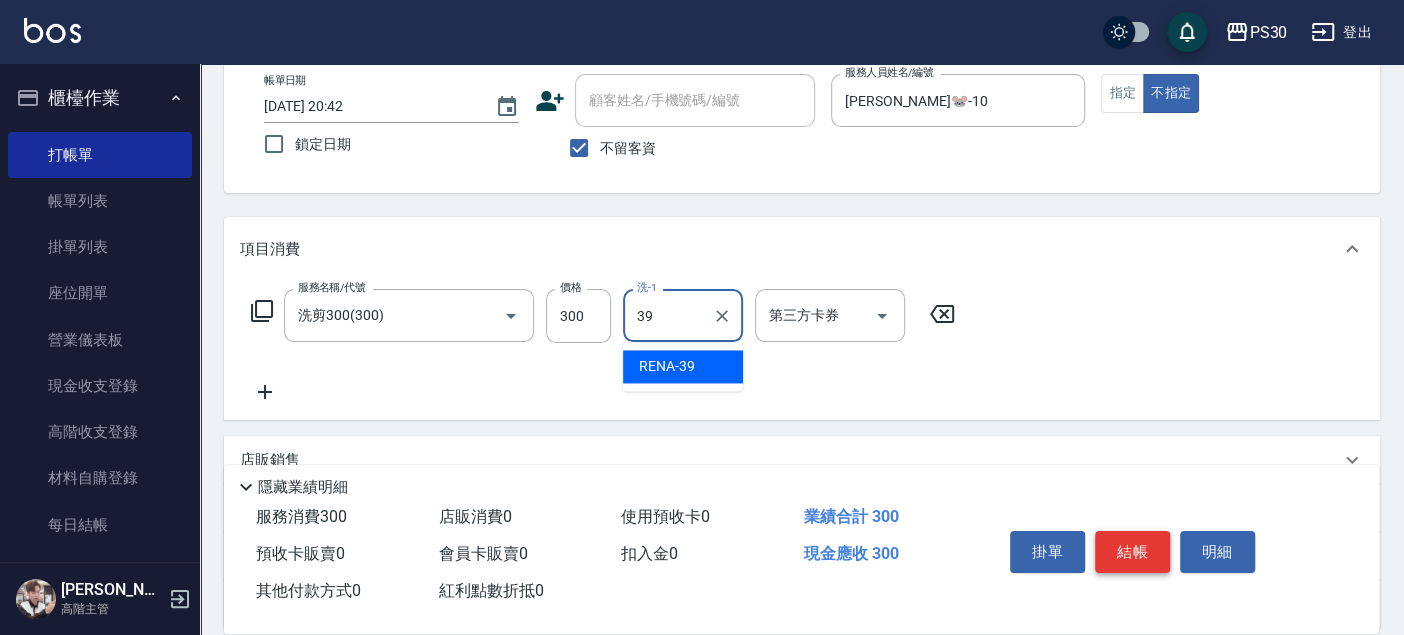 type on "RENA-39" 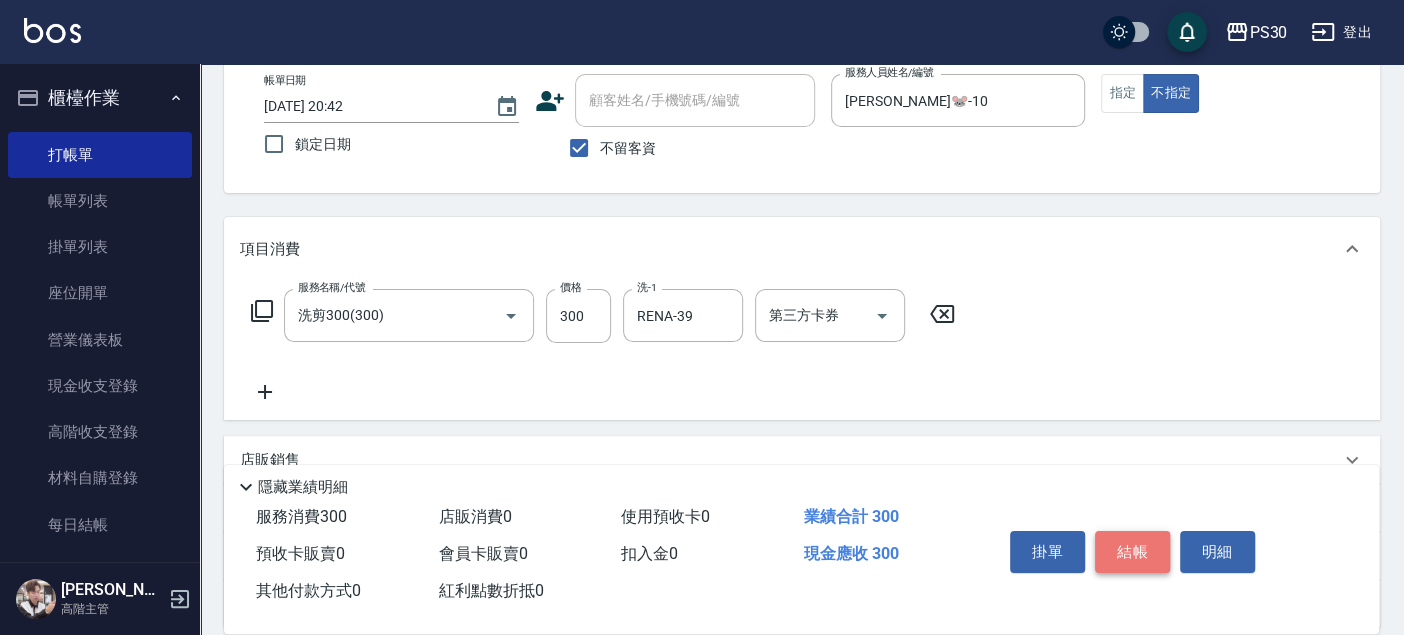 click on "結帳" at bounding box center (1132, 552) 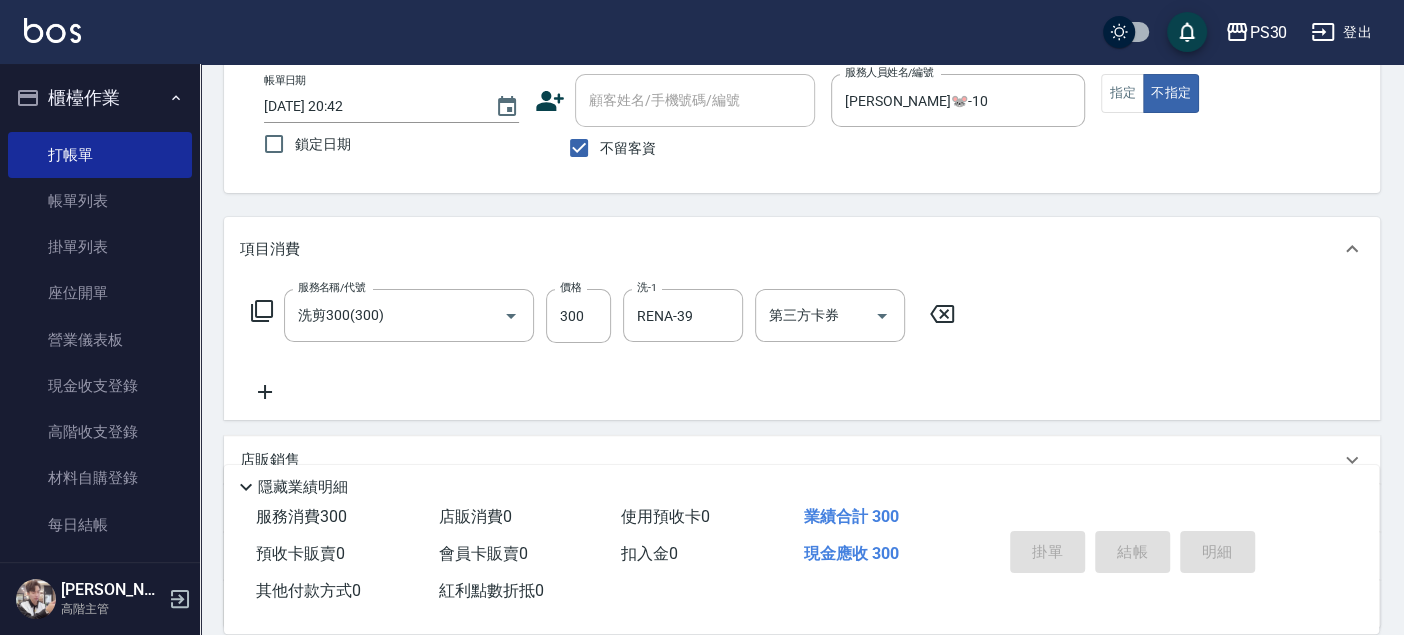 type 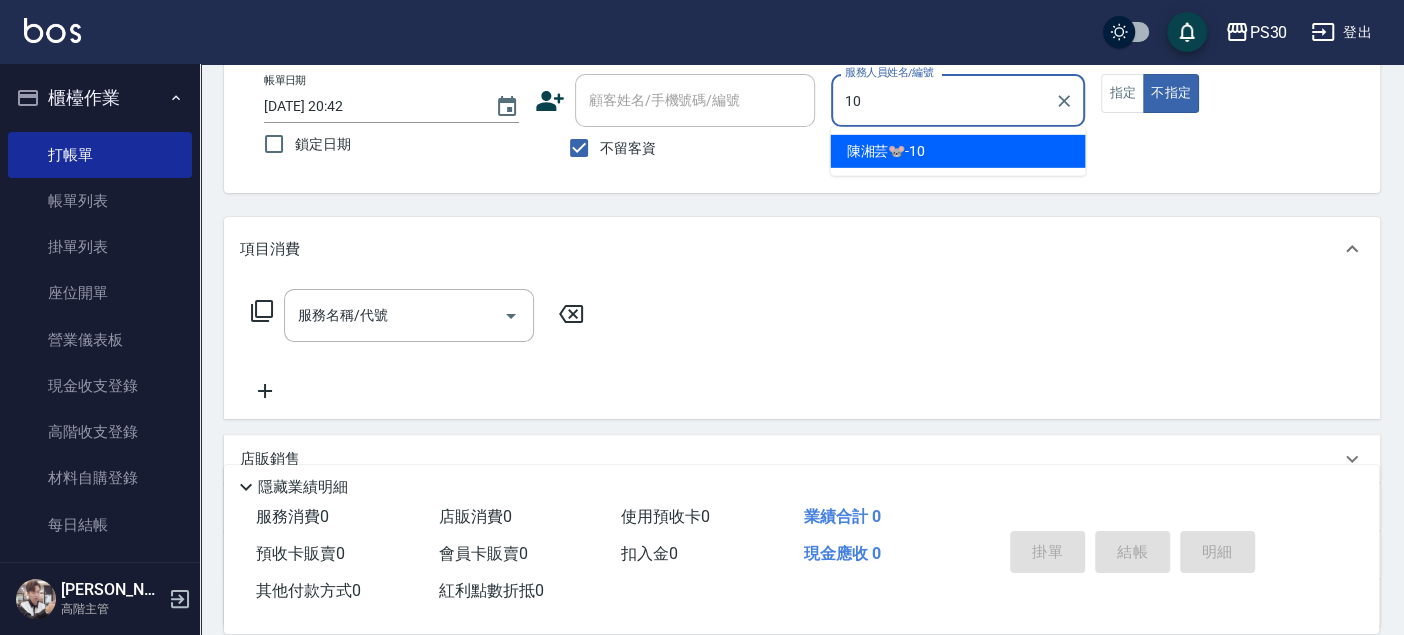 type on "[PERSON_NAME]🐭-10" 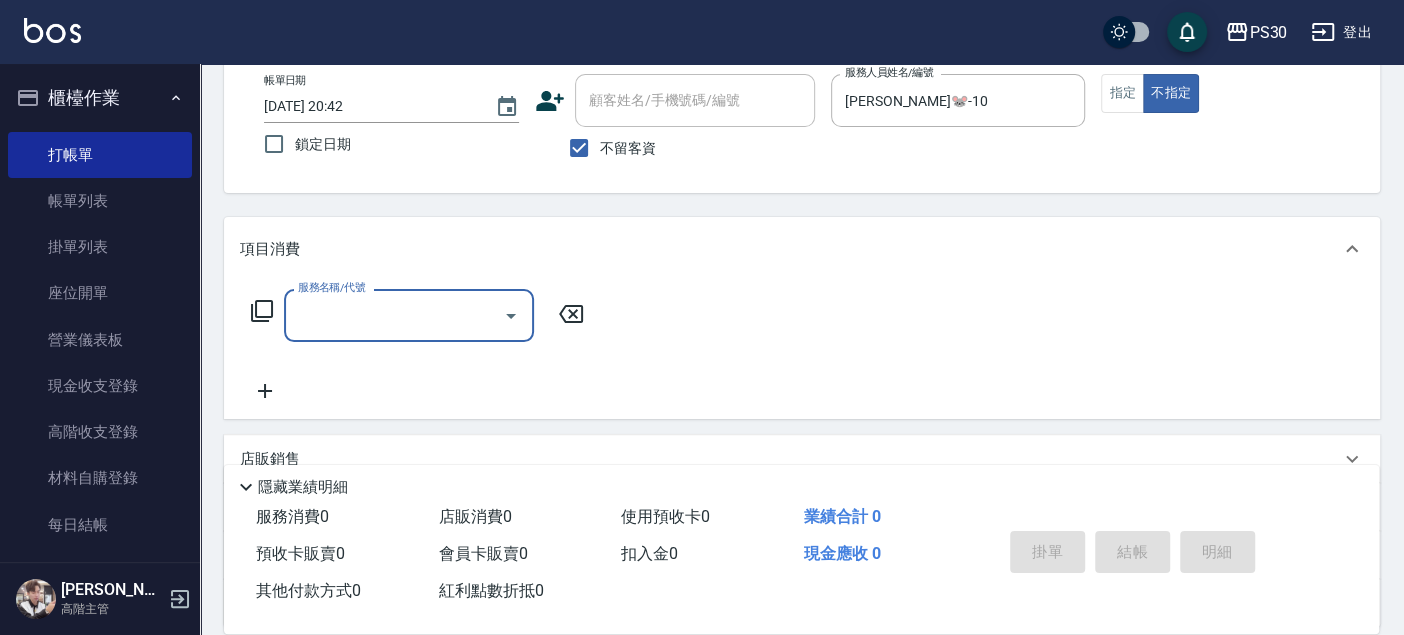 type on "3" 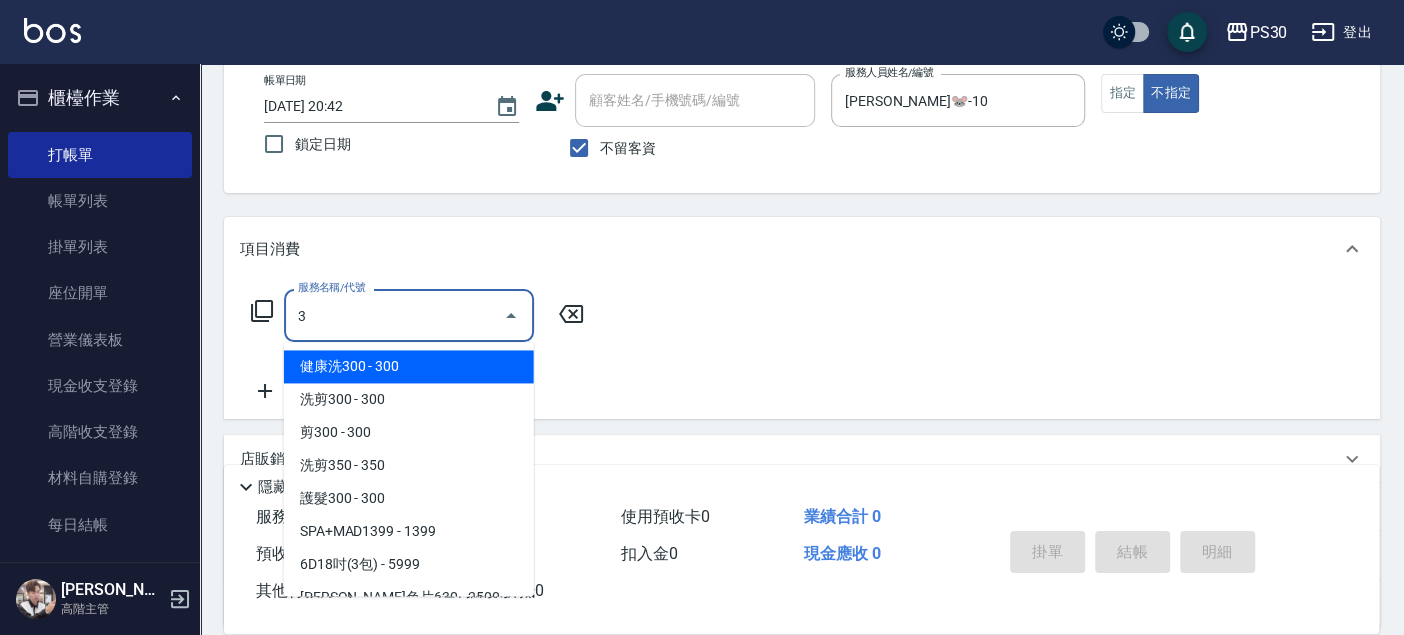 type 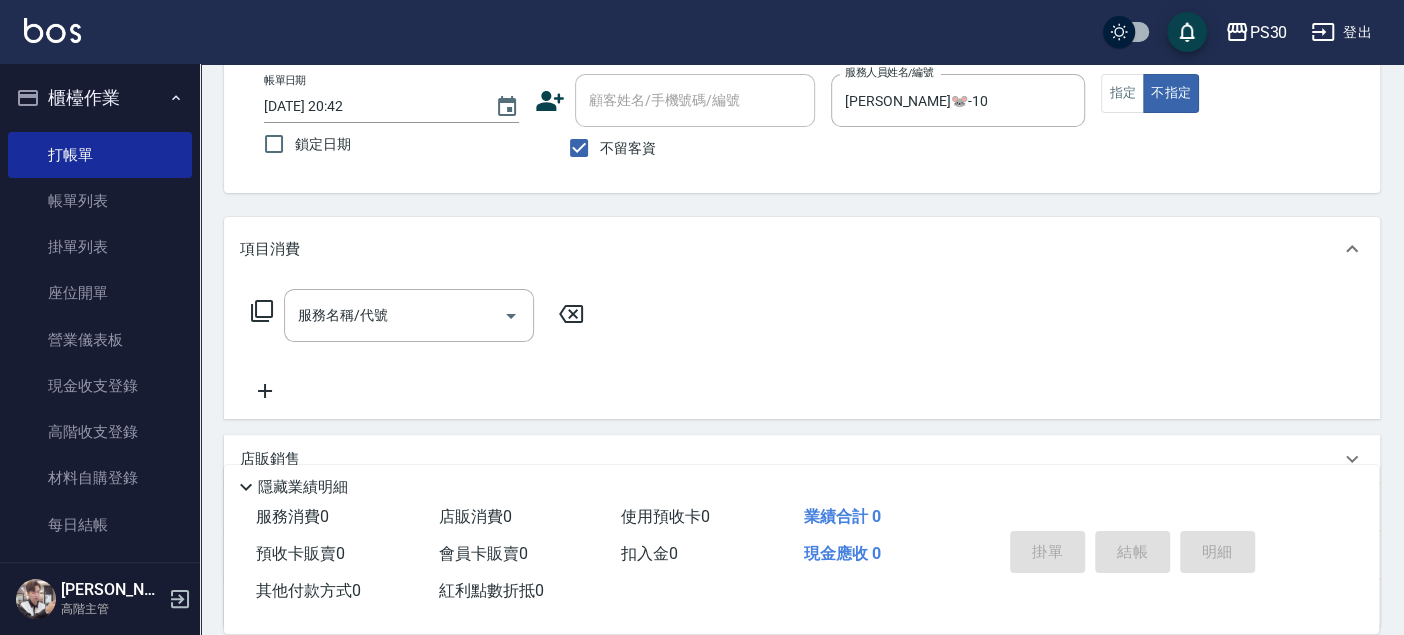 click on "不留客資" at bounding box center (607, 148) 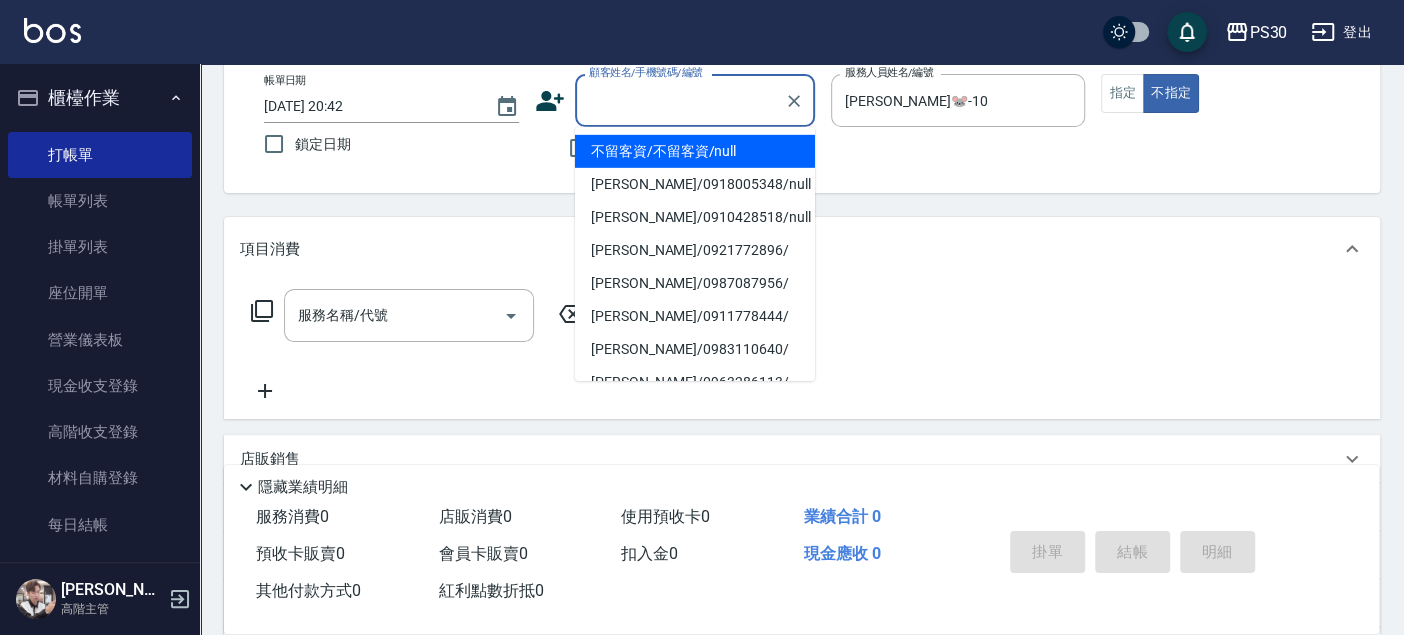 click on "顧客姓名/手機號碼/編號" at bounding box center (680, 100) 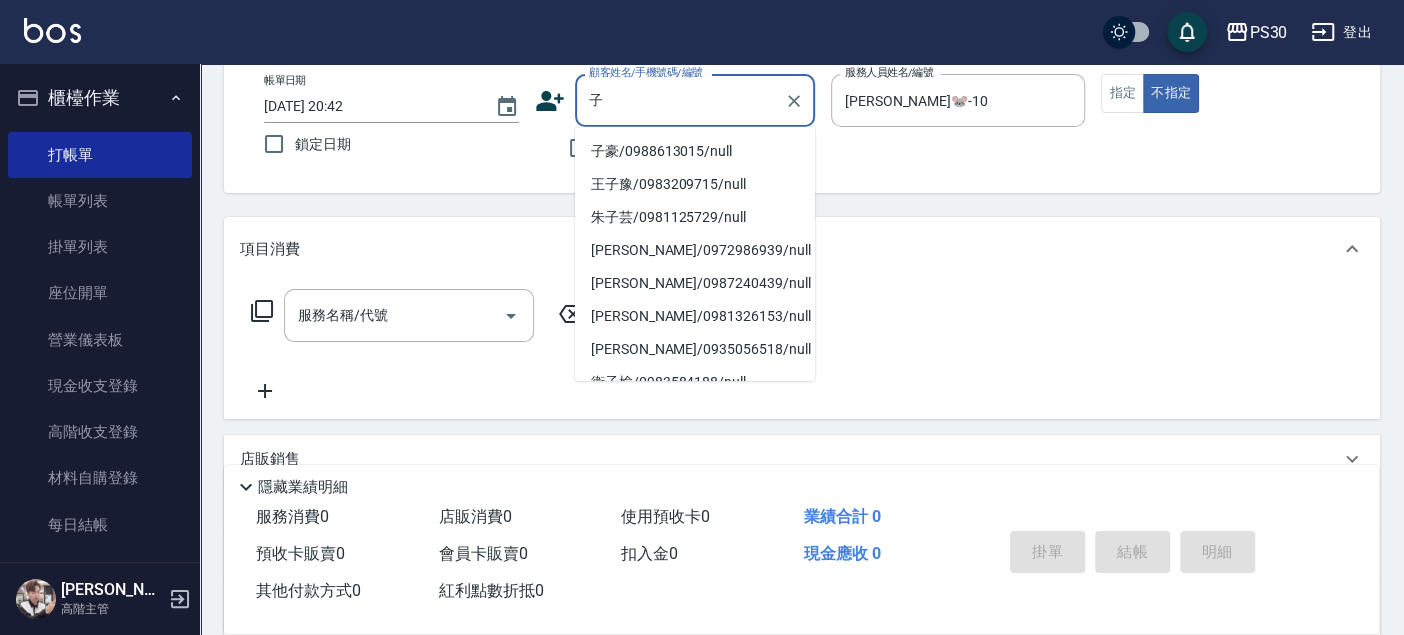 click on "子豪/0988613015/null" at bounding box center [695, 151] 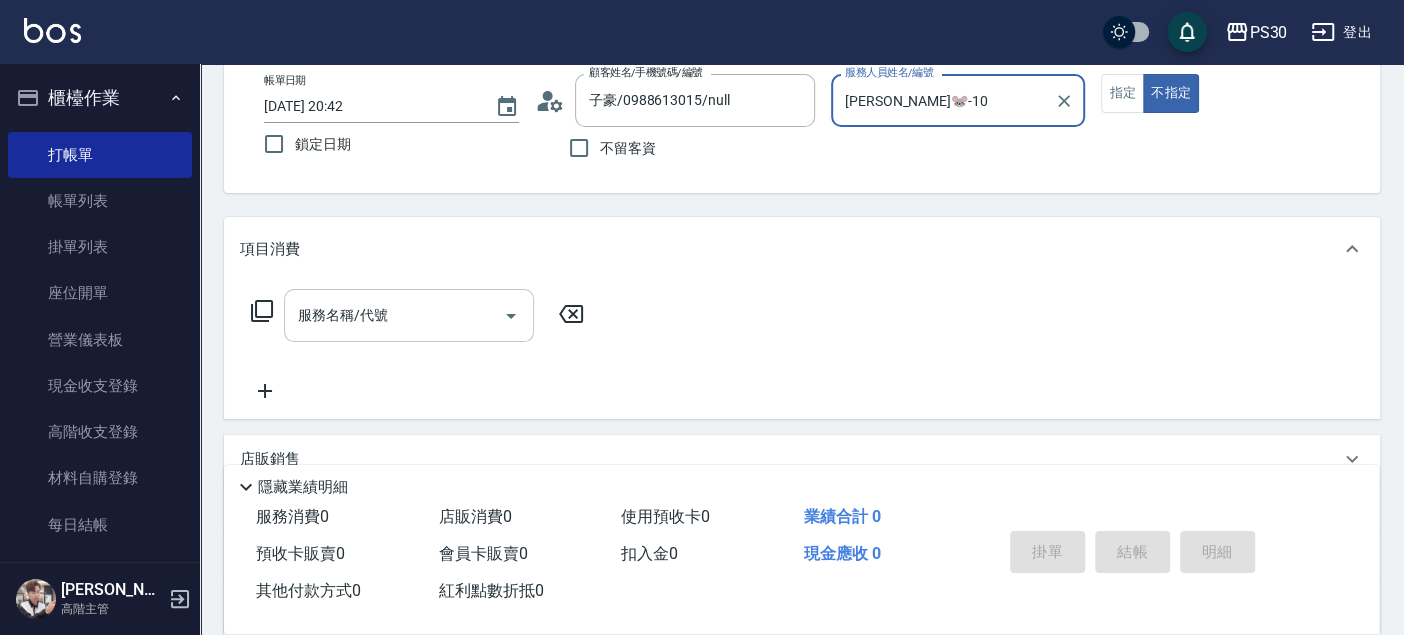click on "服務名稱/代號" at bounding box center (394, 315) 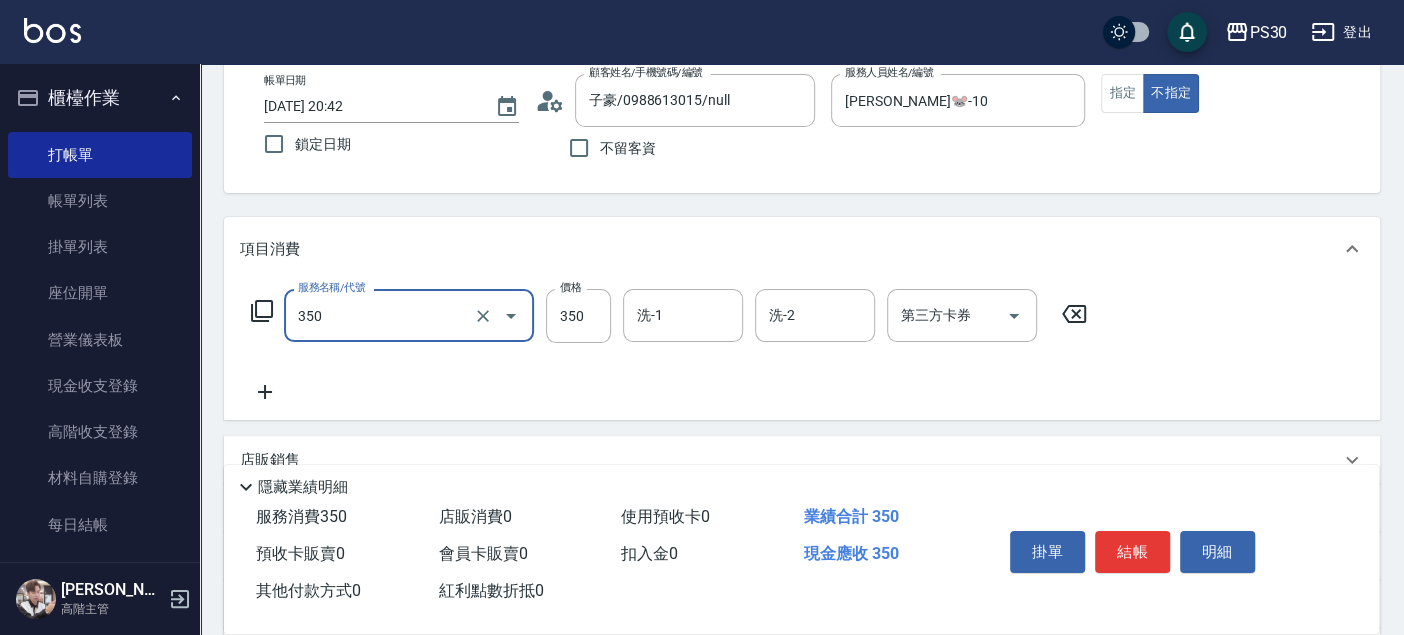 type on "洗剪350(350)" 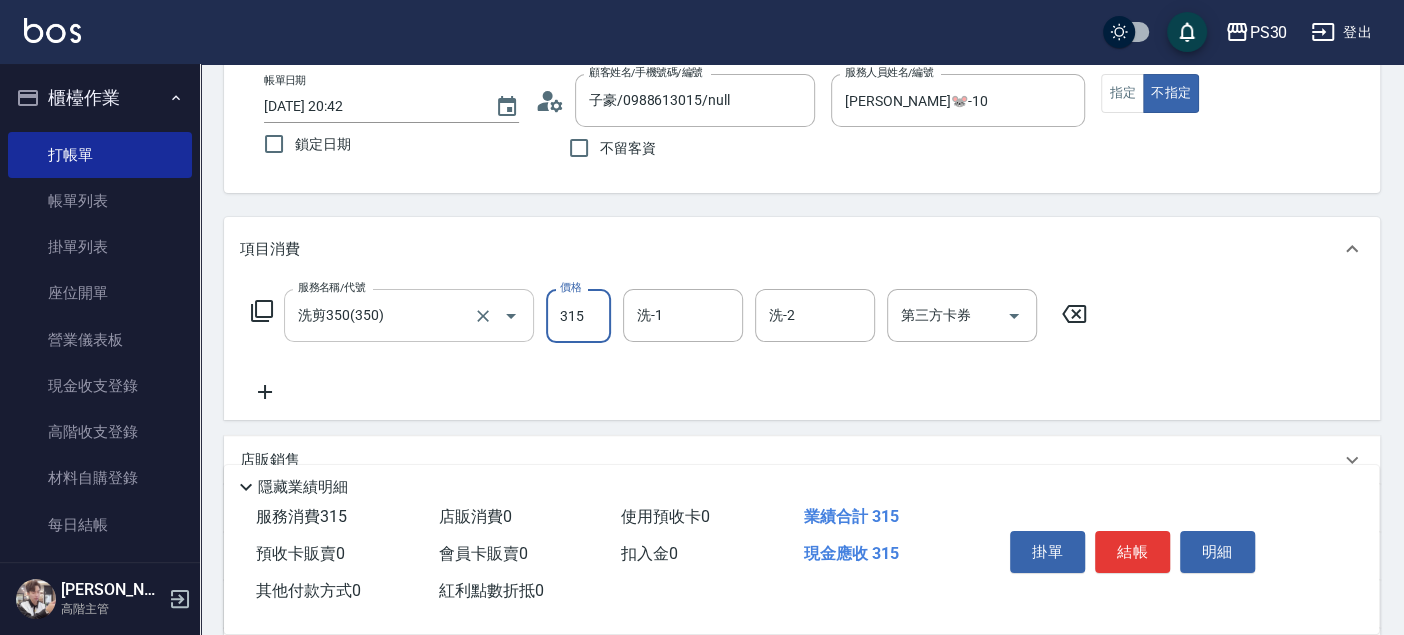 type on "315" 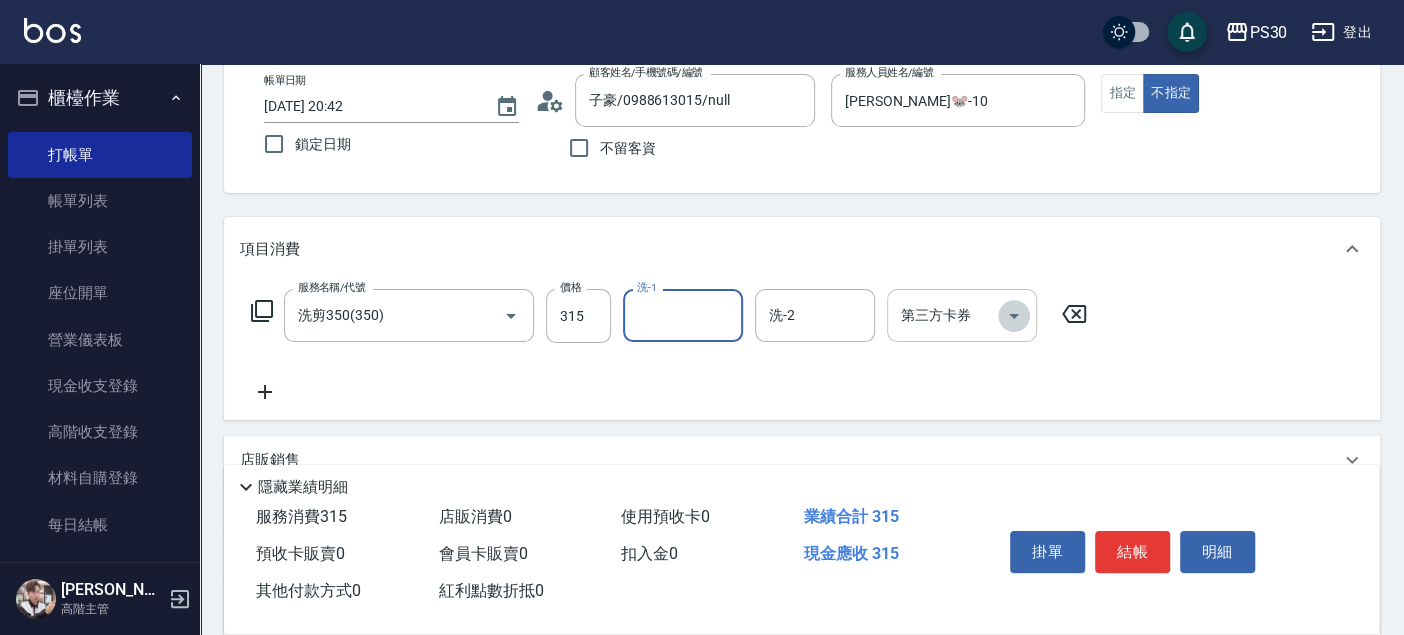 click 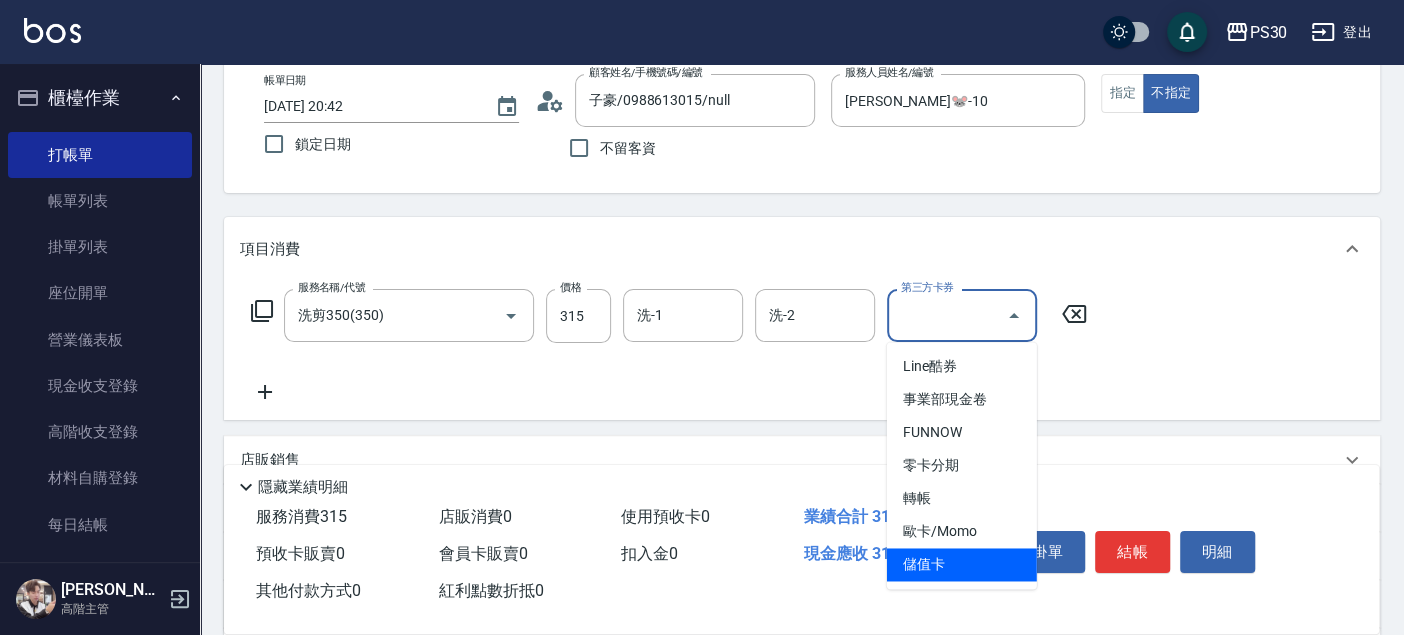 click on "儲值卡" at bounding box center (962, 564) 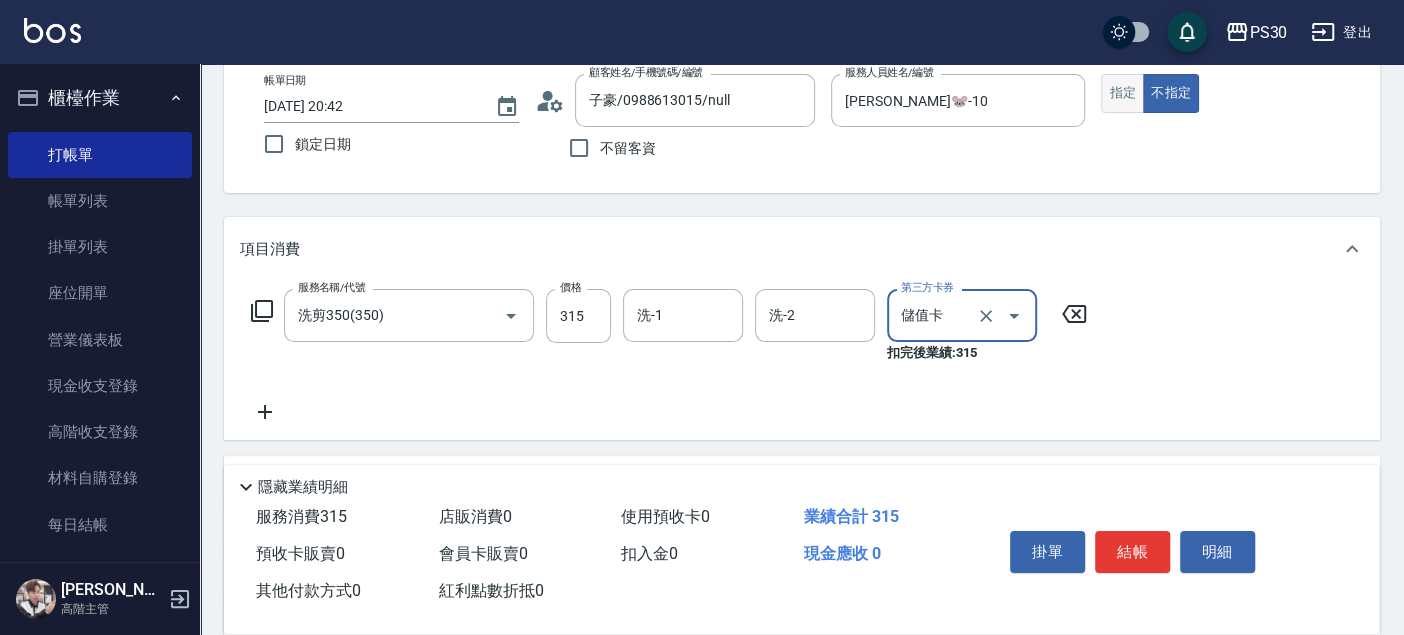 click on "指定" at bounding box center [1122, 93] 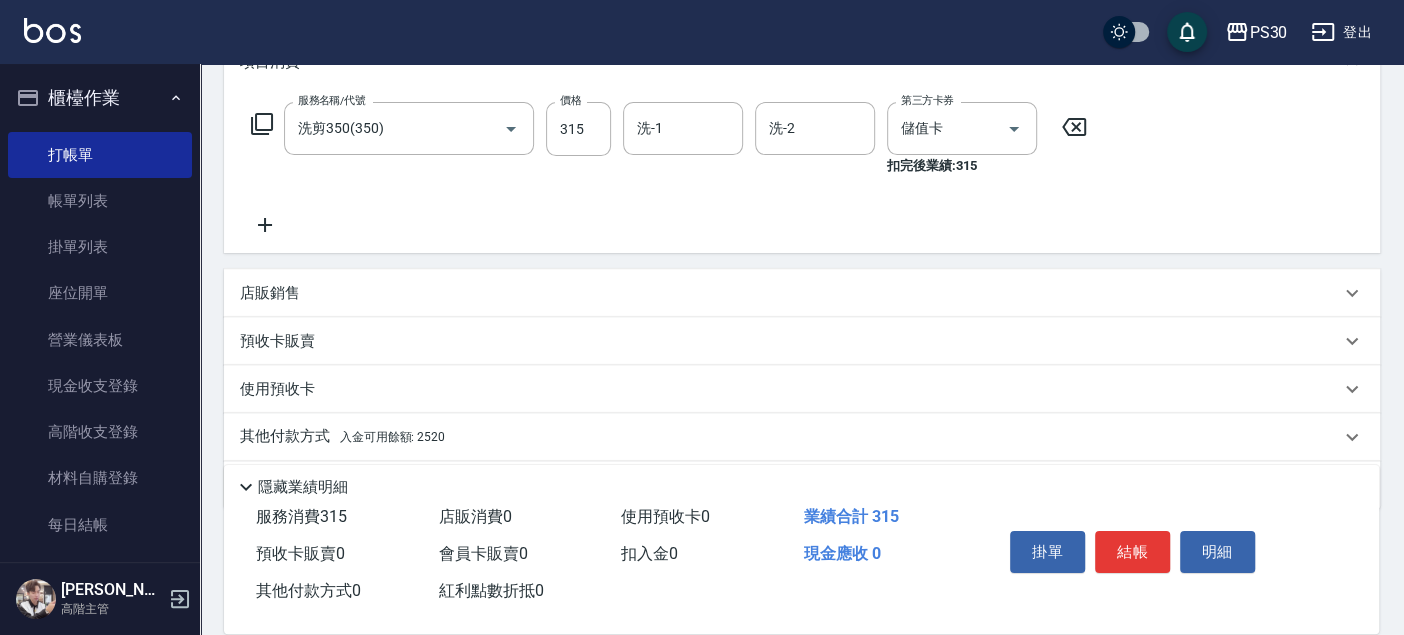 scroll, scrollTop: 333, scrollLeft: 0, axis: vertical 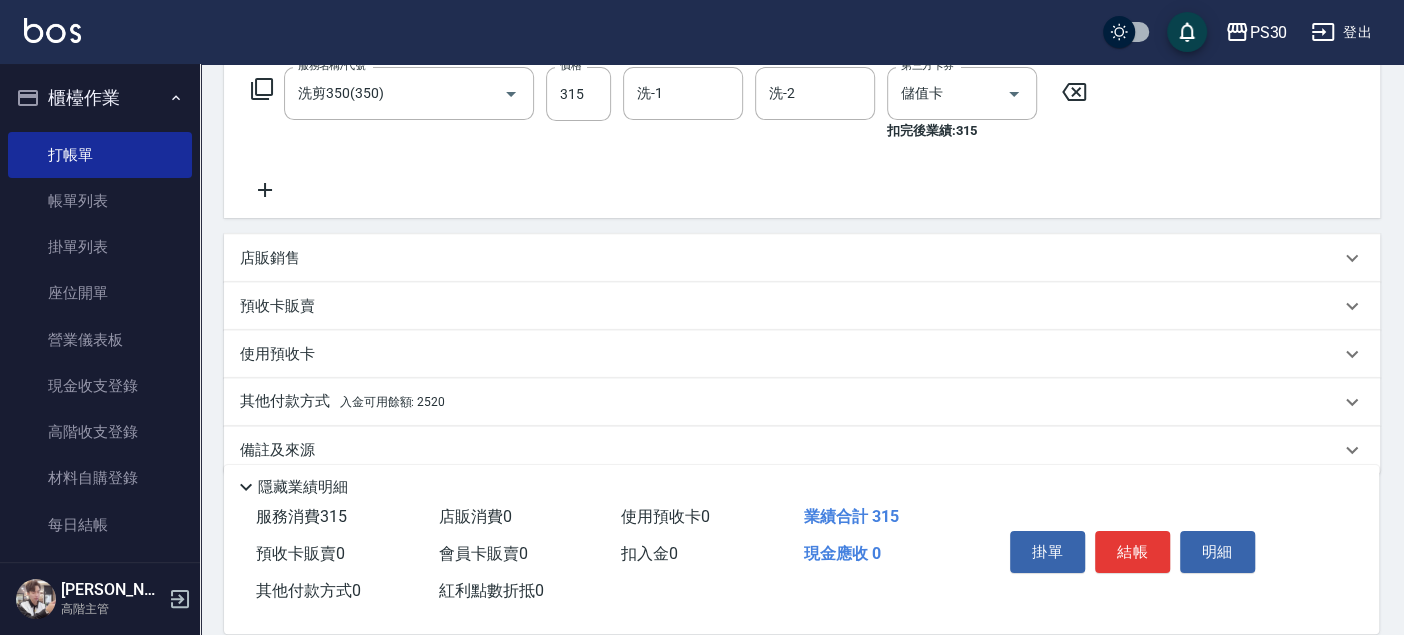 click on "其他付款方式 入金可用餘額: 2520" at bounding box center (342, 402) 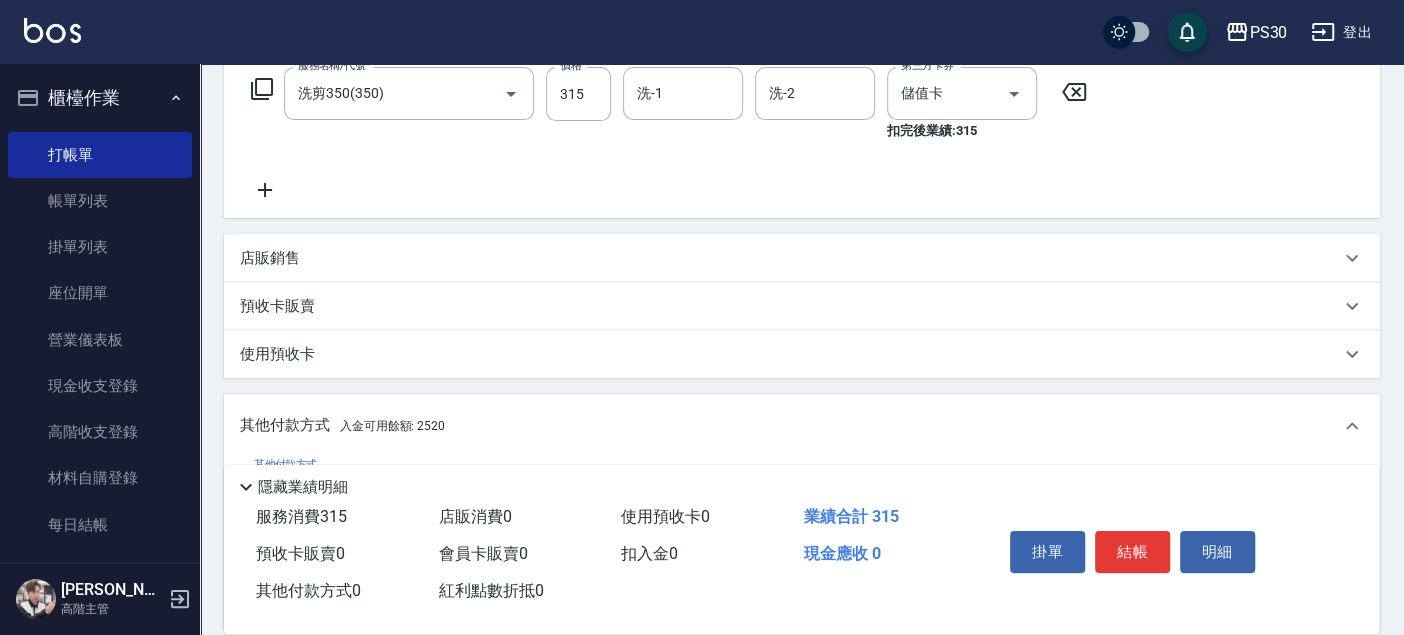 scroll, scrollTop: 0, scrollLeft: 0, axis: both 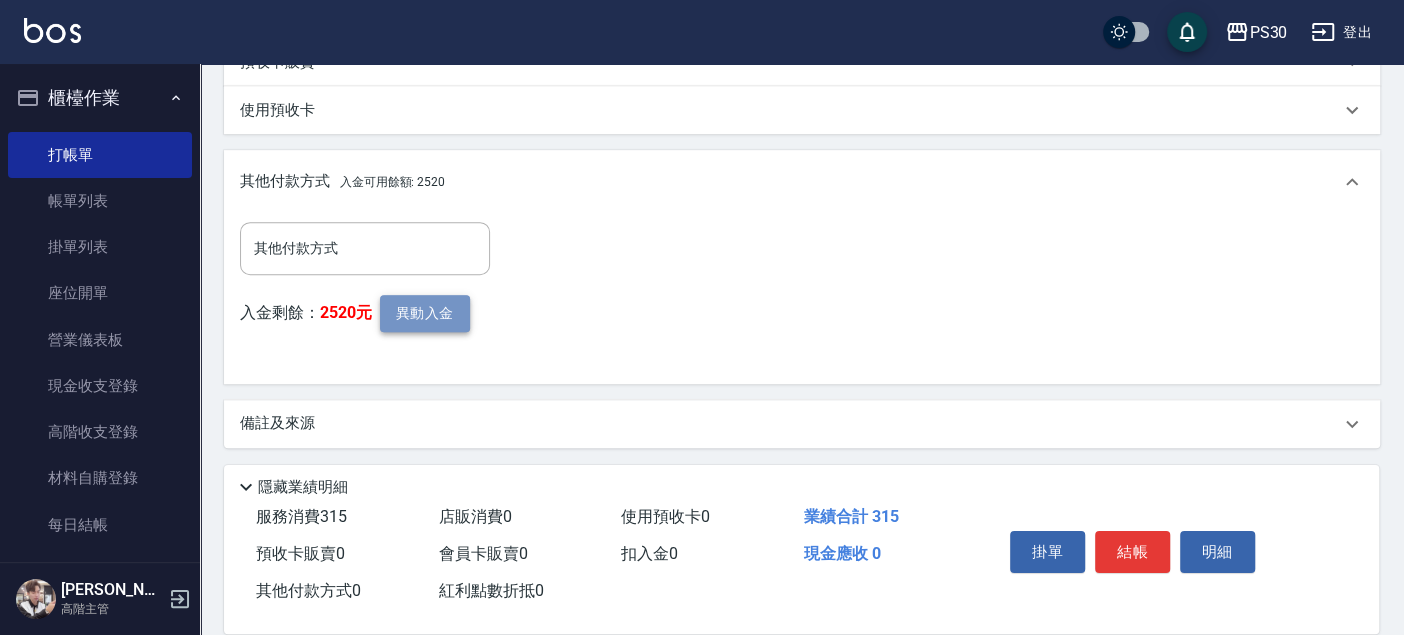 click on "異動入金" at bounding box center (425, 313) 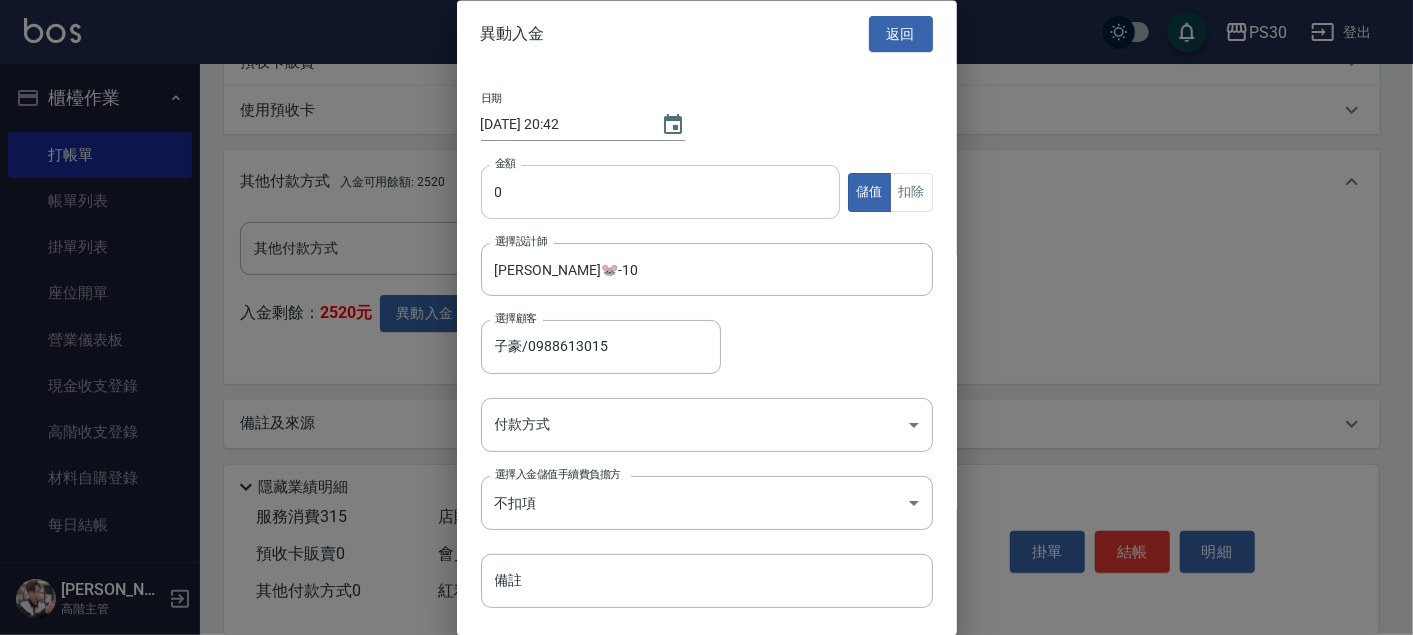 click on "0" at bounding box center [661, 193] 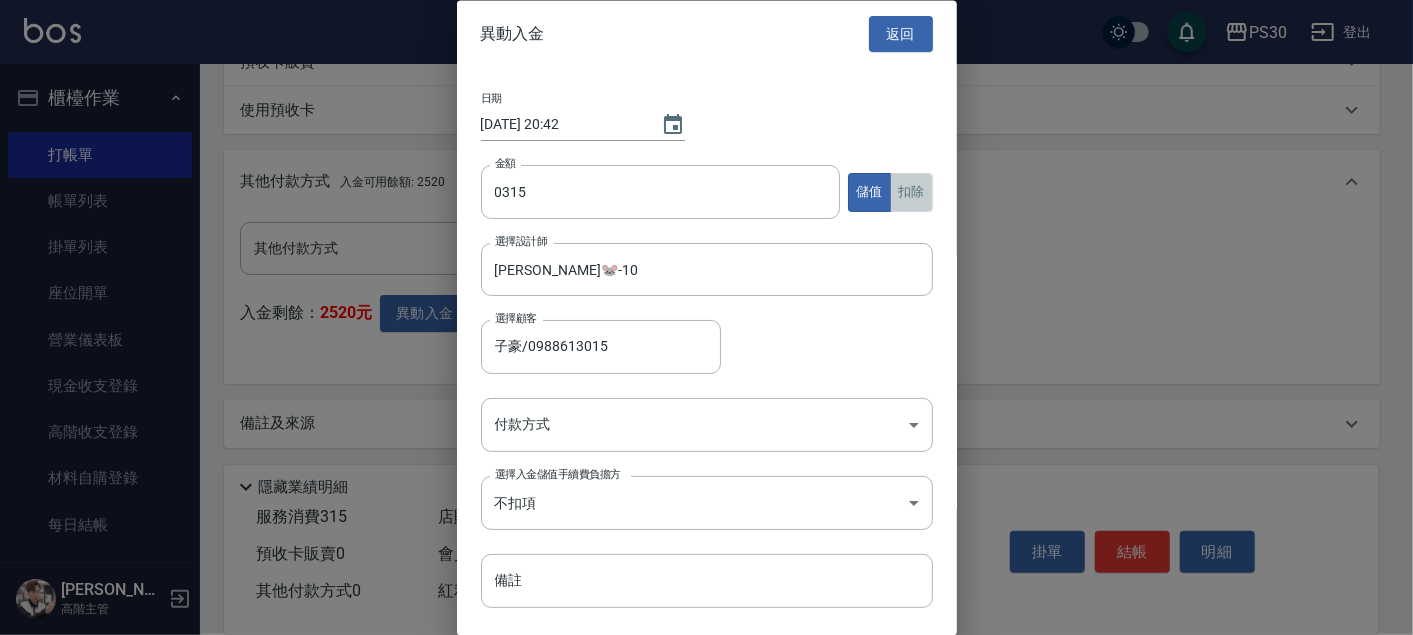 click on "扣除" at bounding box center [911, 192] 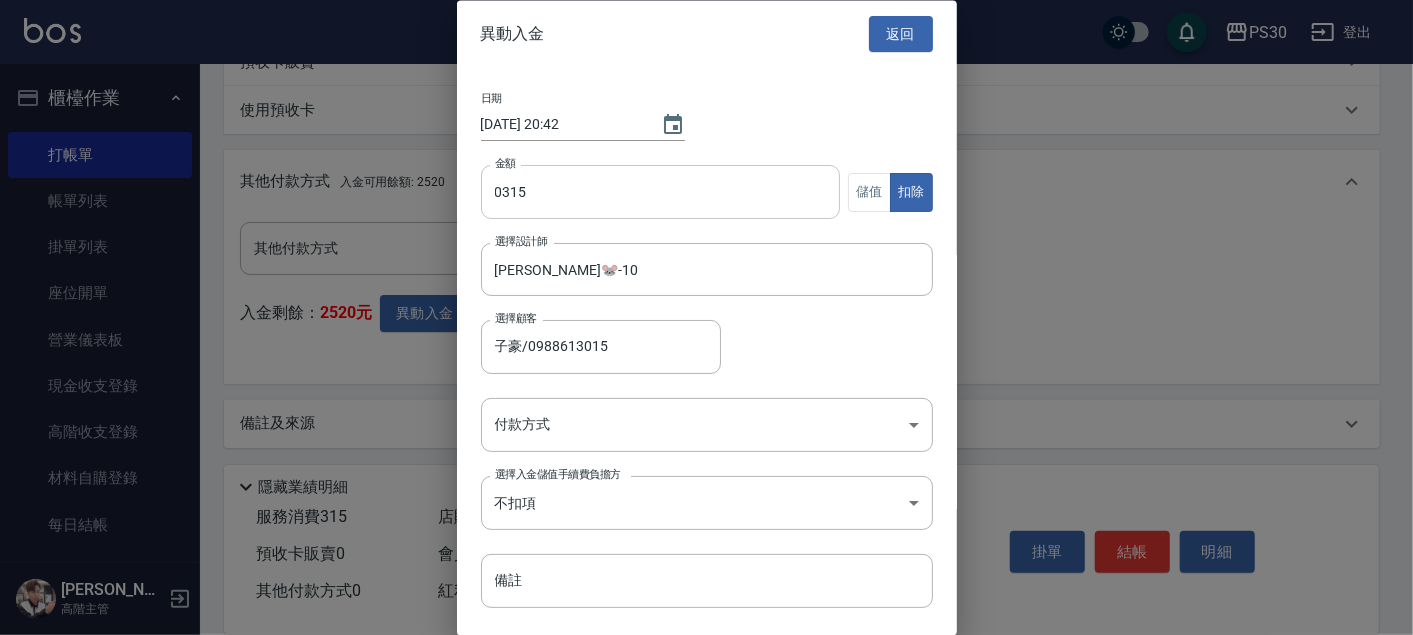 click on "0315" at bounding box center [661, 193] 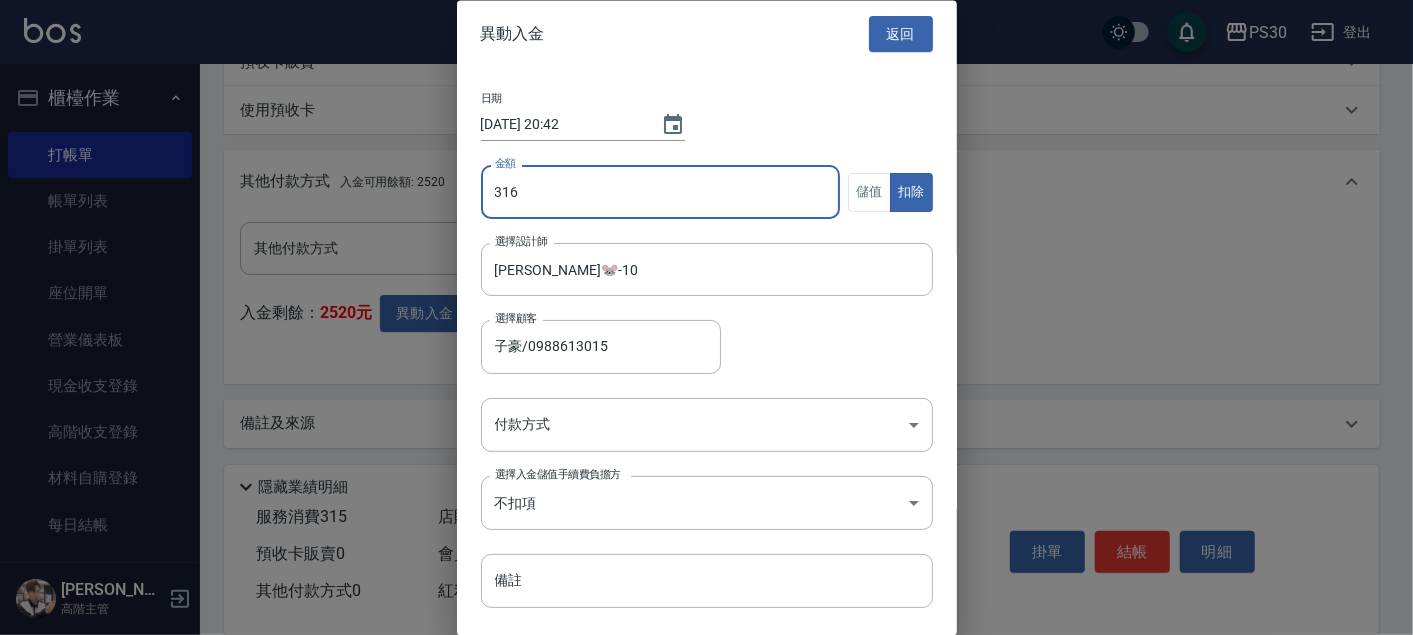 type on "315" 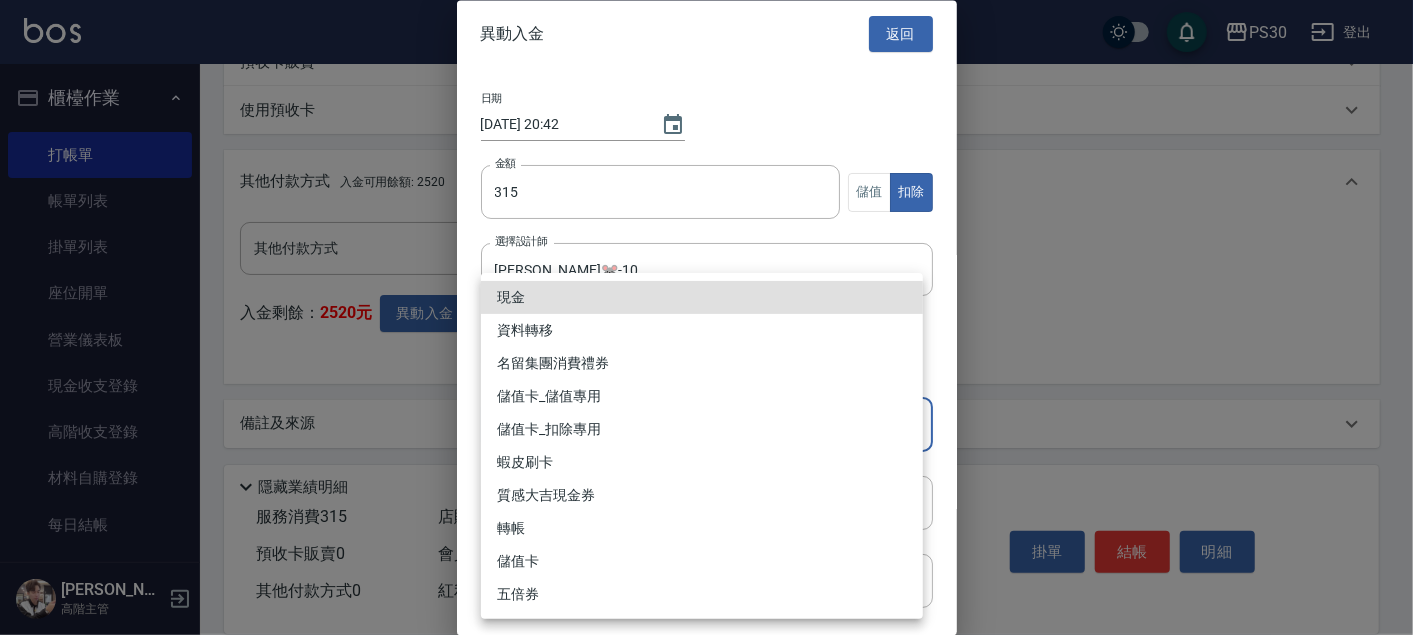click on "PS30 登出 櫃檯作業 打帳單 帳單列表 掛單列表 座位開單 營業儀表板 現金收支登錄 高階收支登錄 材料自購登錄 每日結帳 排班表 現場電腦打卡 掃碼打卡 預約管理 預約管理 單日預約紀錄 單週預約紀錄 報表及分析 報表目錄 消費分析儀表板 店家區間累計表 店家日報表 店家排行榜 互助日報表 互助月報表 互助排行榜 互助點數明細 互助業績報表 全店業績分析表 每日業績分析表 營業統計分析表 營業項目月分析表 設計師業績表 設計師日報表 設計師業績分析表 設計師業績月報表 設計師抽成報表 設計師排行榜 商品銷售排行榜 商品消耗明細 商品進銷貨報表 商品庫存表 商品庫存盤點表 會員卡銷售報表 服務扣項明細表 單一服務項目查詢 店販抽成明細 店販分類抽成明細 顧客入金餘額表 顧客卡券餘額表 每日非現金明細 每日收支明細 收支分類明細表 收支匯款表 薪資條" at bounding box center (706, 30) 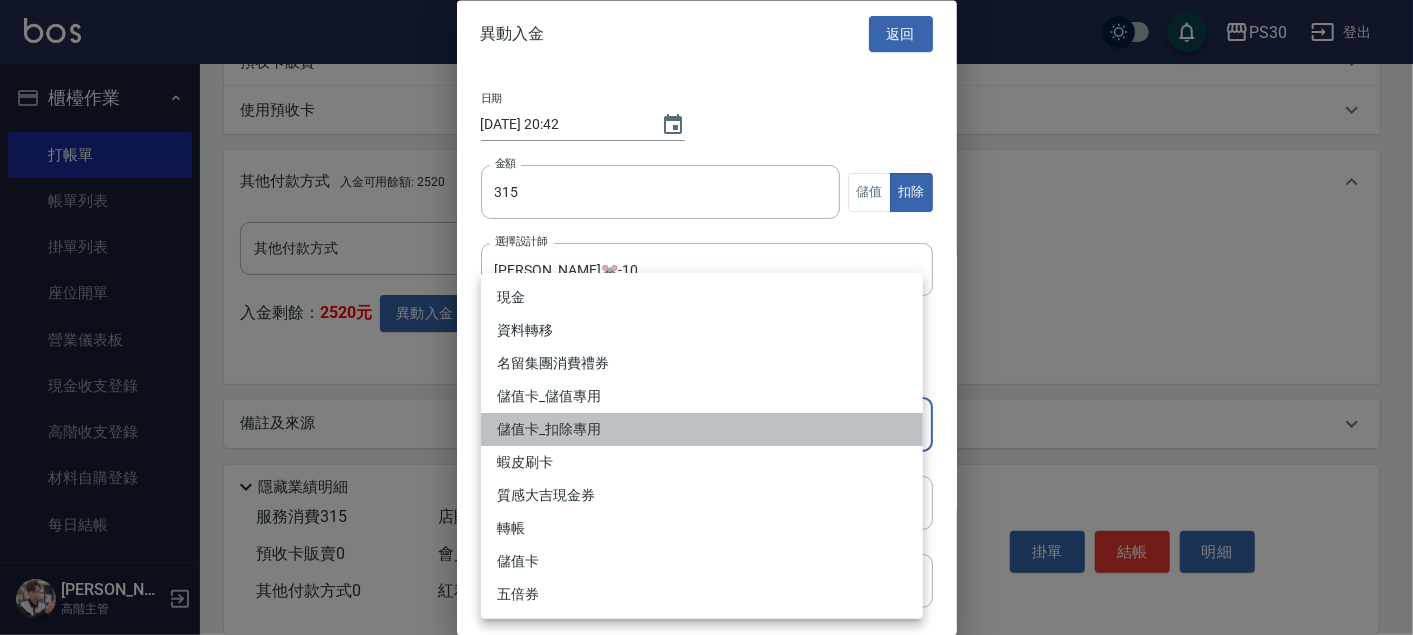 click on "儲值卡_扣除專用" at bounding box center [702, 429] 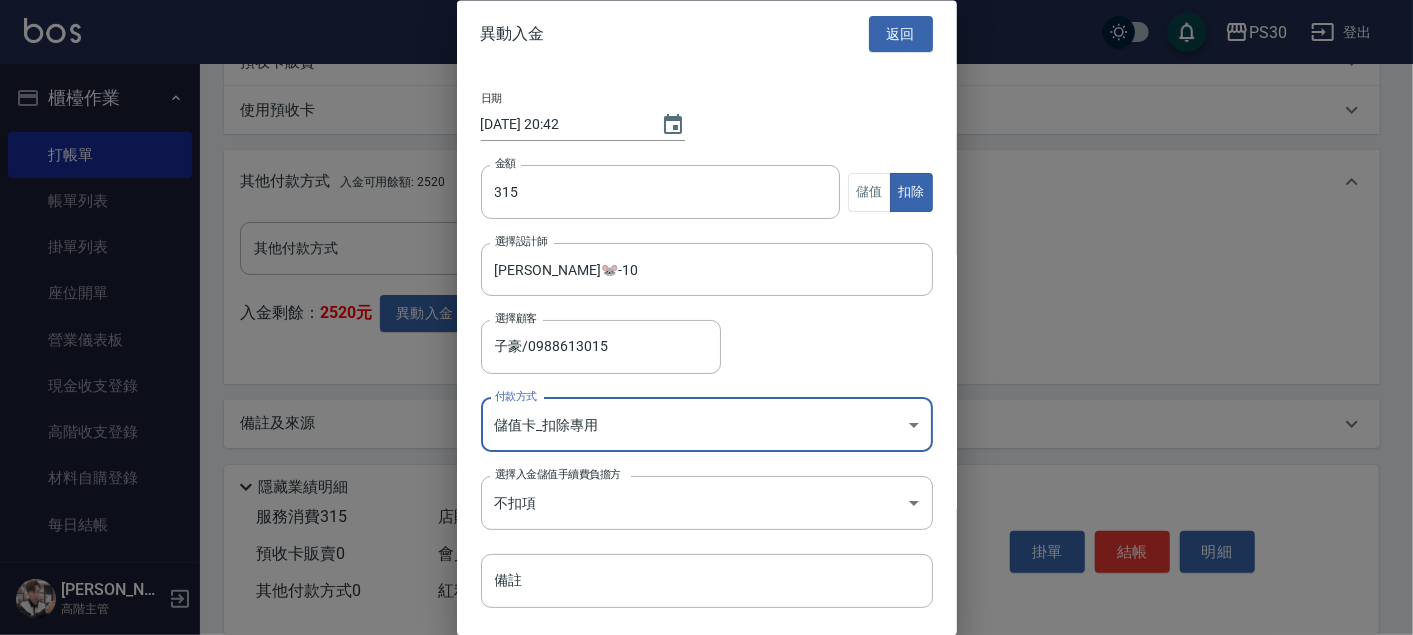 scroll, scrollTop: 53, scrollLeft: 0, axis: vertical 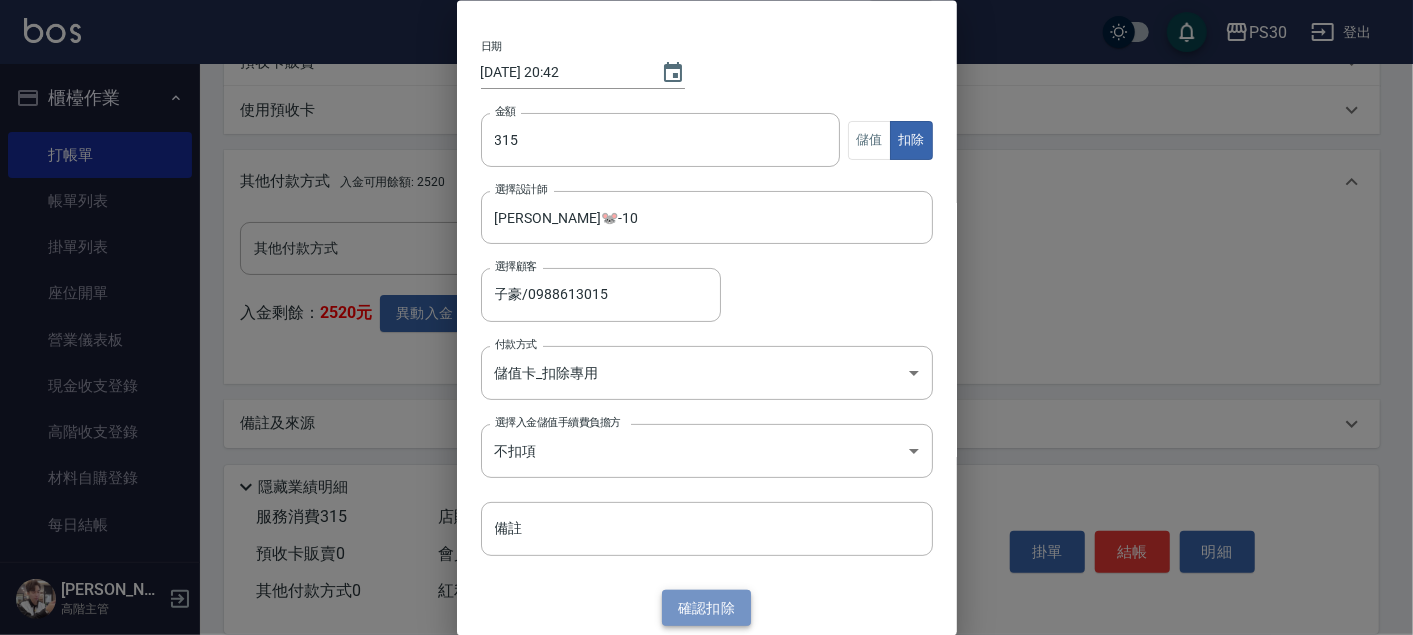 click on "確認 扣除" at bounding box center [707, 607] 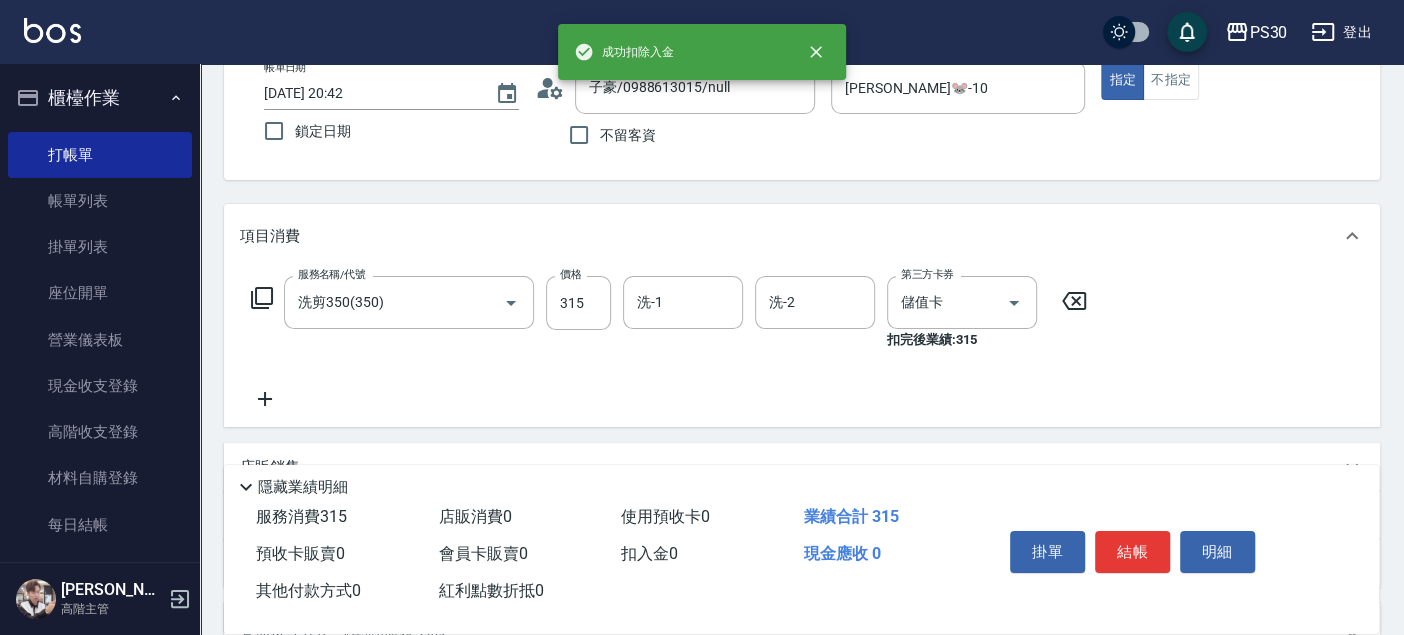 scroll, scrollTop: 0, scrollLeft: 0, axis: both 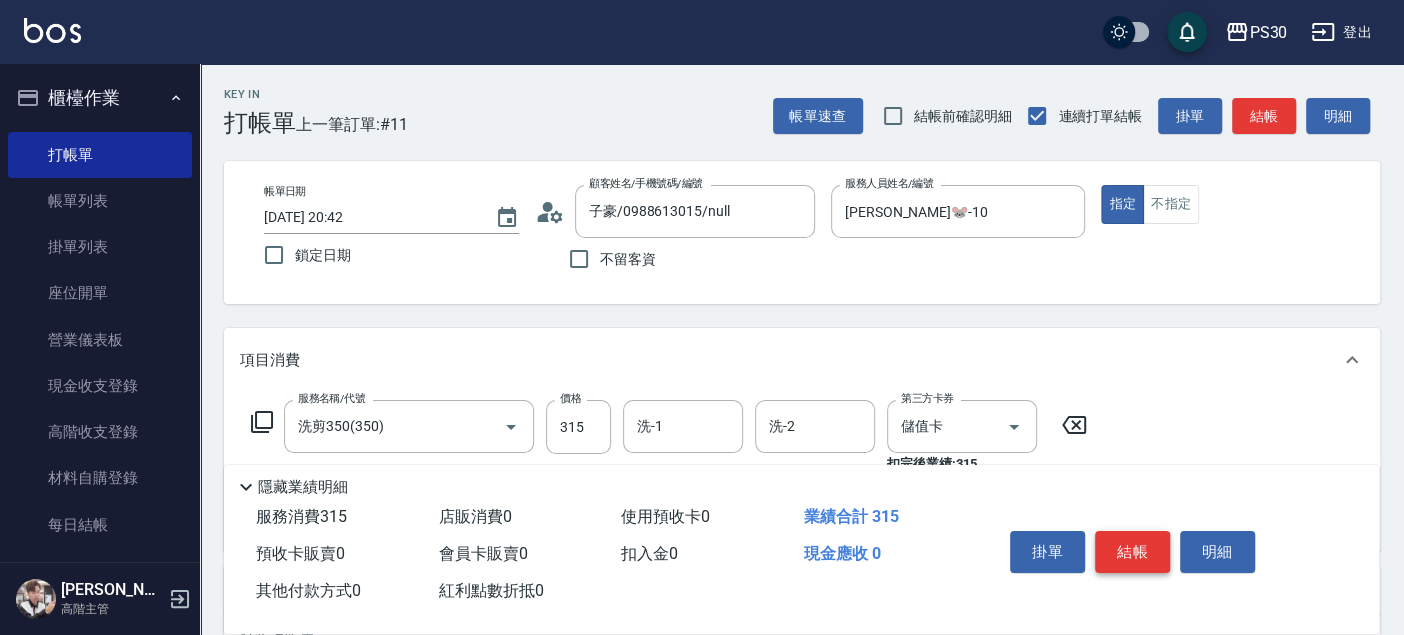 click on "結帳" at bounding box center (1132, 552) 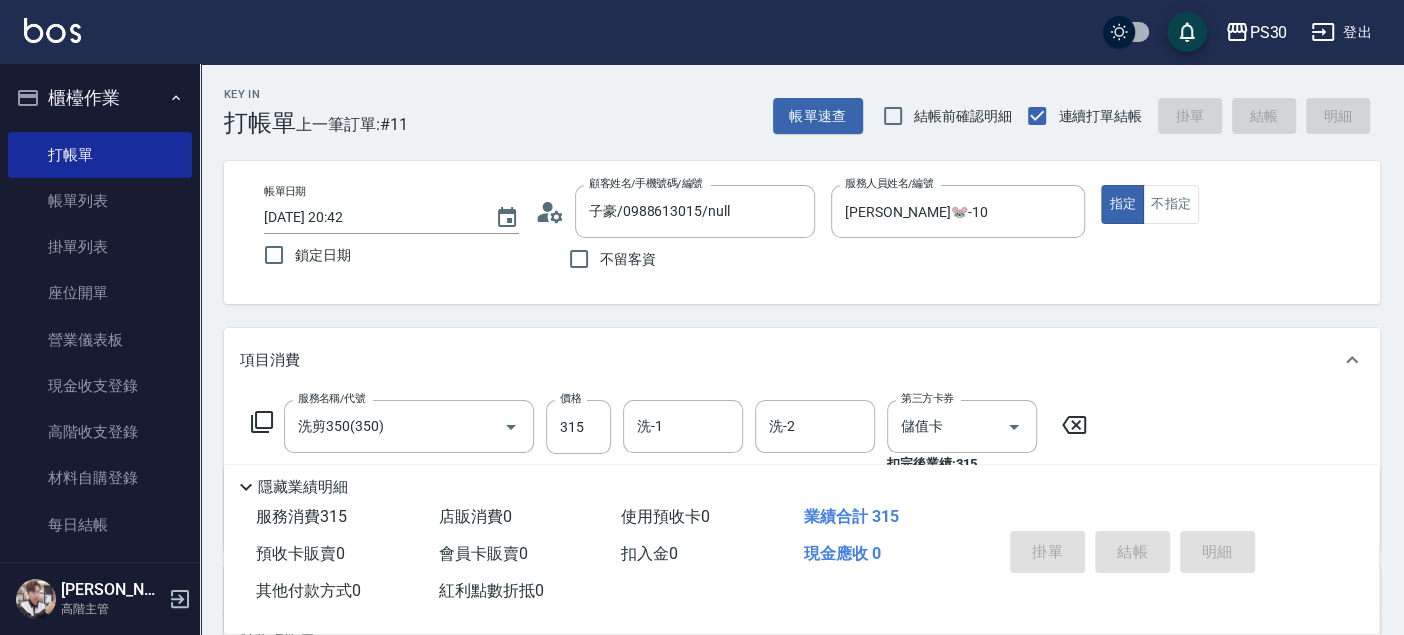 type on "[DATE] 20:43" 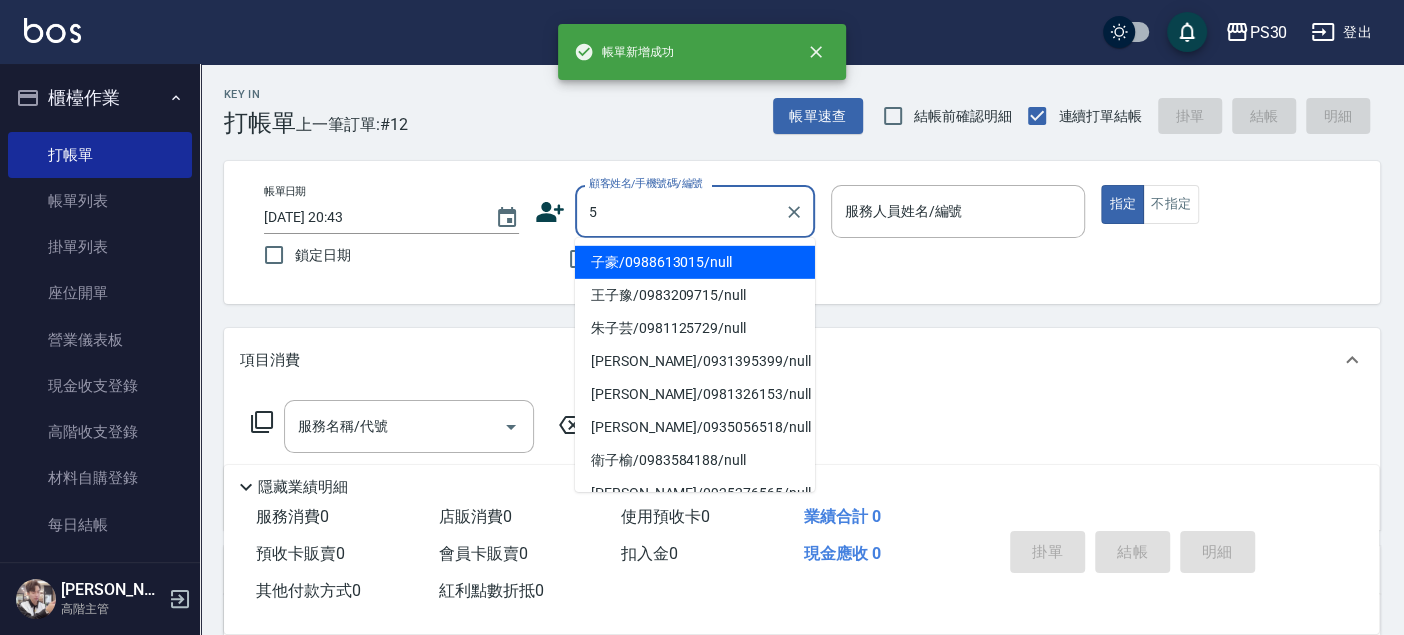 type on "子豪/0988613015/null" 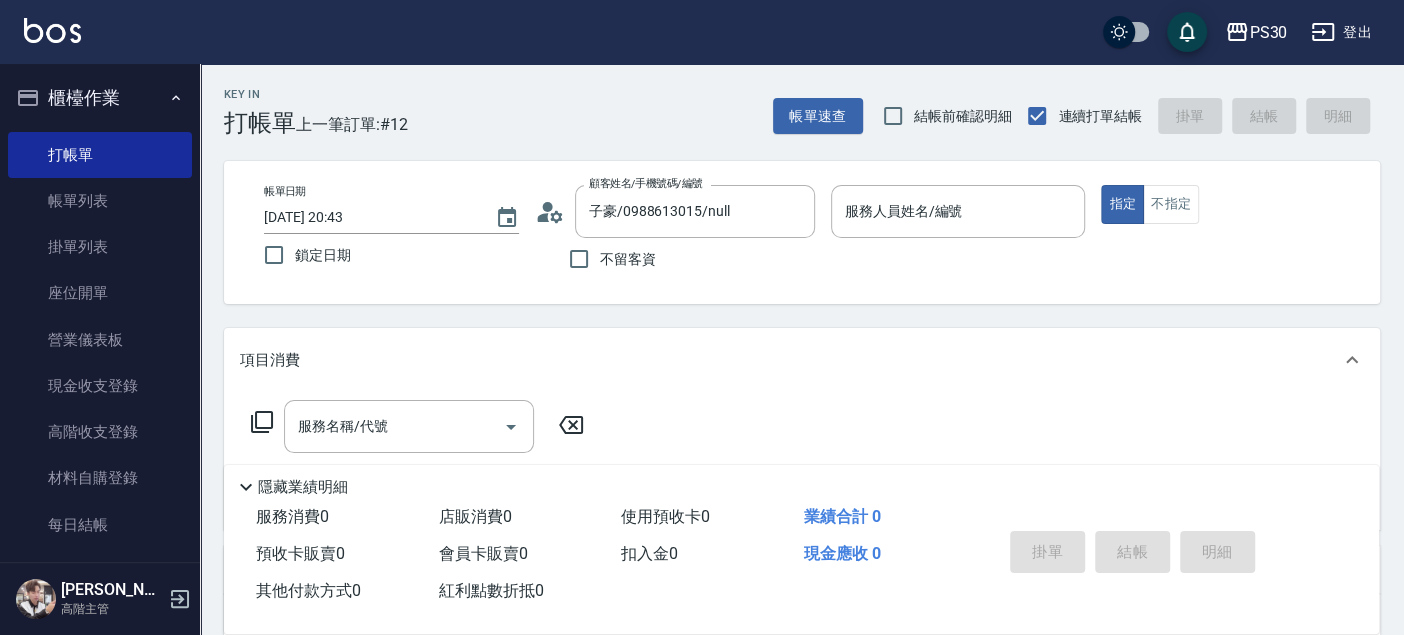 click on "不留客資" at bounding box center [628, 259] 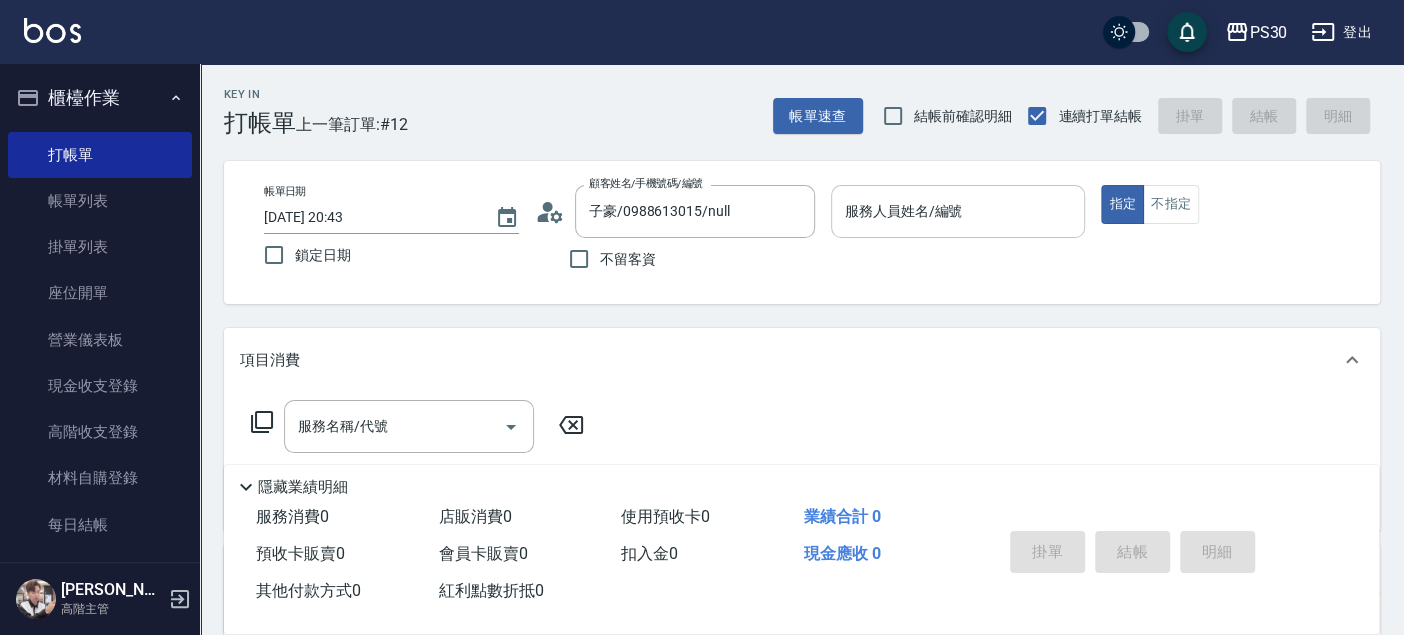 type on "[PERSON_NAME]/0909666751/" 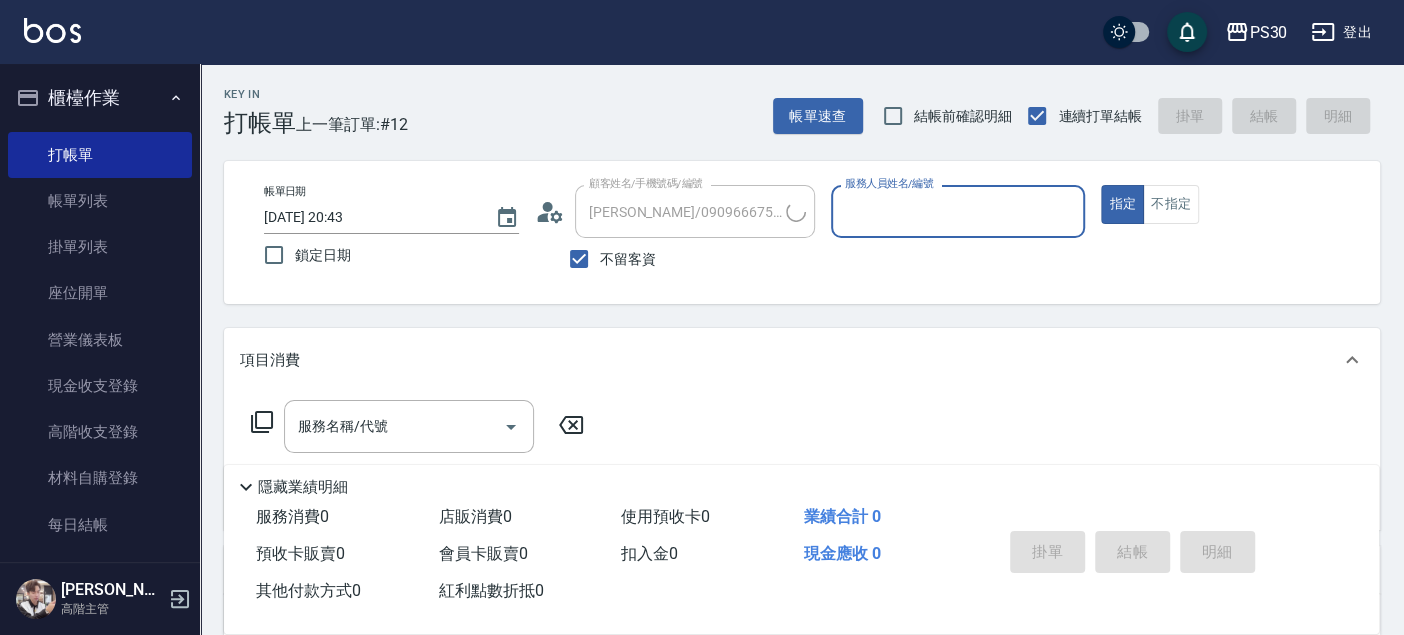 type on "5" 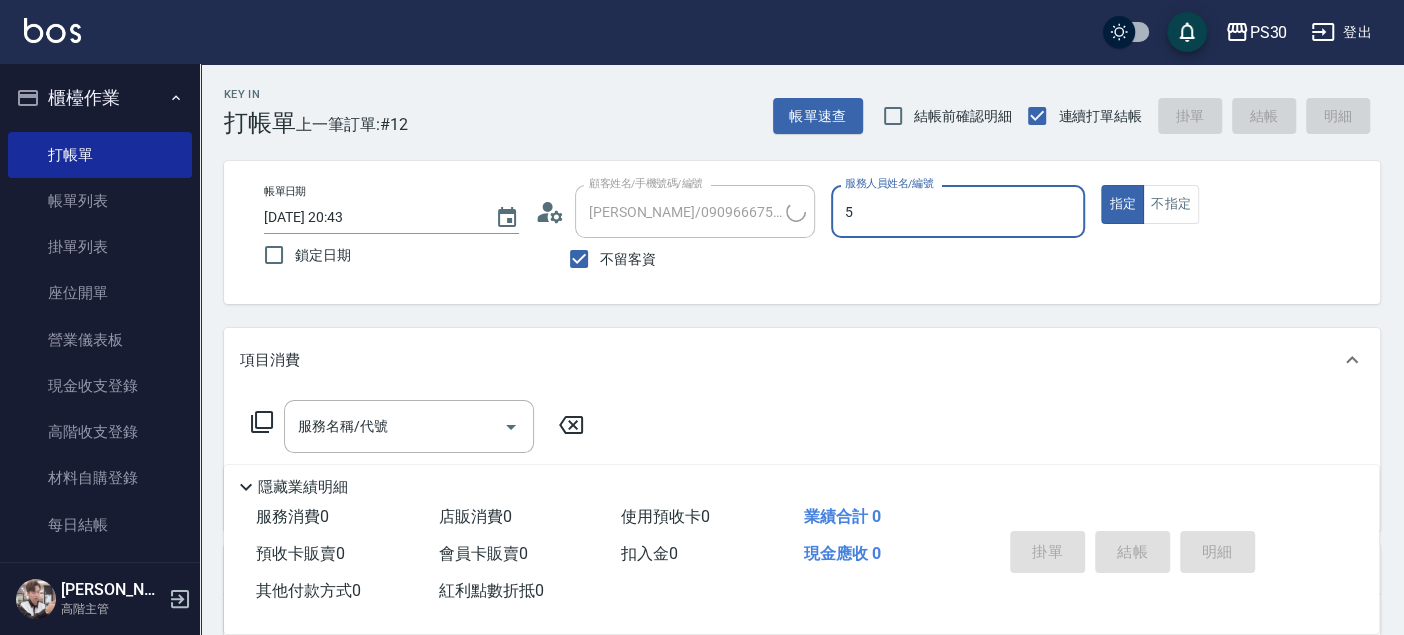 type on "[PERSON_NAME]/0963286113/" 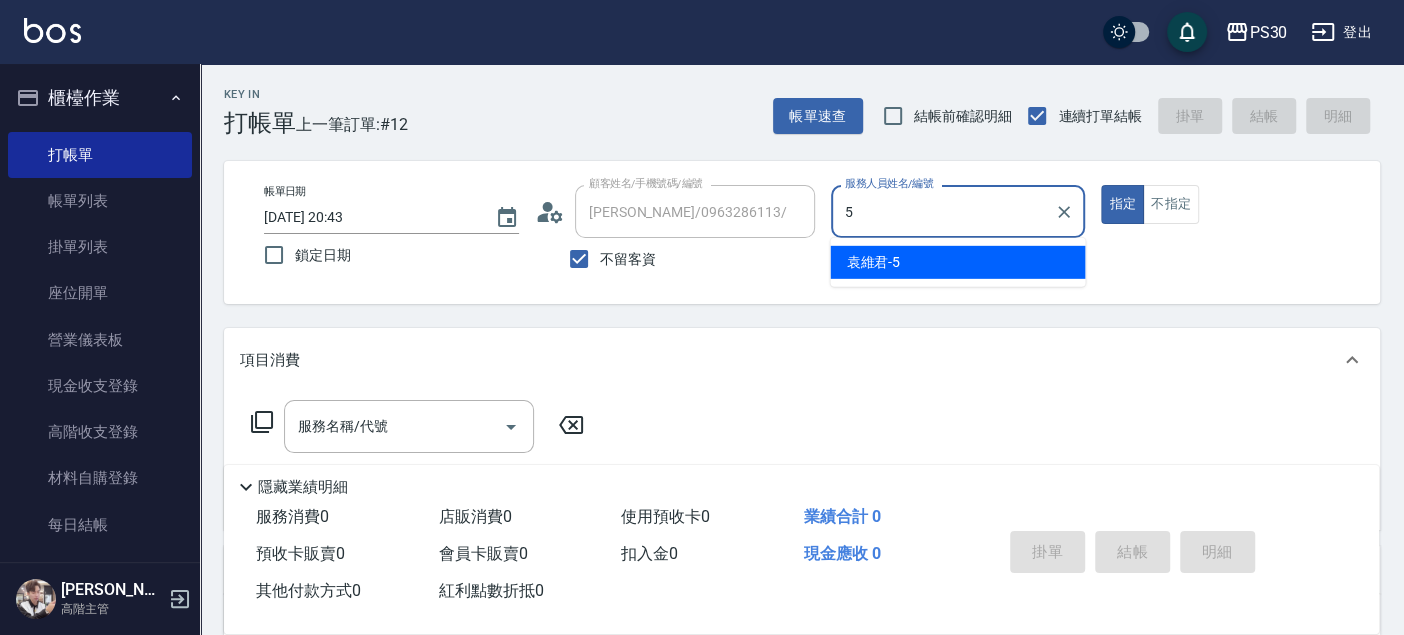 type on "[PERSON_NAME]-5" 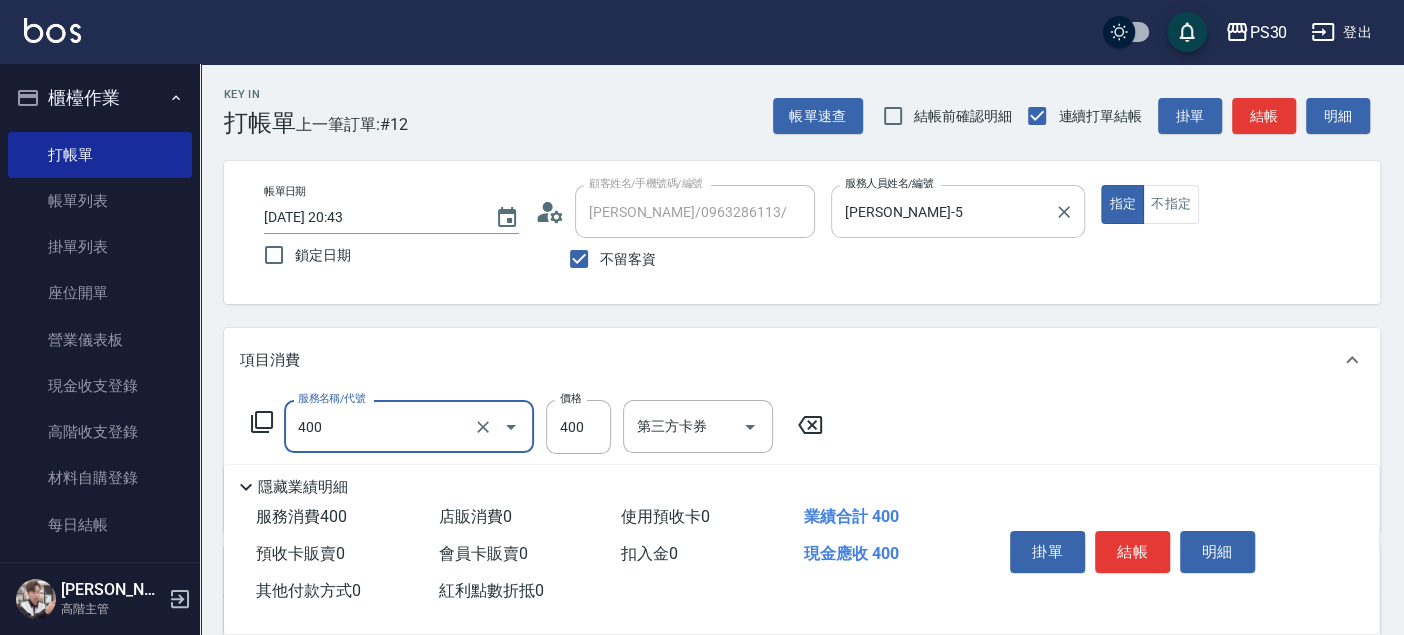 type on "洗剪400(400)" 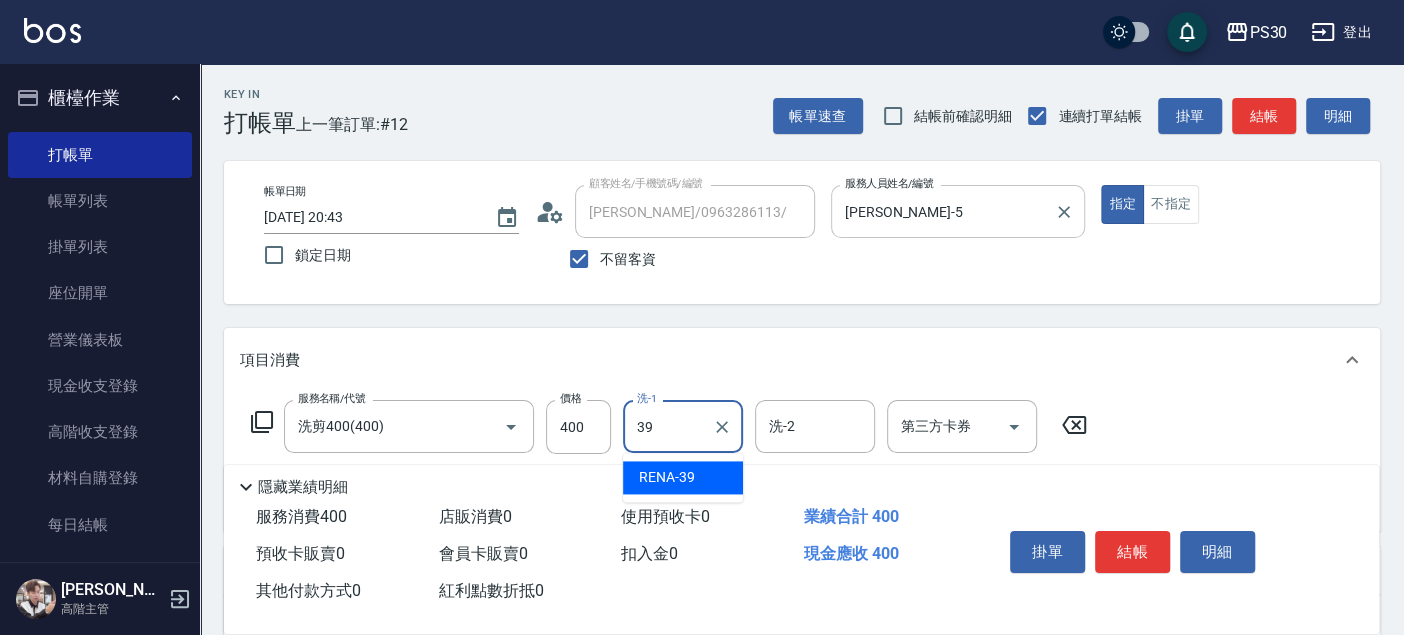 type on "RENA-39" 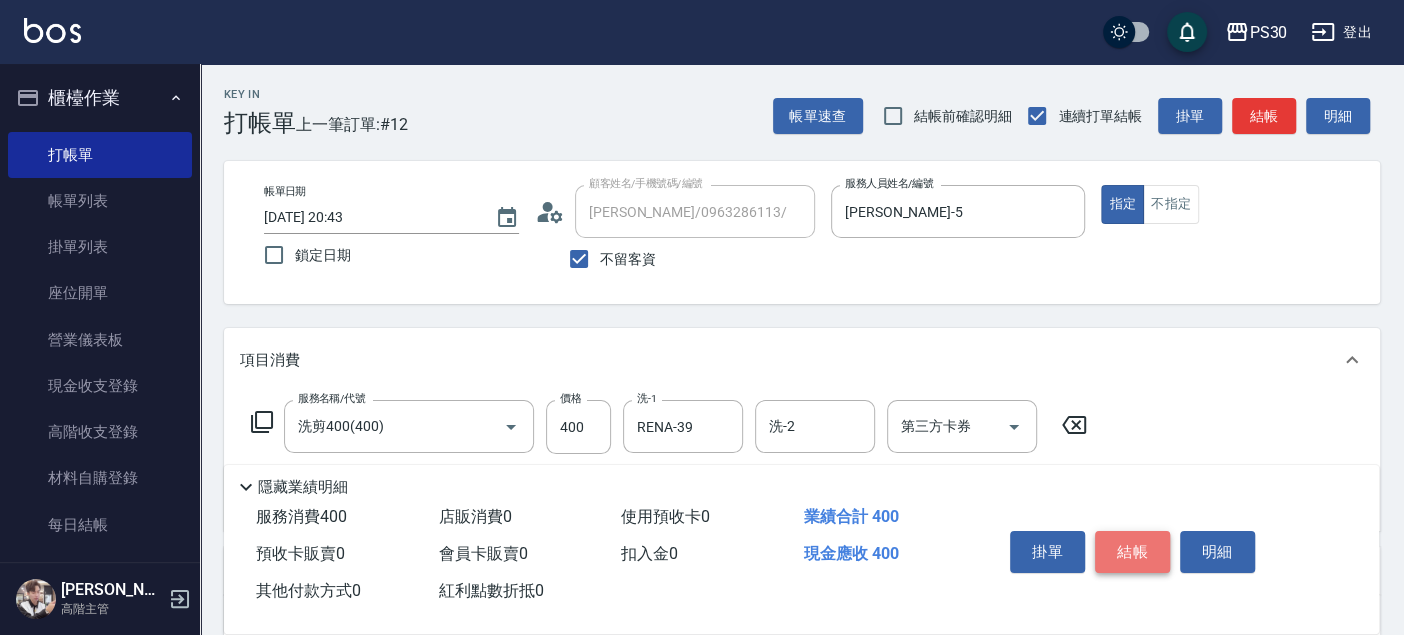 click on "結帳" at bounding box center [1132, 552] 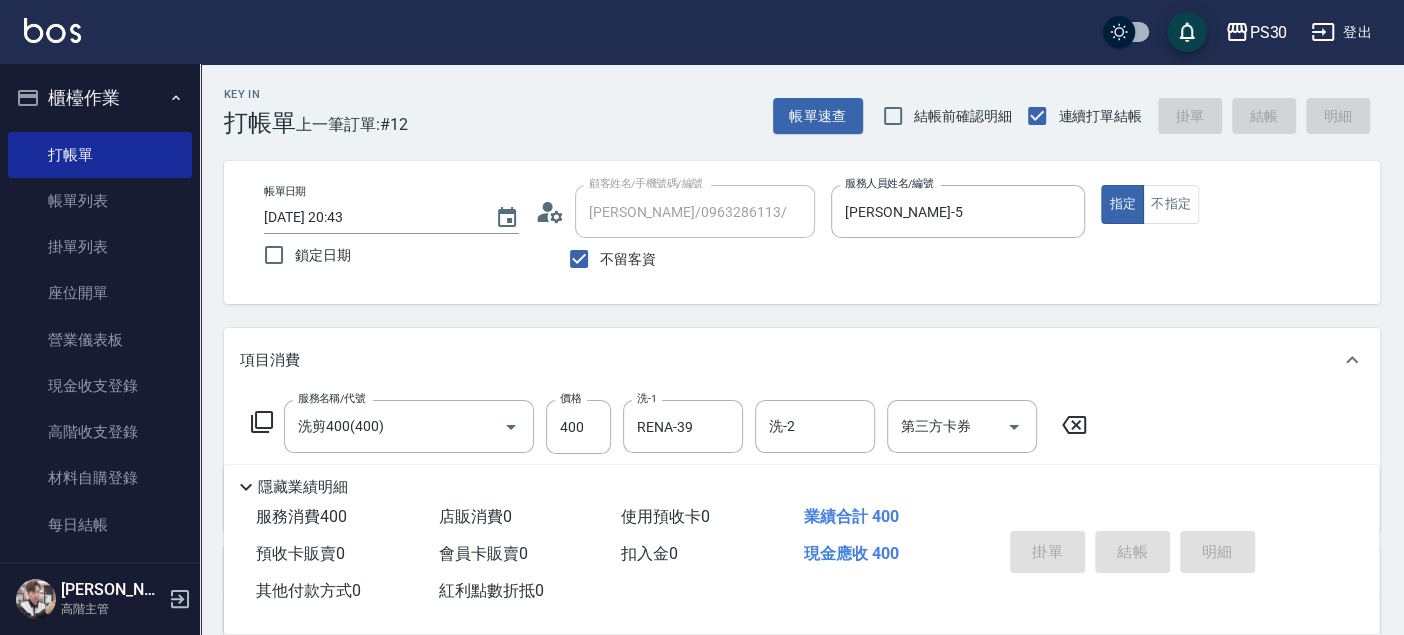 type 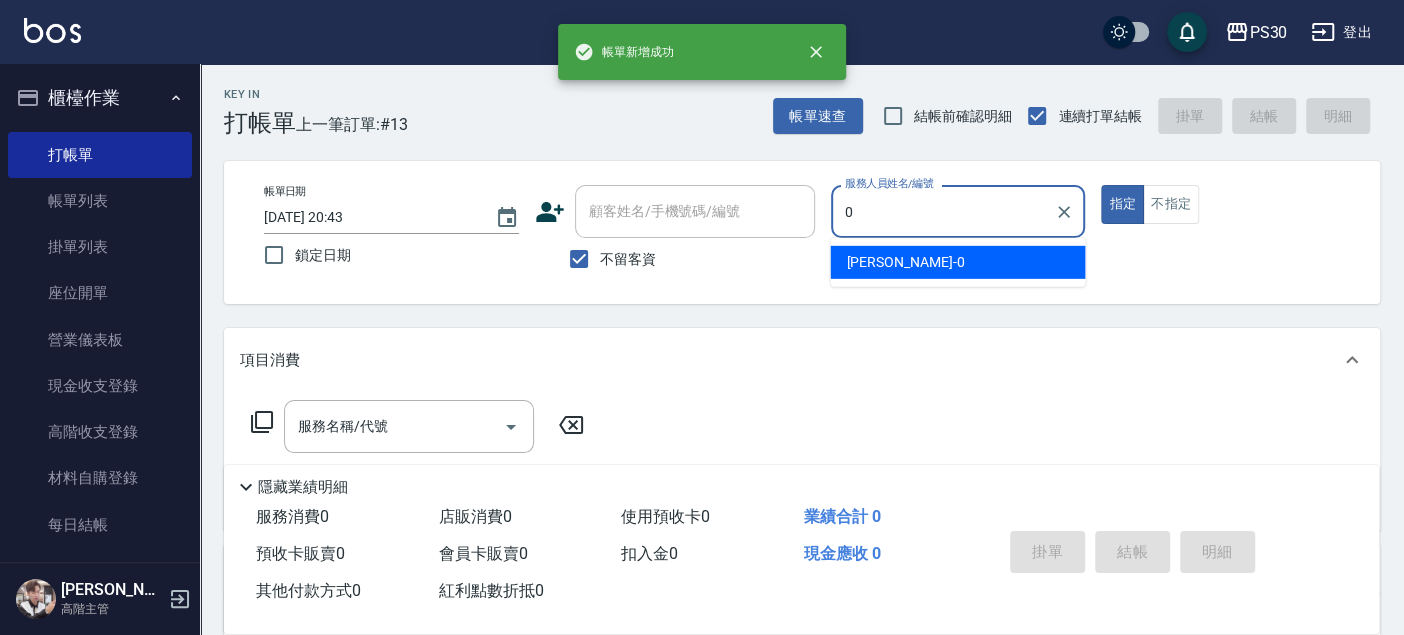 type on "[PERSON_NAME]-0" 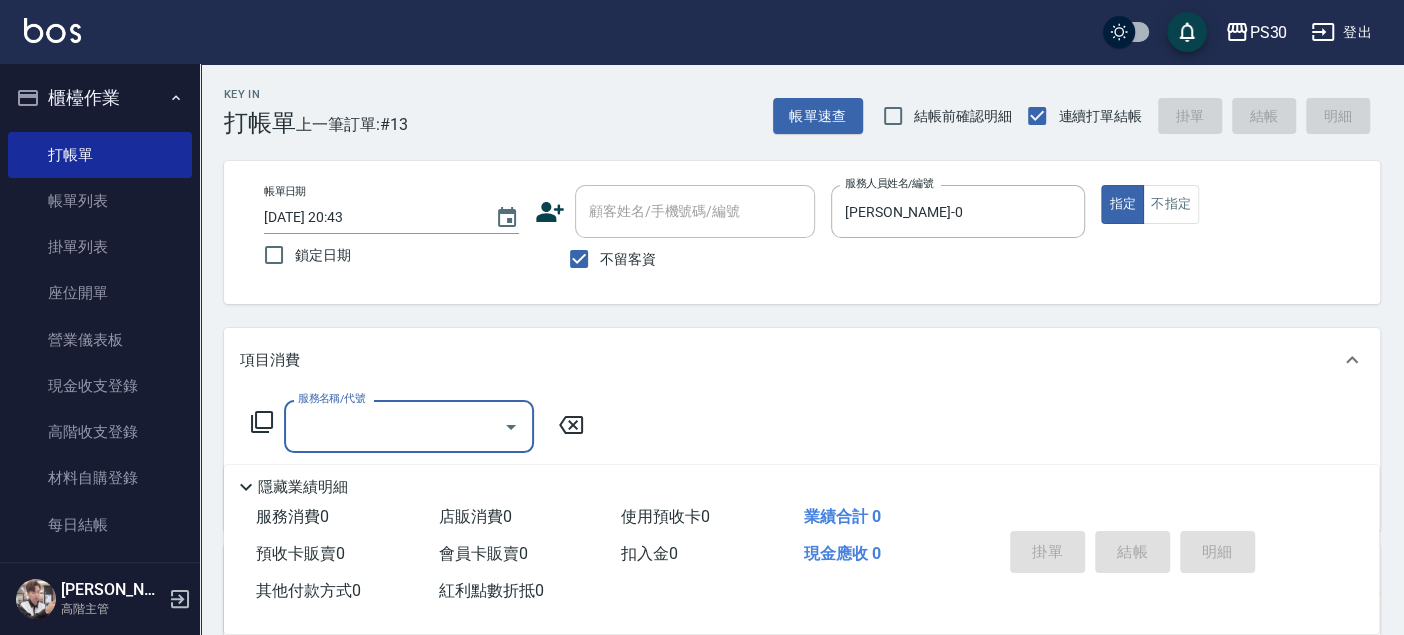 type on "2" 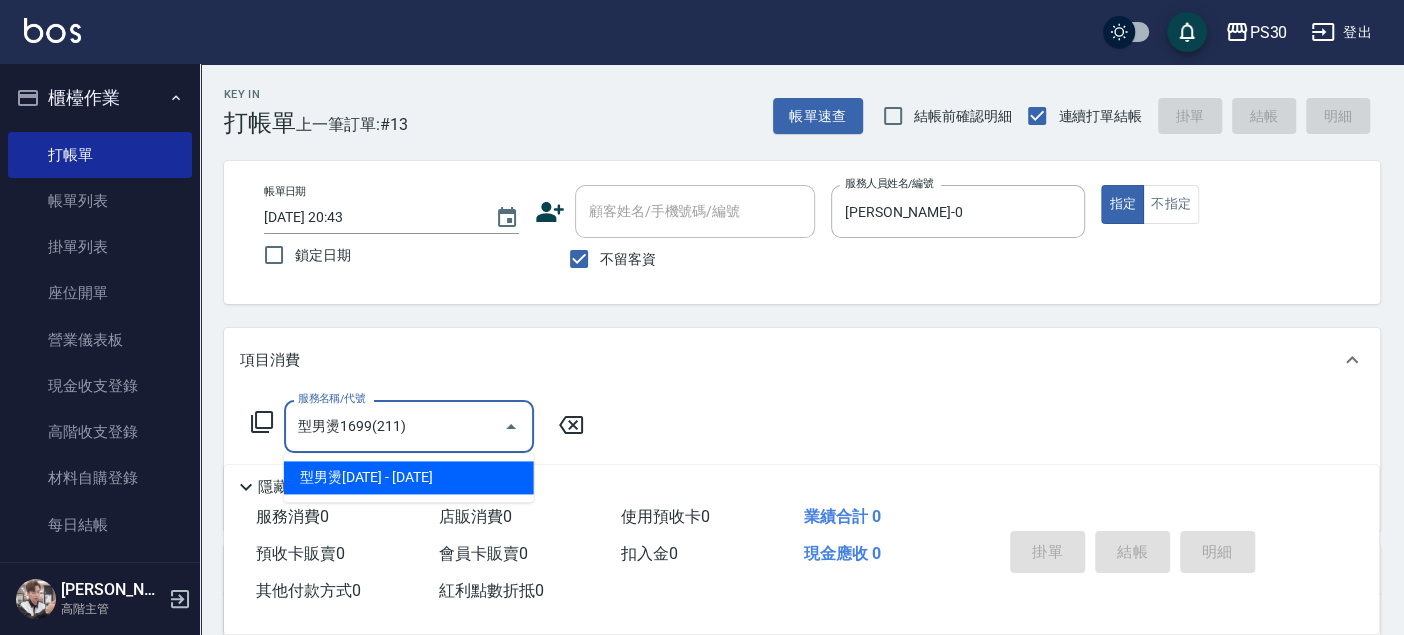 type on "型男燙1699(211)" 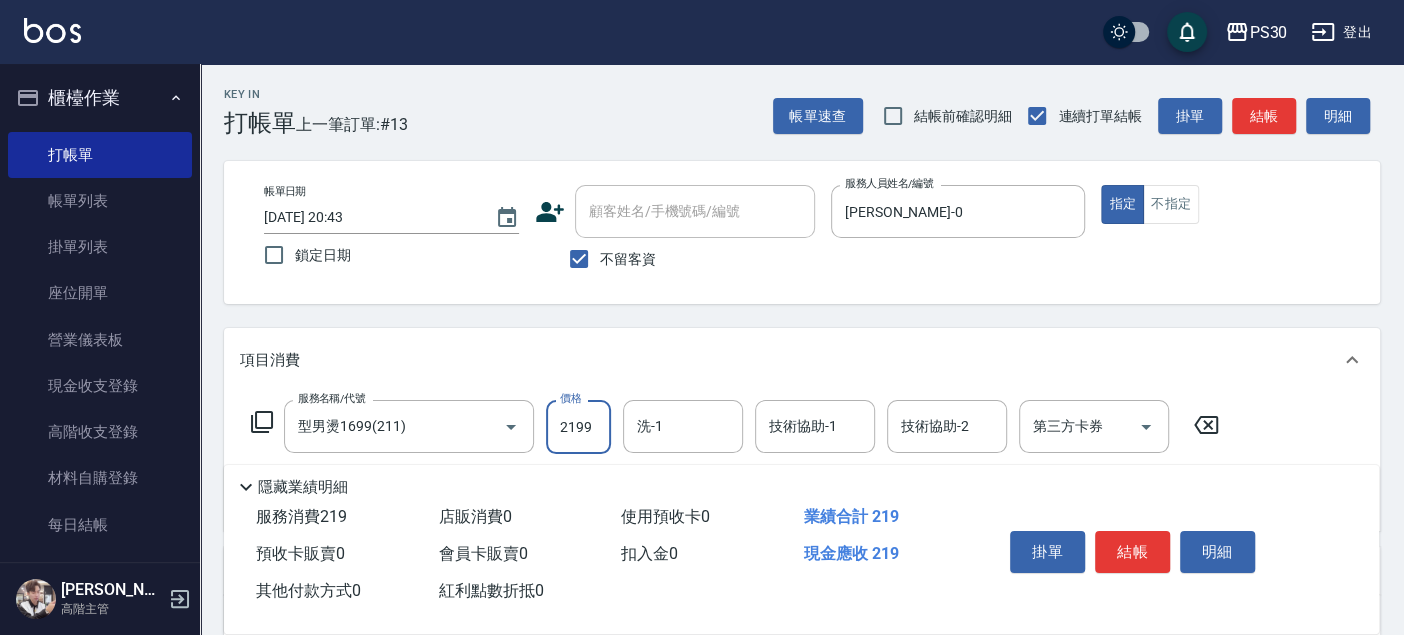 type on "2199" 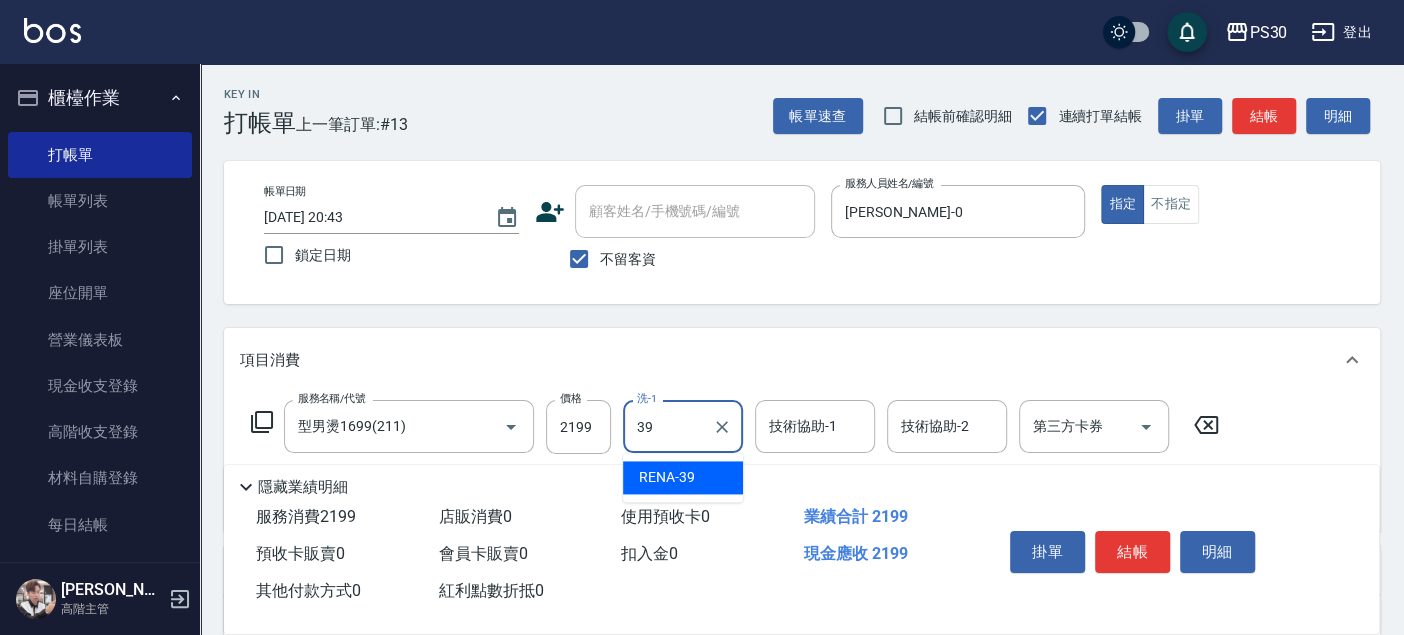 type on "RENA-39" 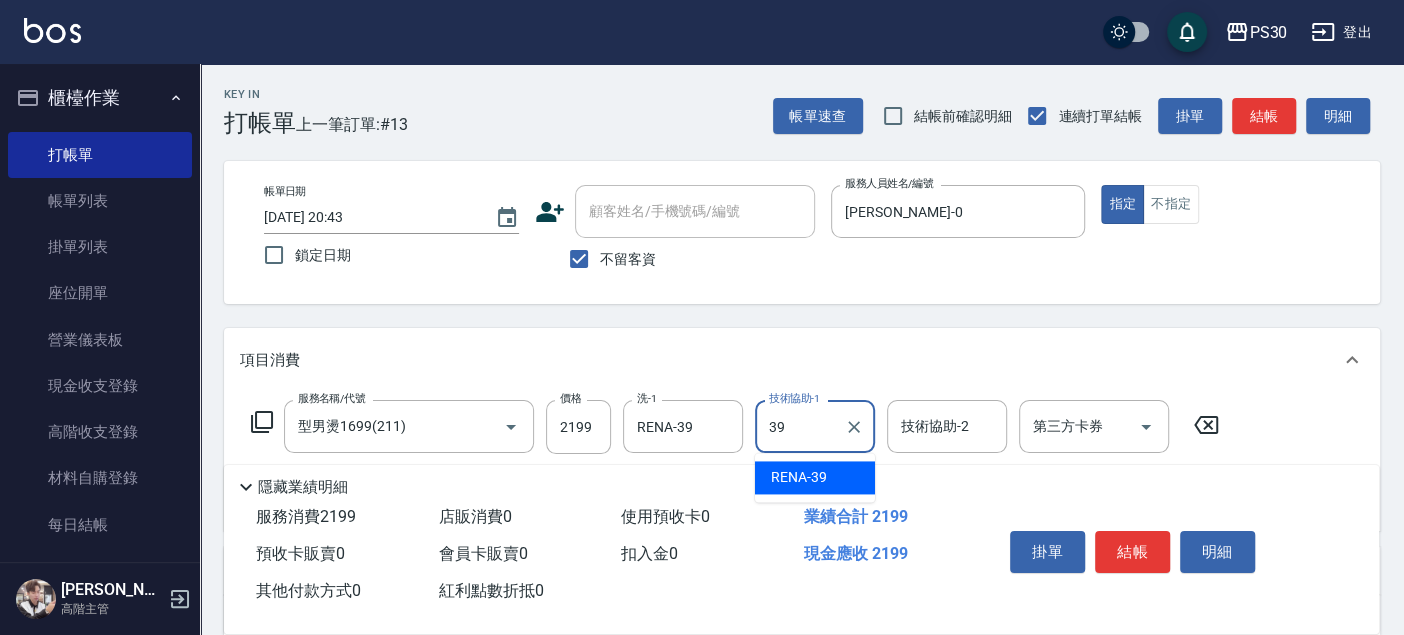 type on "RENA-39" 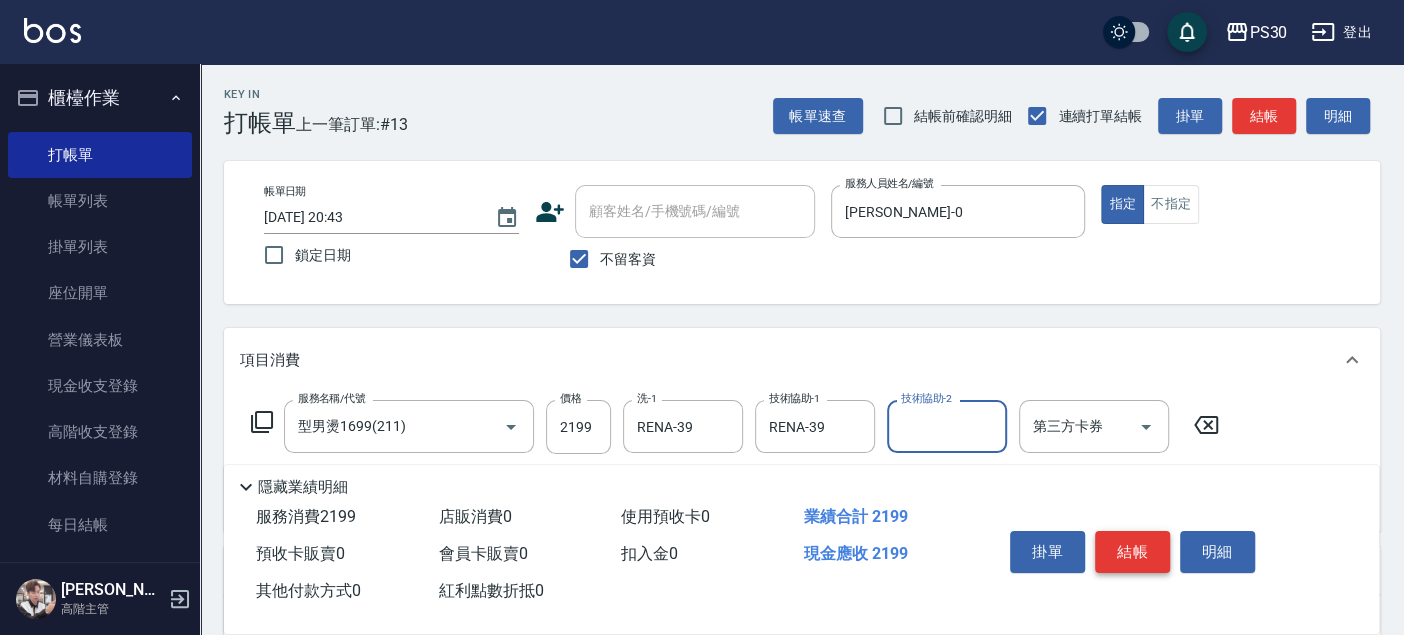 click on "結帳" at bounding box center [1132, 552] 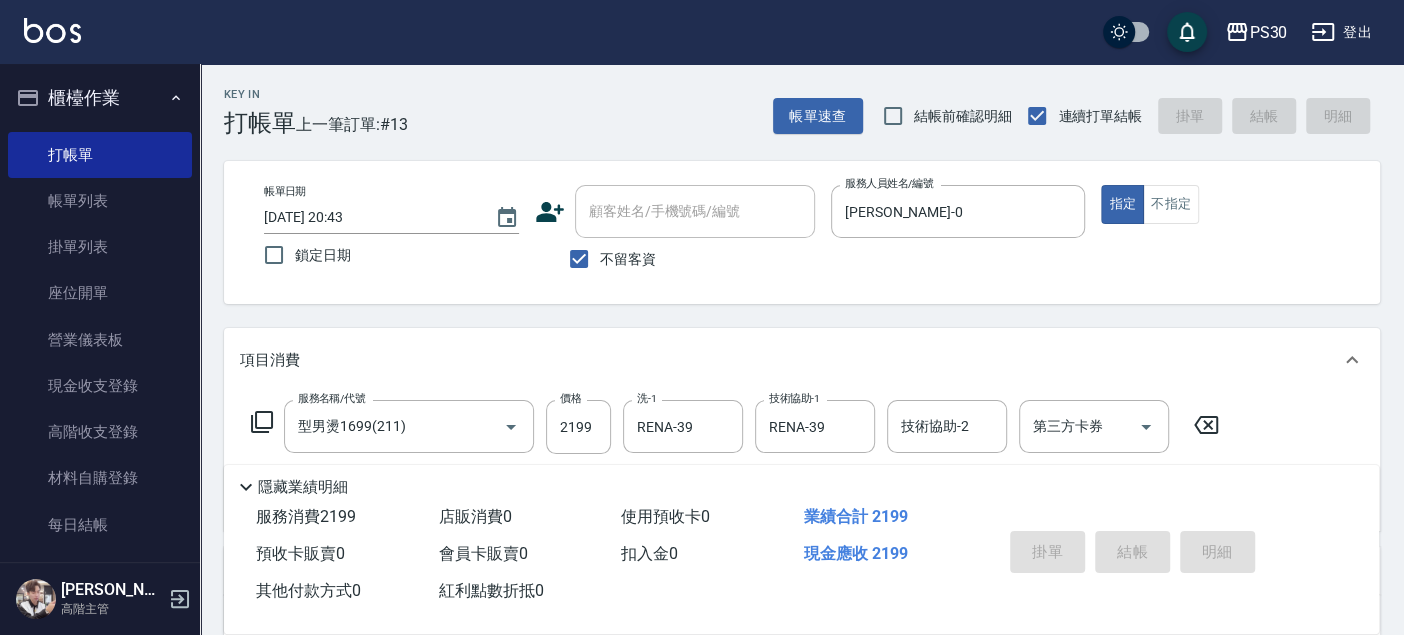 type 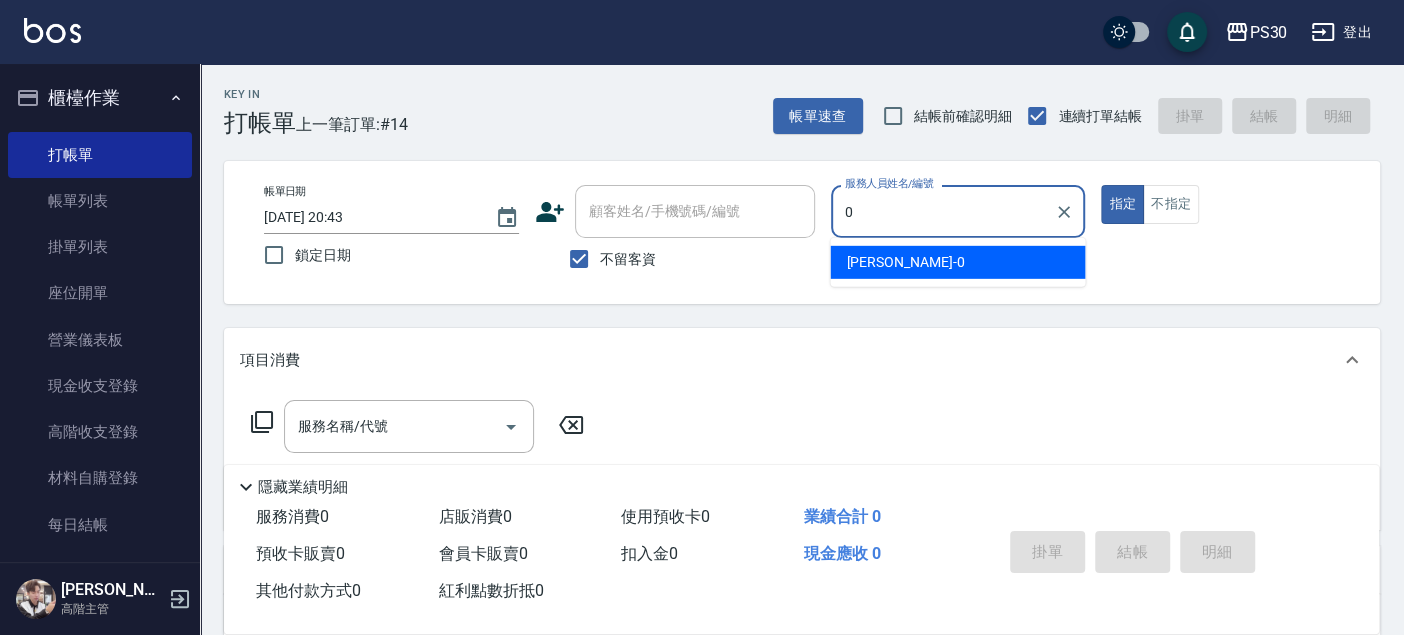 type on "[PERSON_NAME]-0" 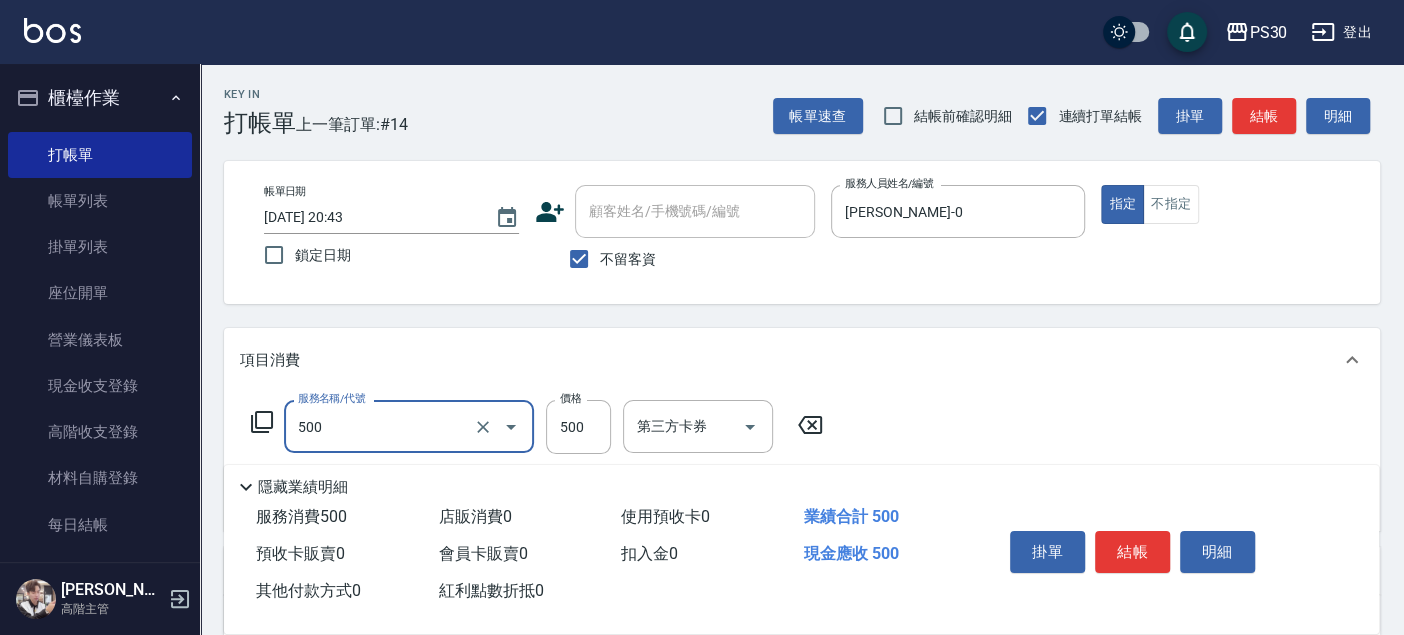 type on "洗剪500(500)" 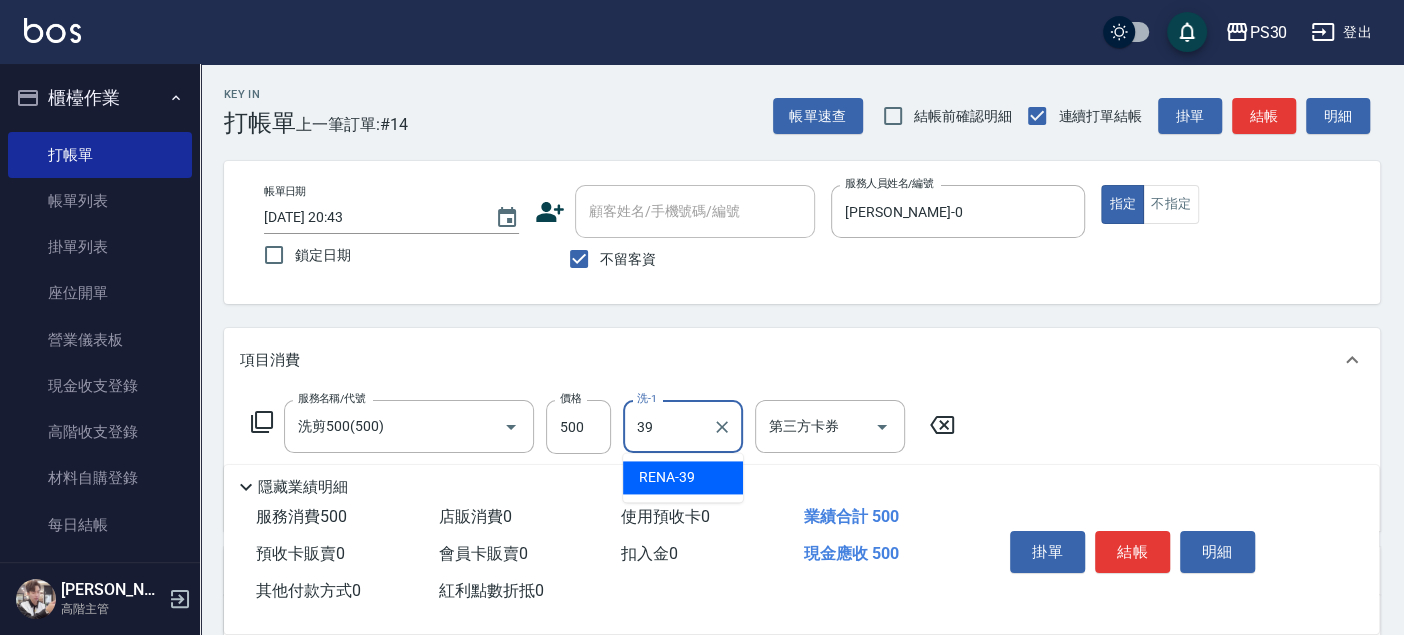 type on "RENA-39" 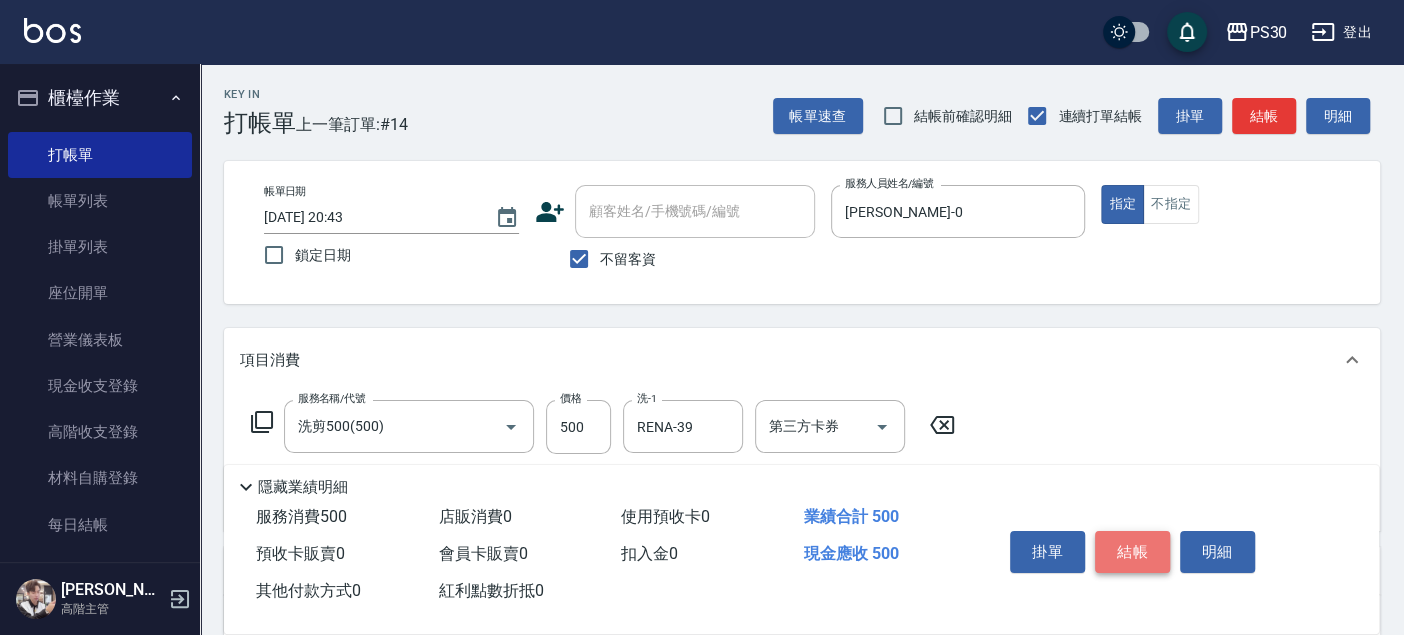 click on "結帳" at bounding box center [1132, 552] 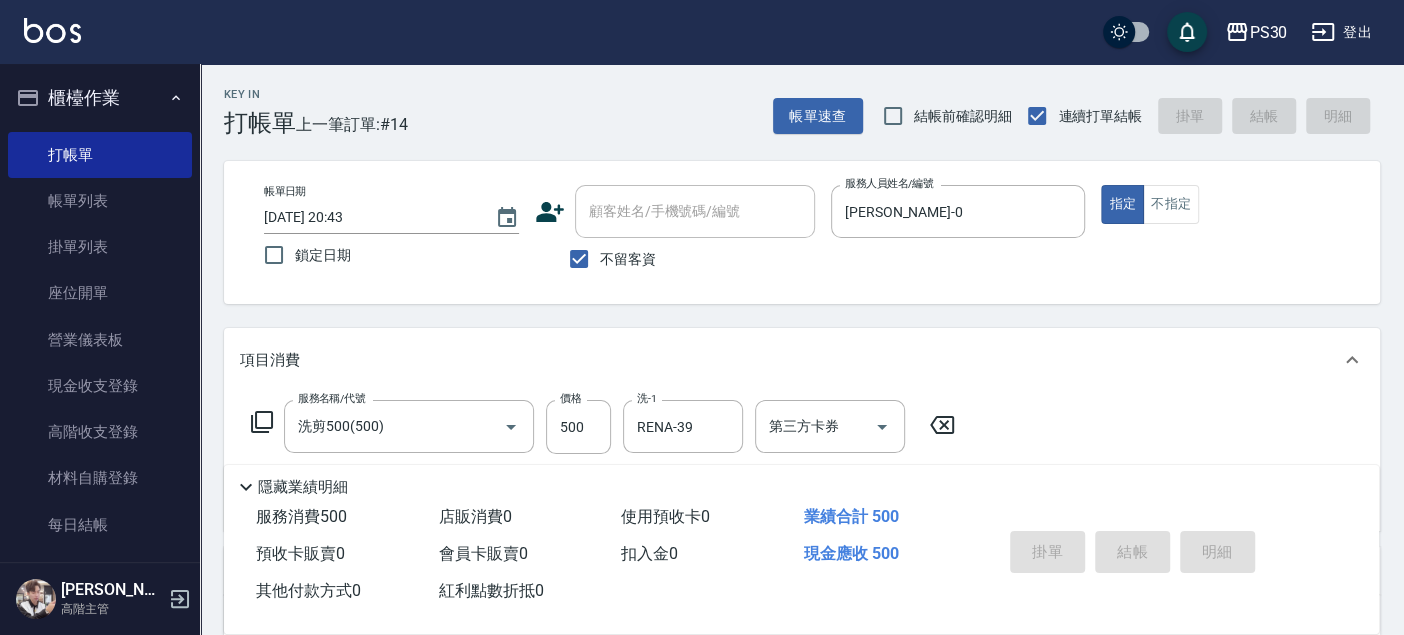 type 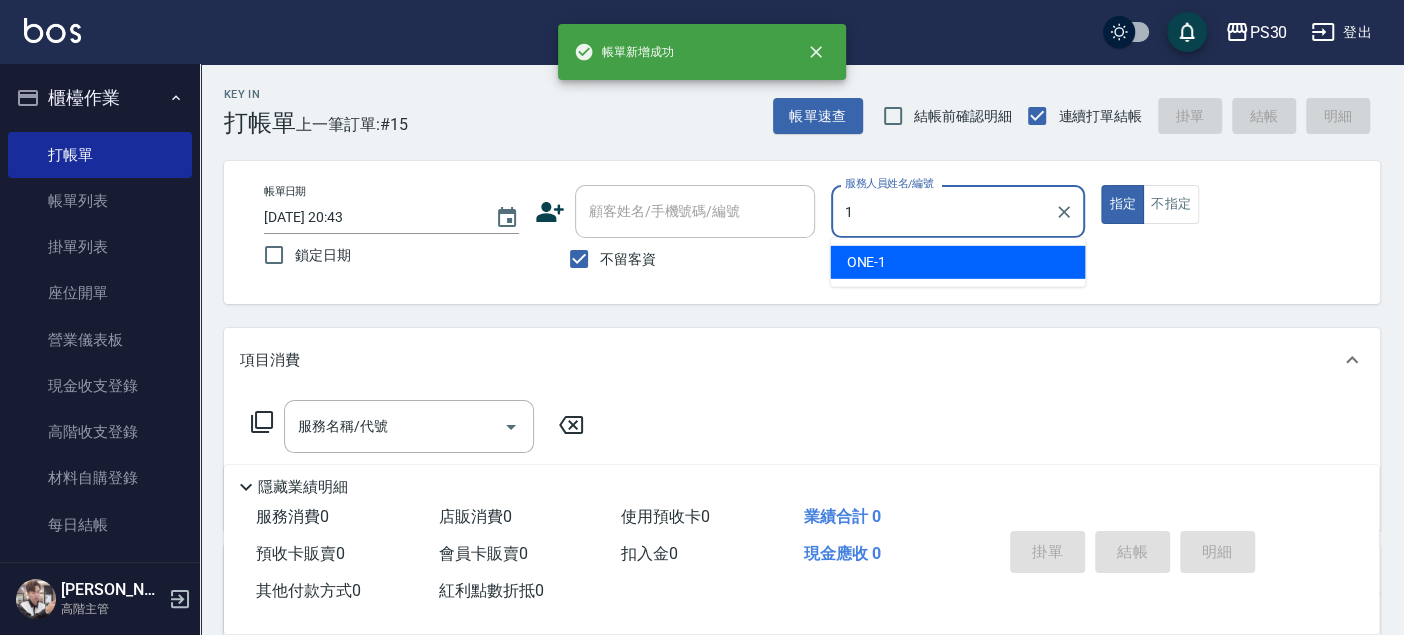 type on "ONE-1" 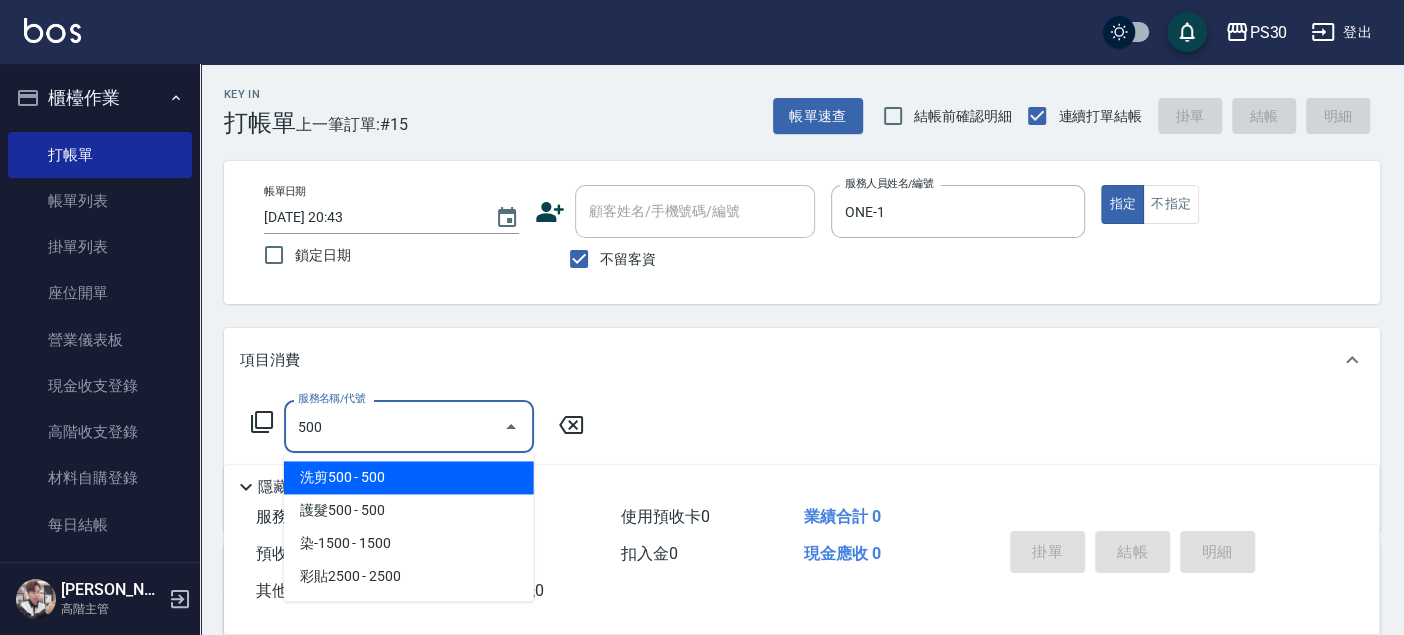 type on "洗剪500(500)" 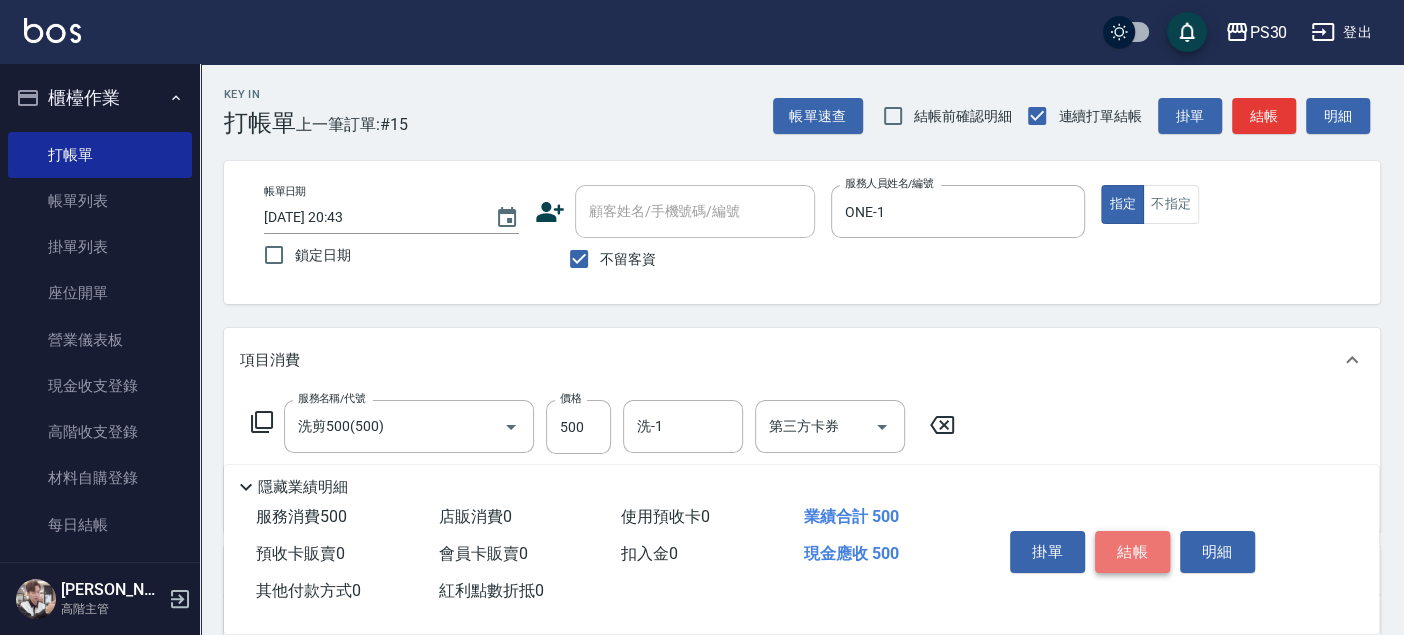 click on "結帳" at bounding box center (1132, 552) 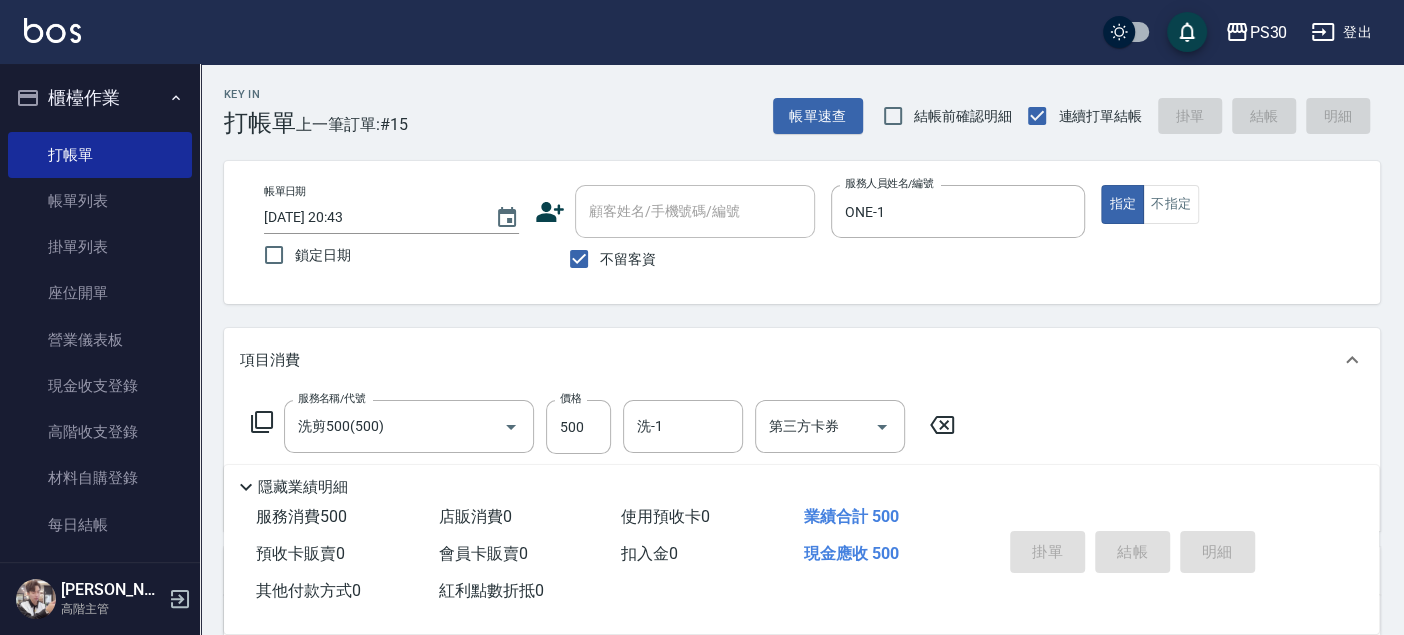 type 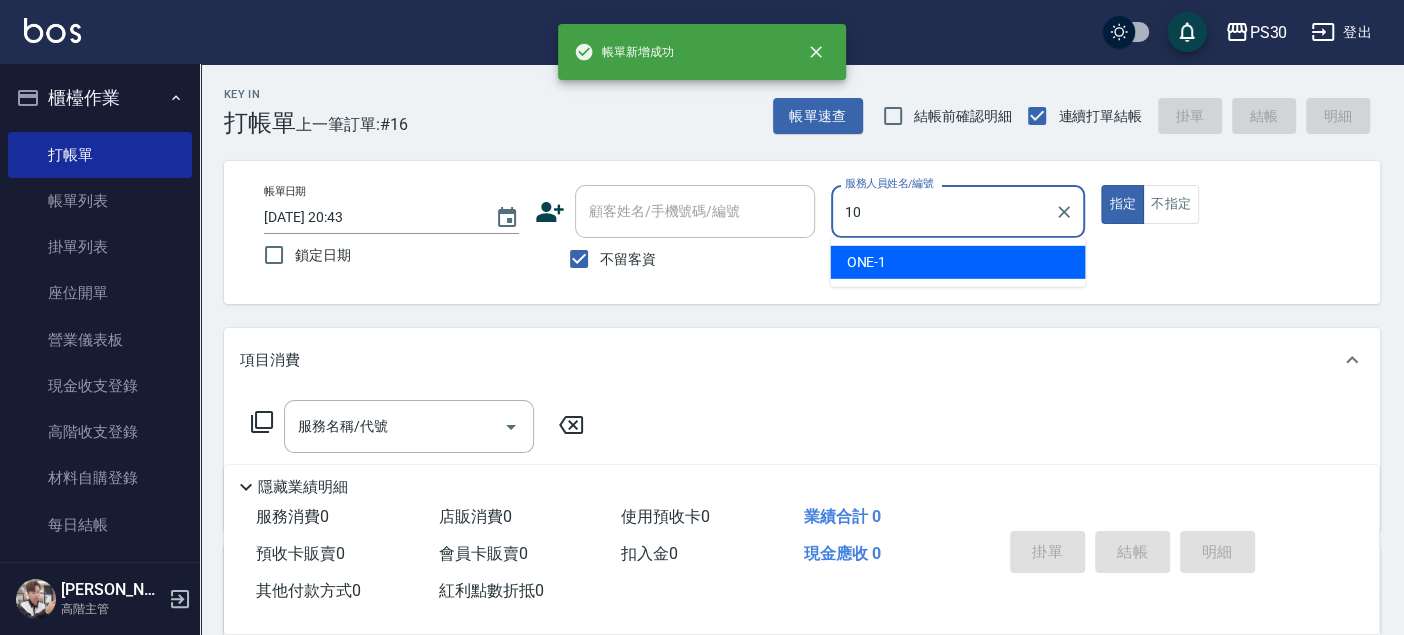 type on "[PERSON_NAME]🐭-10" 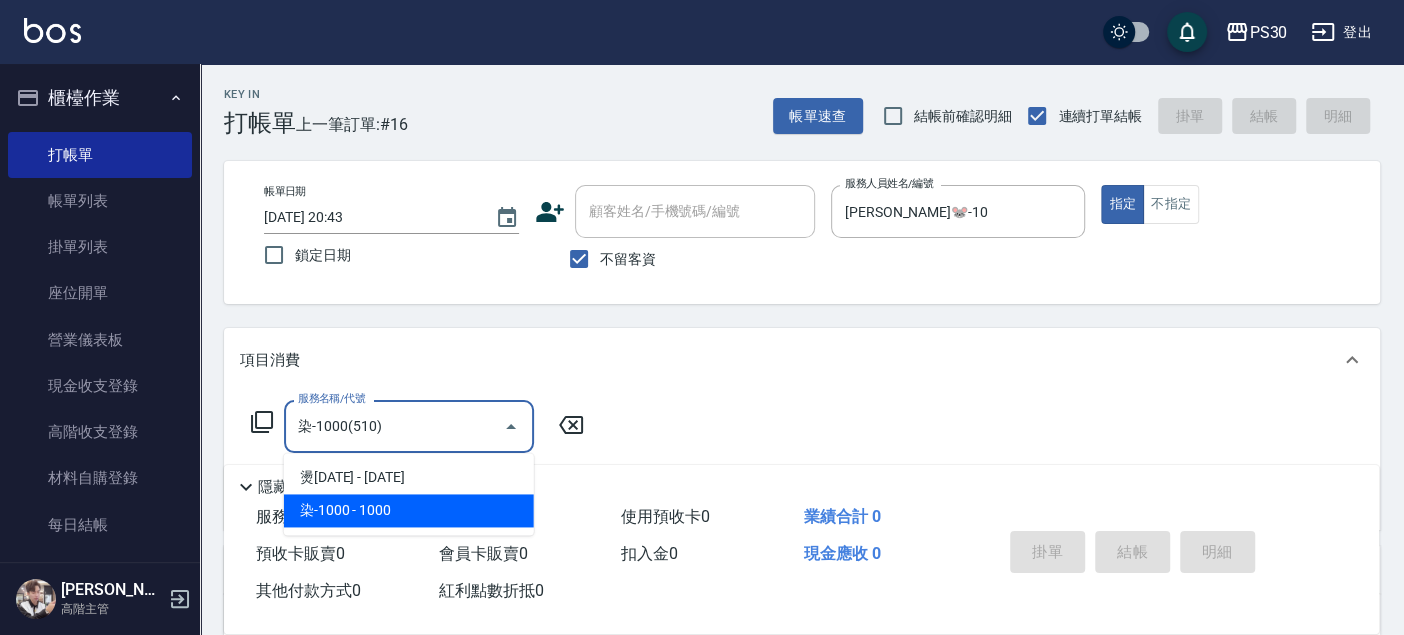 type on "染-1000(510)" 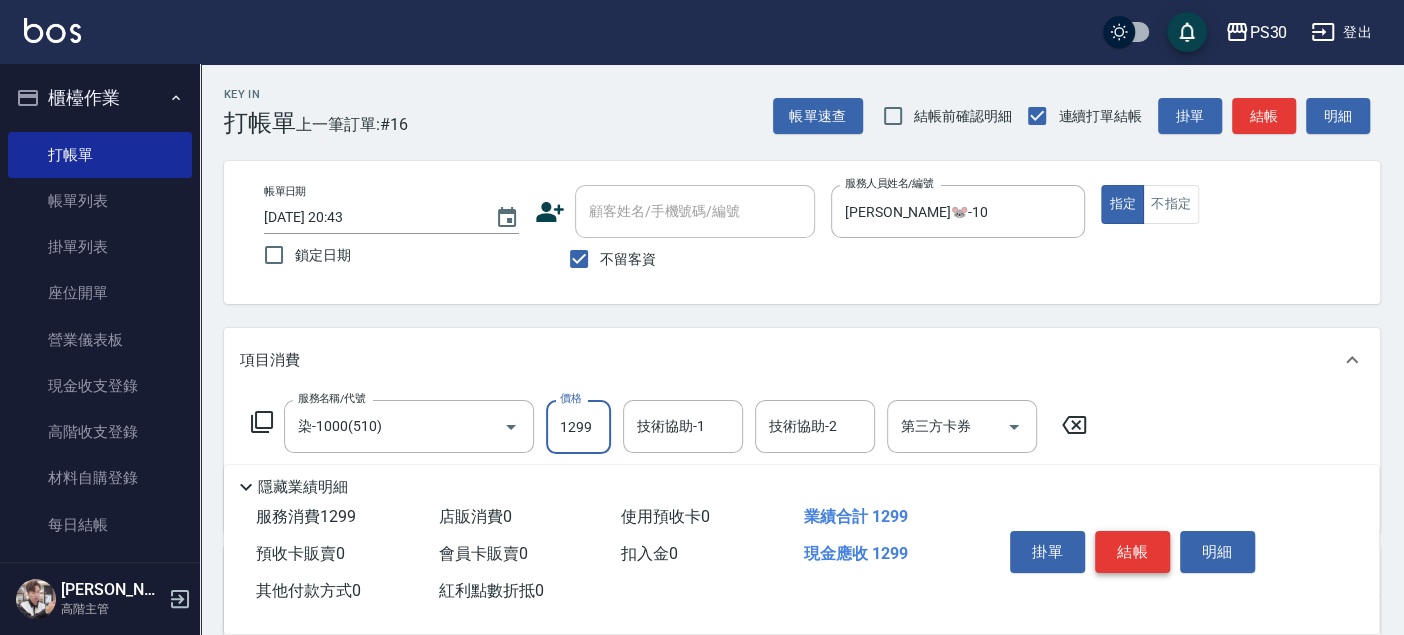 type on "1299" 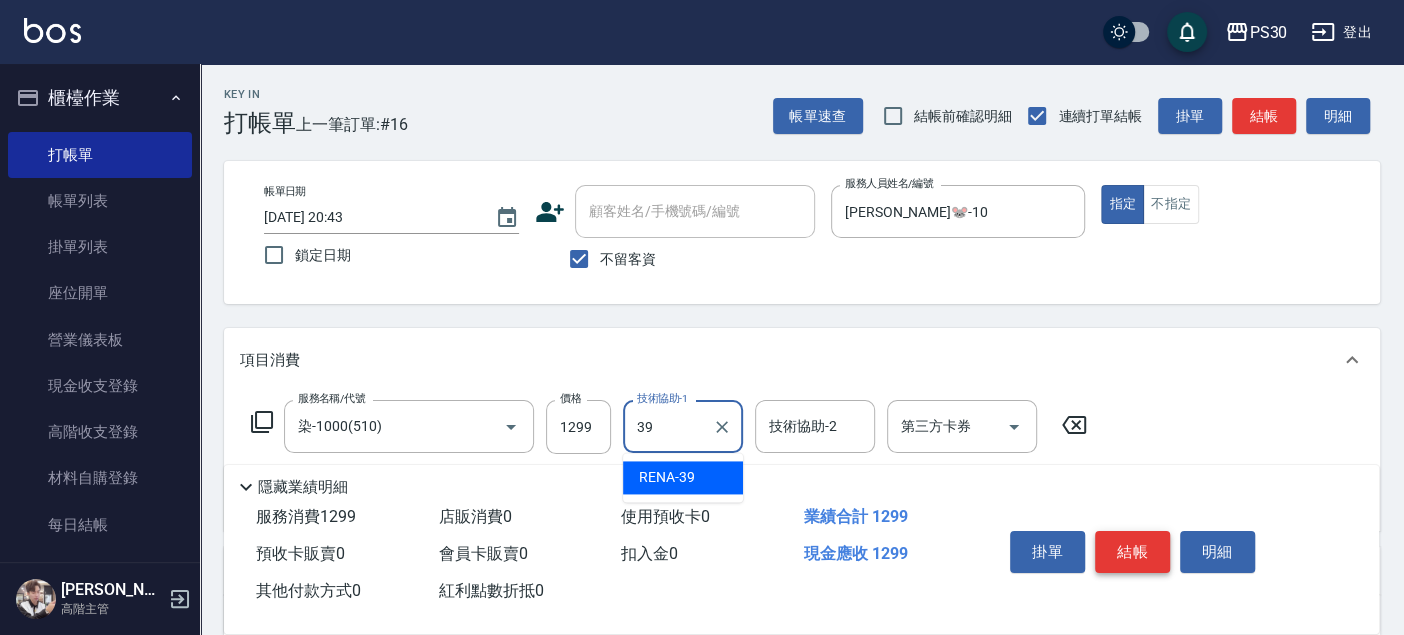type on "RENA-39" 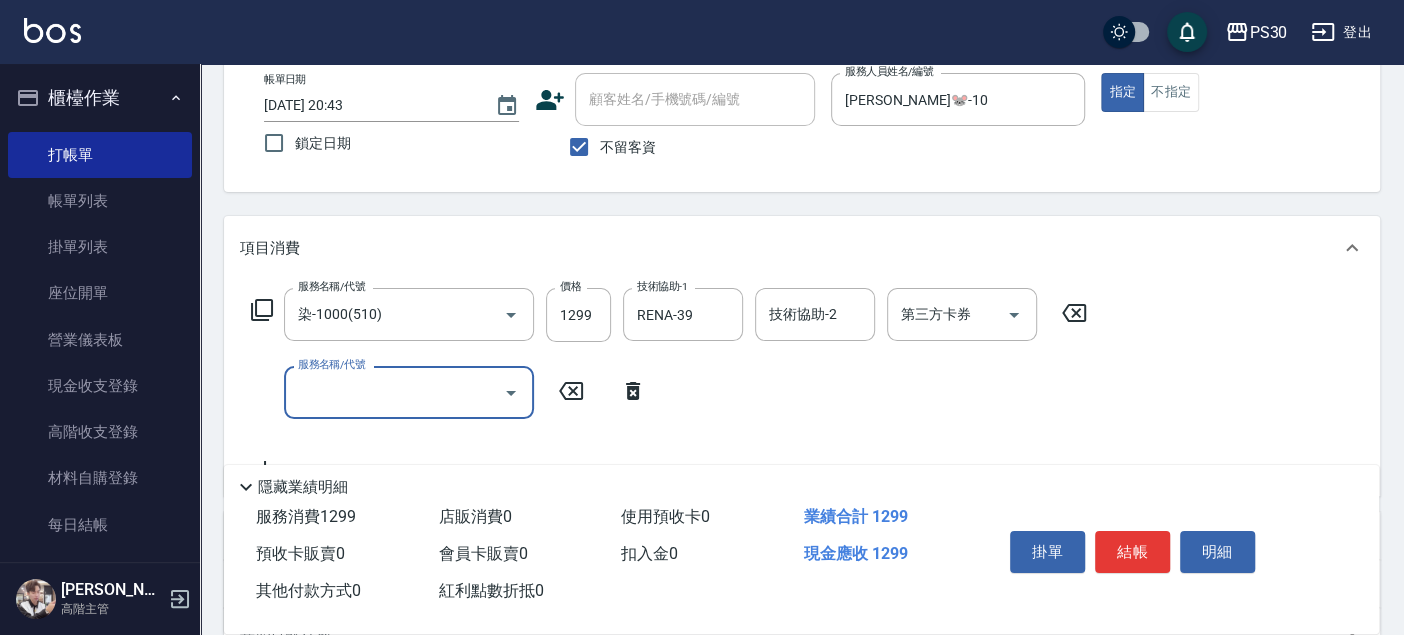 scroll, scrollTop: 222, scrollLeft: 0, axis: vertical 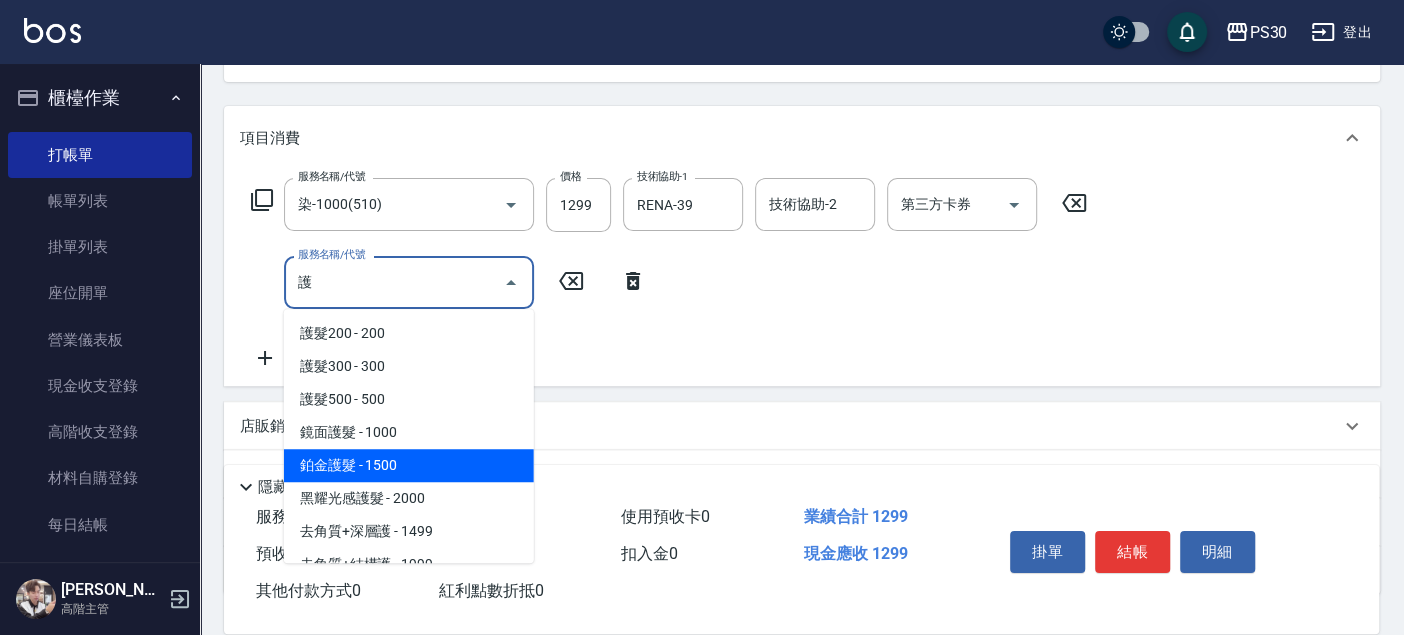 click on "鉑金護髮 - 1500" at bounding box center (409, 465) 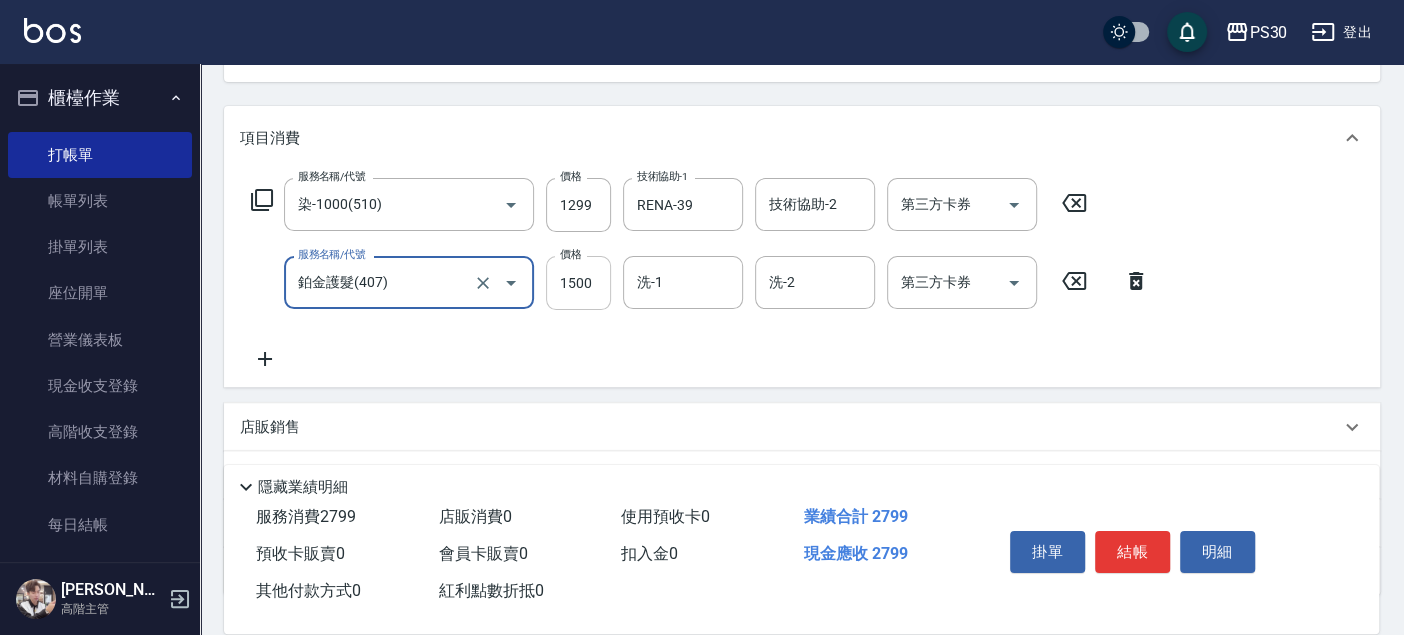 type on "鉑金護髮(407)" 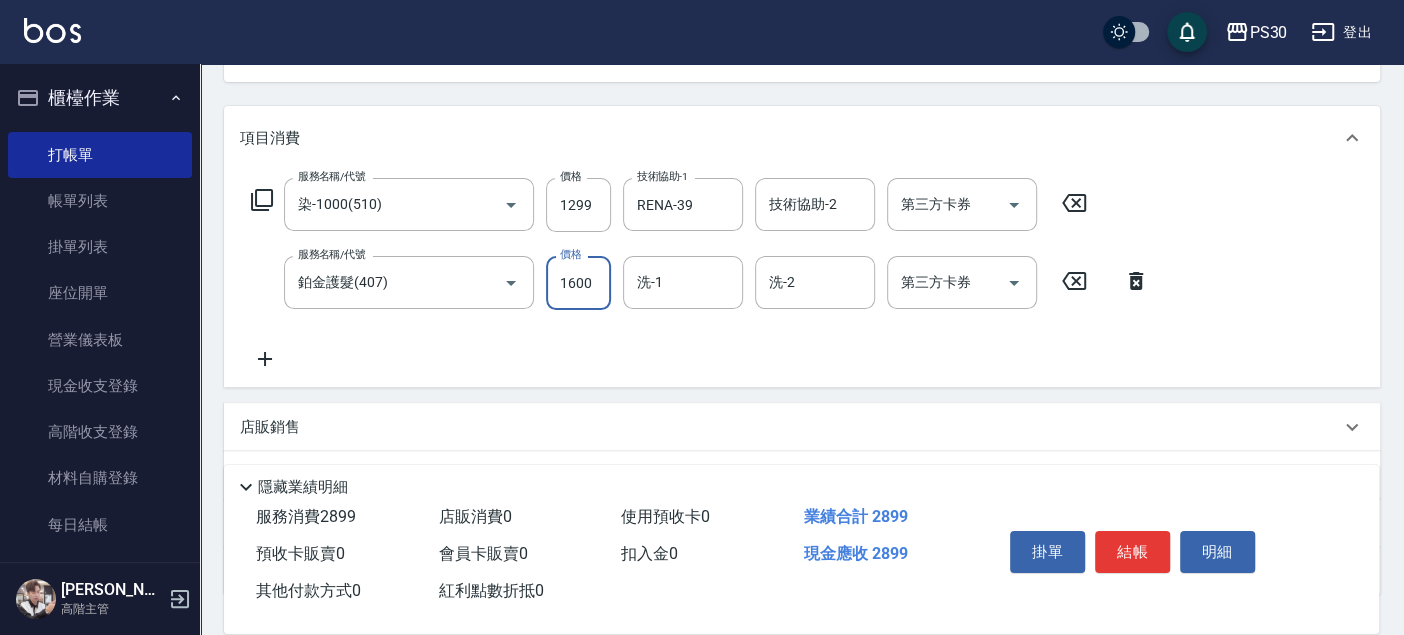 type on "1600" 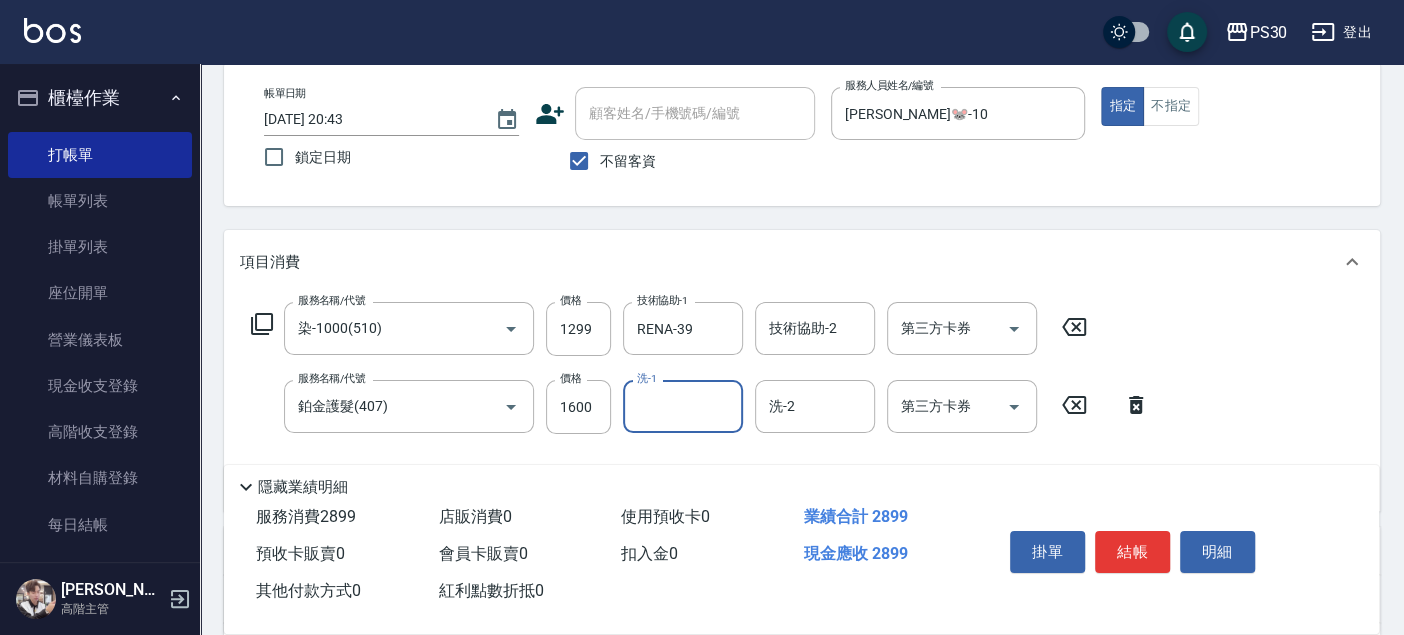 scroll, scrollTop: 0, scrollLeft: 0, axis: both 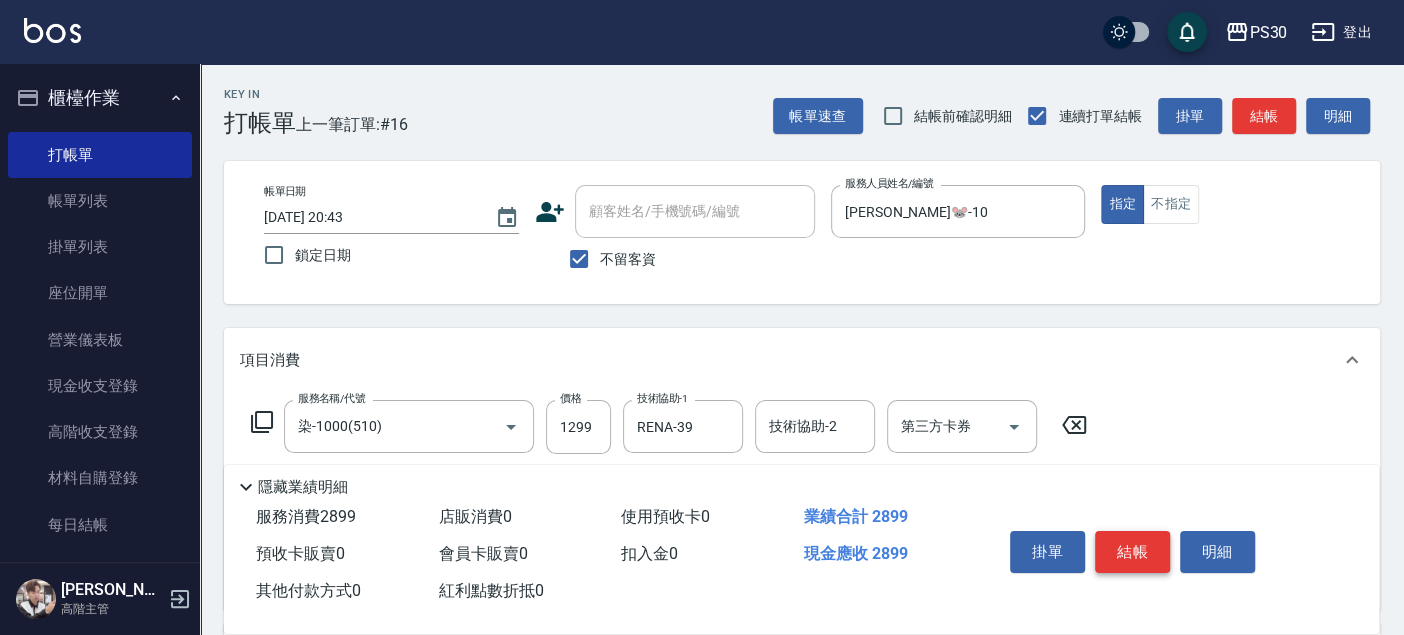 click on "結帳" at bounding box center (1132, 552) 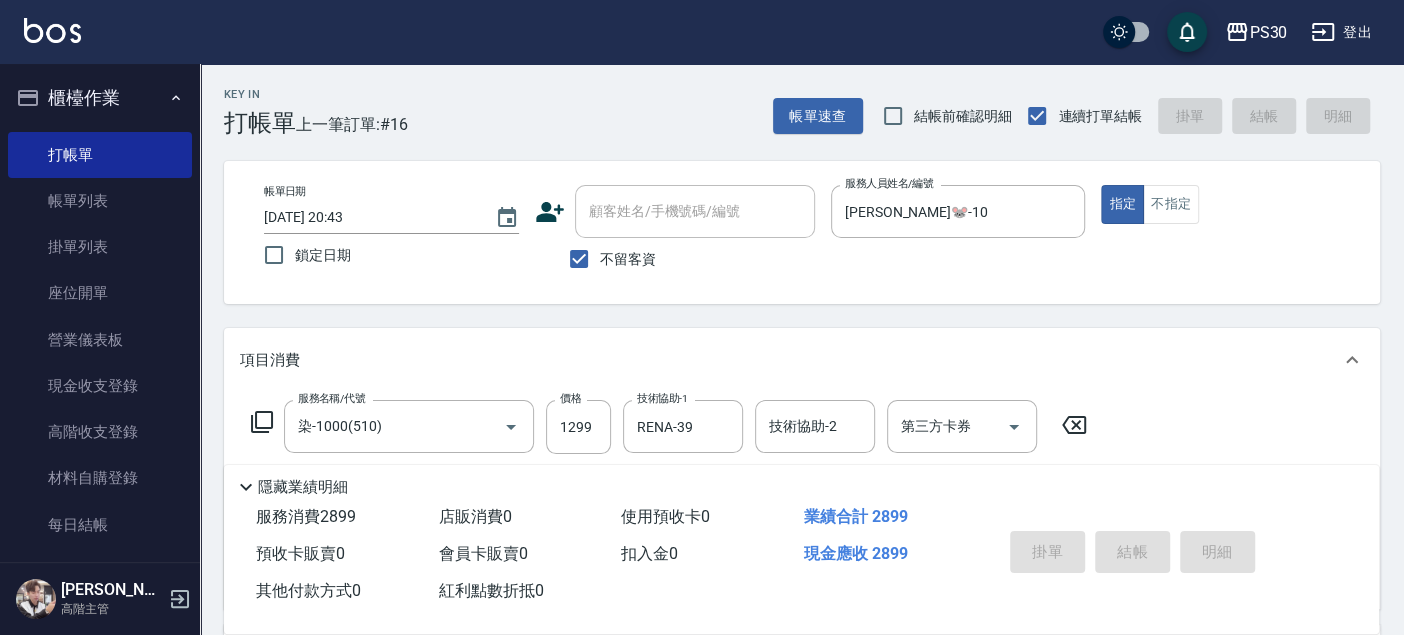 type on "[DATE] 20:44" 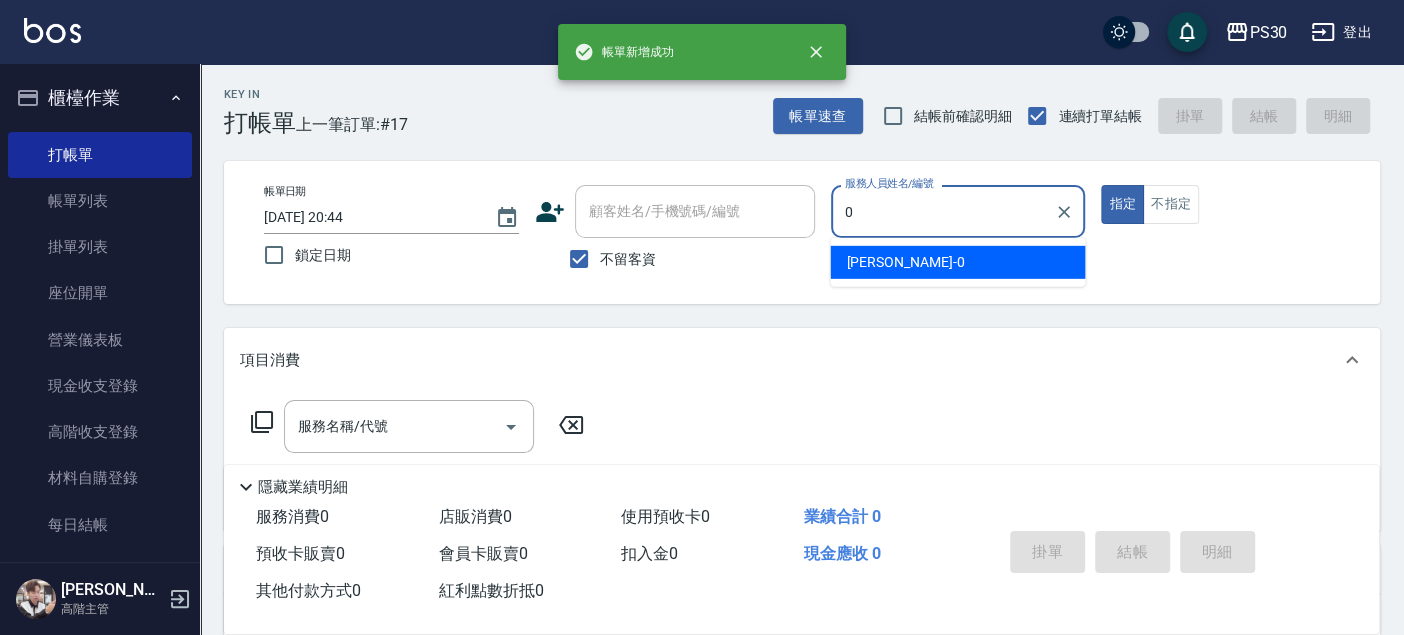 type on "[PERSON_NAME]-0" 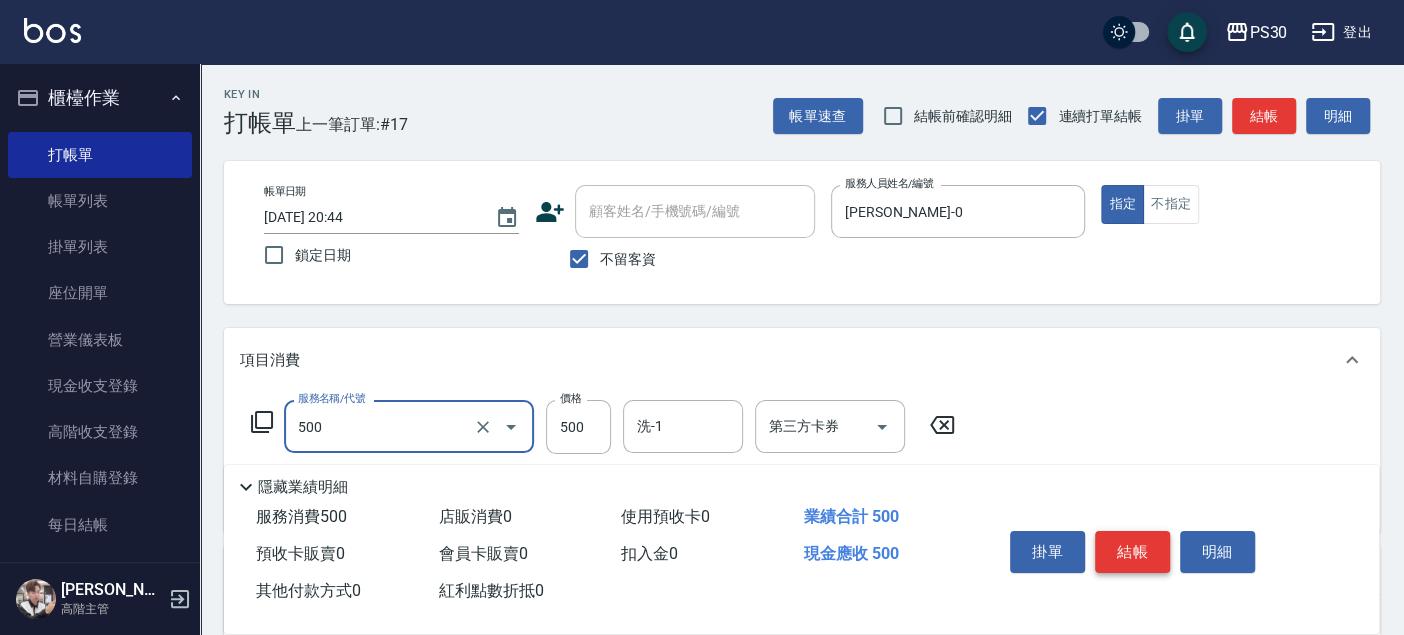 type on "洗剪500(500)" 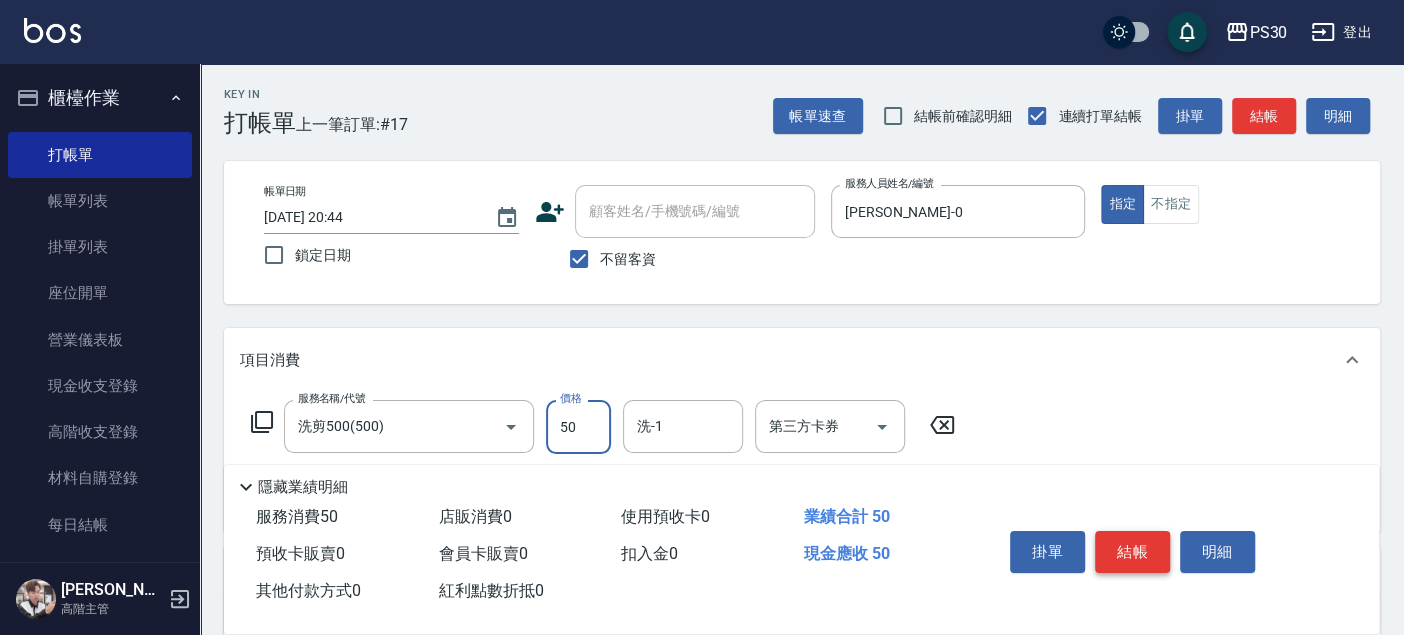 type on "500" 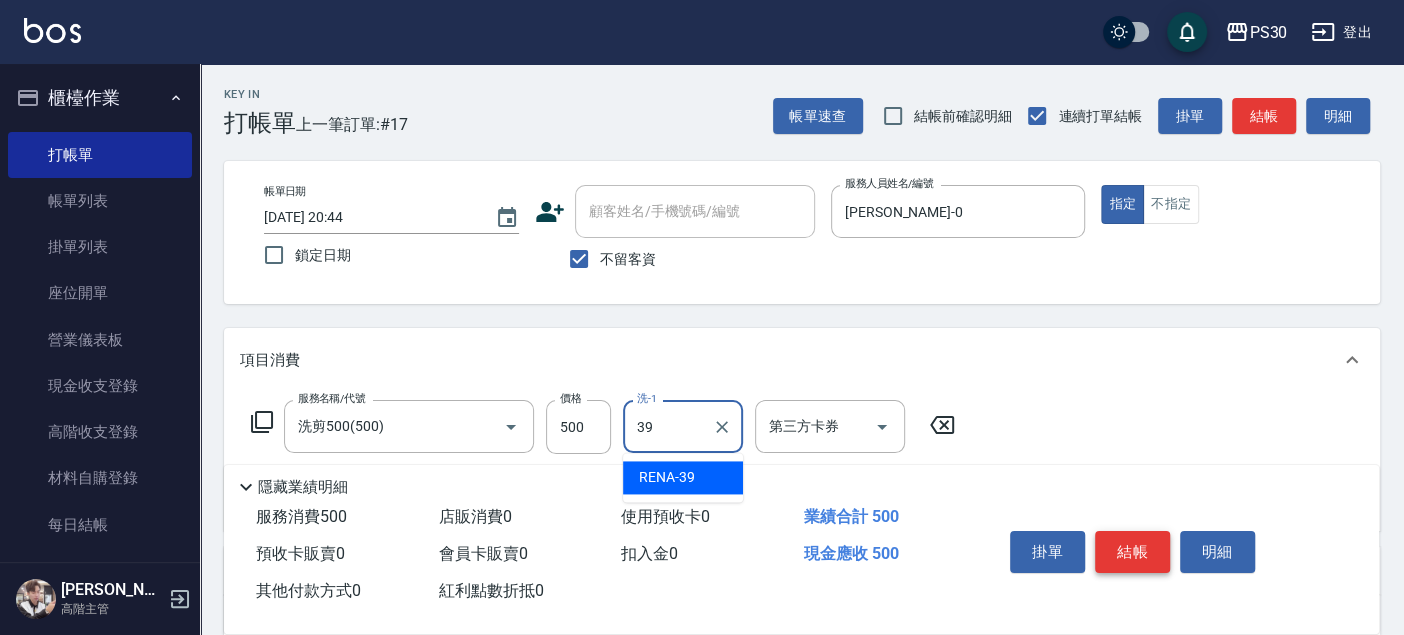 type on "RENA-39" 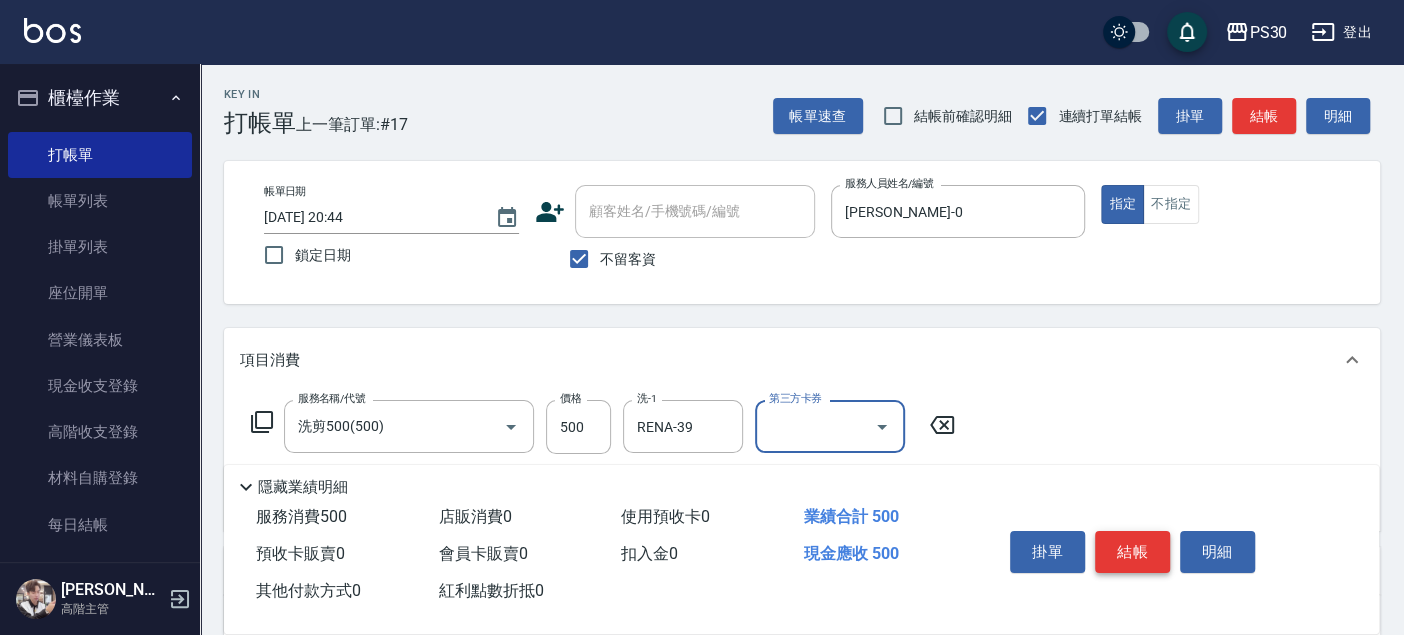 click on "結帳" at bounding box center [1132, 552] 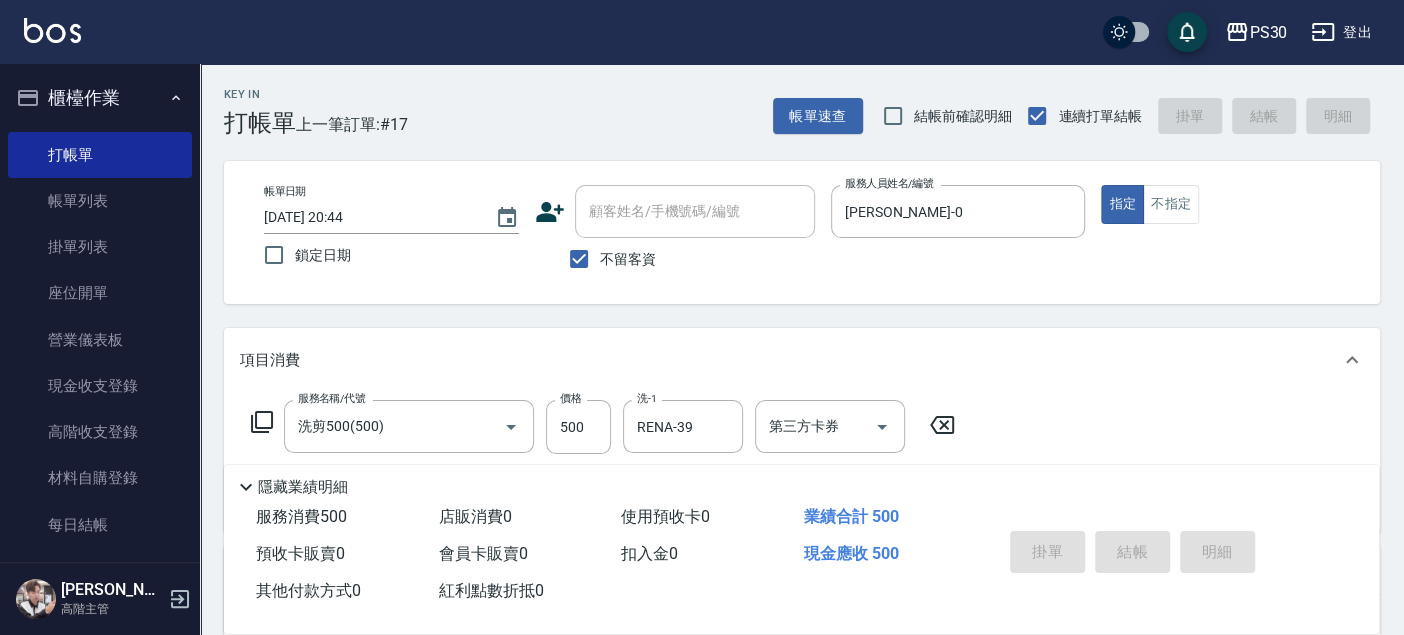 type 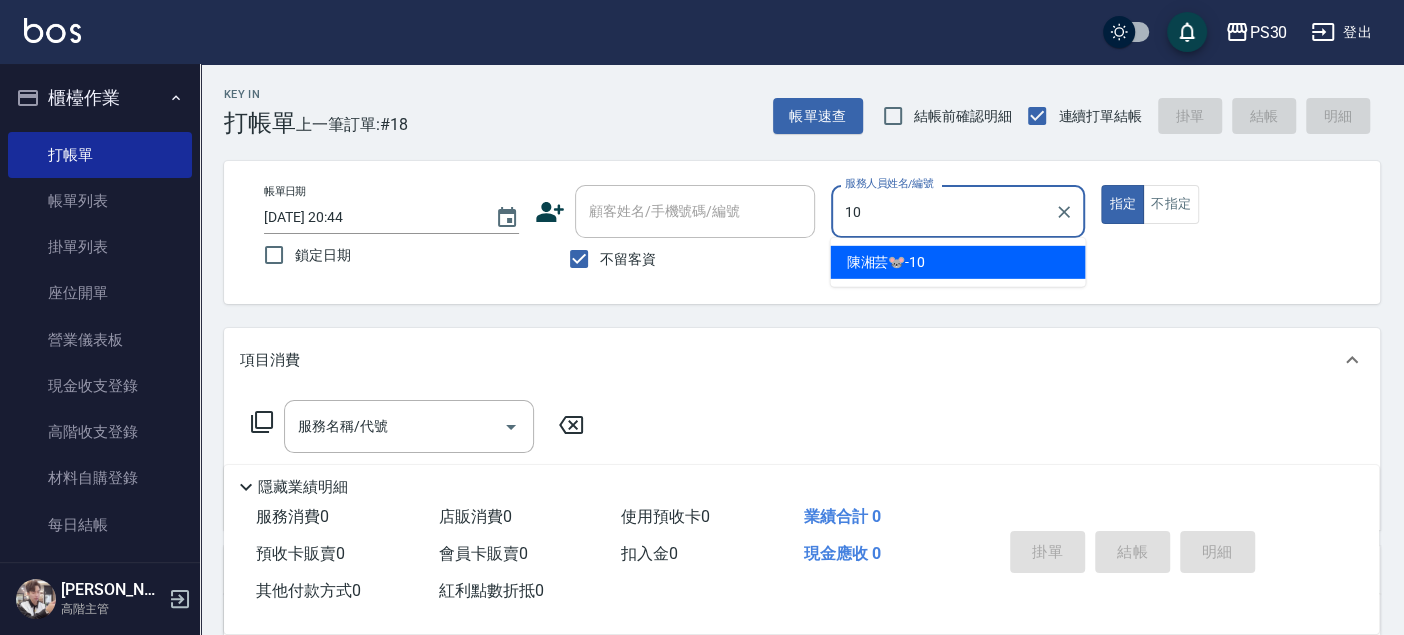 type on "[PERSON_NAME]🐭-10" 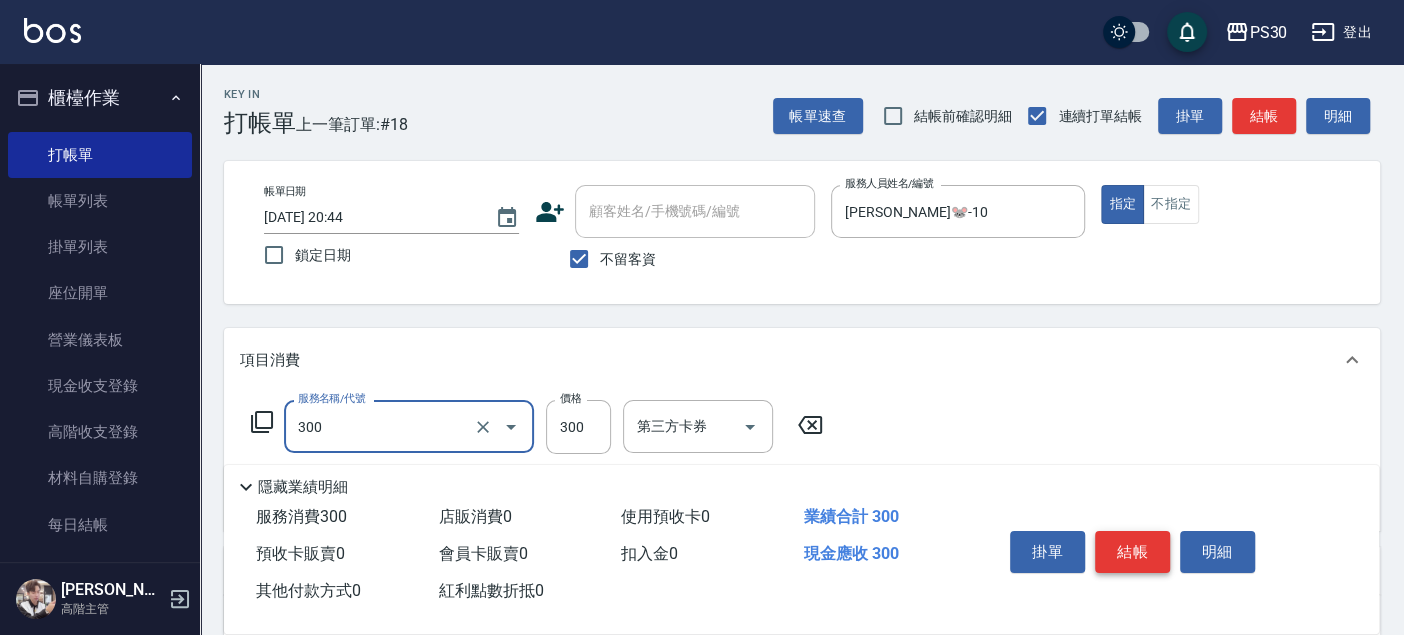 type on "洗剪300(300)" 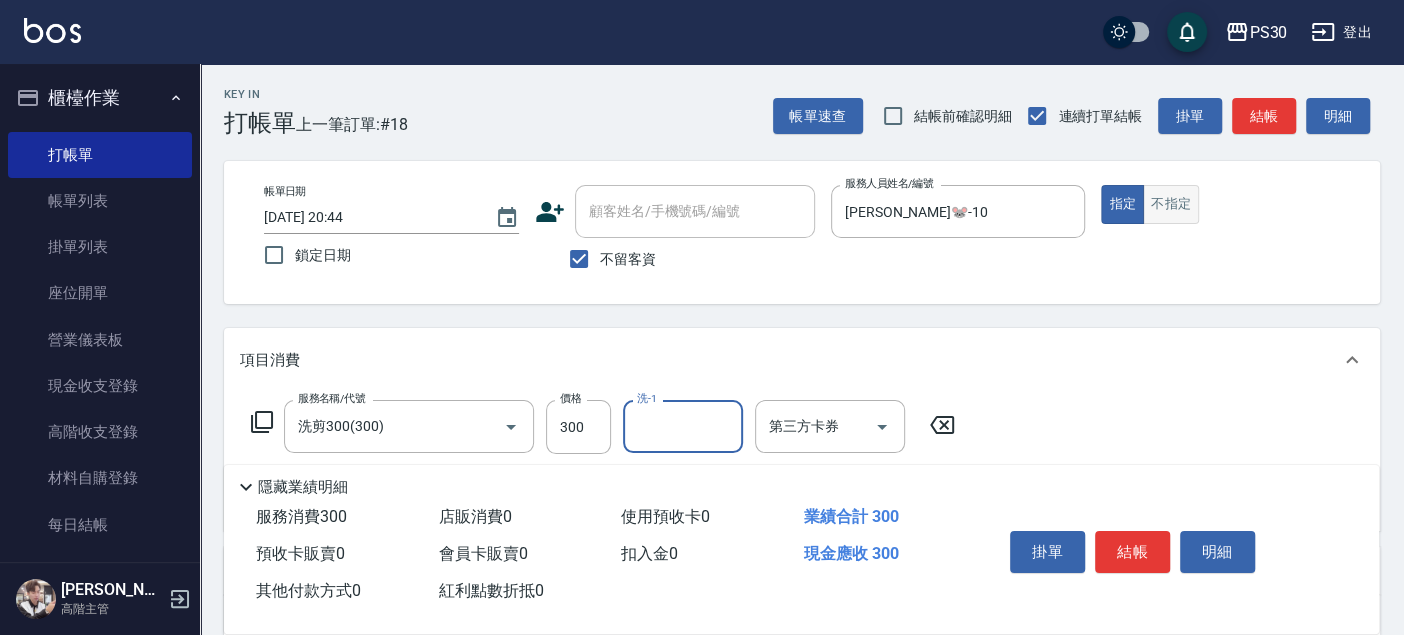 click on "不指定" at bounding box center [1171, 204] 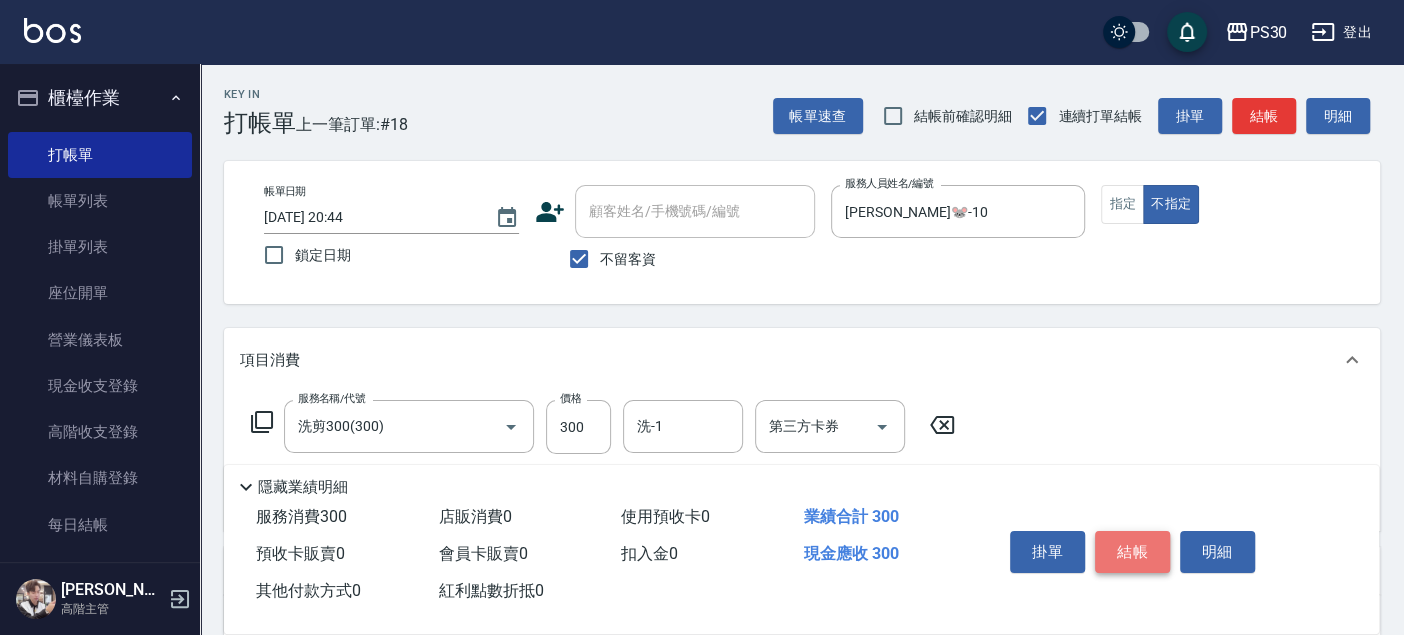 click on "結帳" at bounding box center [1132, 552] 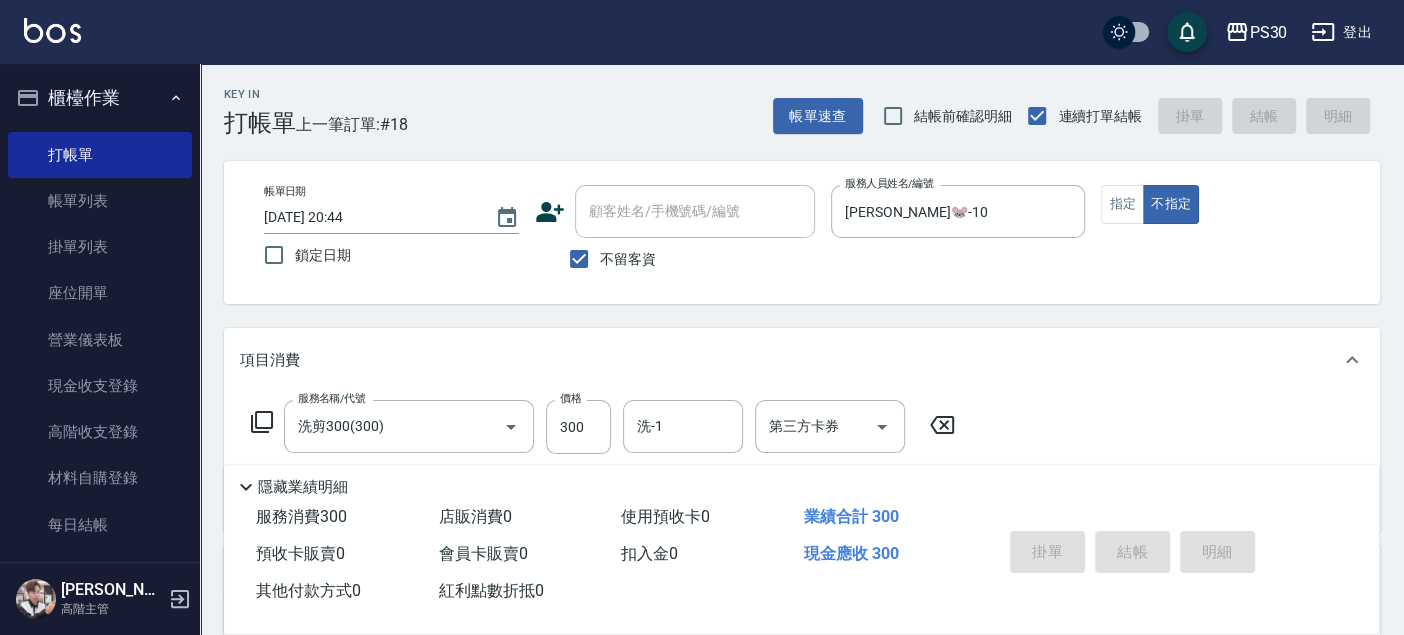 type 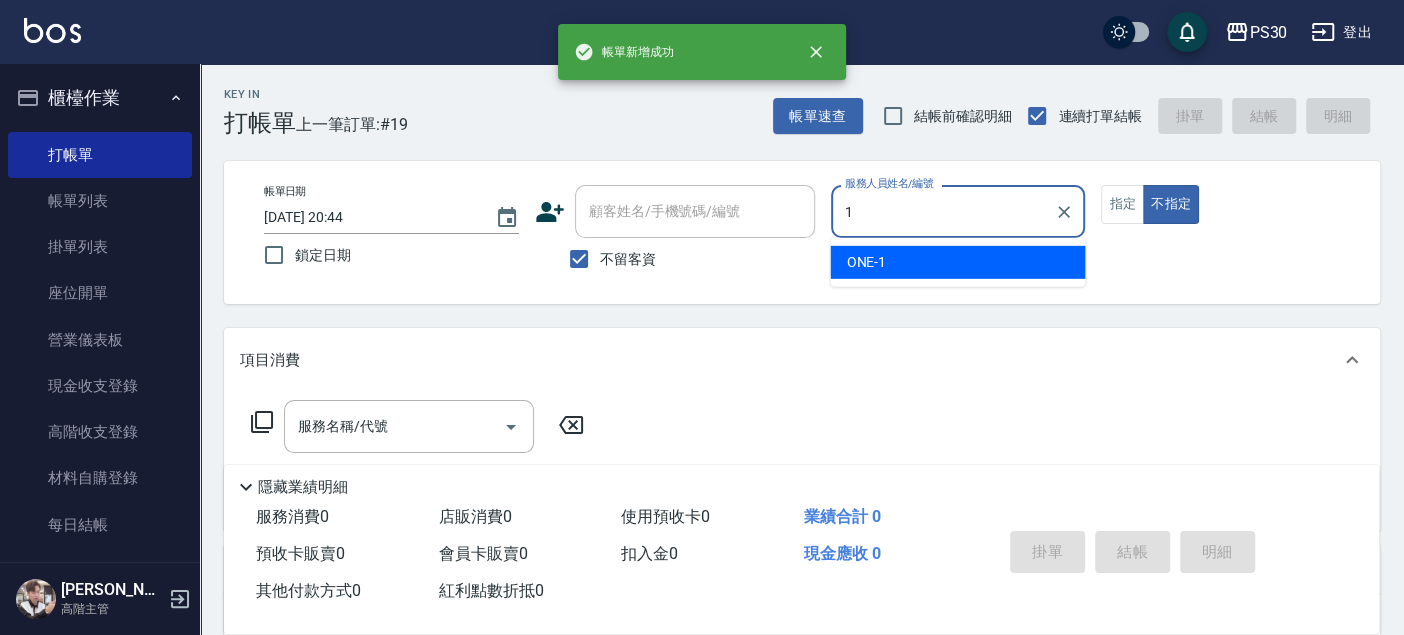 type on "ONE-1" 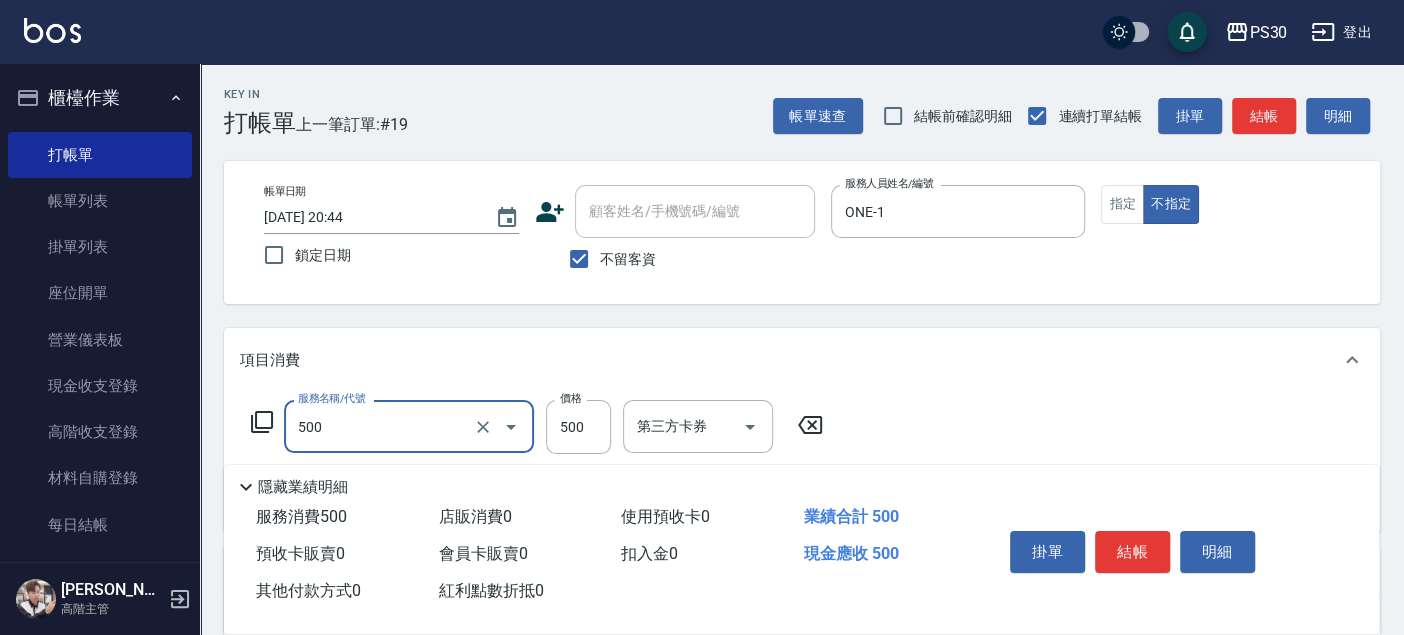 type on "洗剪500(500)" 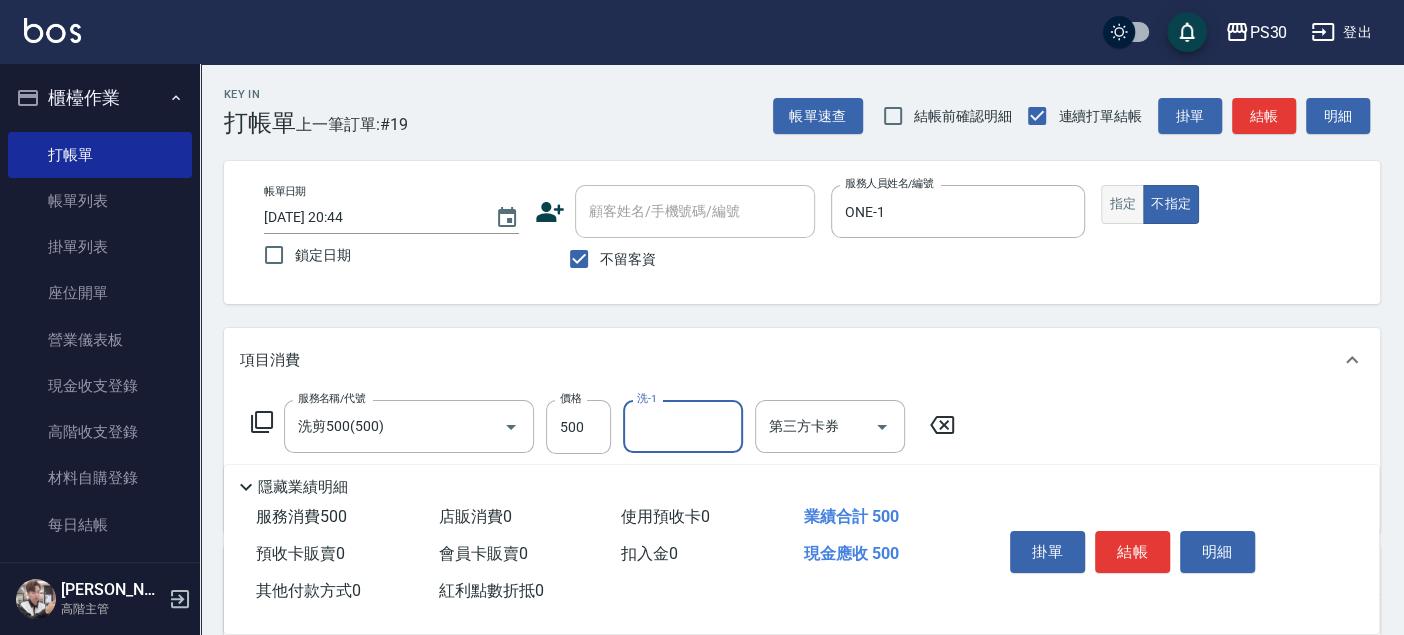click on "指定" at bounding box center [1122, 204] 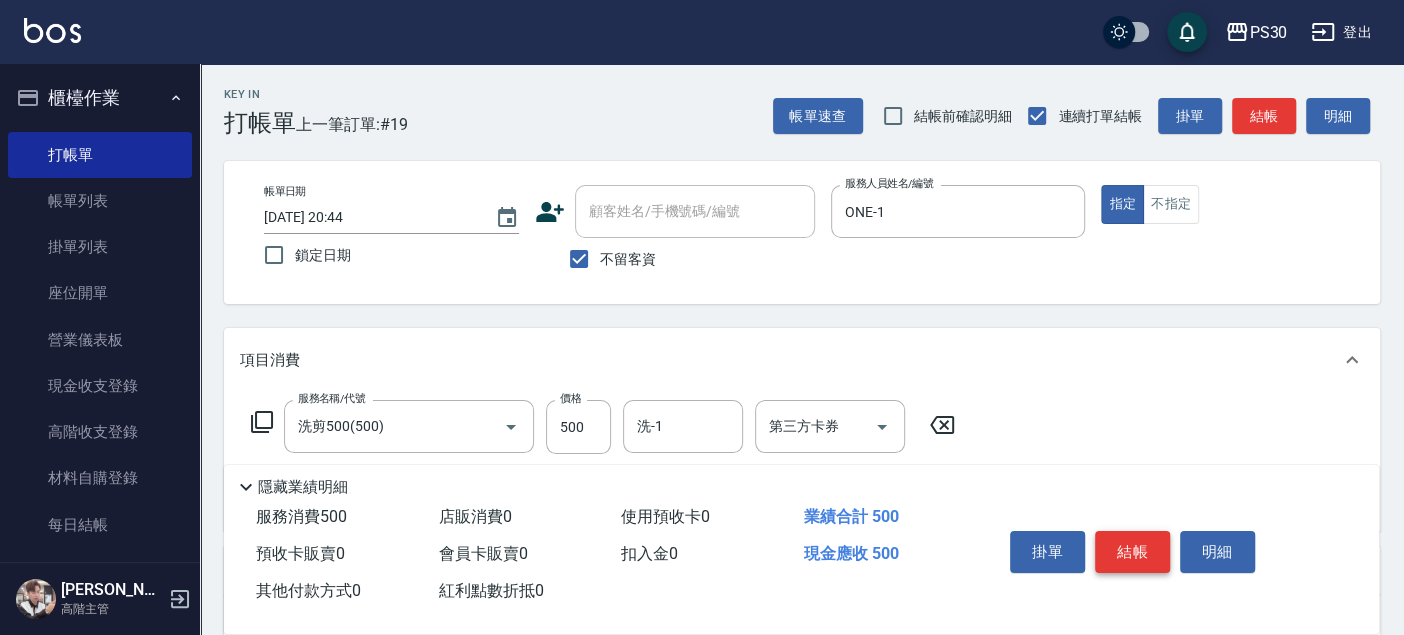 click on "結帳" at bounding box center (1132, 552) 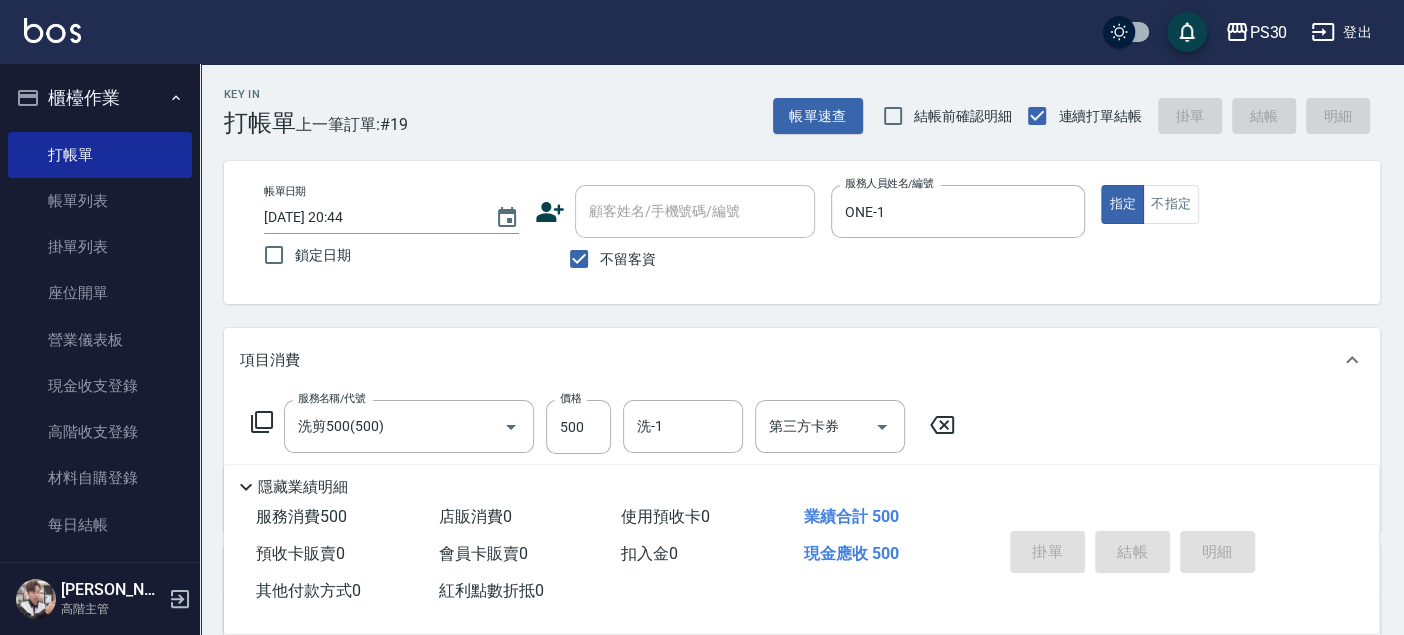 type on "[DATE] 20:45" 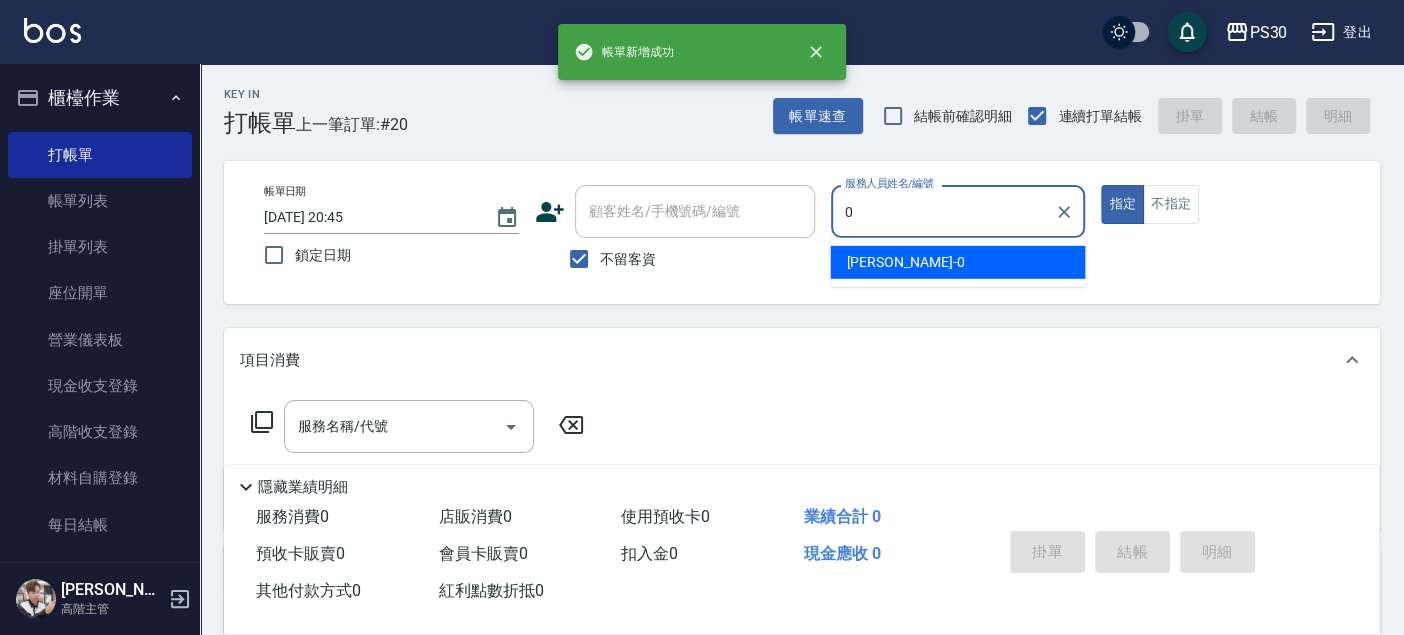 type on "[PERSON_NAME]-0" 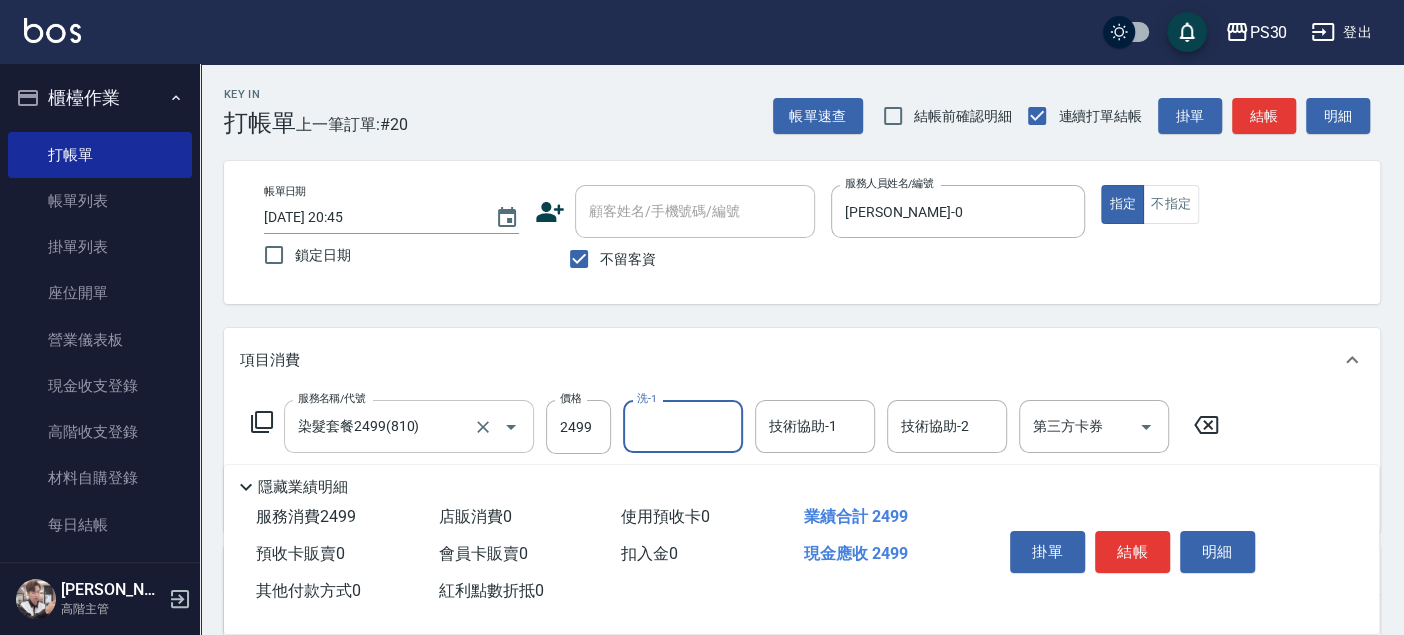 click on "染髮套餐2499(810)" at bounding box center [381, 426] 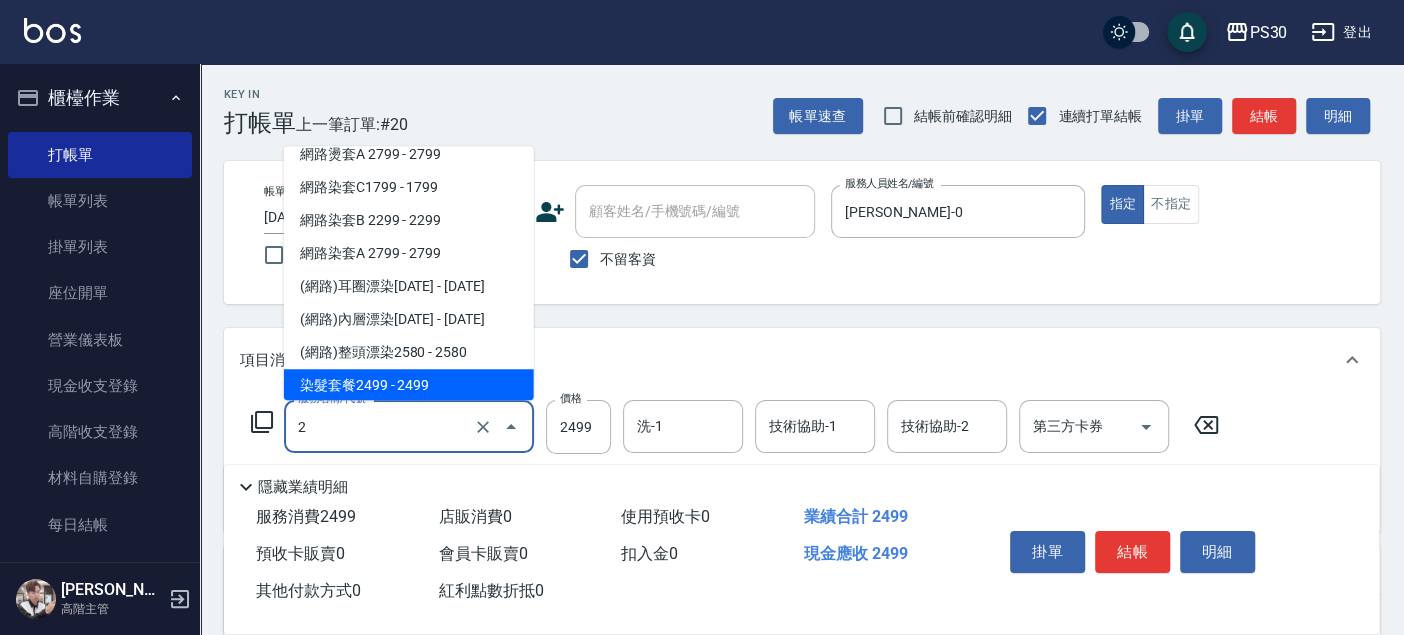scroll, scrollTop: 0, scrollLeft: 0, axis: both 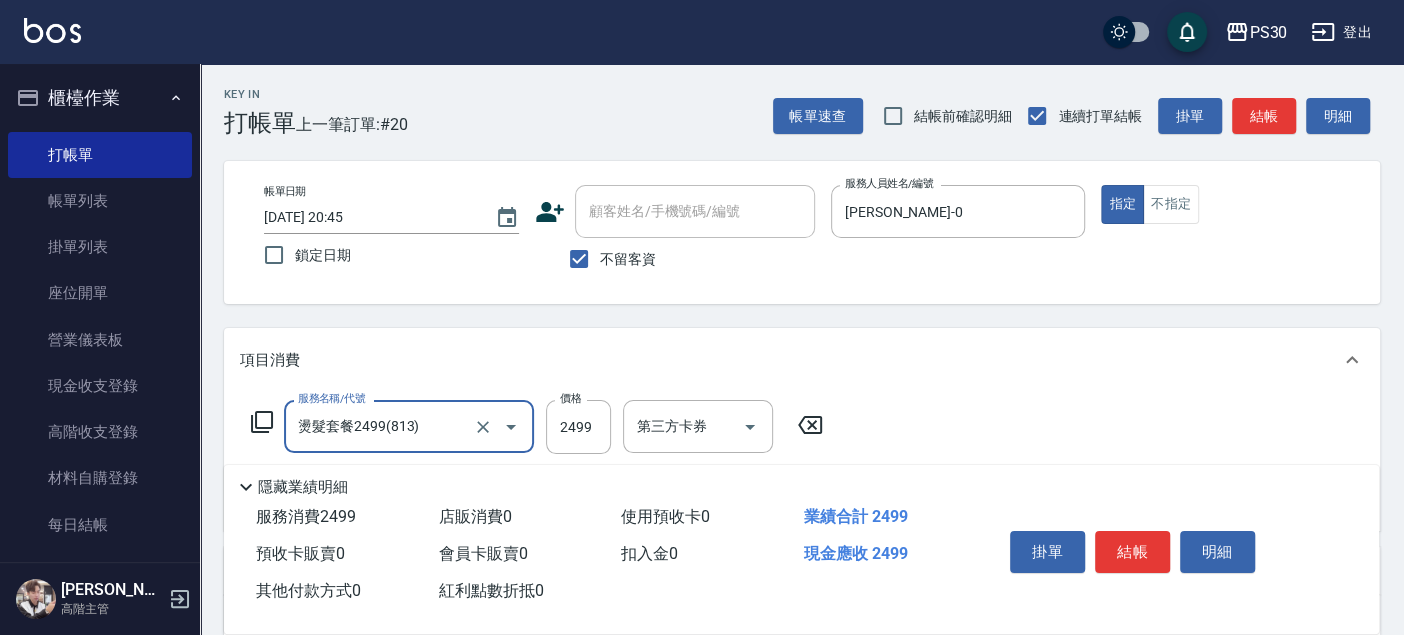 type on "燙髮套餐2499(813)" 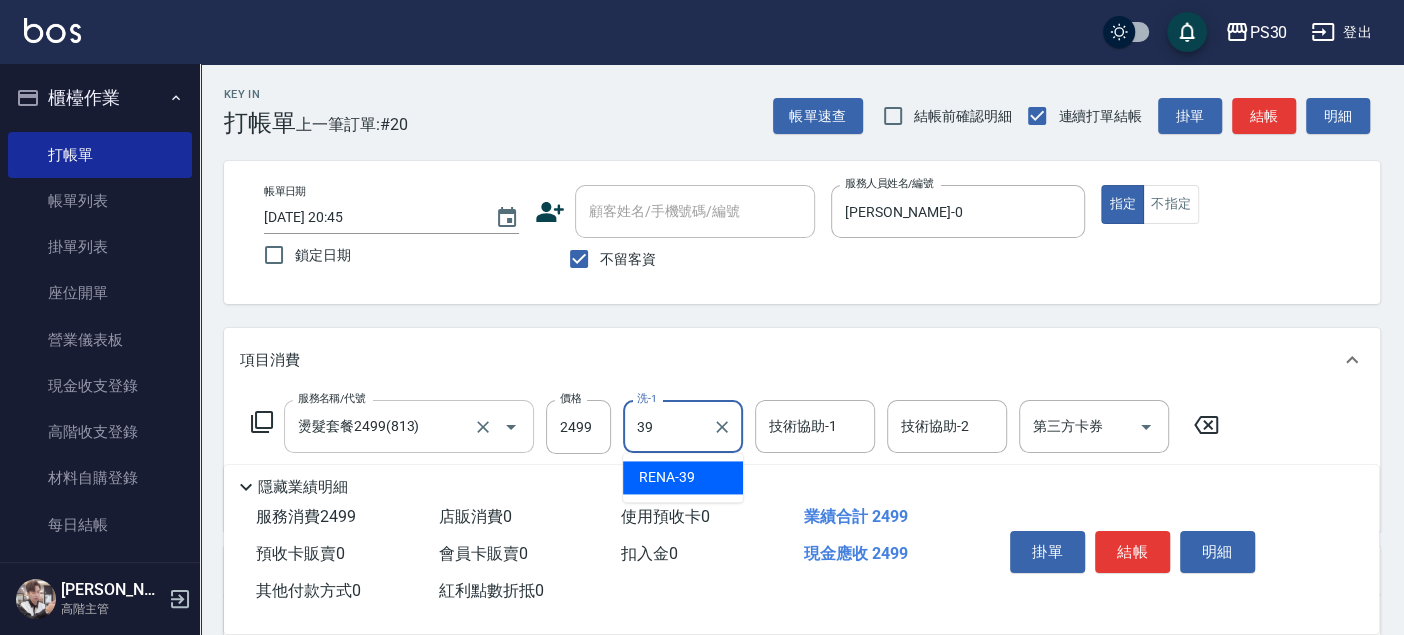 type on "RENA-39" 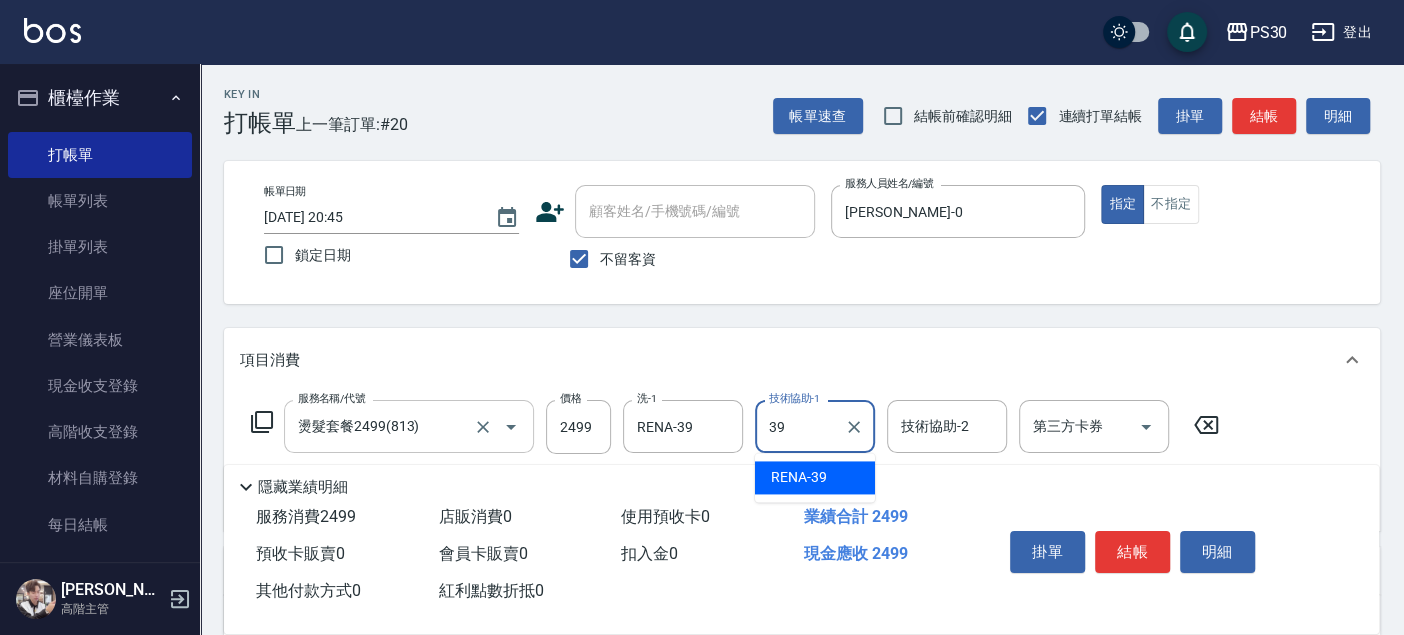 type on "RENA-39" 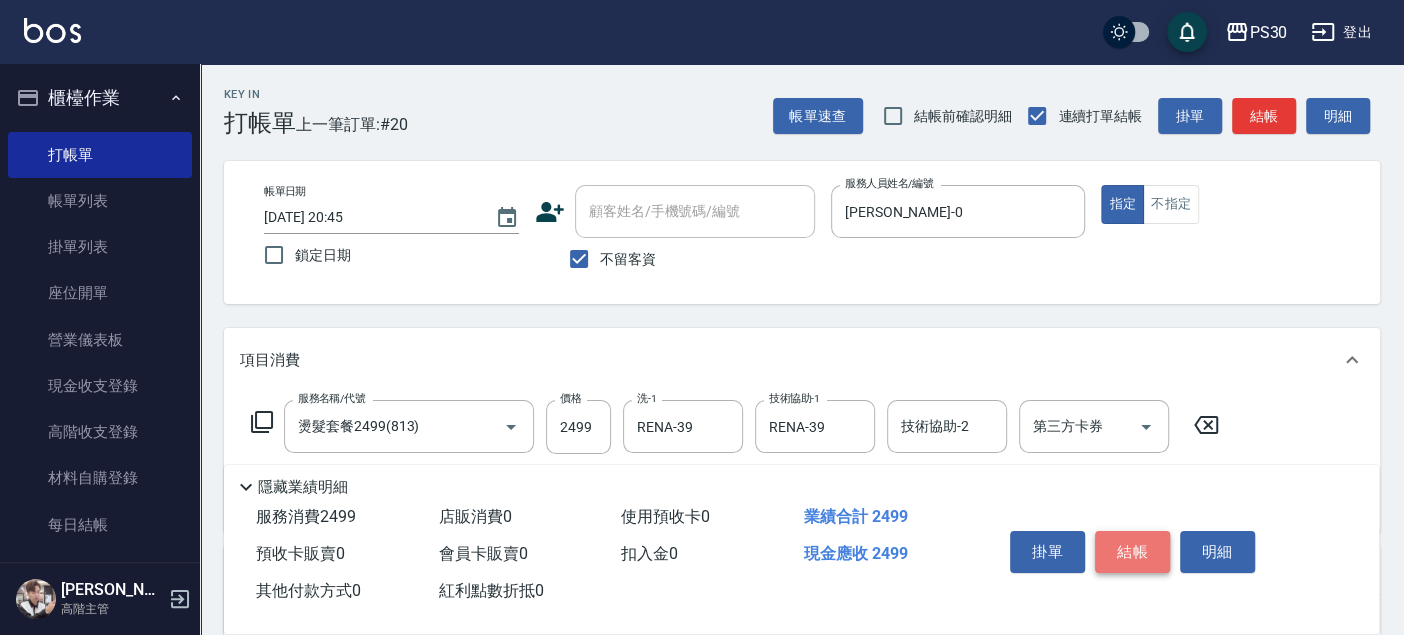 click on "結帳" at bounding box center [1132, 552] 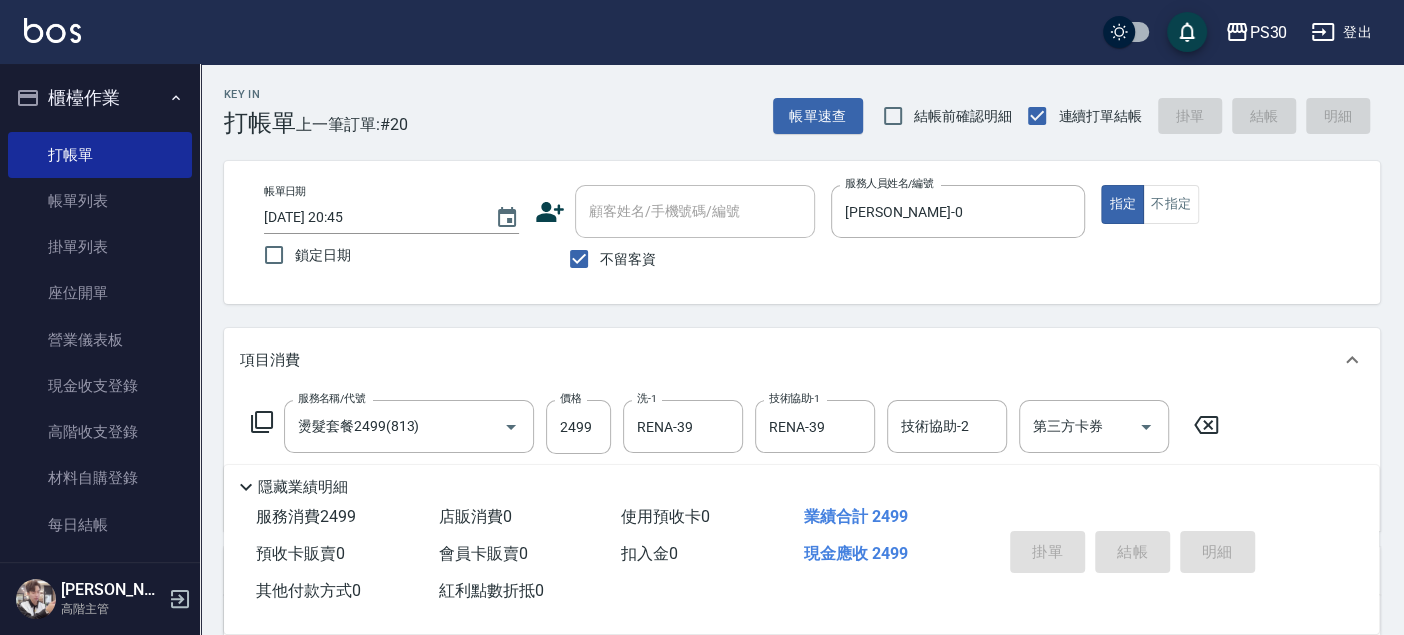type 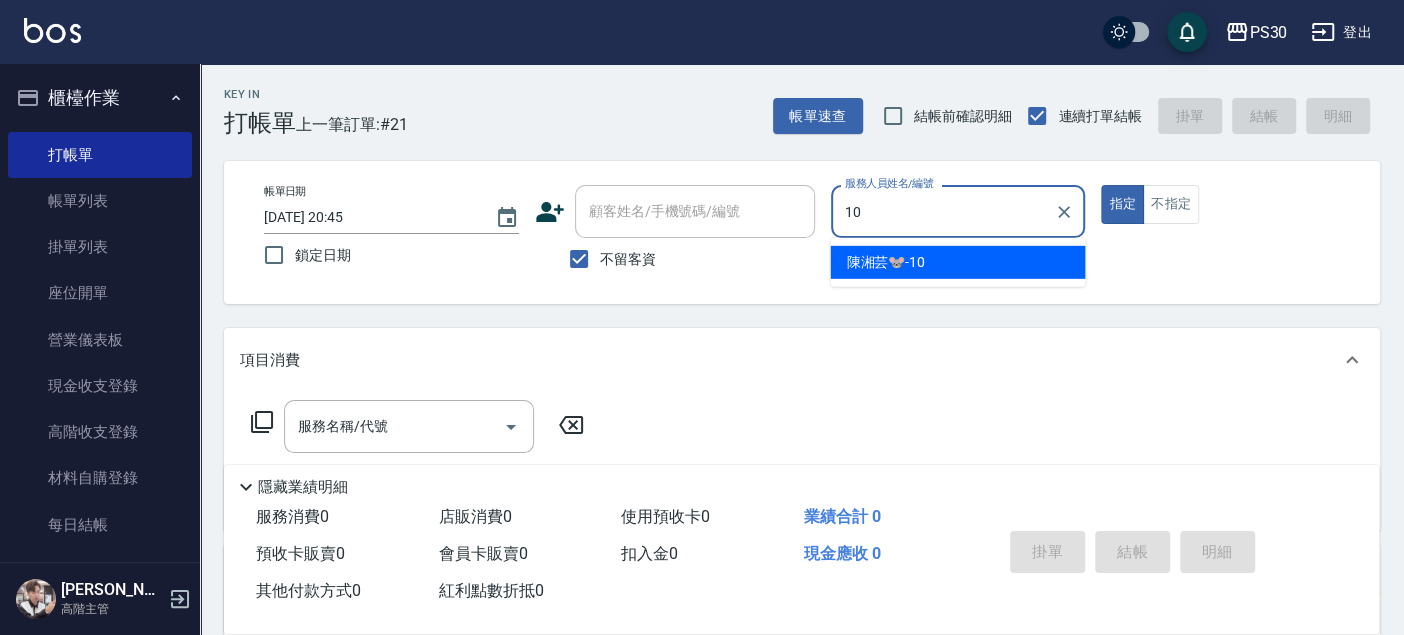type on "[PERSON_NAME]🐭-10" 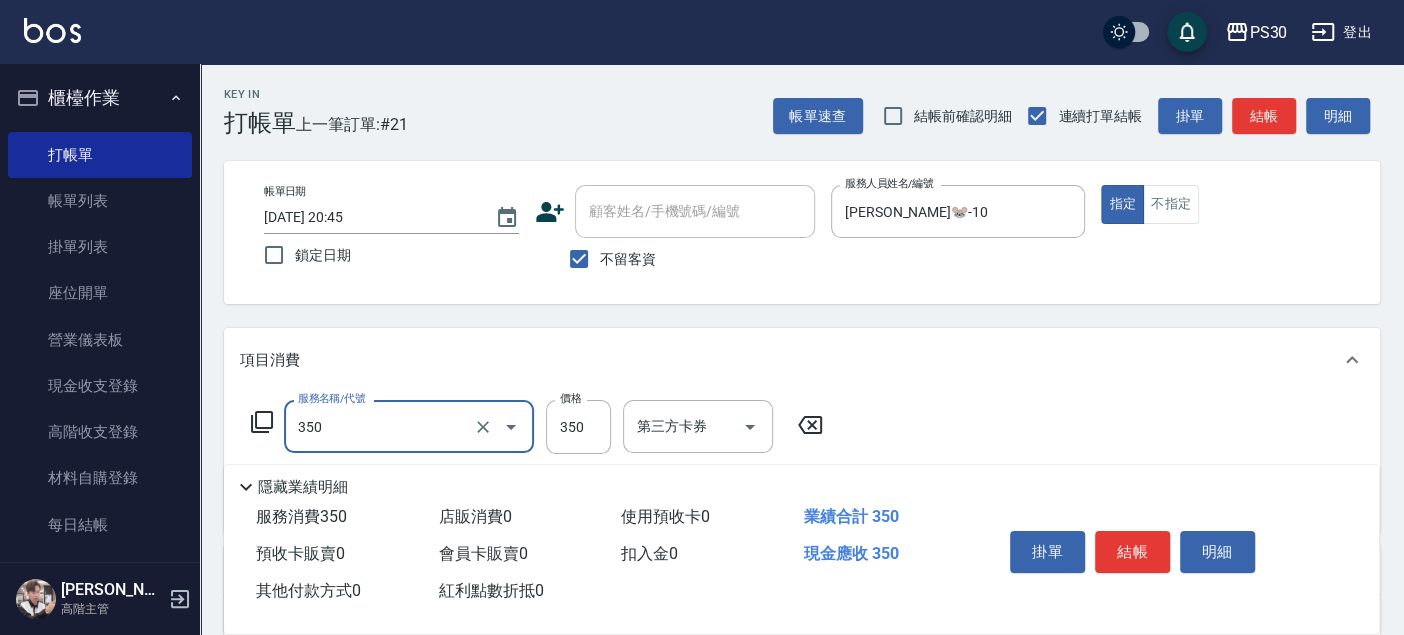 type on "洗剪350(350)" 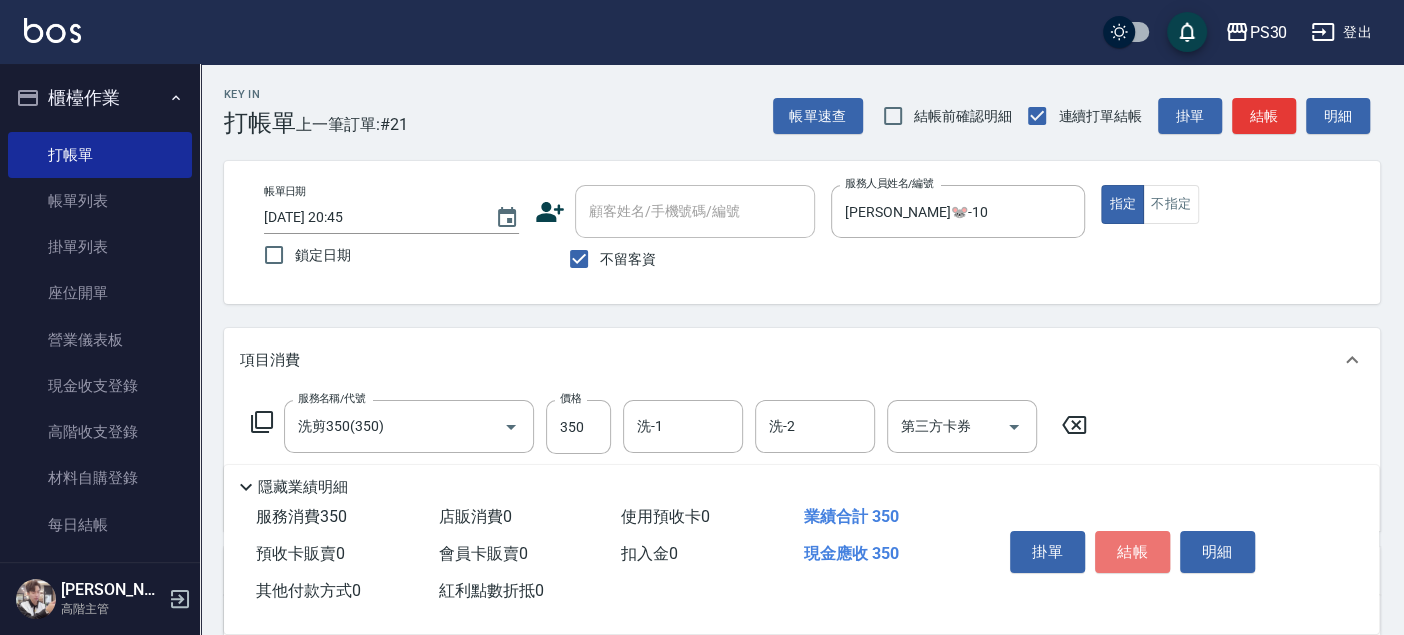 click on "結帳" at bounding box center [1132, 552] 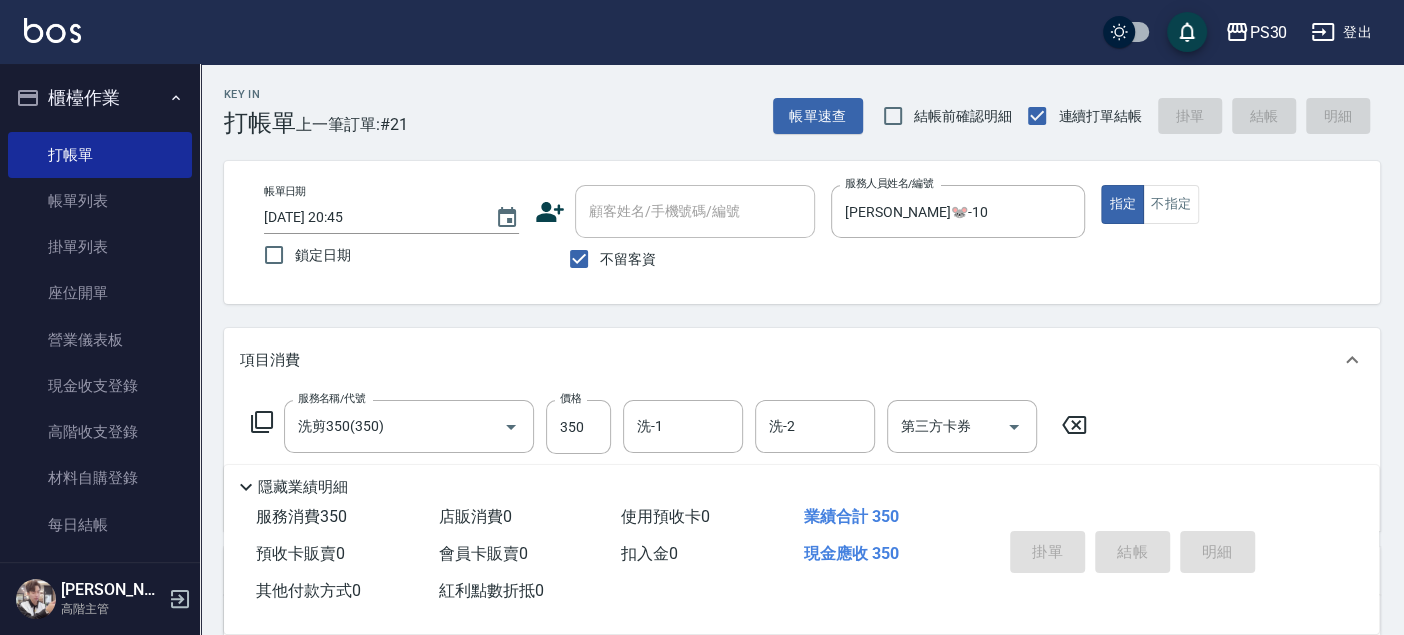 type 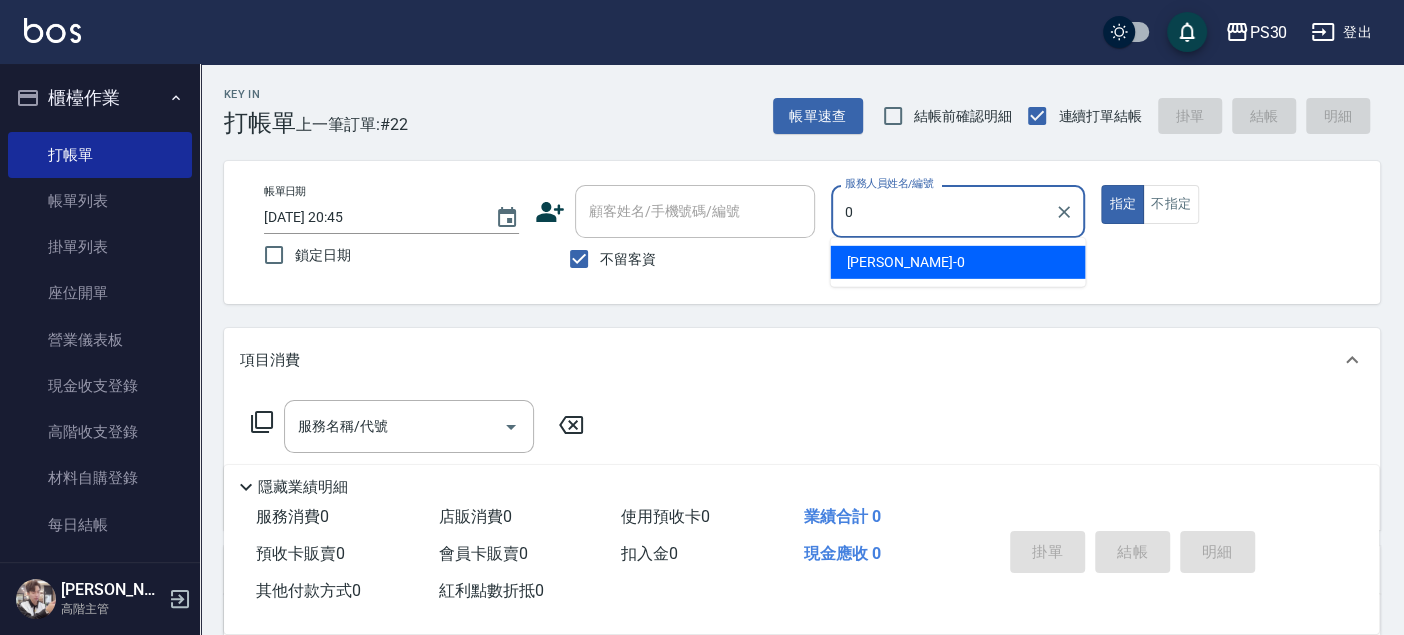 type on "[PERSON_NAME]-0" 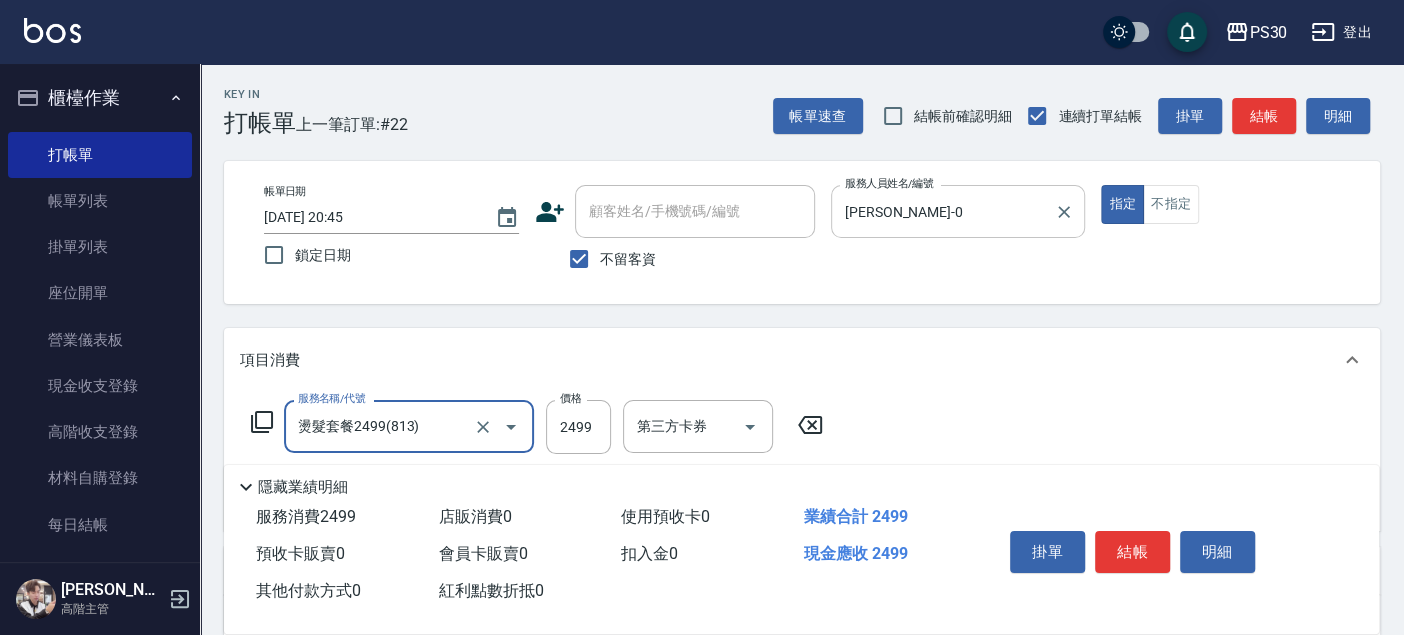 type on "燙髮套餐2499(813)" 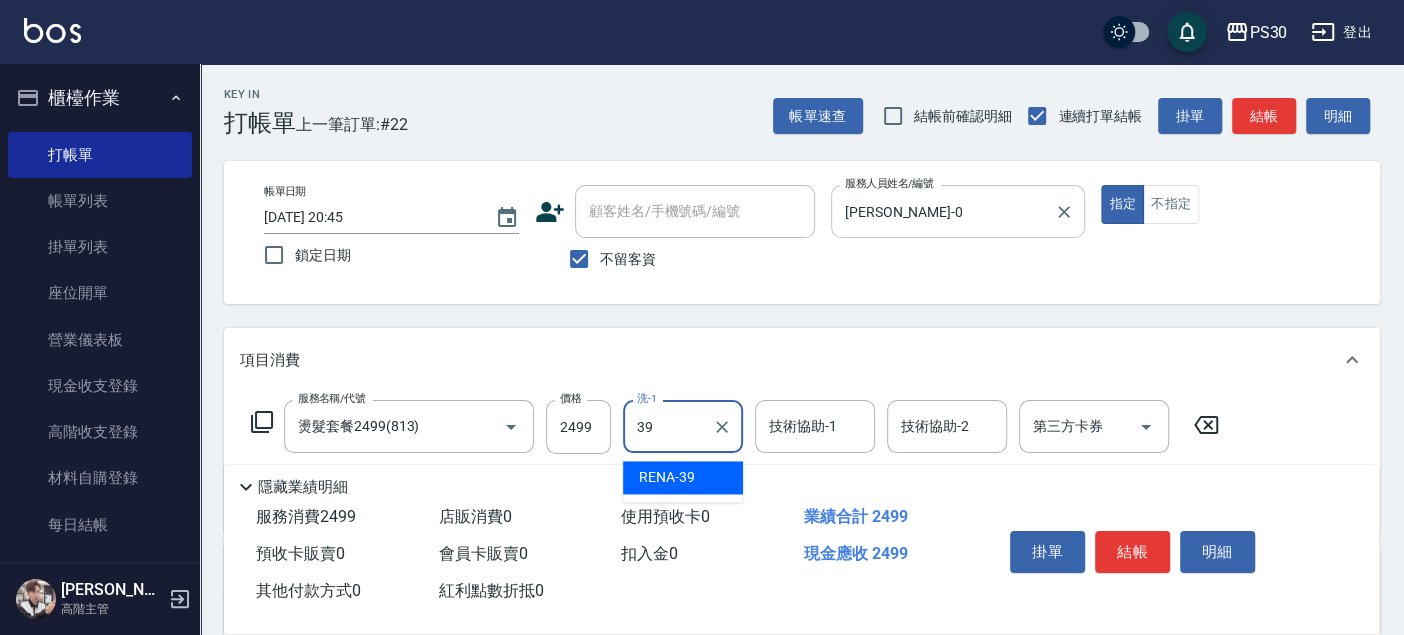 type on "RENA-39" 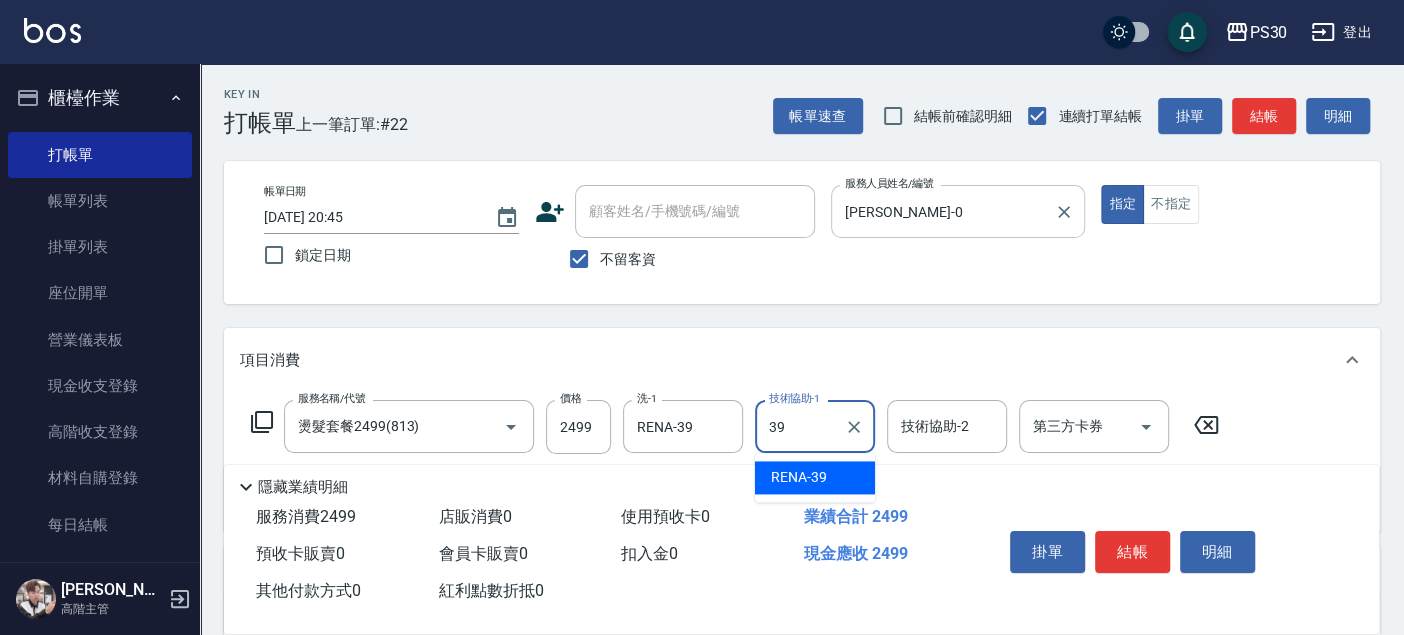 type on "RENA-39" 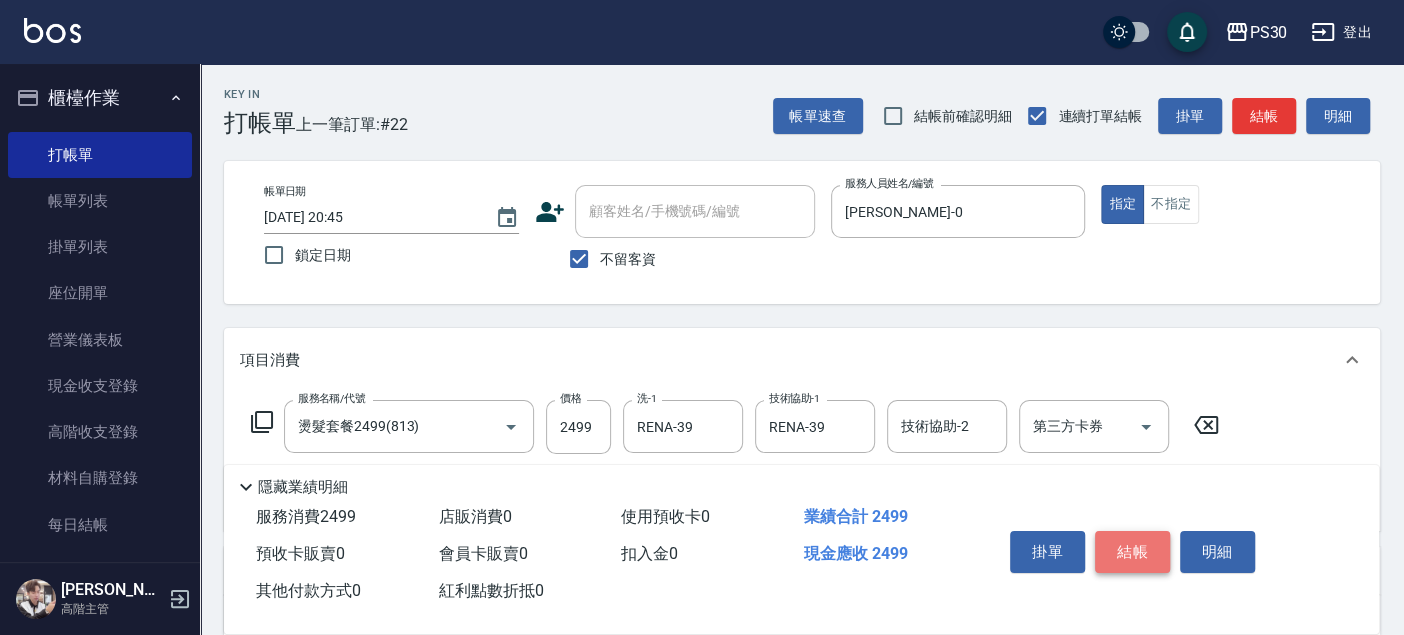 click on "結帳" at bounding box center (1132, 552) 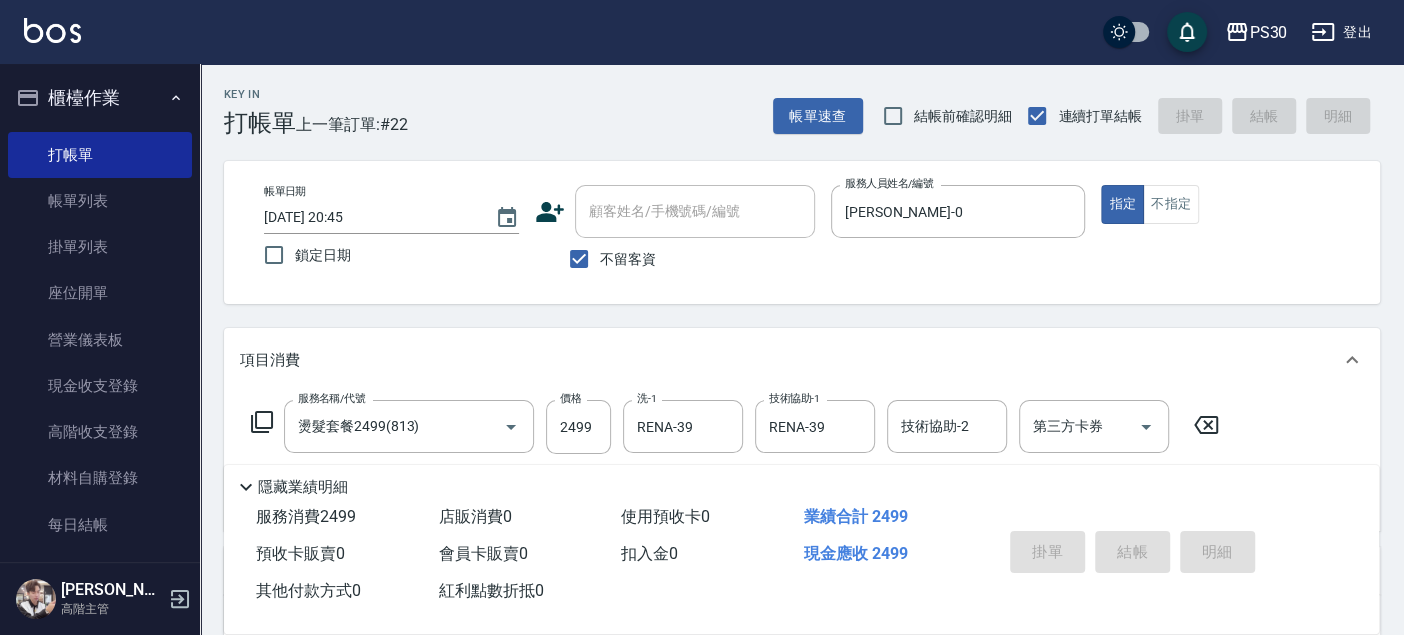 type 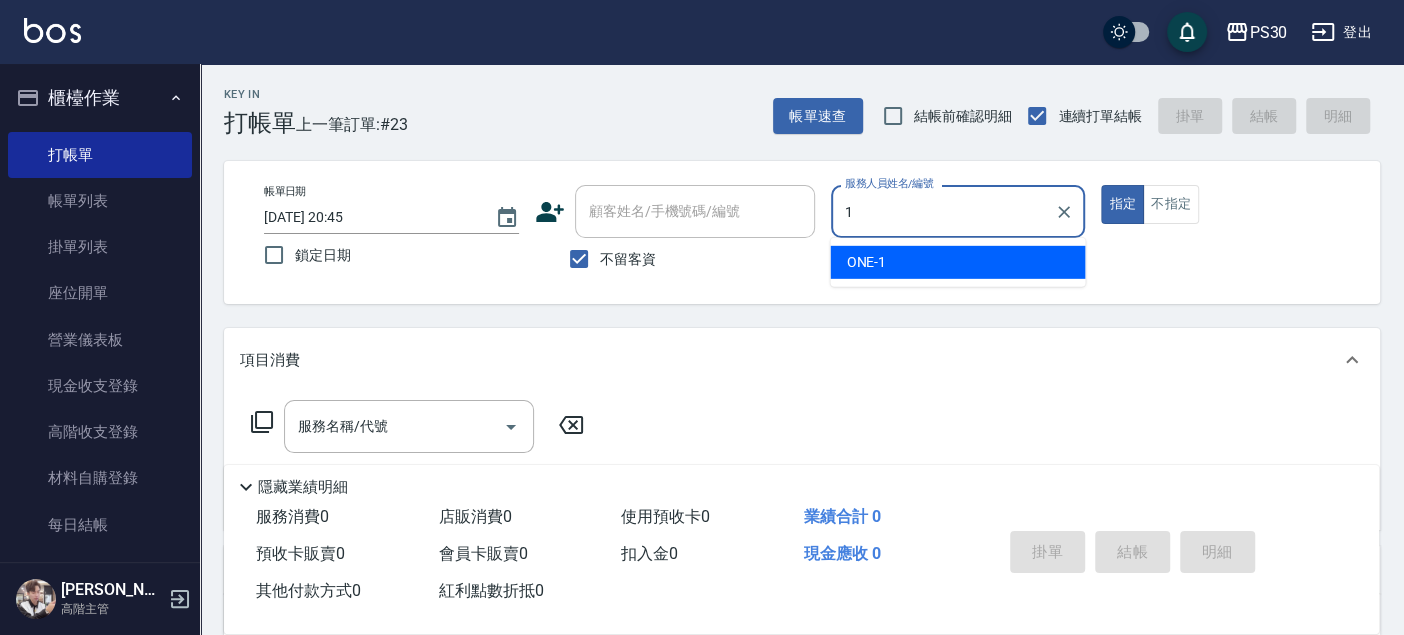 type on "ONE-1" 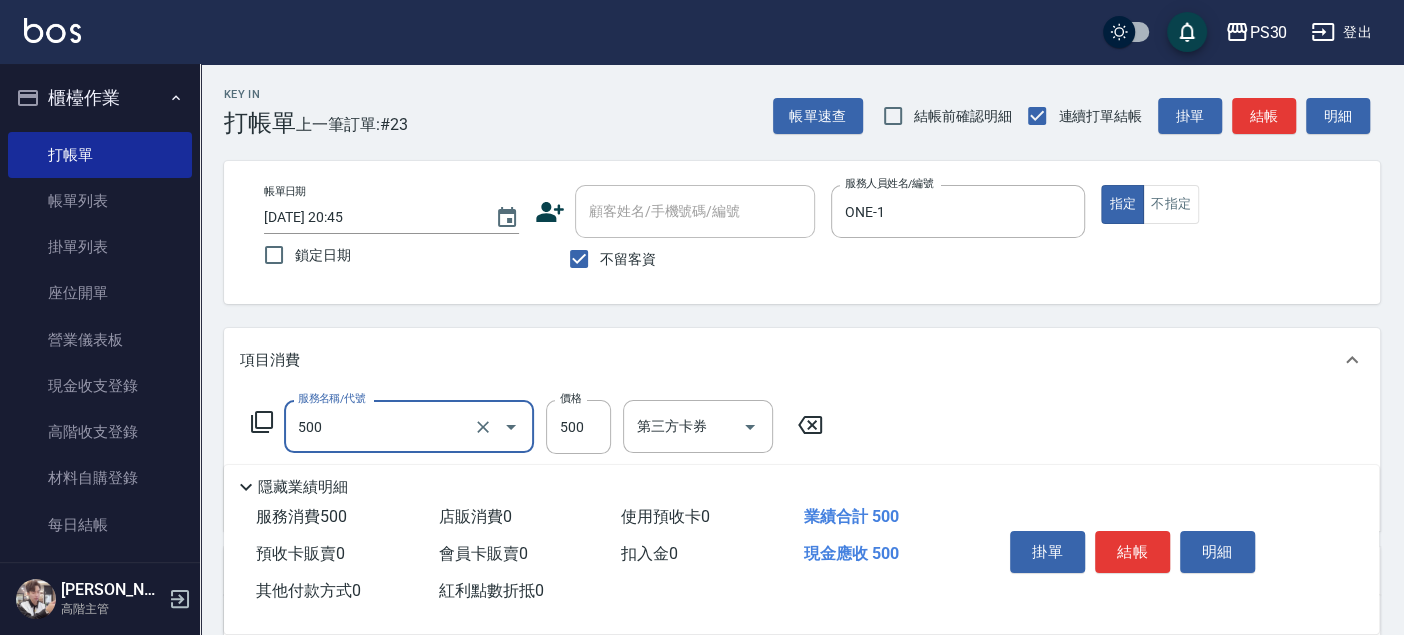 type on "洗剪500(500)" 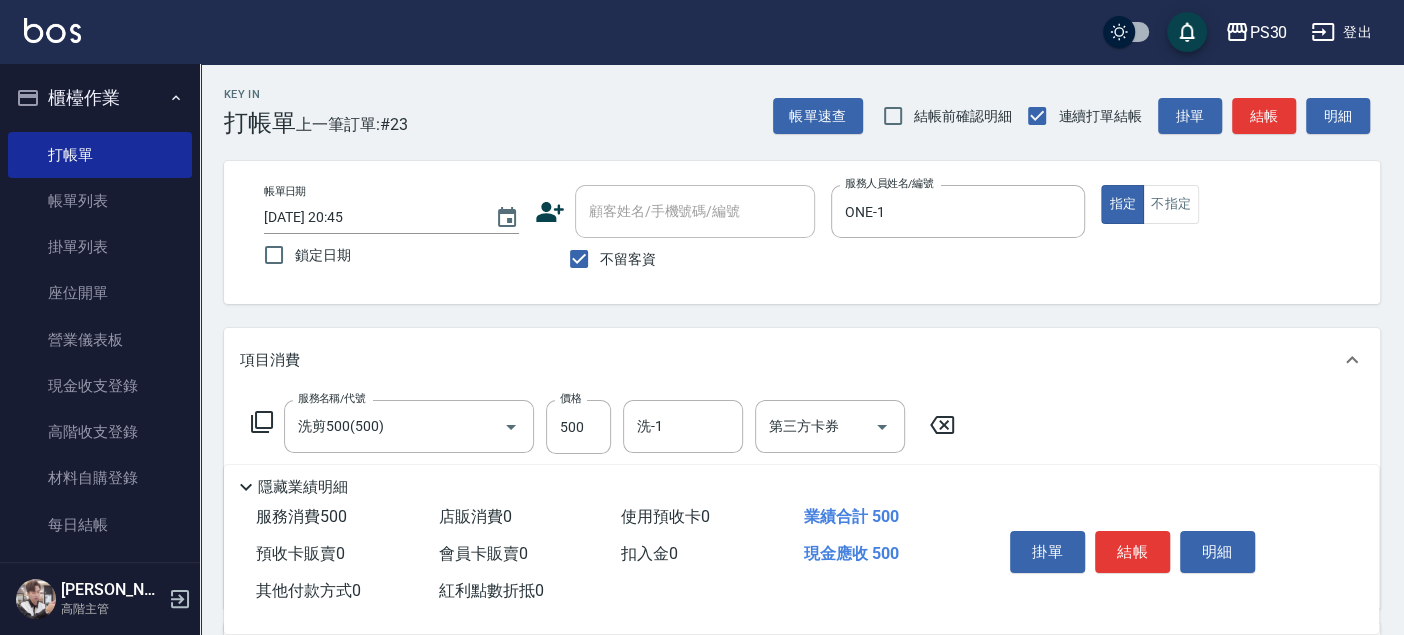 scroll, scrollTop: 369, scrollLeft: 0, axis: vertical 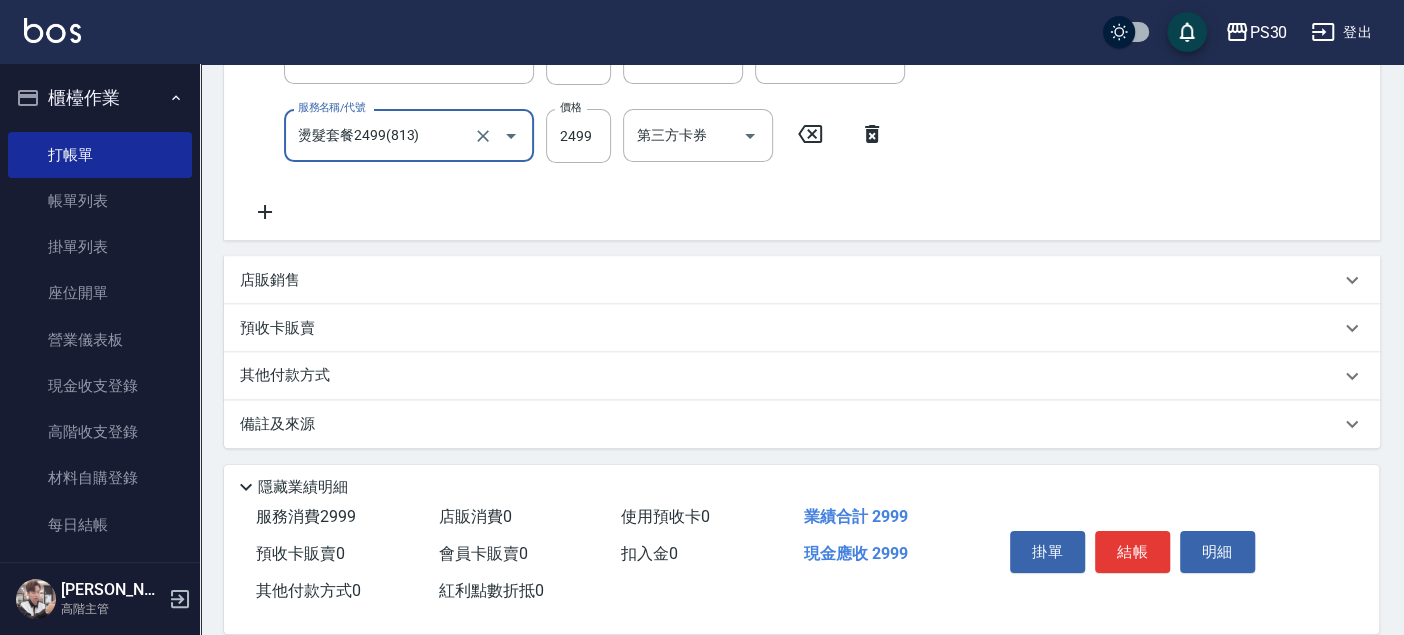 type on "燙髮套餐2499(813)" 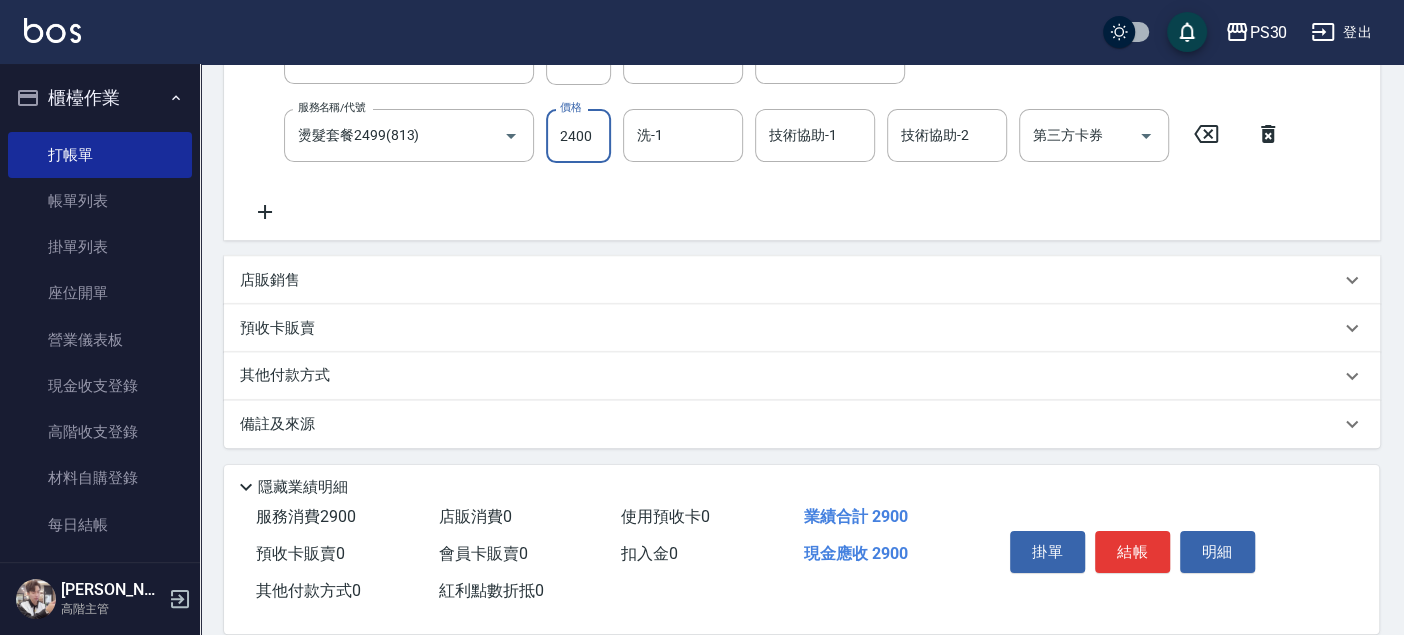 type on "2400" 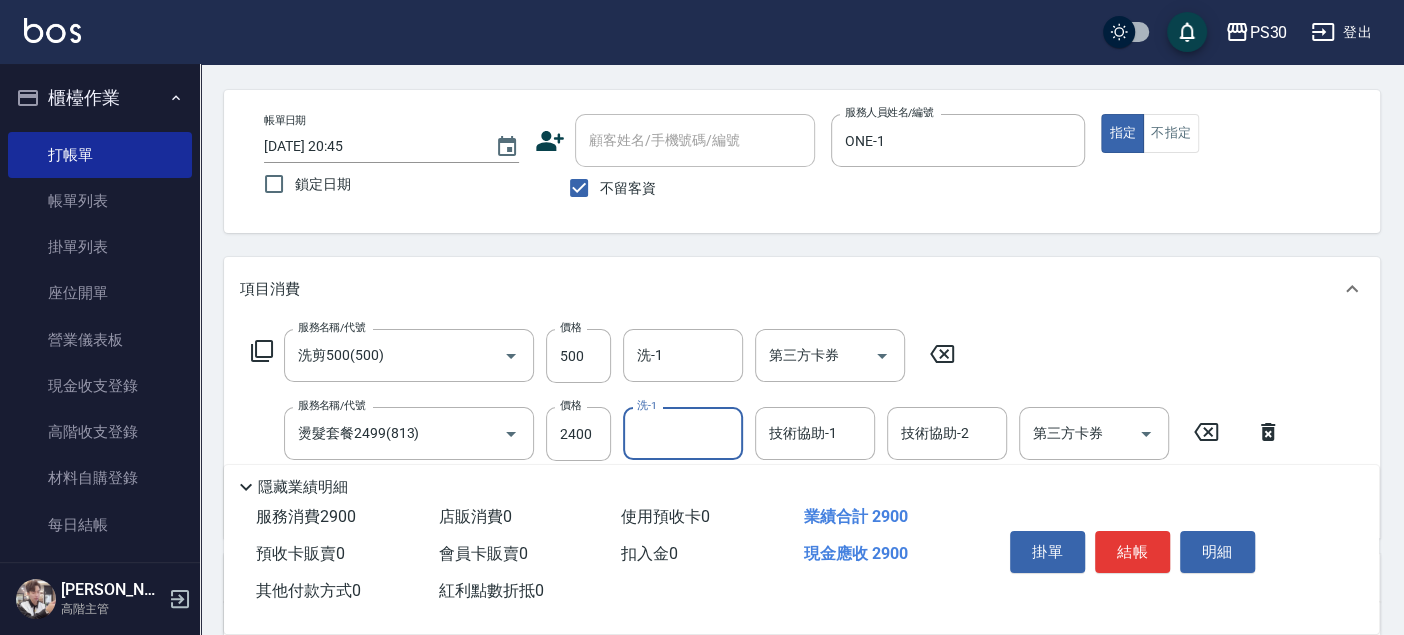 scroll, scrollTop: 0, scrollLeft: 0, axis: both 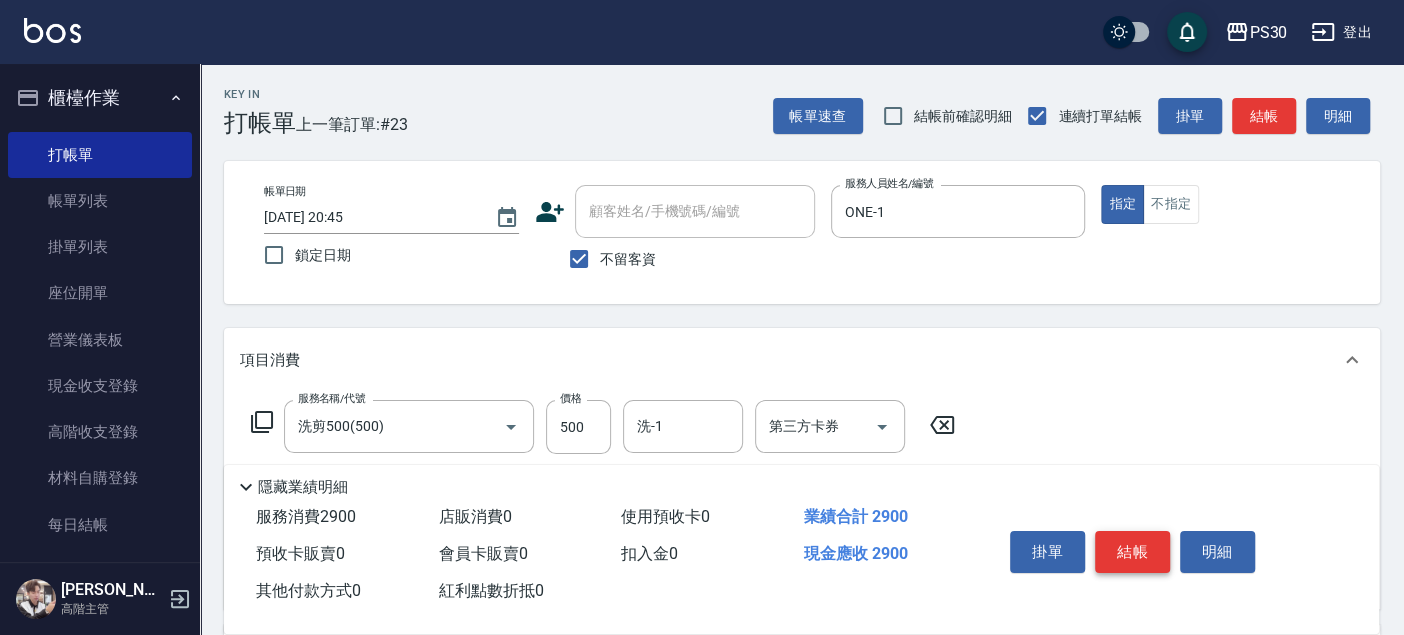 click on "結帳" at bounding box center [1132, 552] 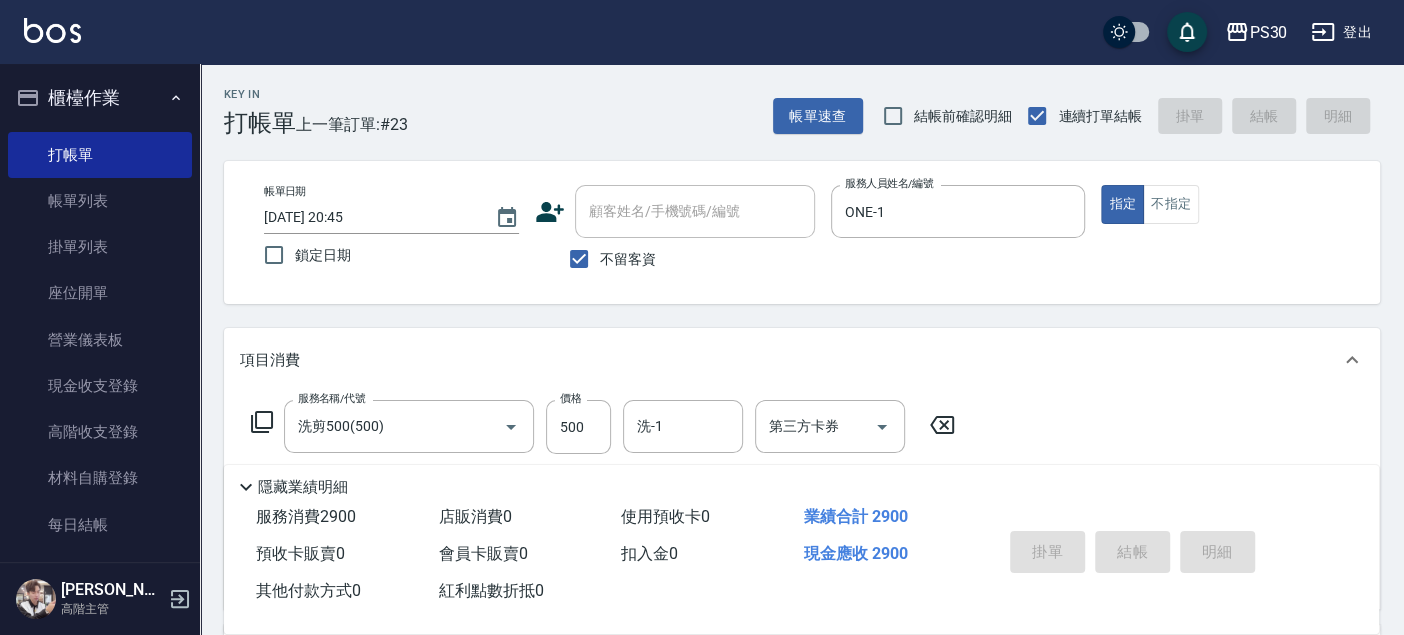 type on "[DATE] 20:46" 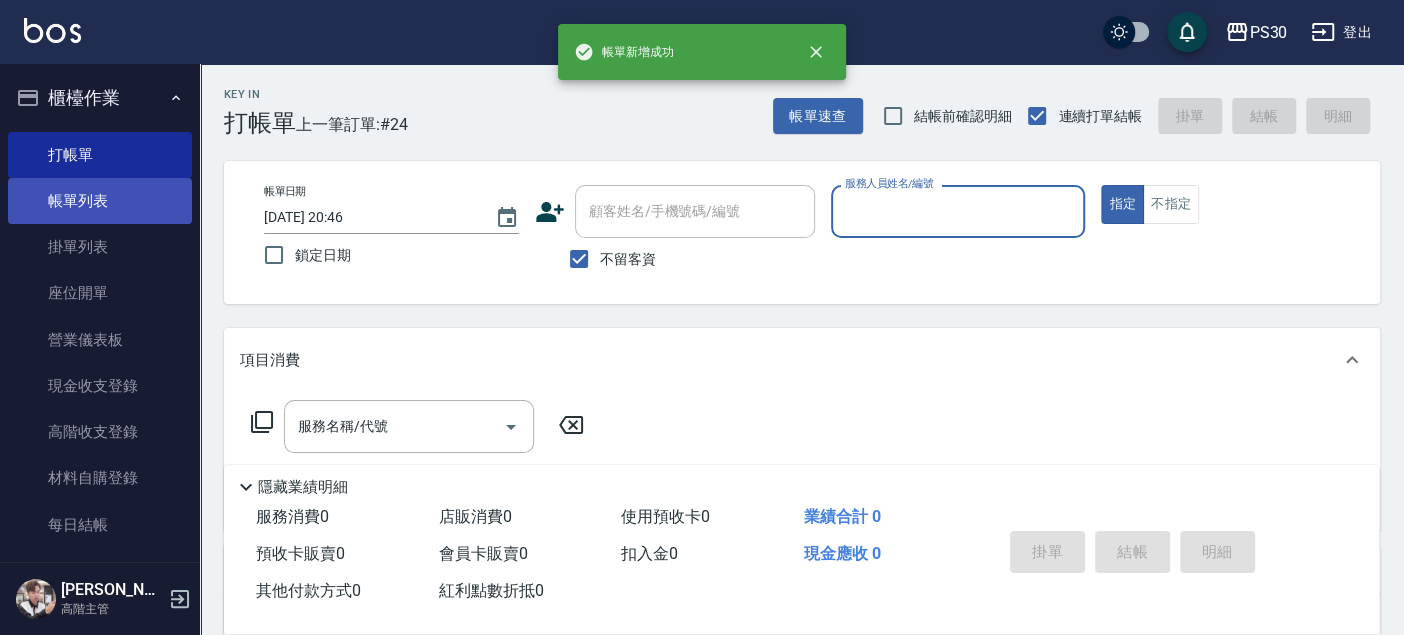 click on "帳單列表" at bounding box center [100, 201] 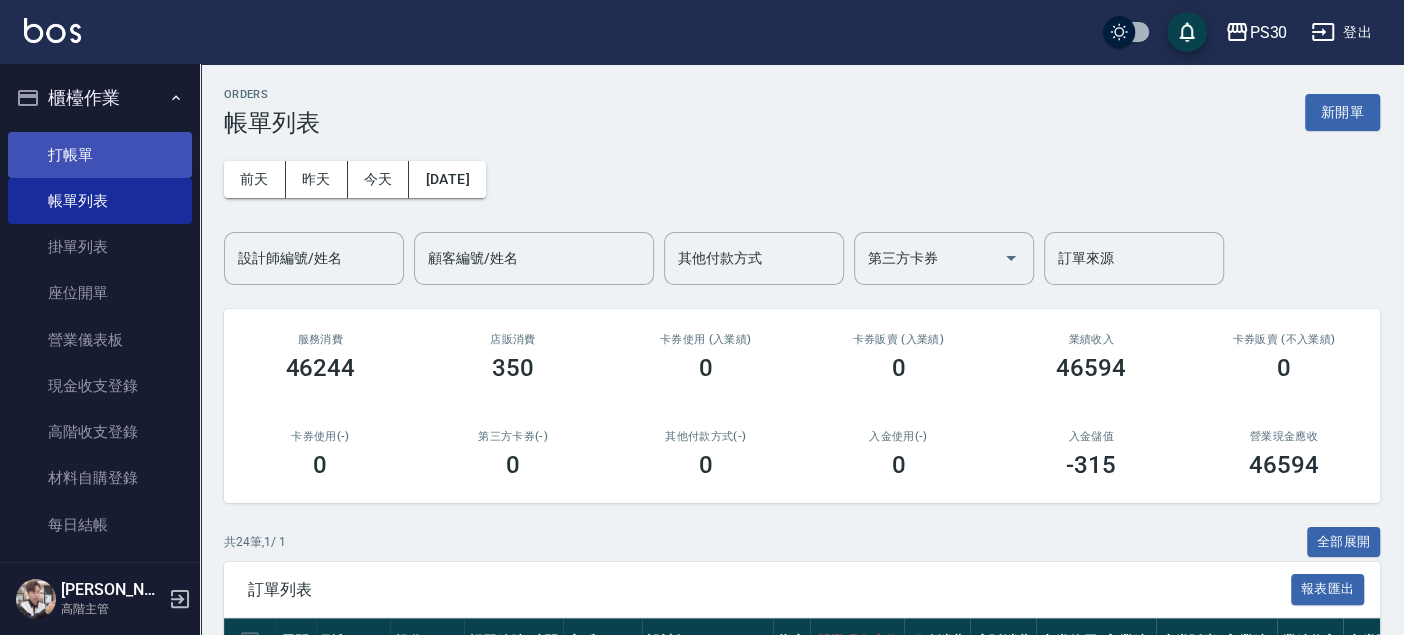 click on "打帳單" at bounding box center [100, 155] 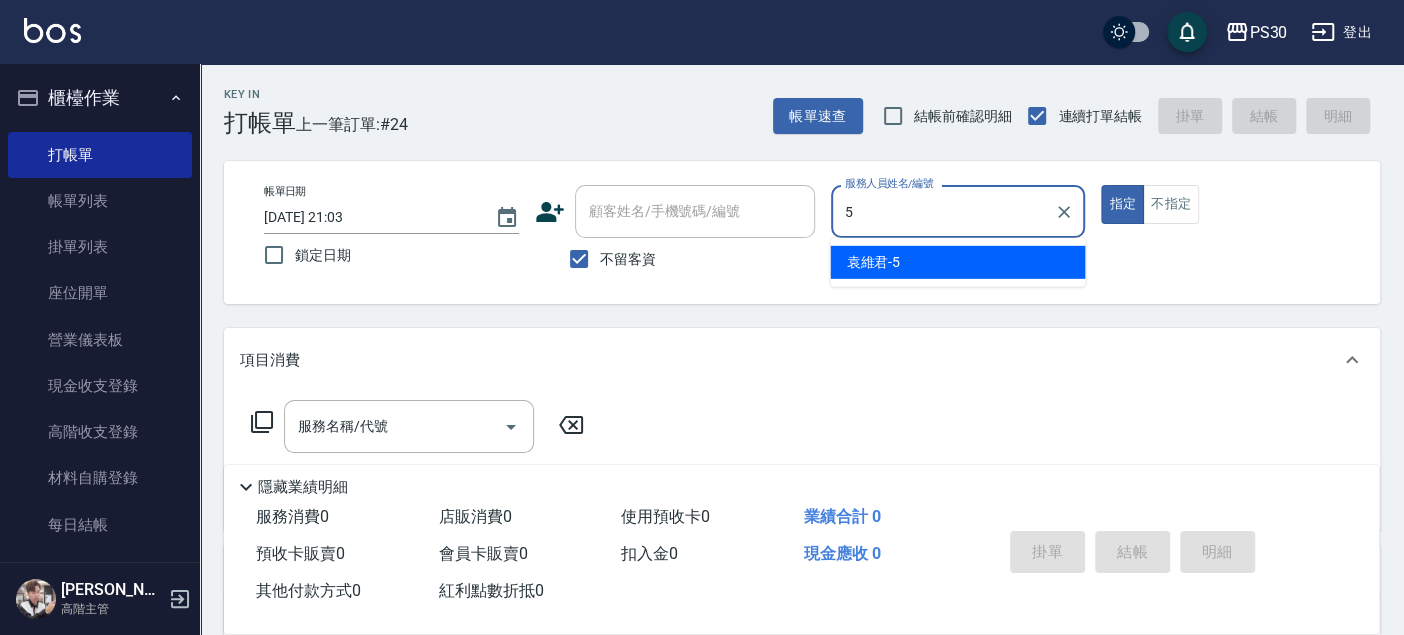type on "[PERSON_NAME]-5" 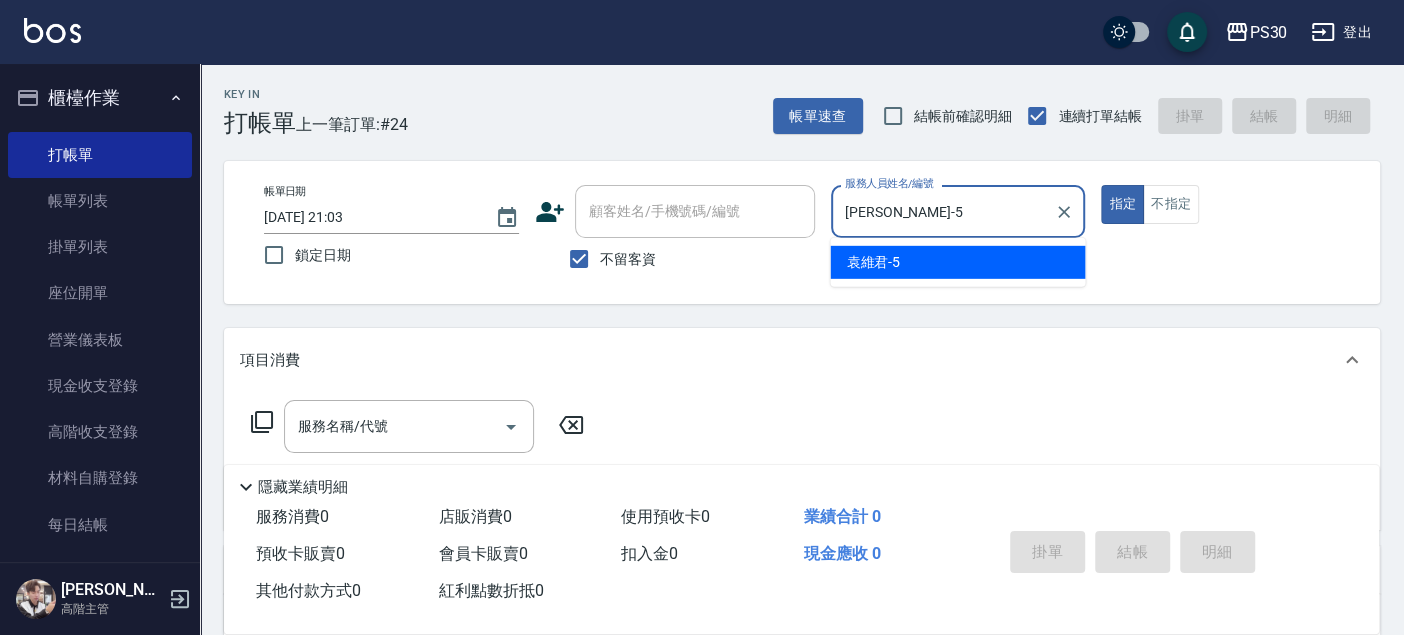 type on "true" 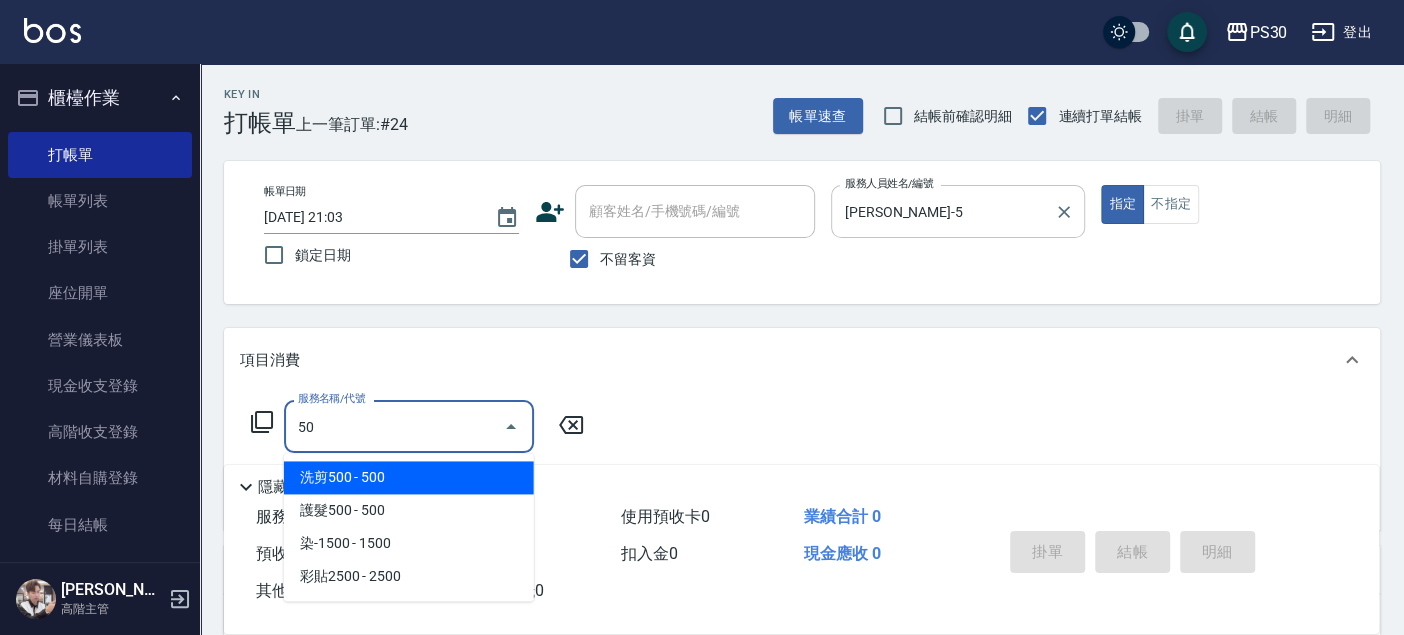 type on "5" 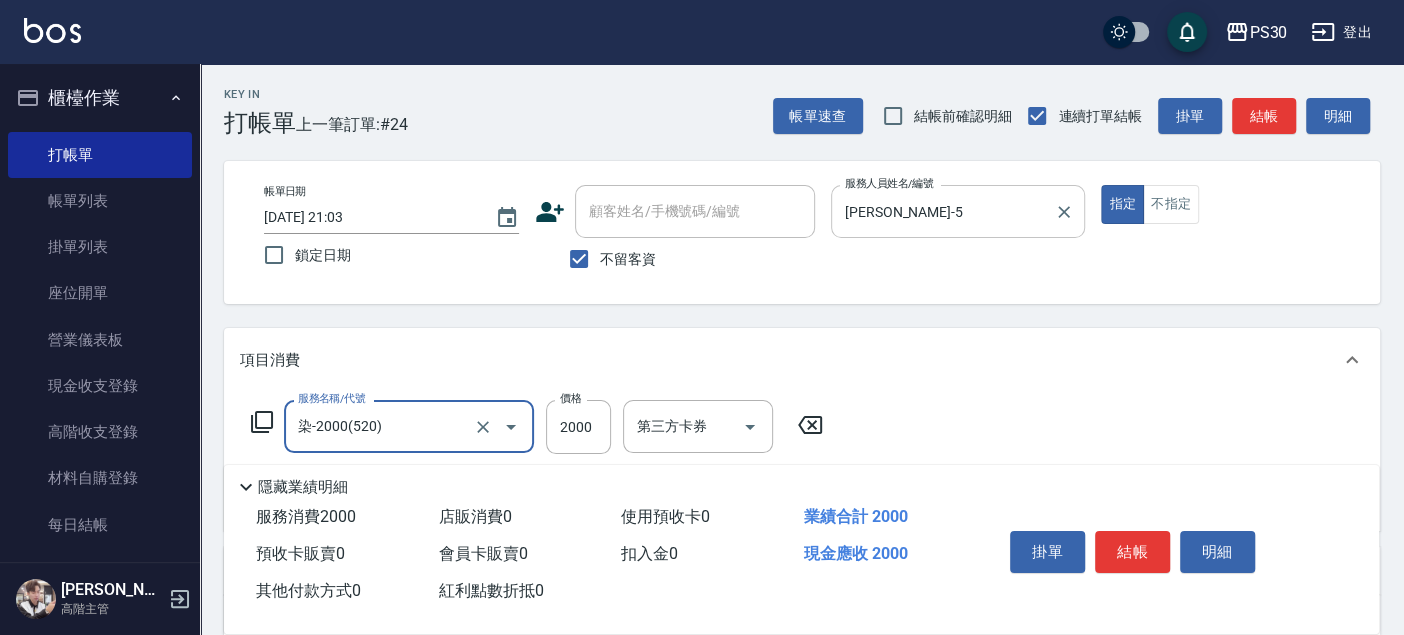 type on "染-2000(520)" 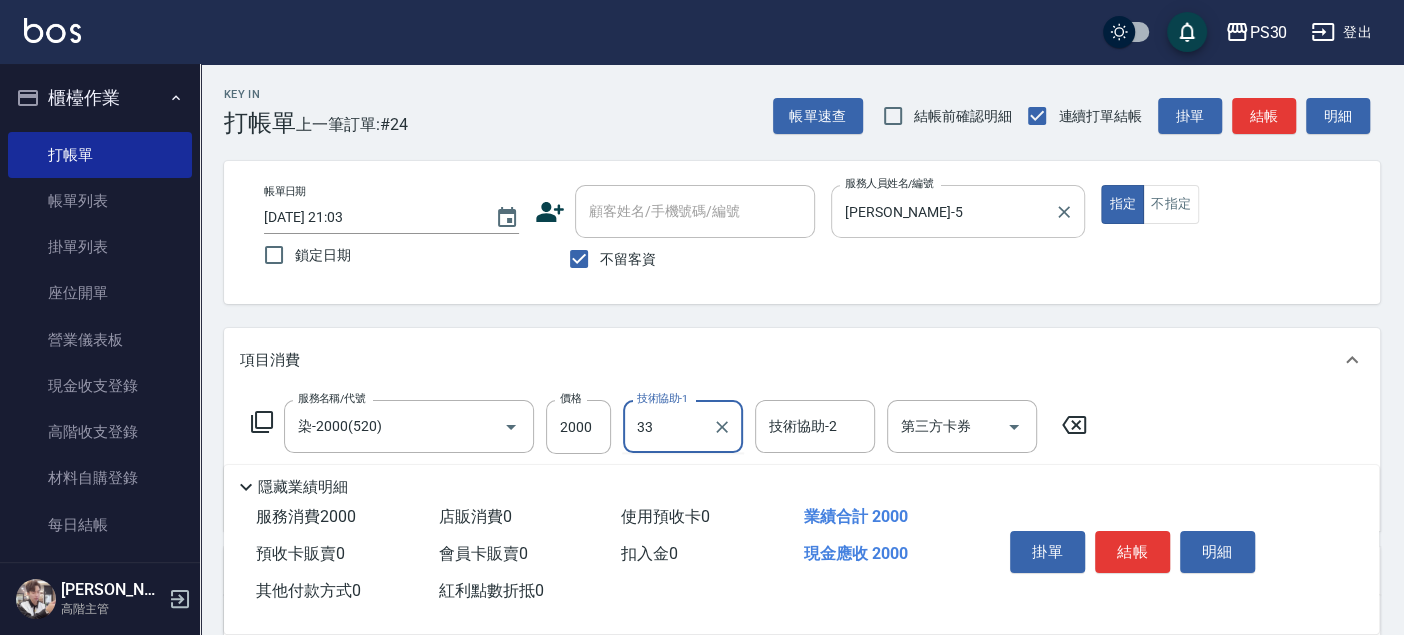 type on "[PERSON_NAME]-33" 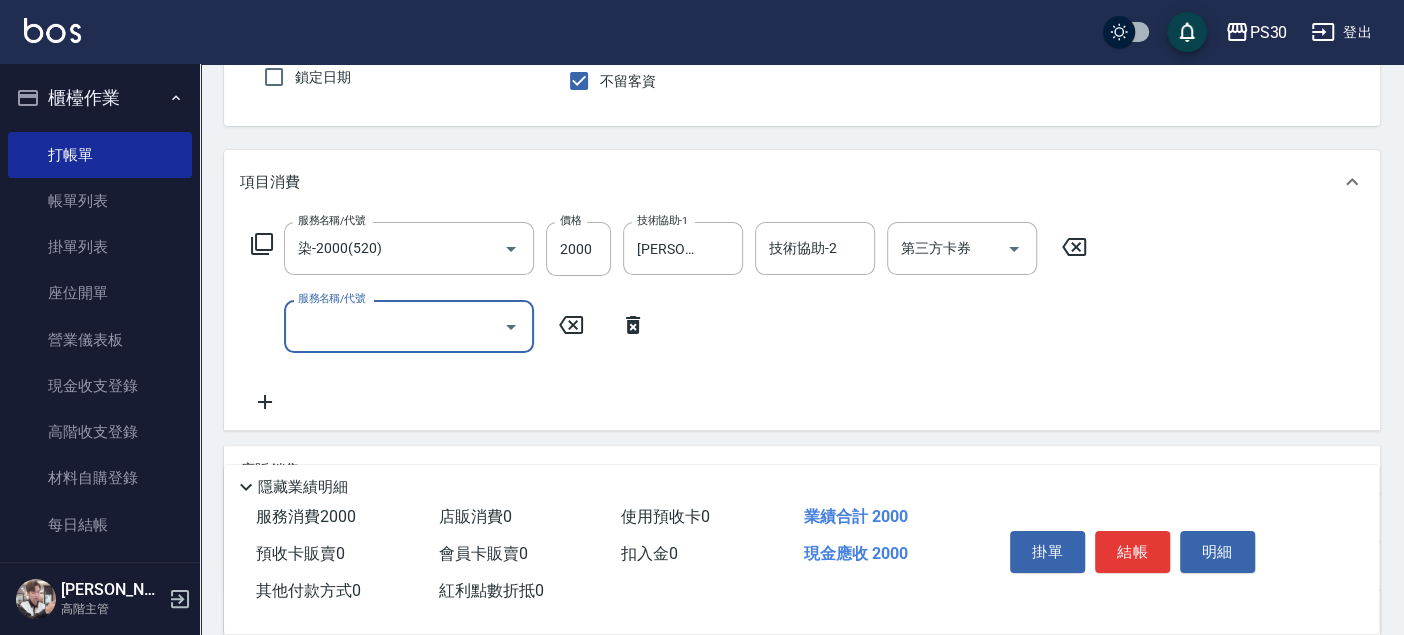 scroll, scrollTop: 333, scrollLeft: 0, axis: vertical 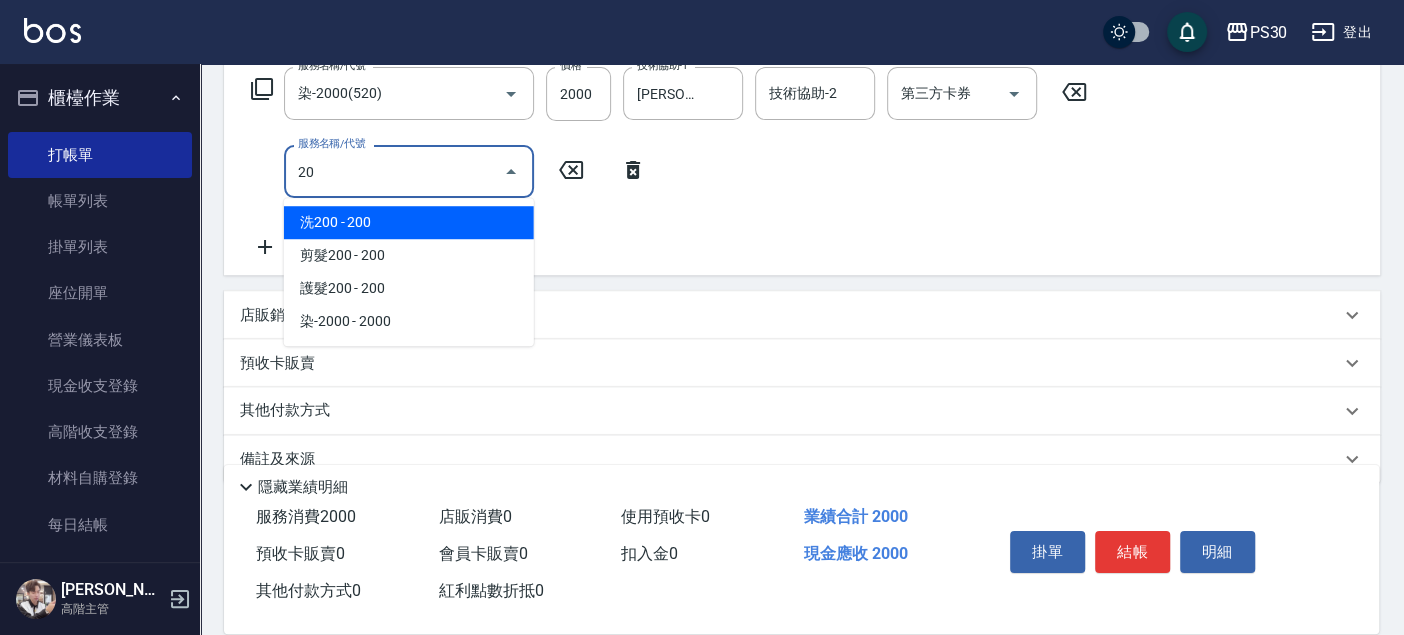 type on "2" 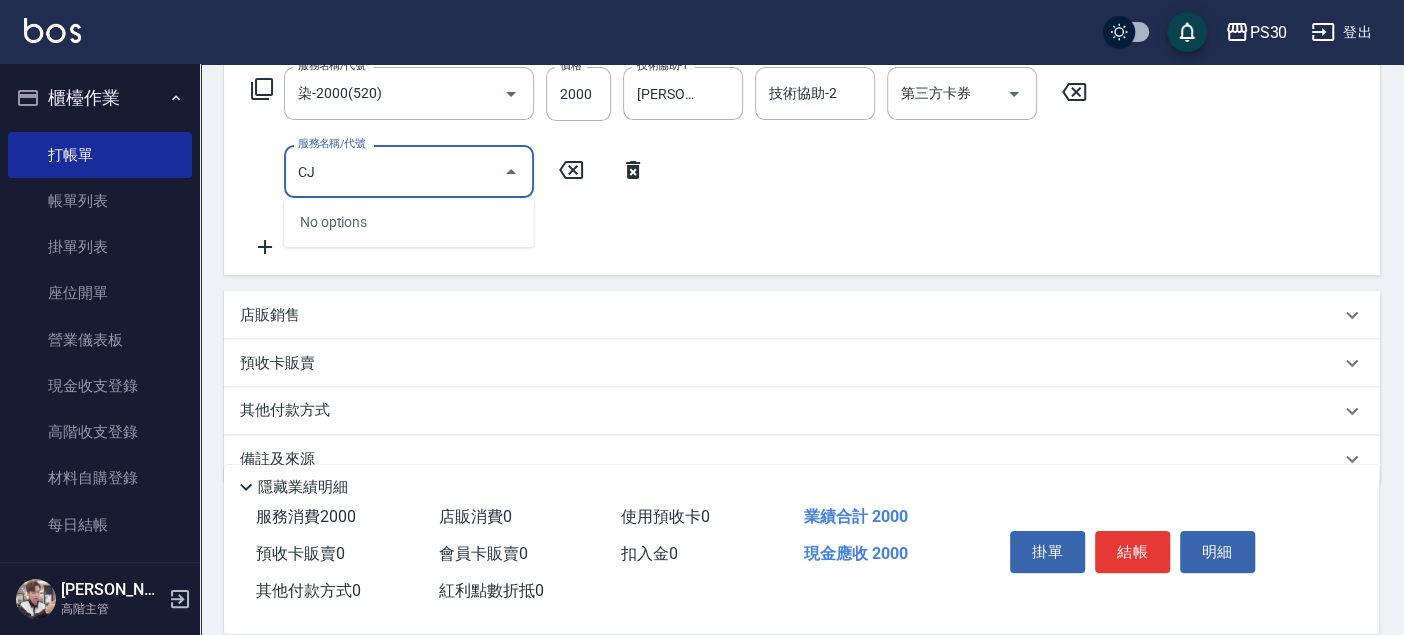 type on "C" 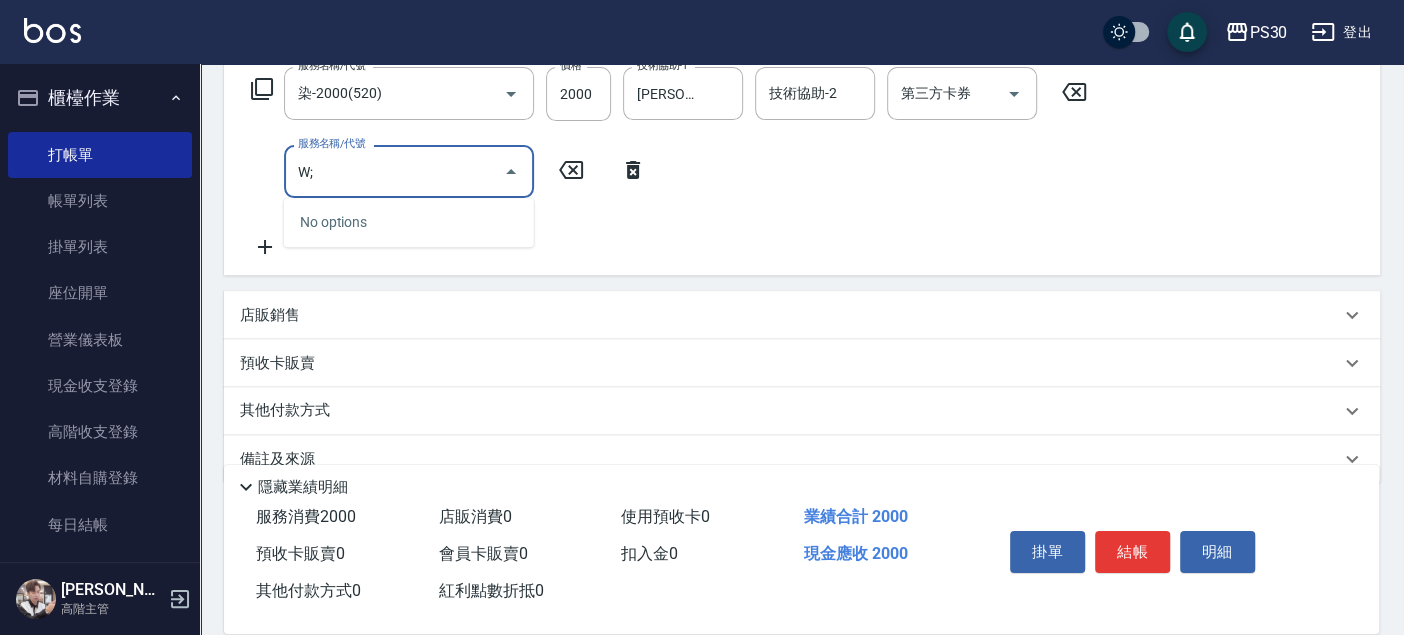type on "W" 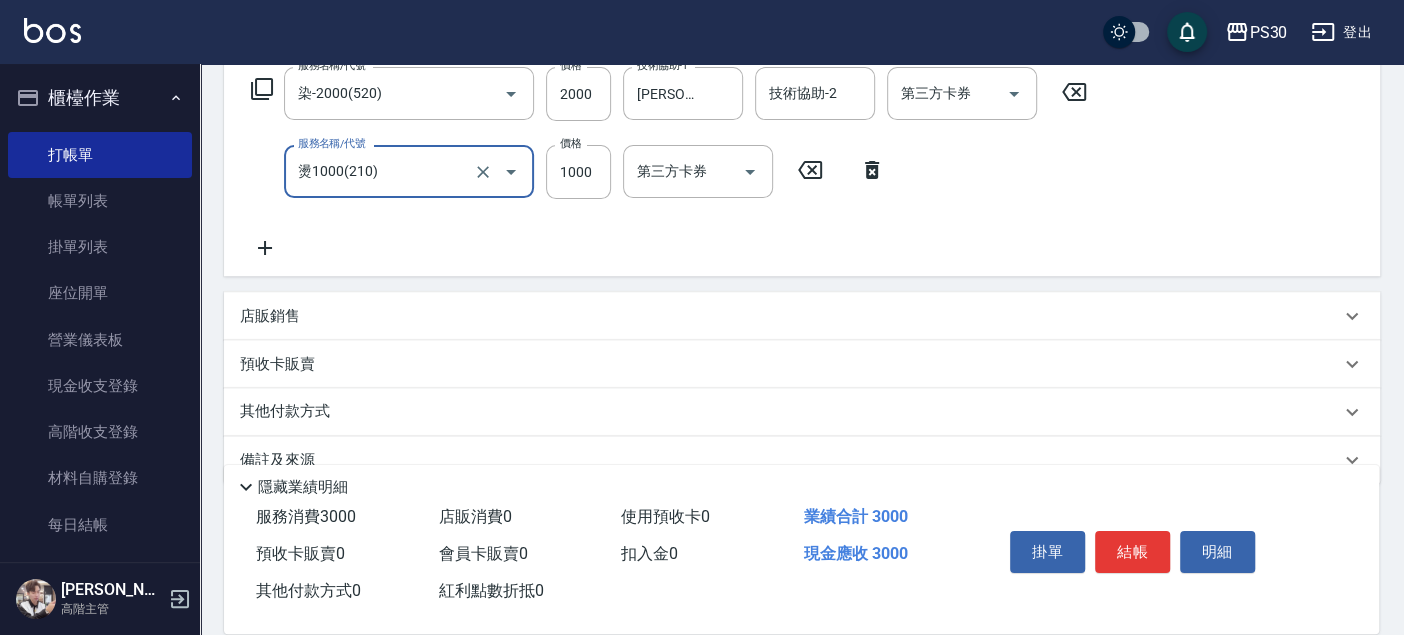 type on "燙1000(210)" 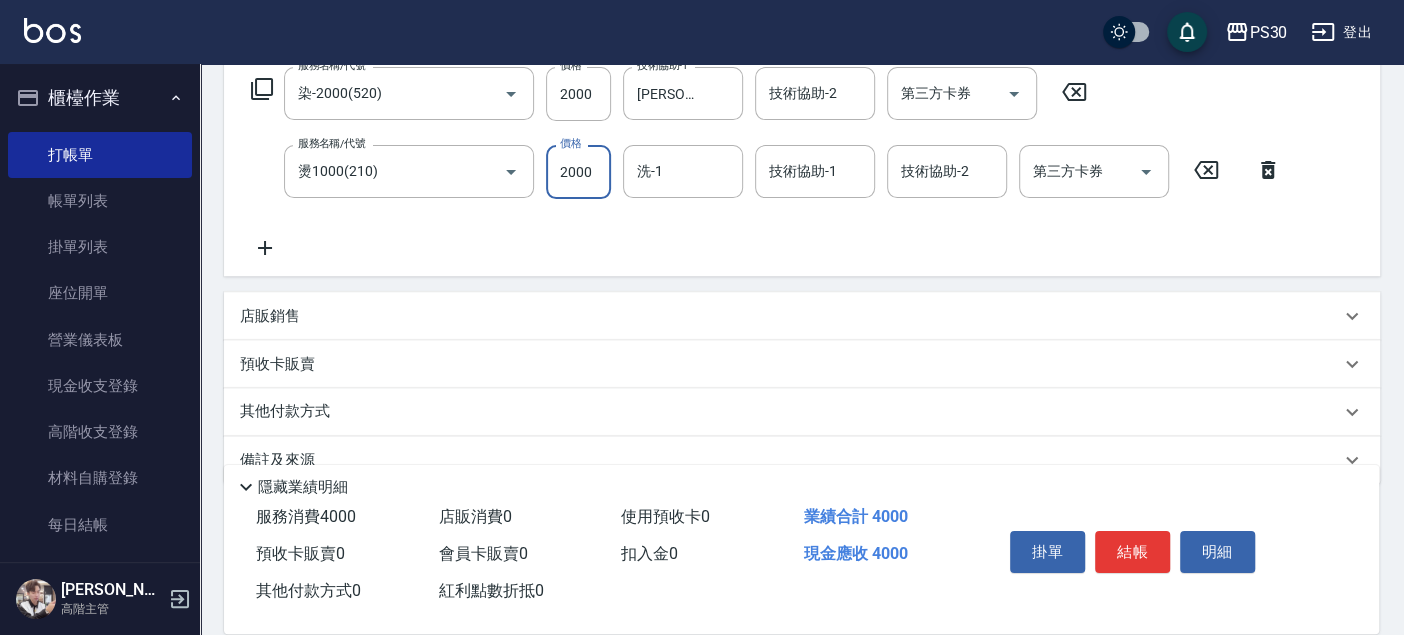type on "2000" 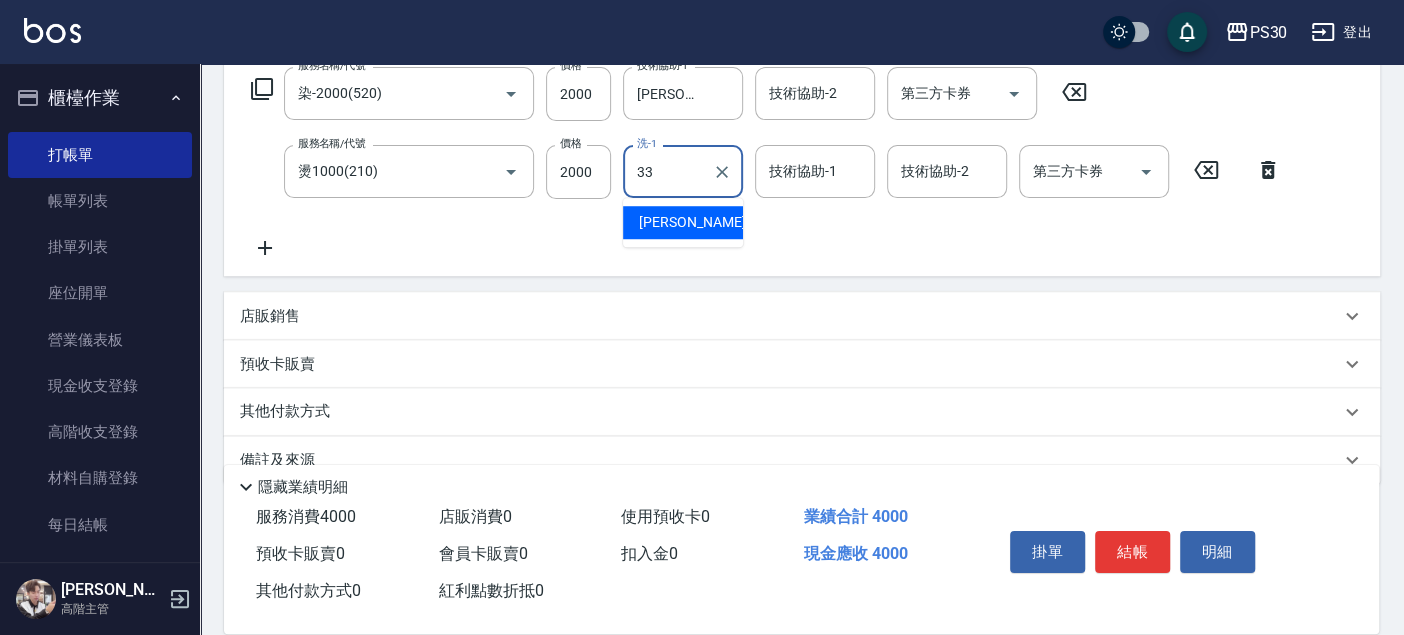 type on "[PERSON_NAME]-33" 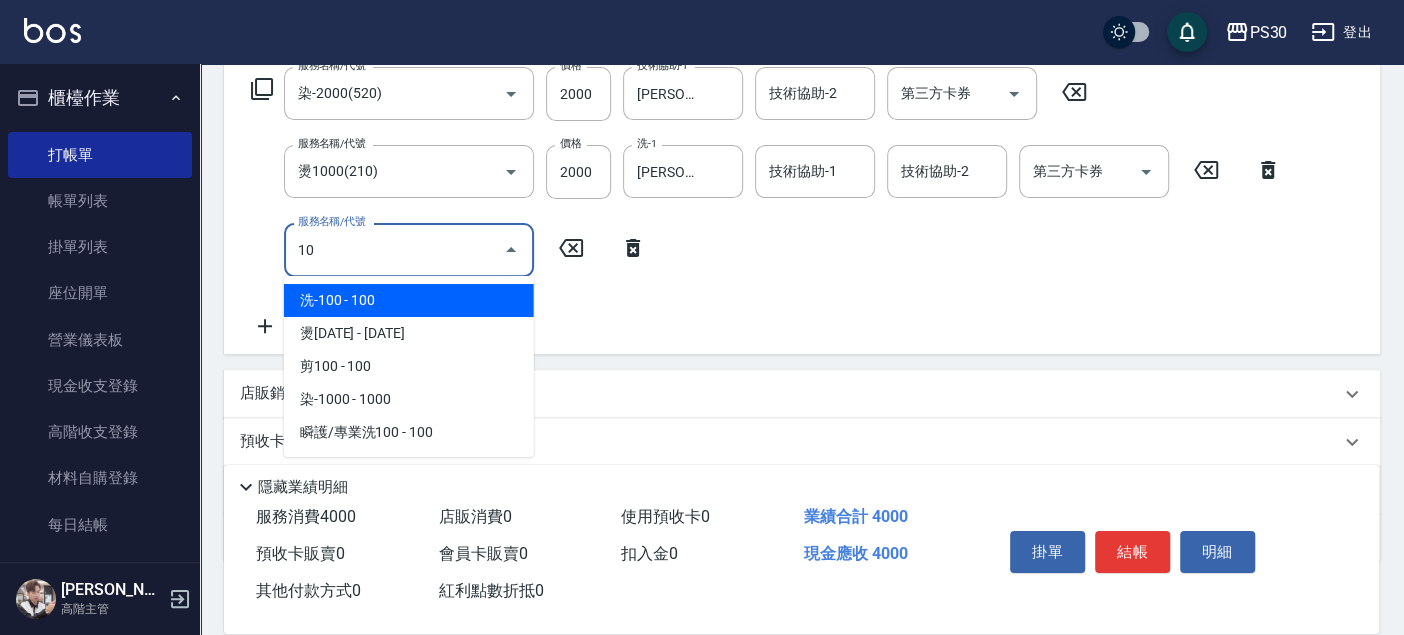 type on "1" 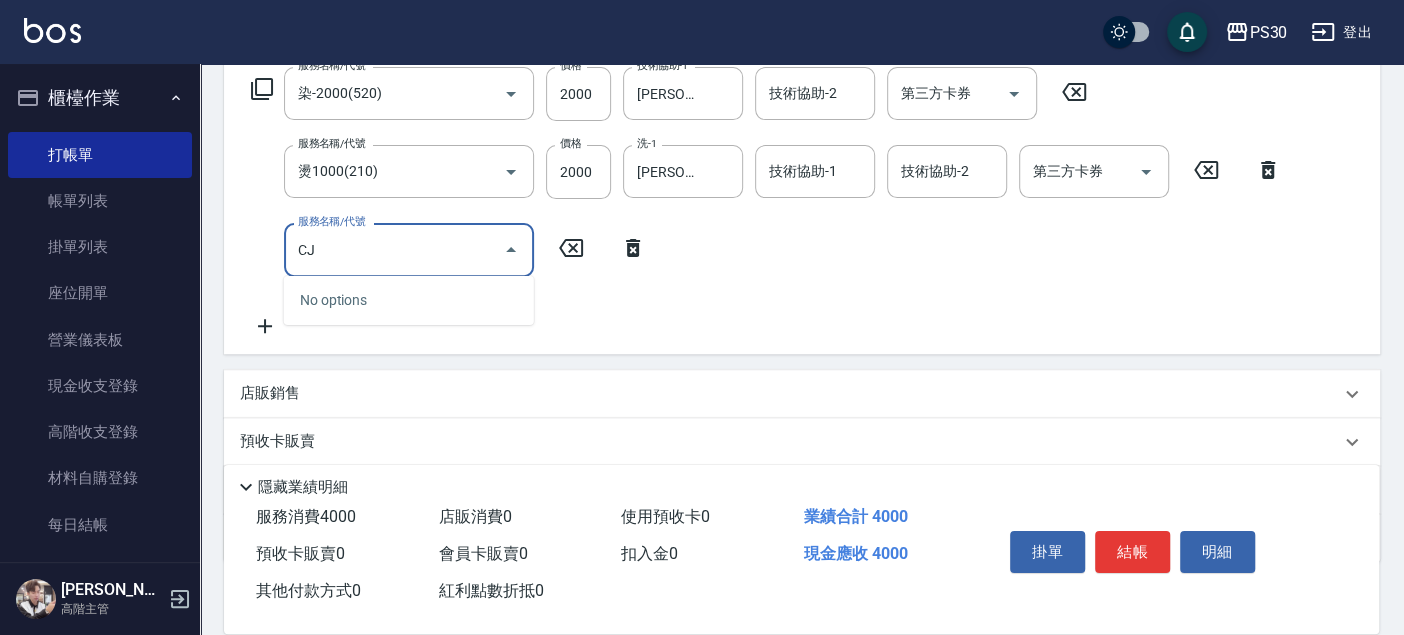 type on "C" 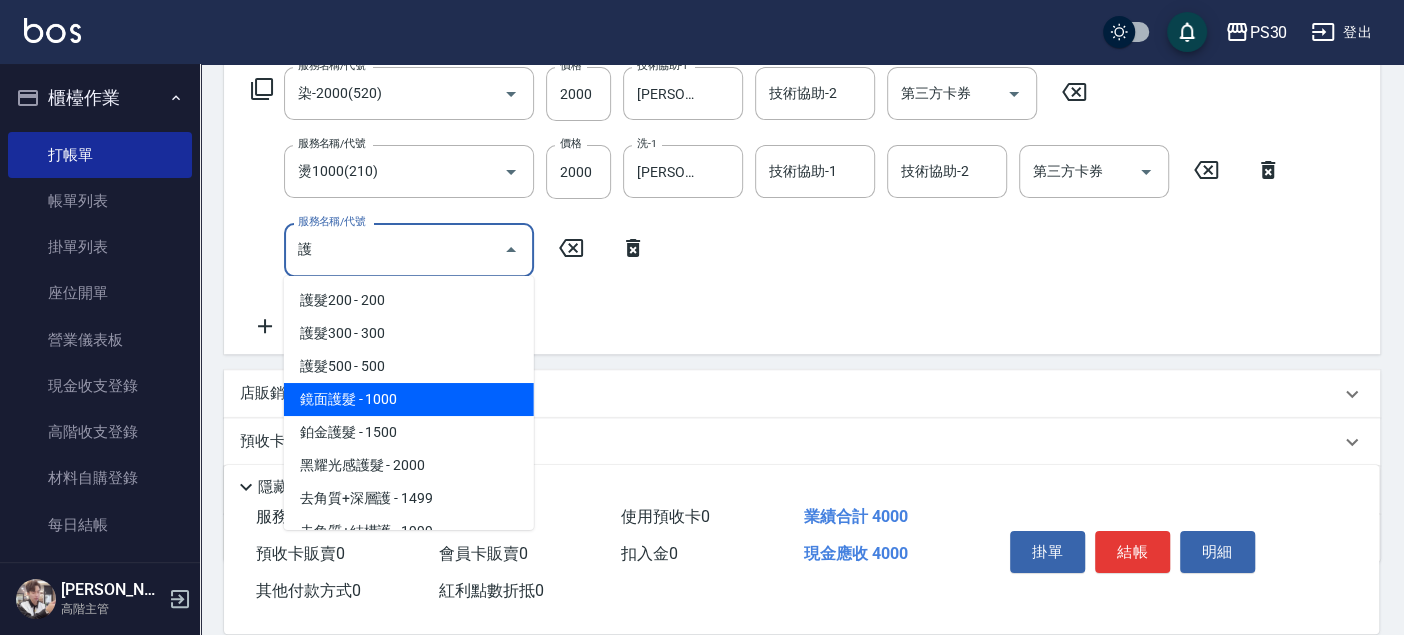 click on "鏡面護髮 - 1000" at bounding box center (409, 399) 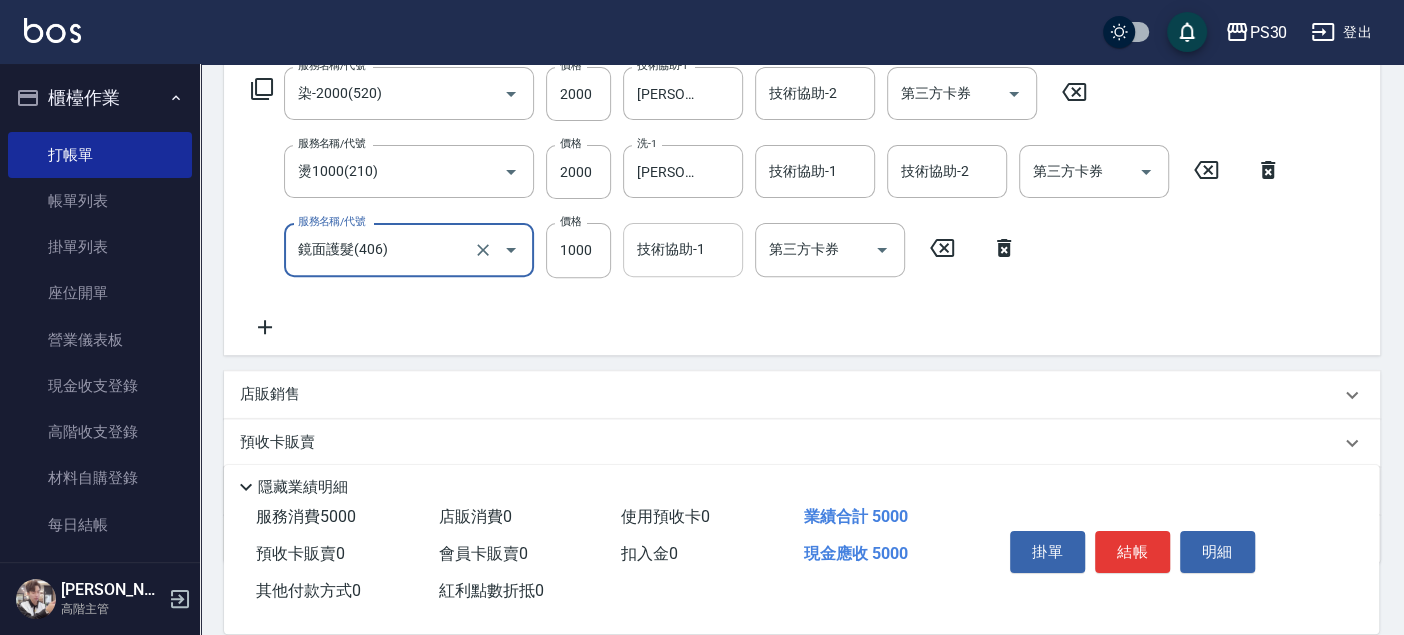 type on "鏡面護髮(406)" 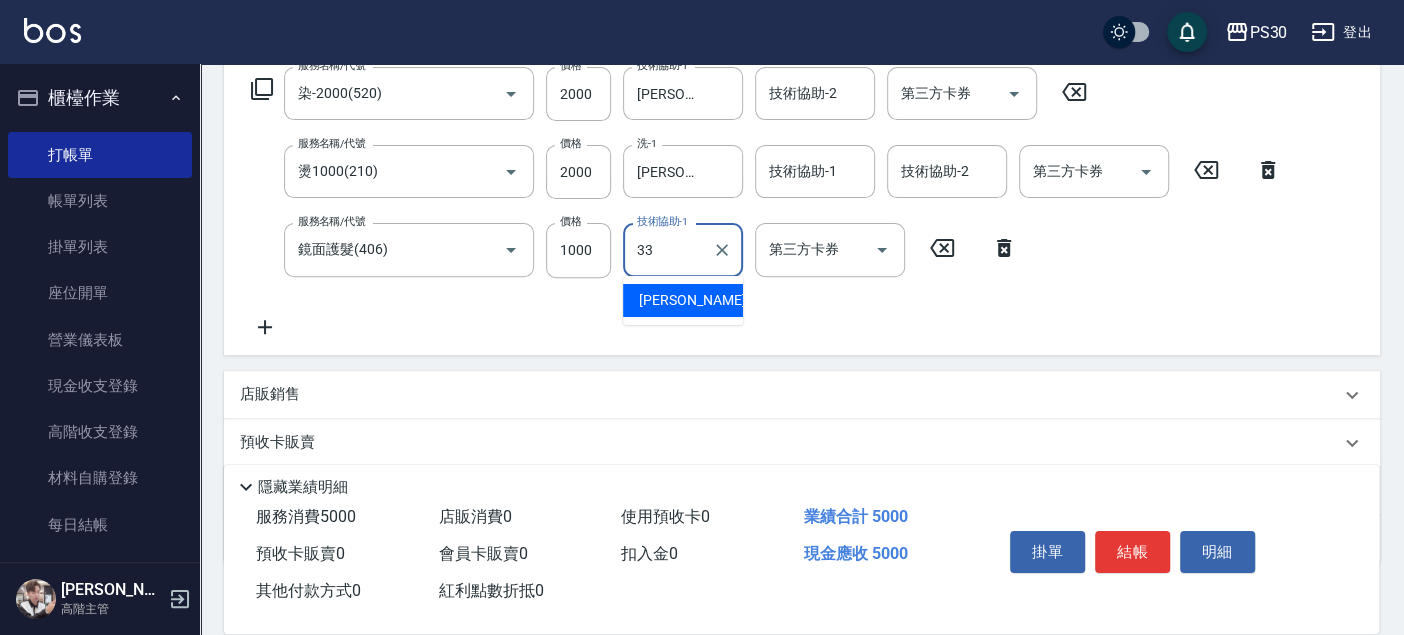 type on "[PERSON_NAME]-33" 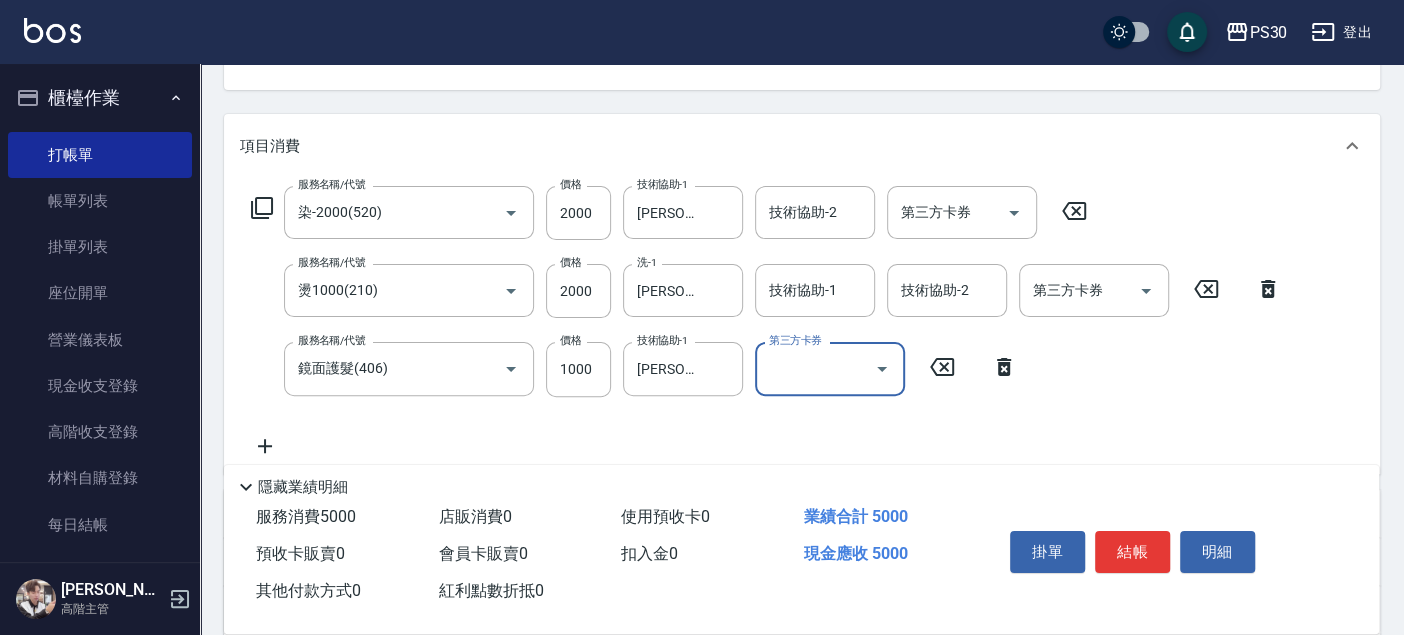 scroll, scrollTop: 0, scrollLeft: 0, axis: both 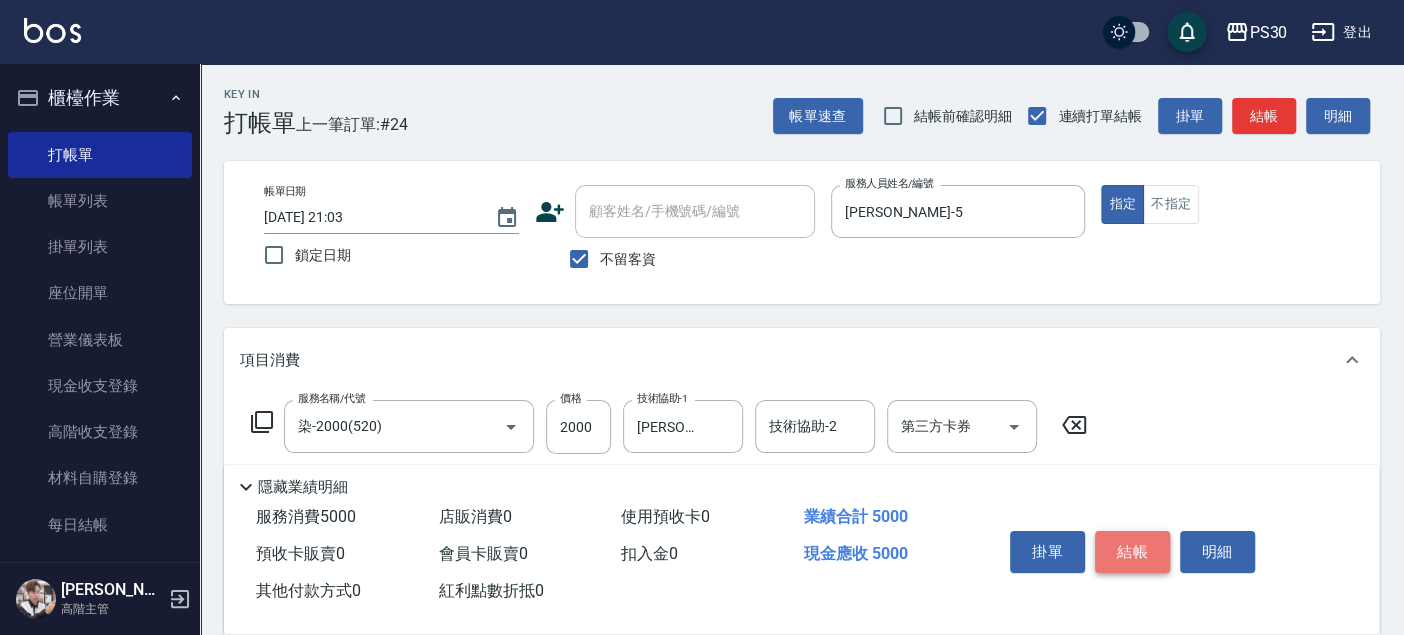 click on "結帳" at bounding box center (1132, 552) 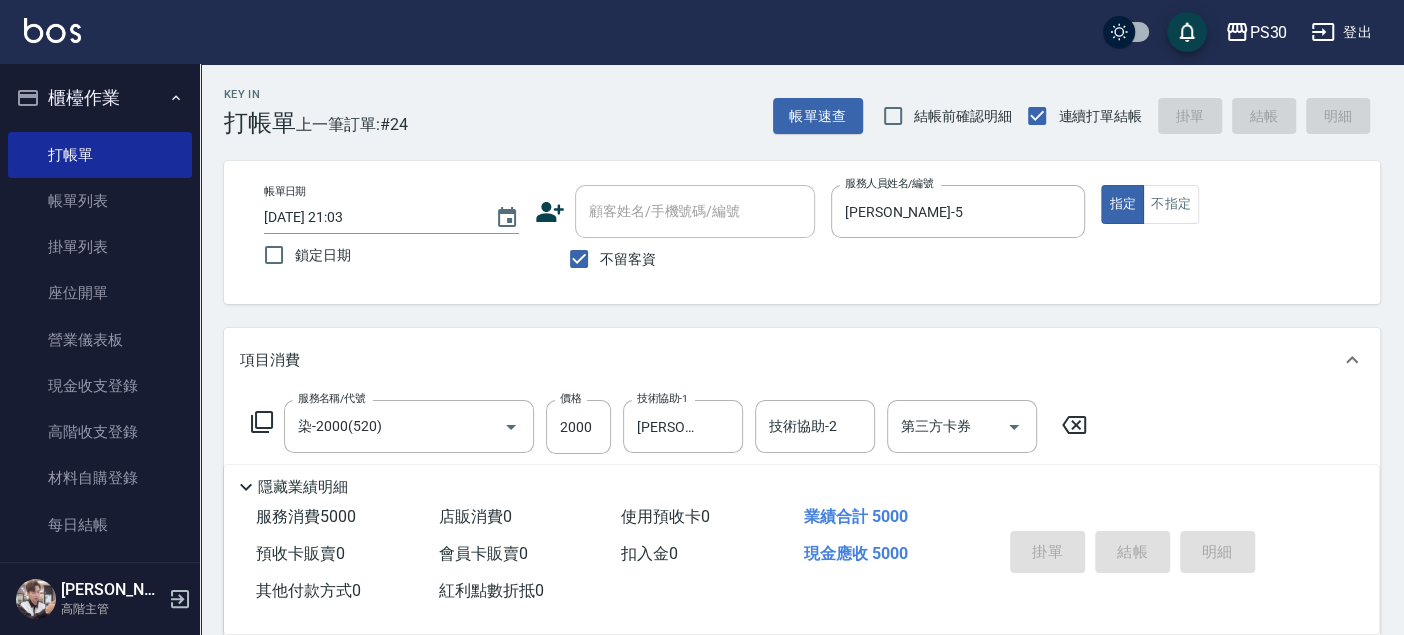 type 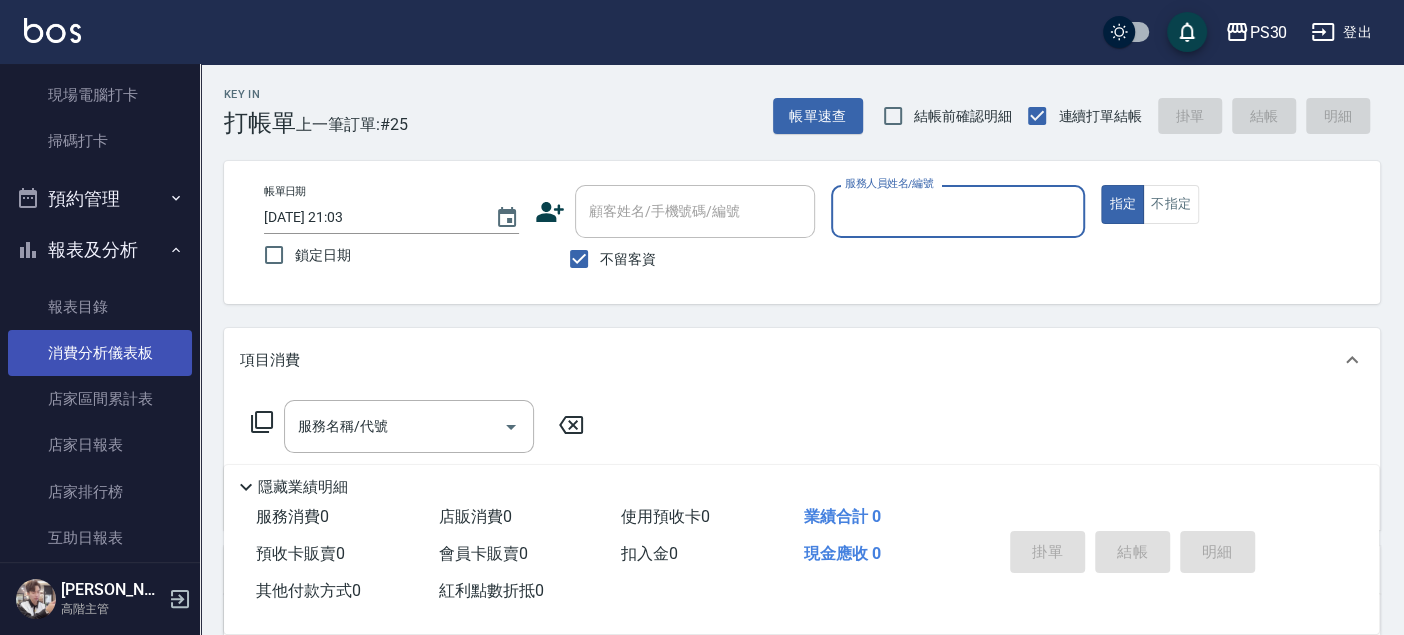 scroll, scrollTop: 555, scrollLeft: 0, axis: vertical 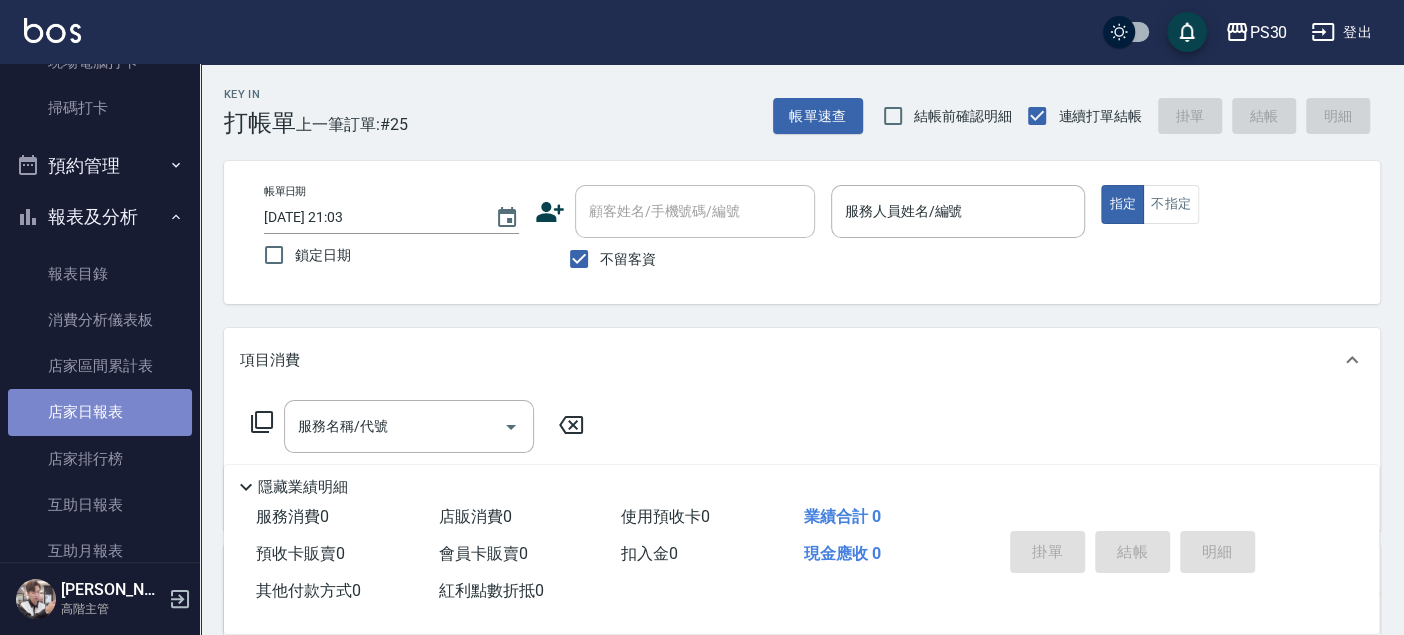 click on "店家日報表" at bounding box center [100, 412] 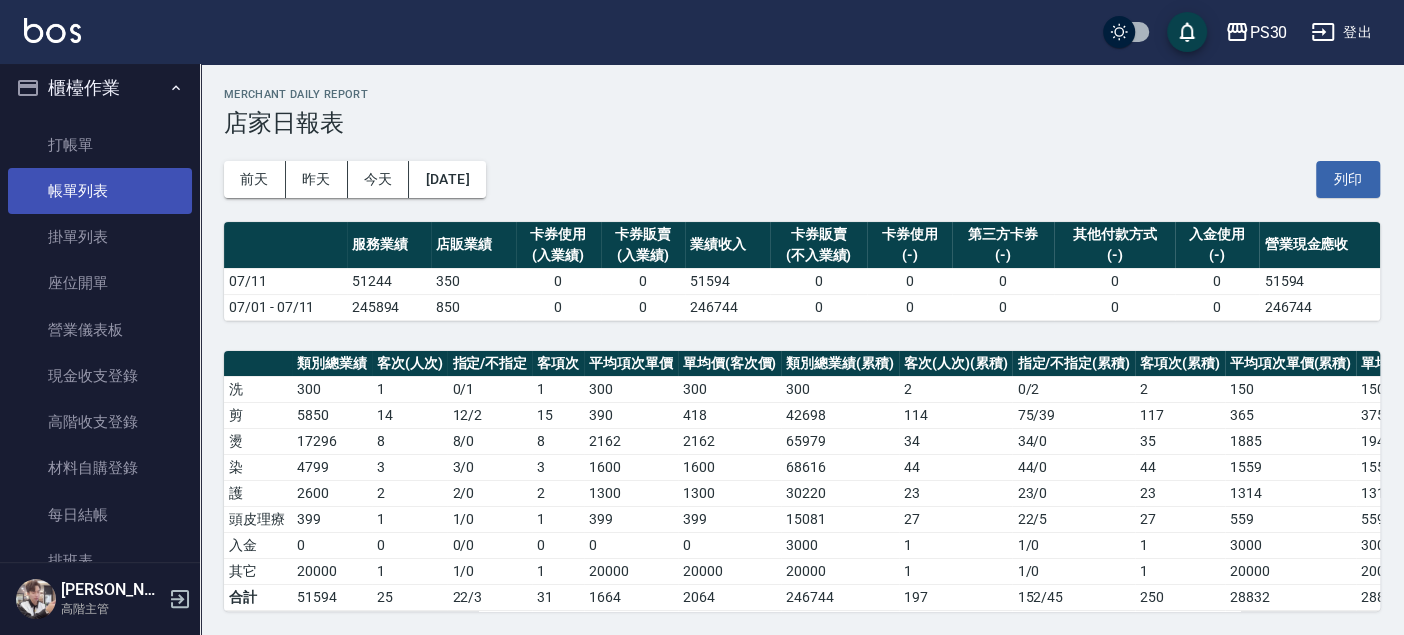 scroll, scrollTop: 0, scrollLeft: 0, axis: both 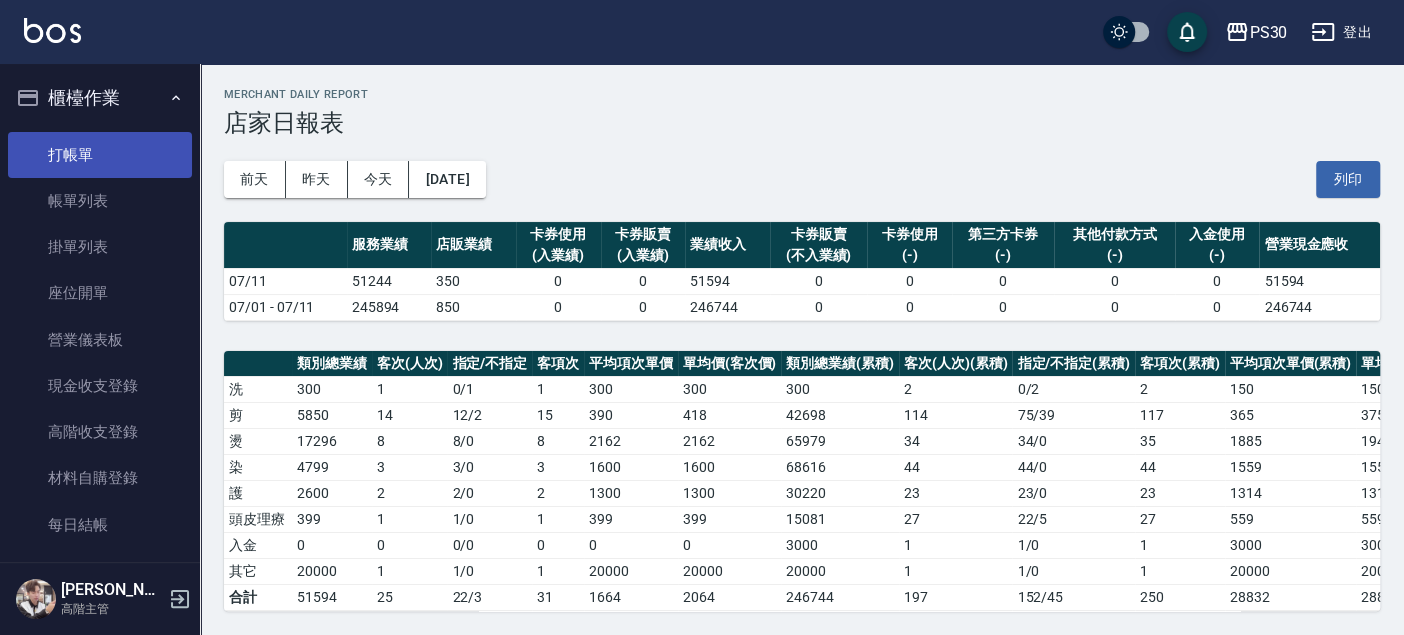 click on "打帳單" at bounding box center [100, 155] 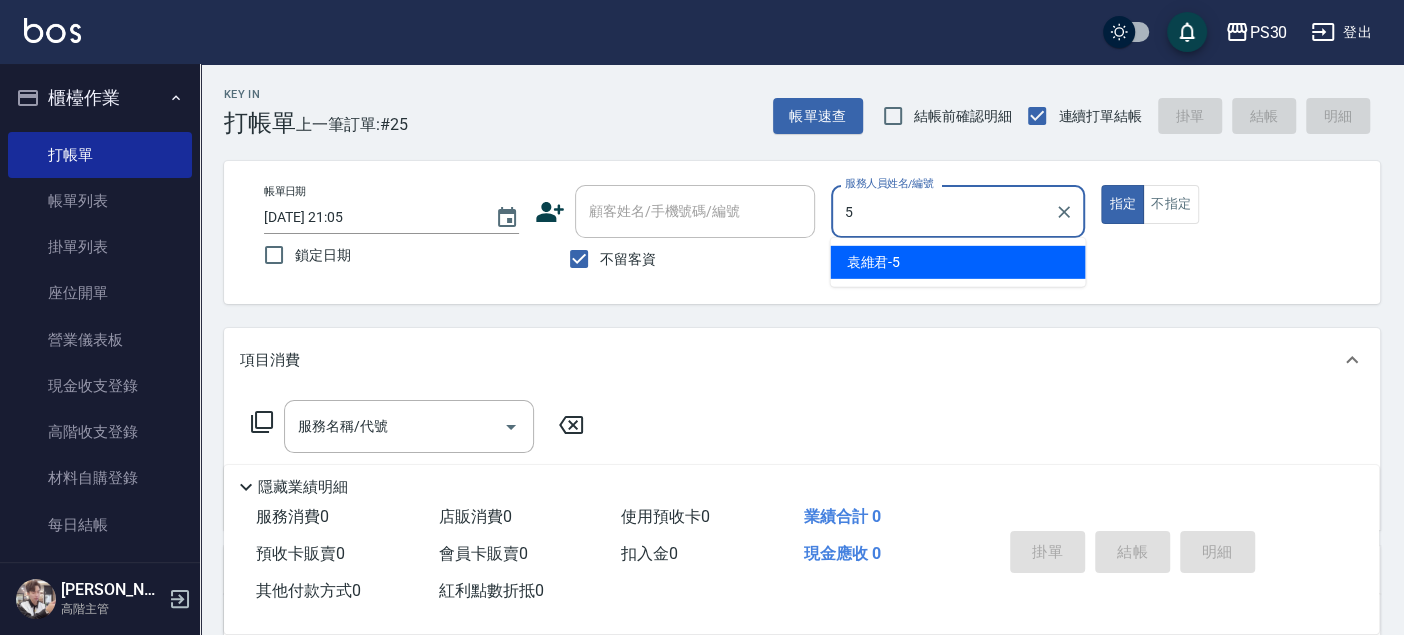 type on "[PERSON_NAME]-5" 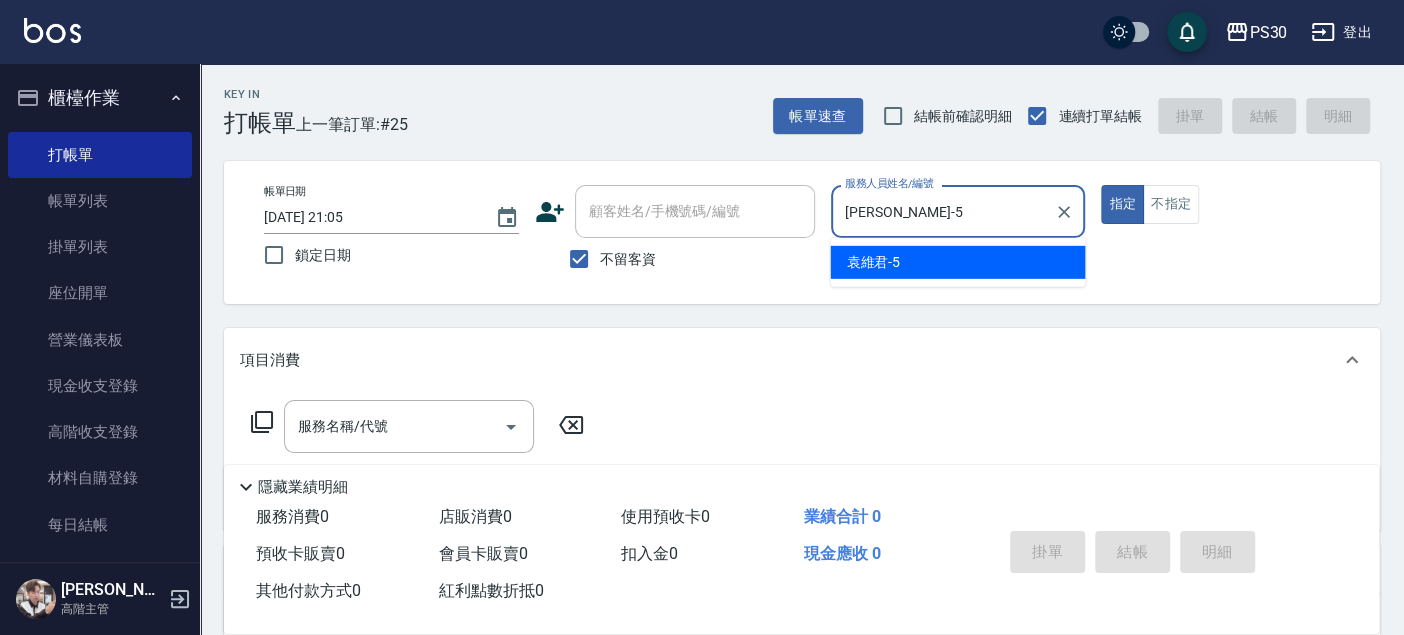 type on "true" 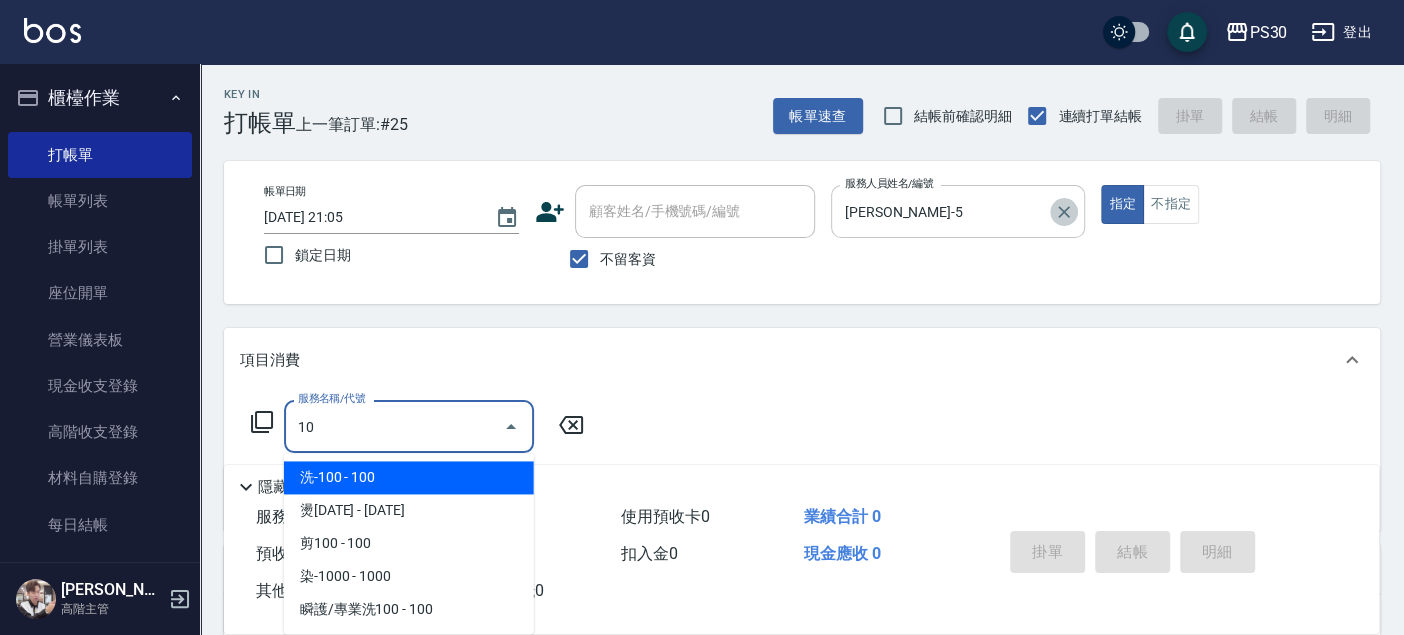click 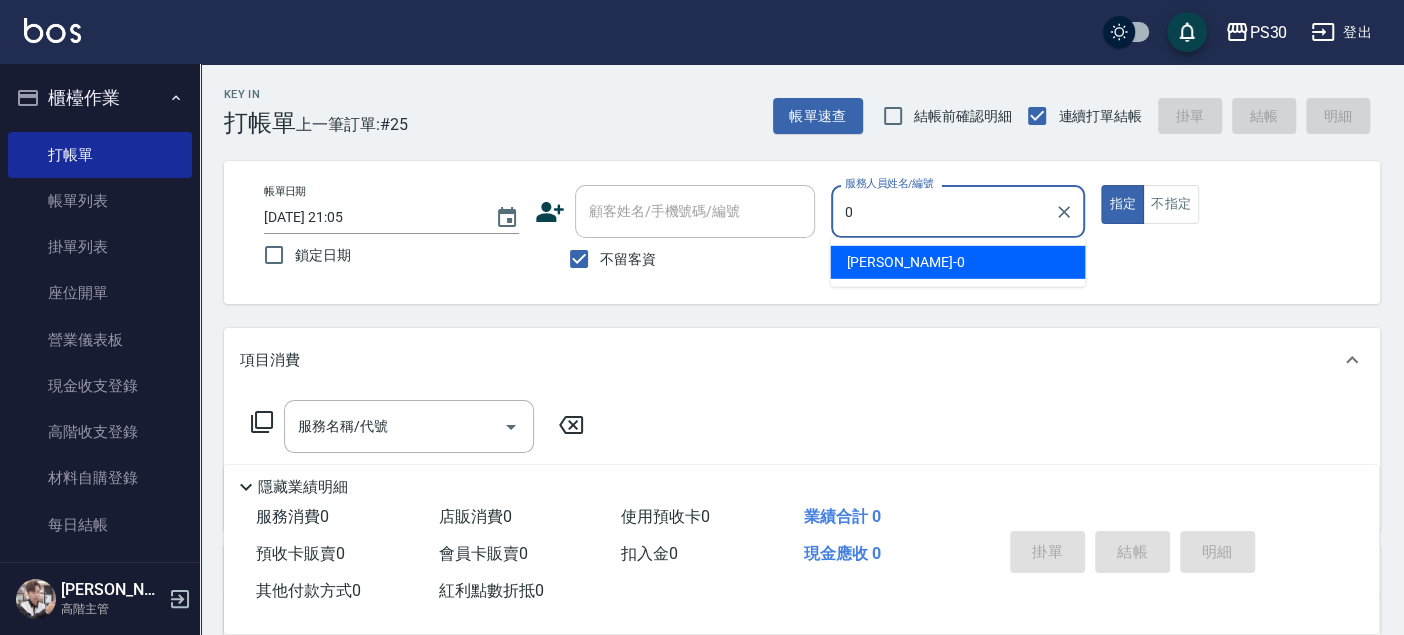 type on "[PERSON_NAME]-0" 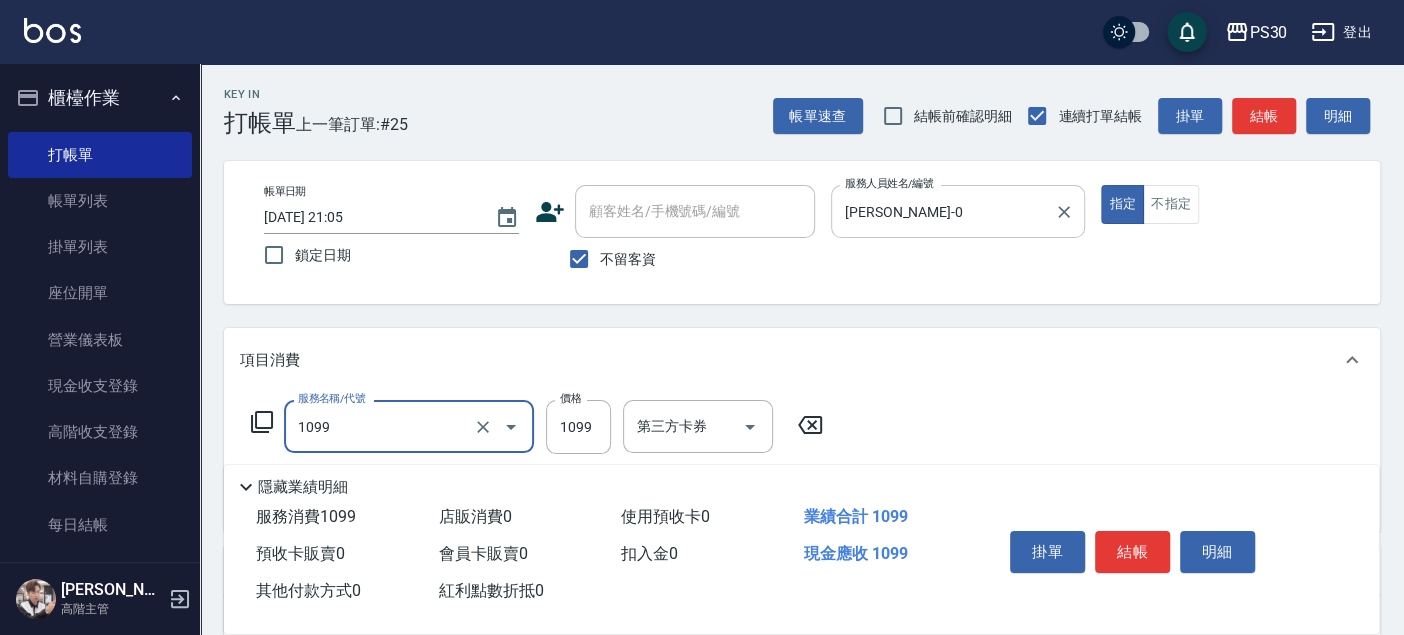 type on "SPA+蒸氣護(1099)" 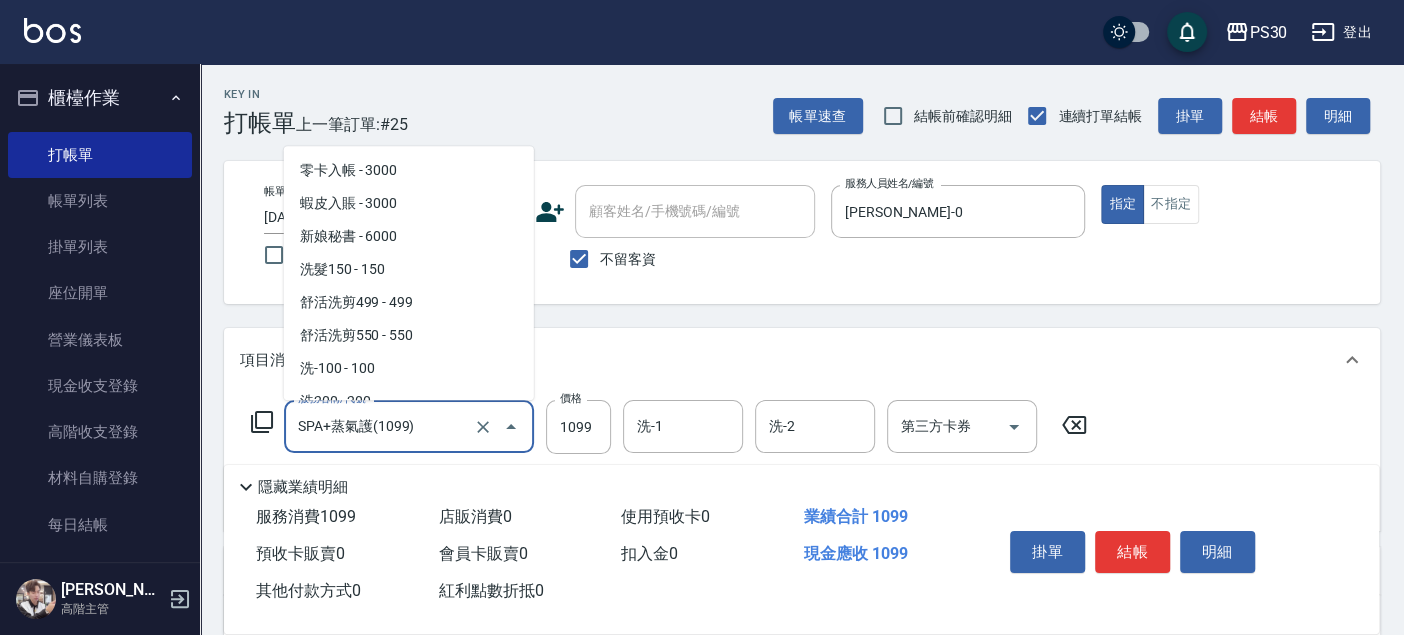click on "SPA+蒸氣護(1099)" at bounding box center [381, 426] 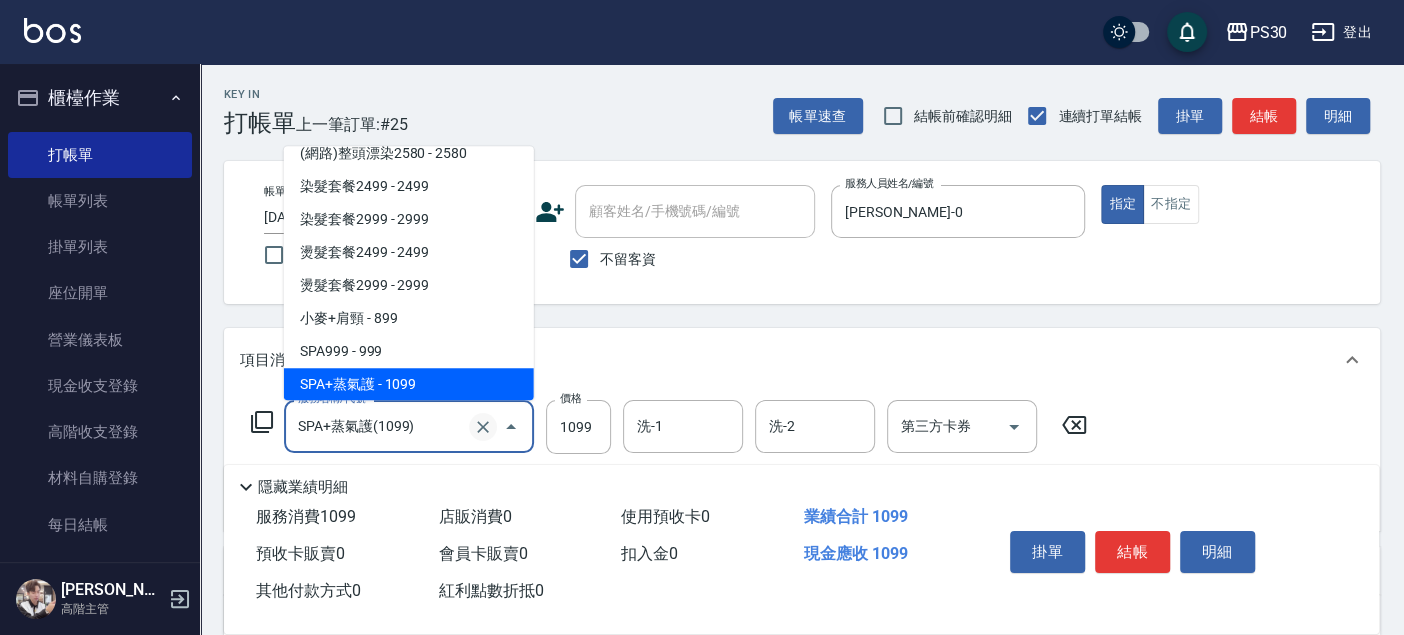 click at bounding box center [483, 427] 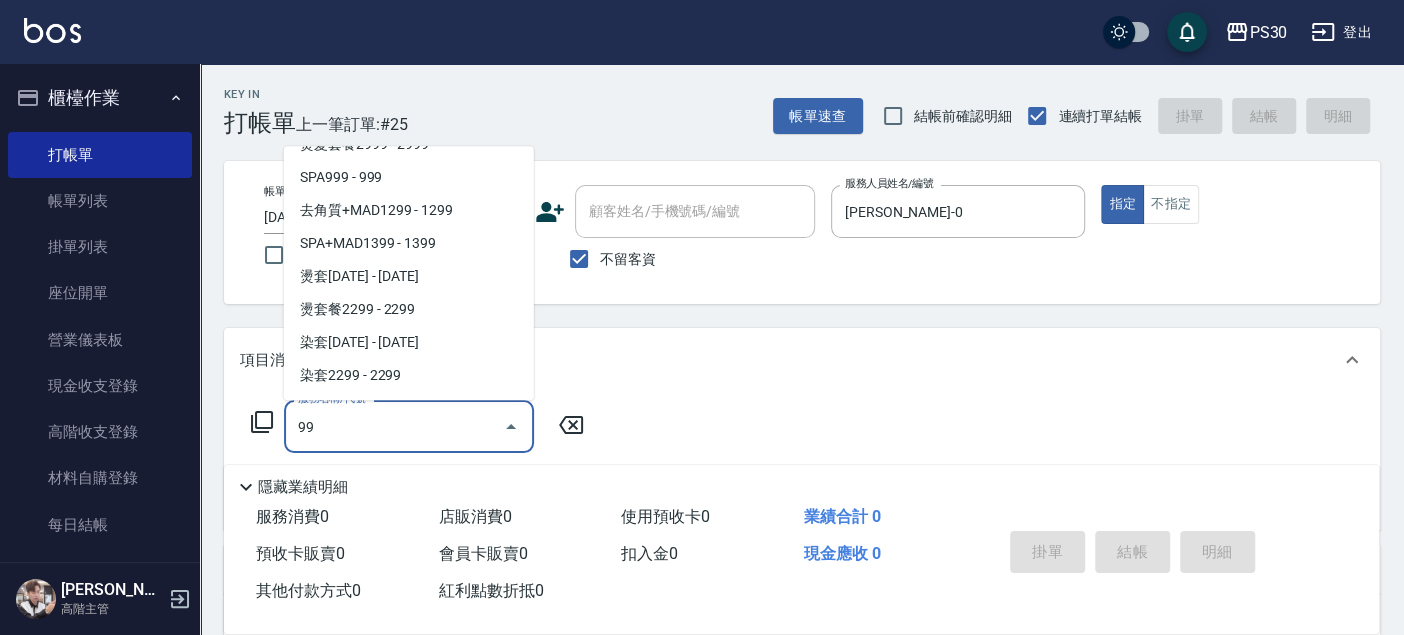 scroll, scrollTop: 0, scrollLeft: 0, axis: both 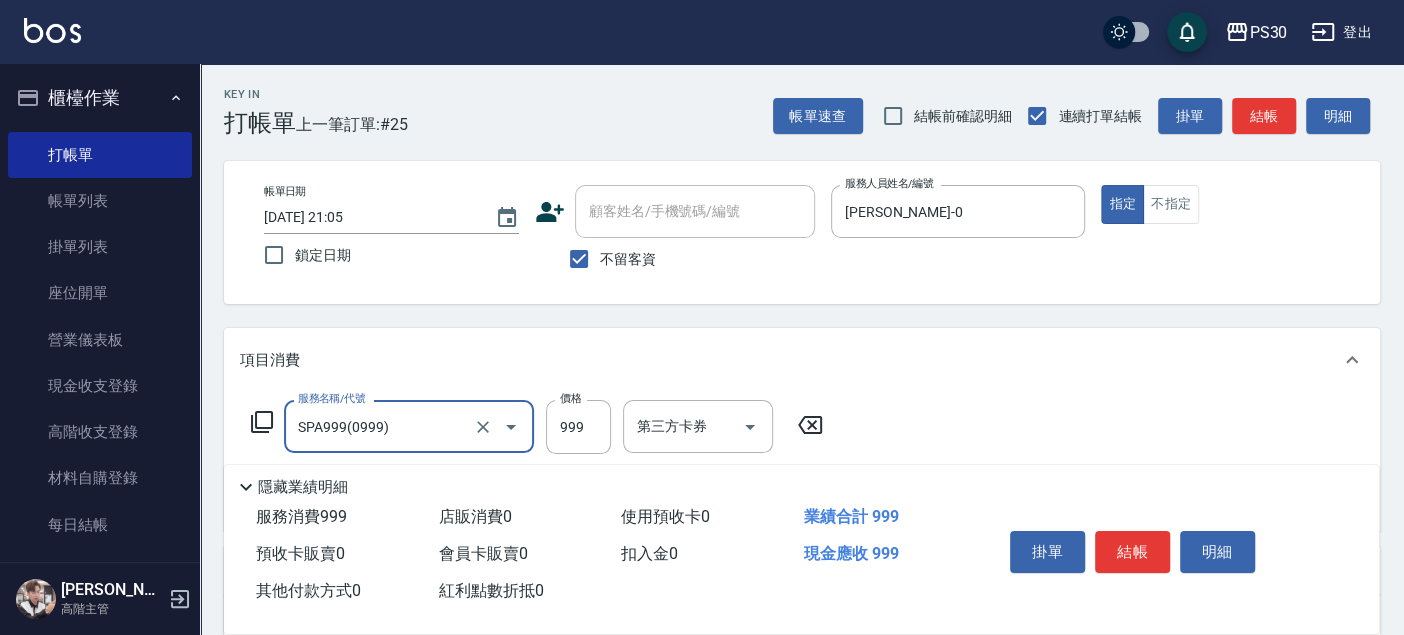 type 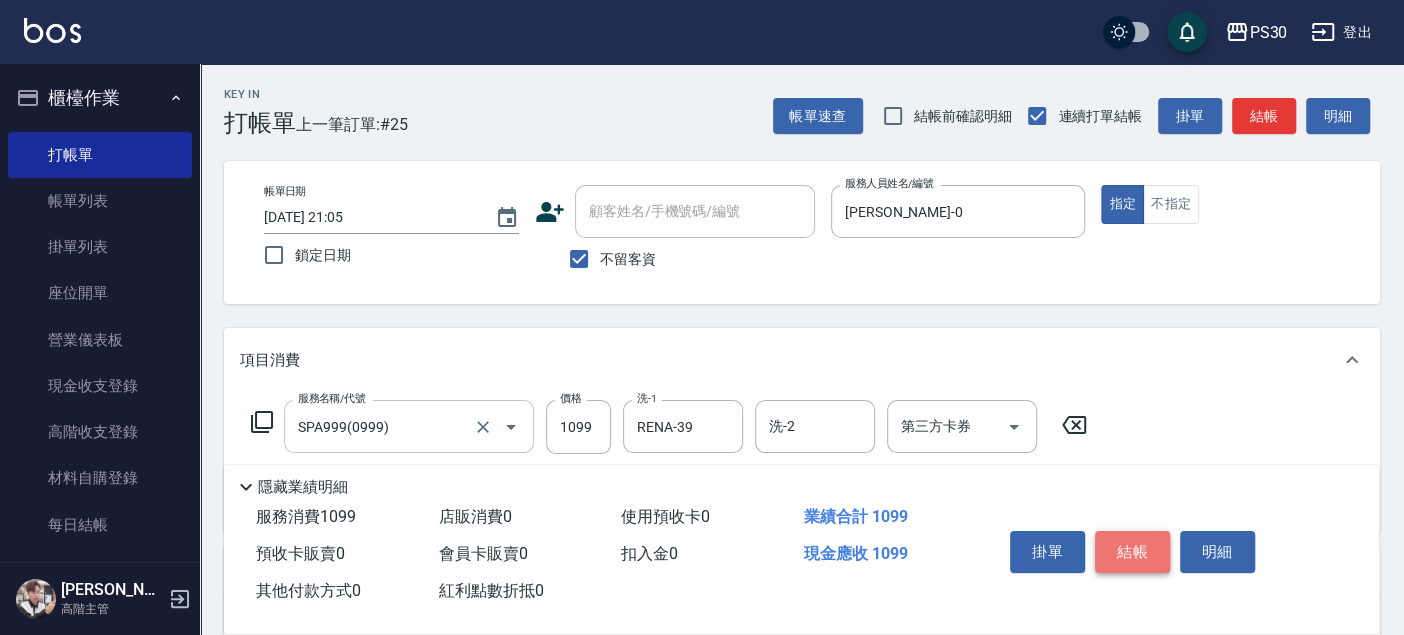 click on "結帳" at bounding box center [1132, 552] 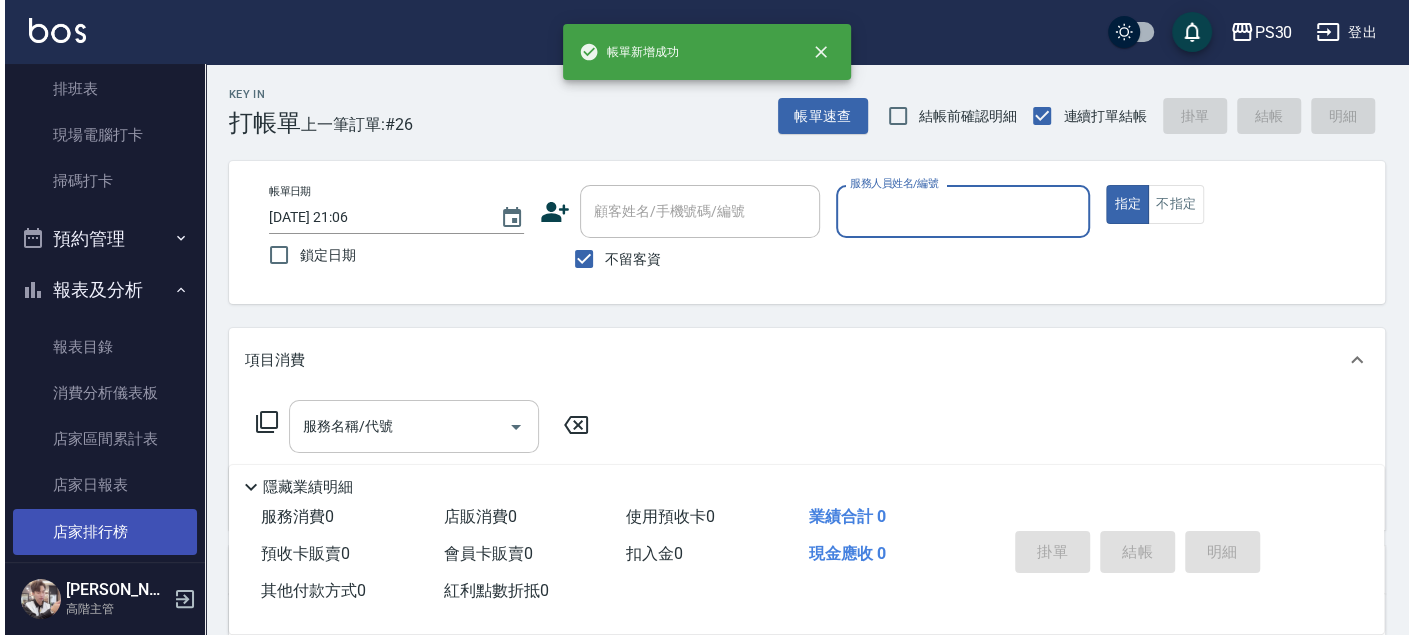 scroll, scrollTop: 666, scrollLeft: 0, axis: vertical 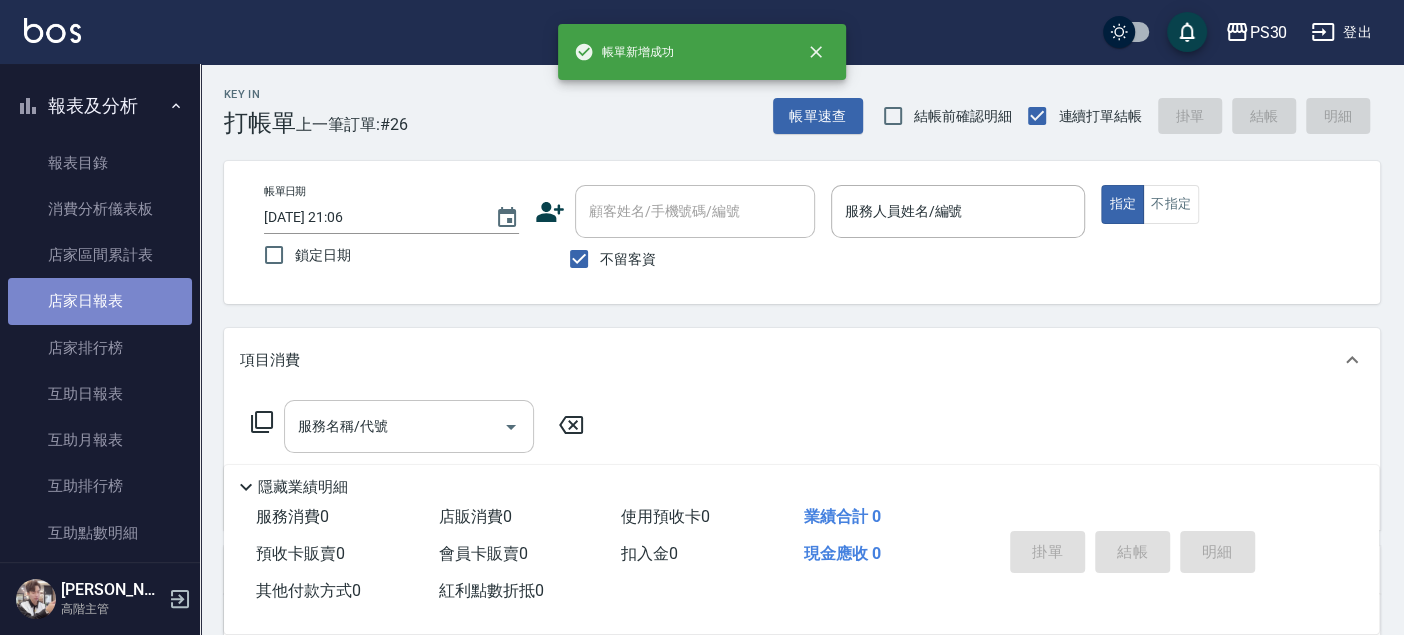 click on "店家日報表" at bounding box center [100, 301] 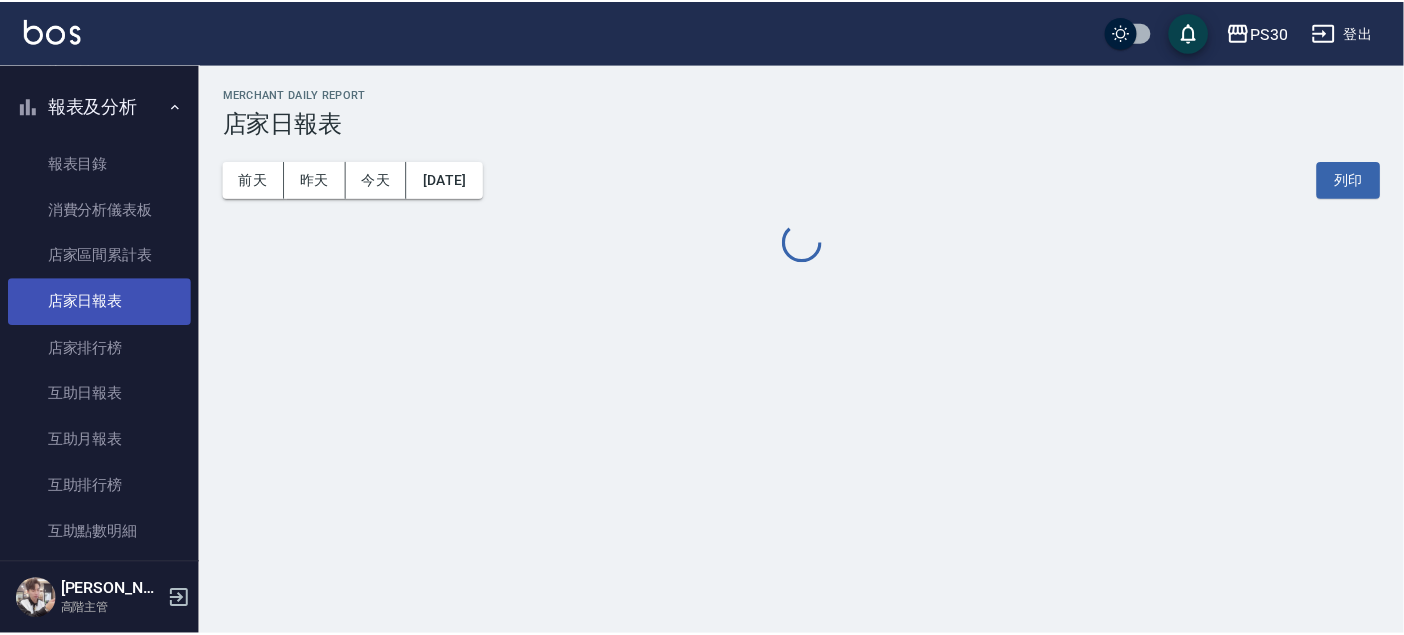 scroll, scrollTop: 777, scrollLeft: 0, axis: vertical 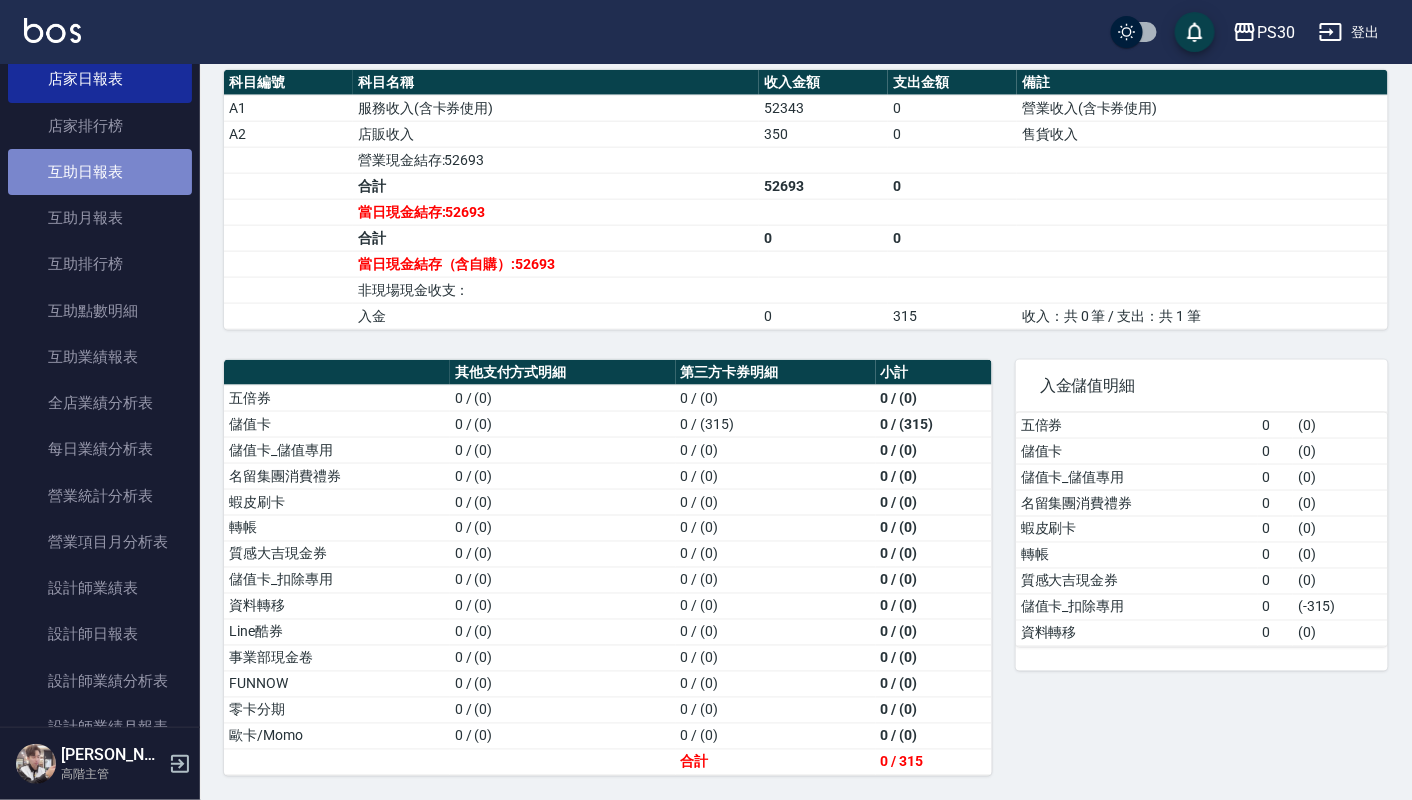 click on "互助日報表" at bounding box center (100, 172) 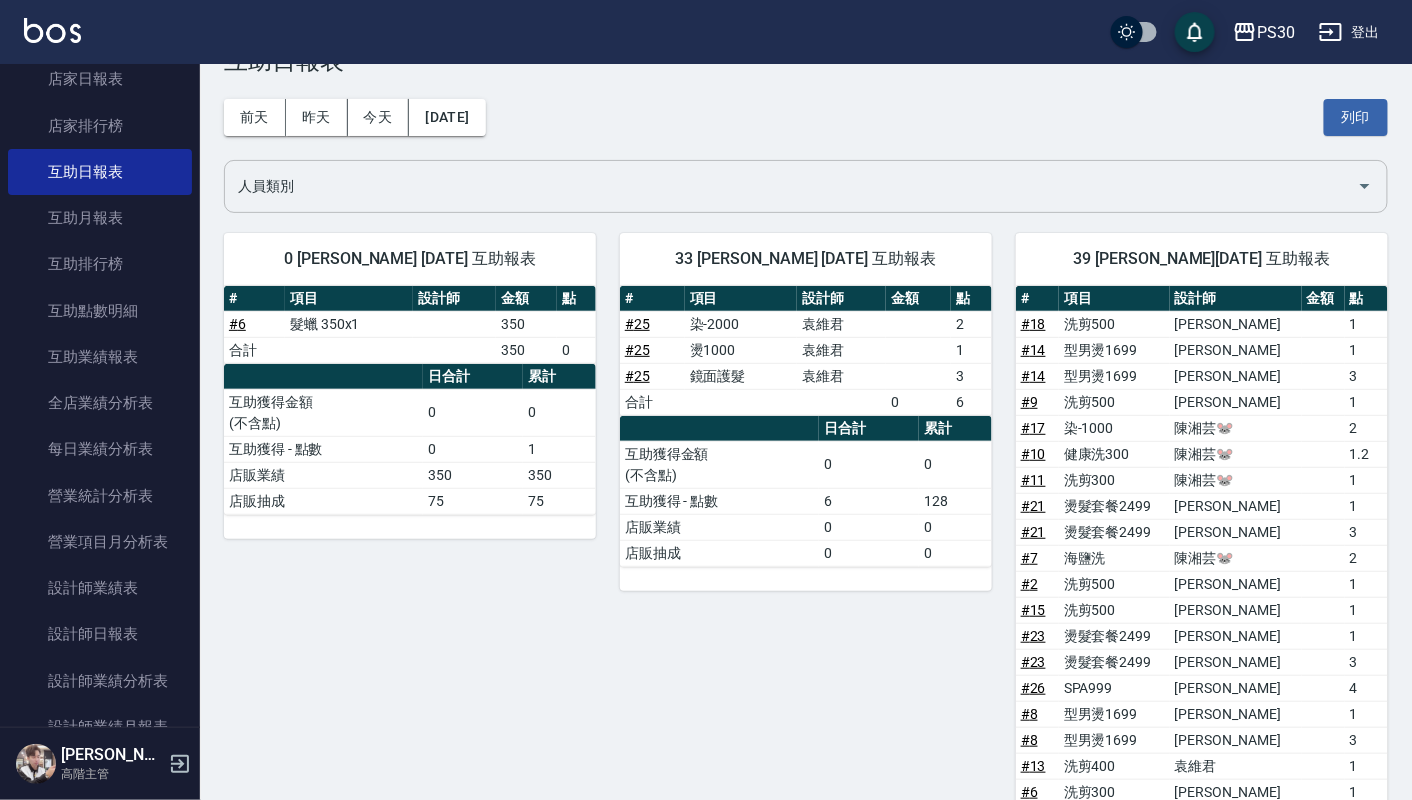 scroll, scrollTop: 111, scrollLeft: 0, axis: vertical 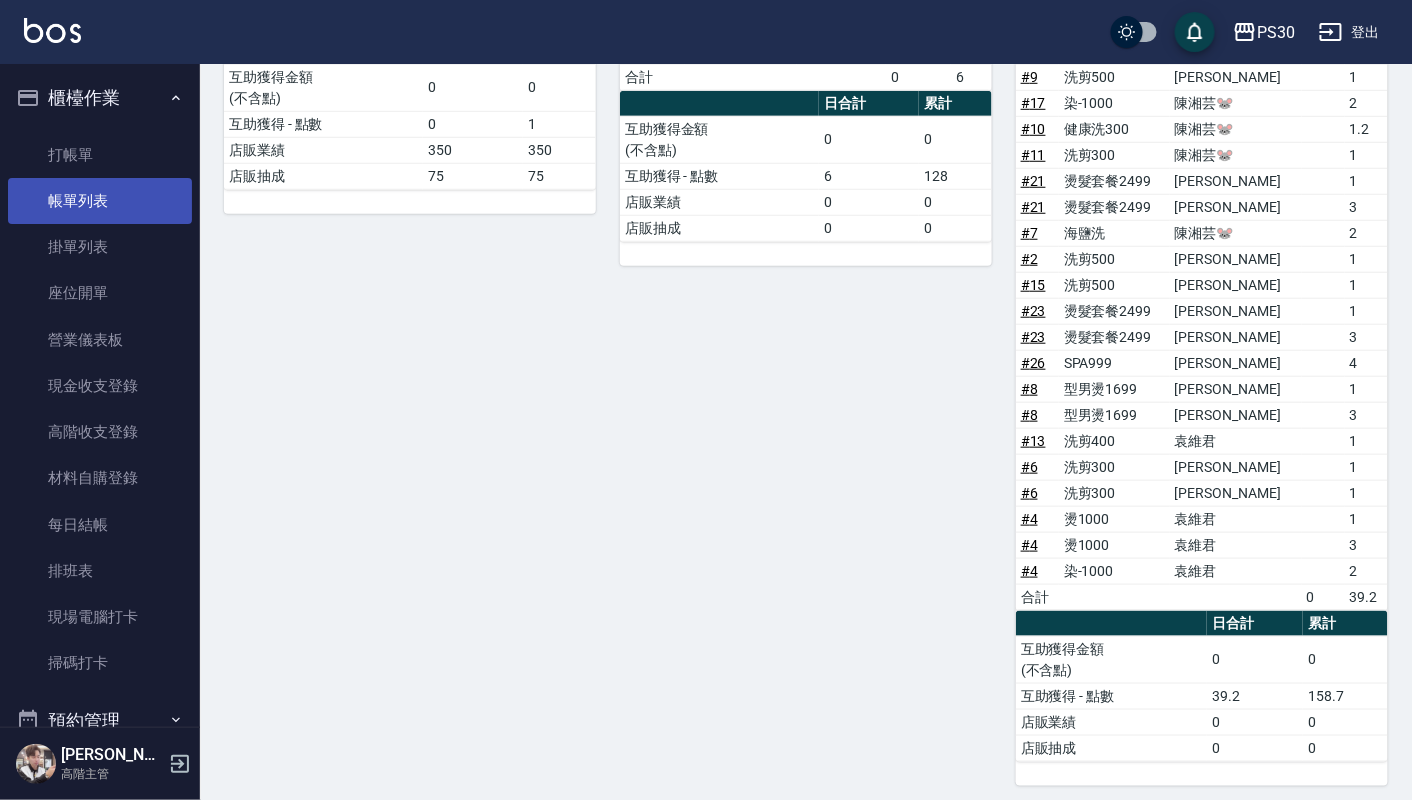 click on "帳單列表" at bounding box center [100, 201] 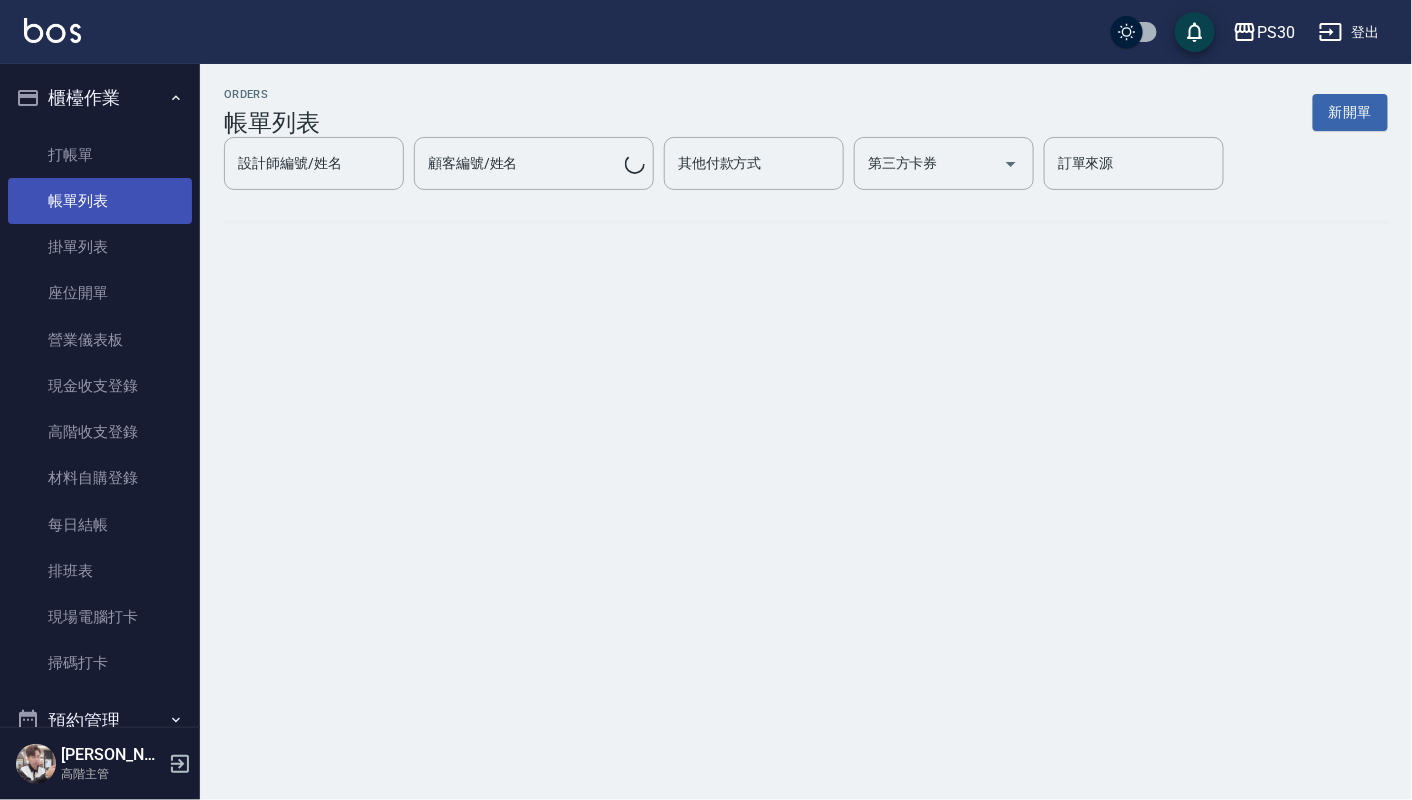 scroll, scrollTop: 0, scrollLeft: 0, axis: both 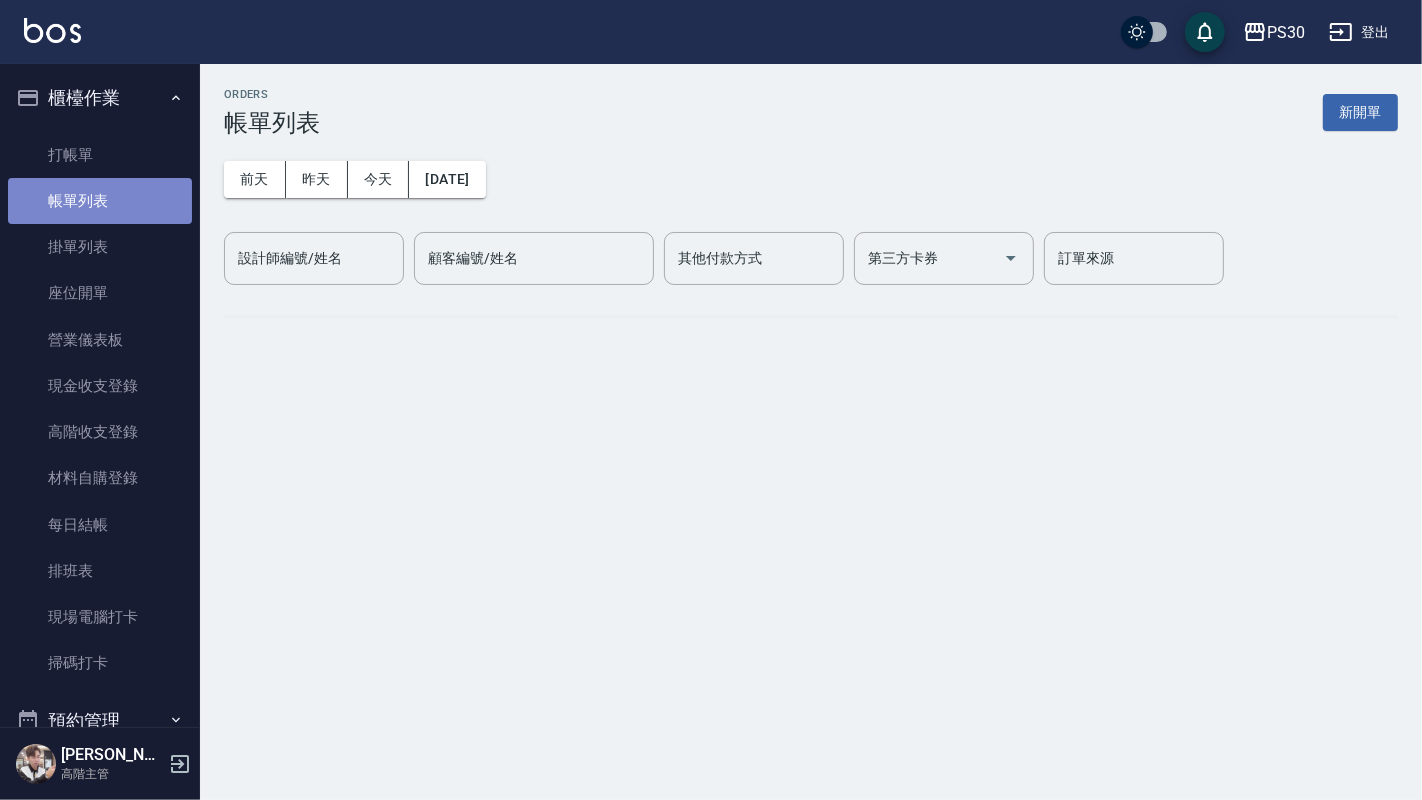 click on "帳單列表" at bounding box center [100, 201] 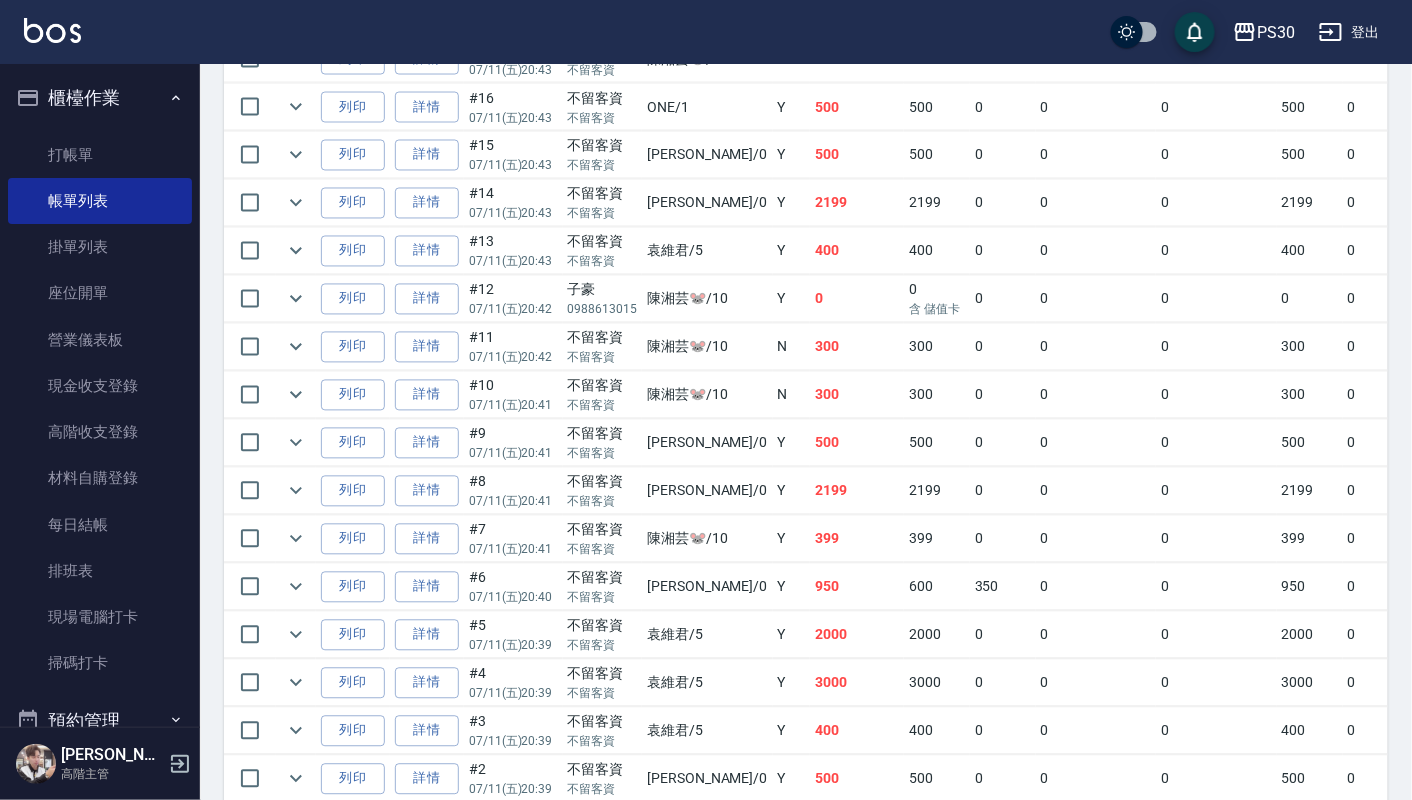 scroll, scrollTop: 1111, scrollLeft: 0, axis: vertical 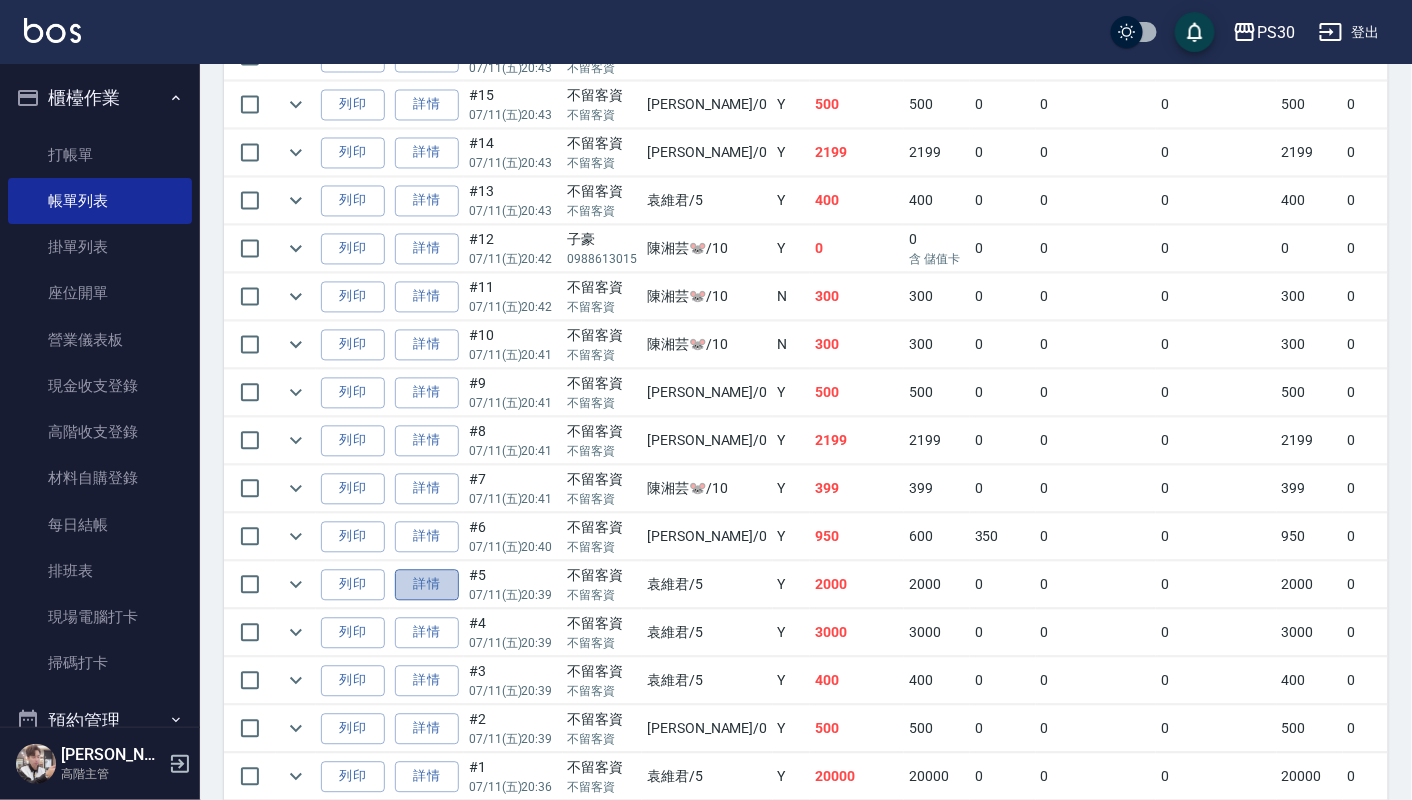 click on "詳情" at bounding box center (427, 585) 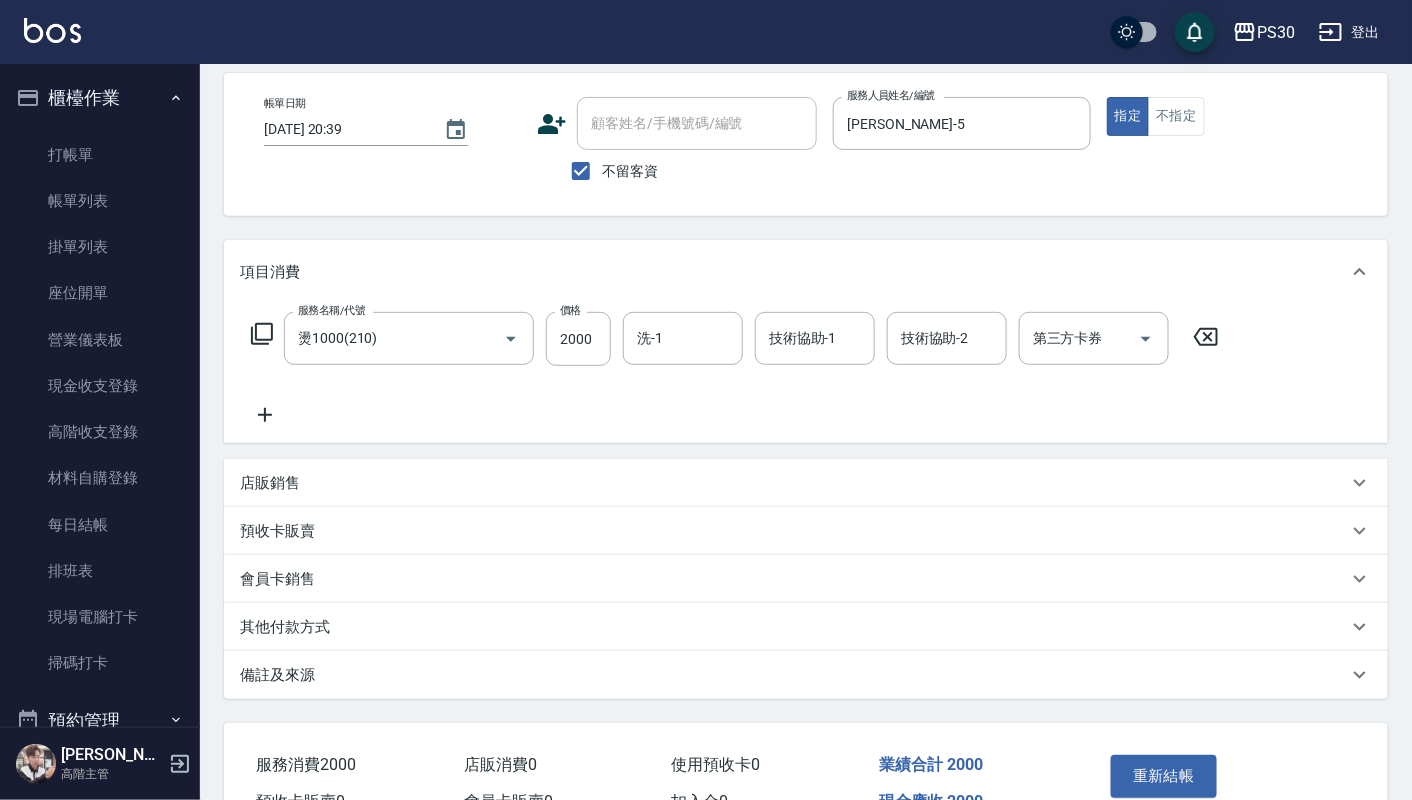 scroll, scrollTop: 0, scrollLeft: 0, axis: both 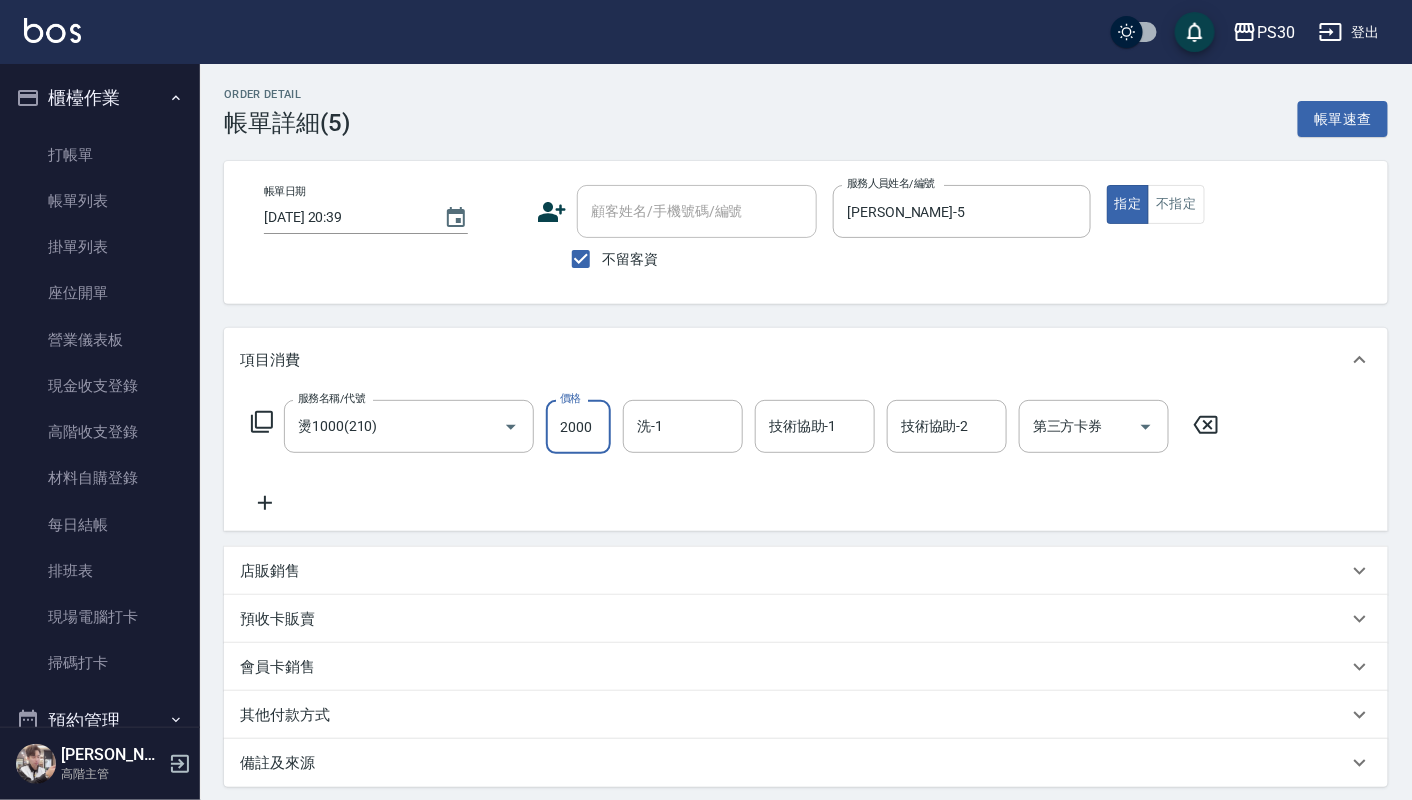 click on "2000" at bounding box center (578, 427) 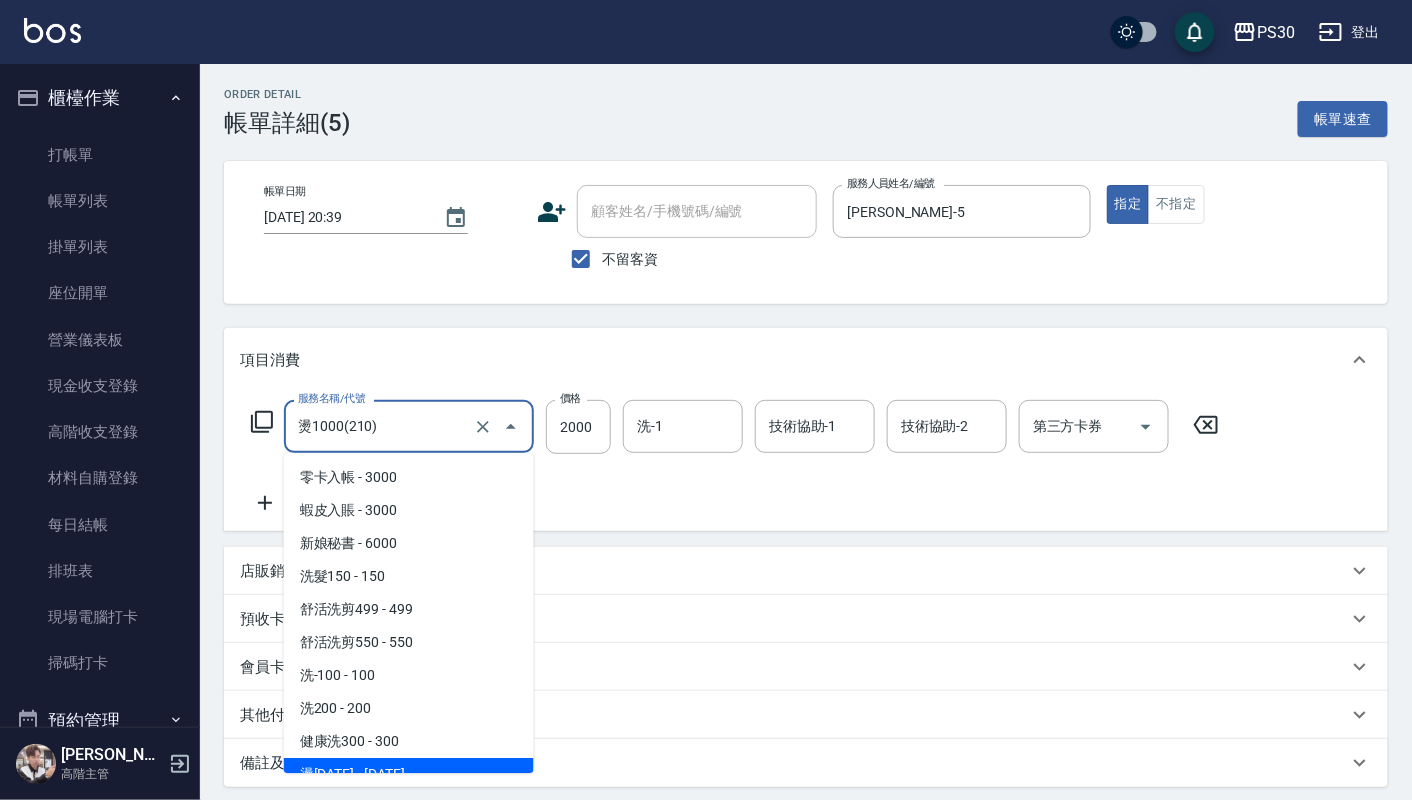 click on "燙1000(210)" at bounding box center [381, 426] 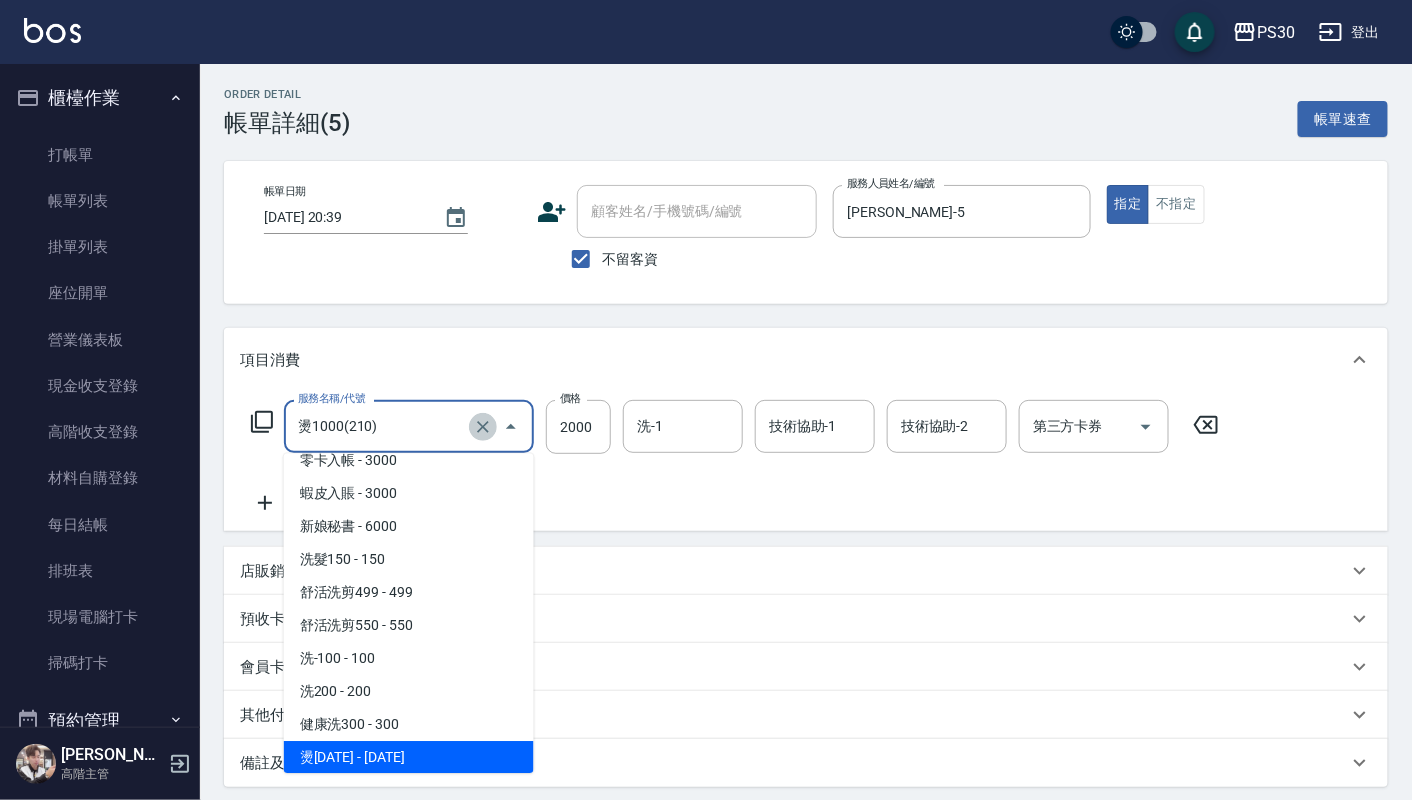 click 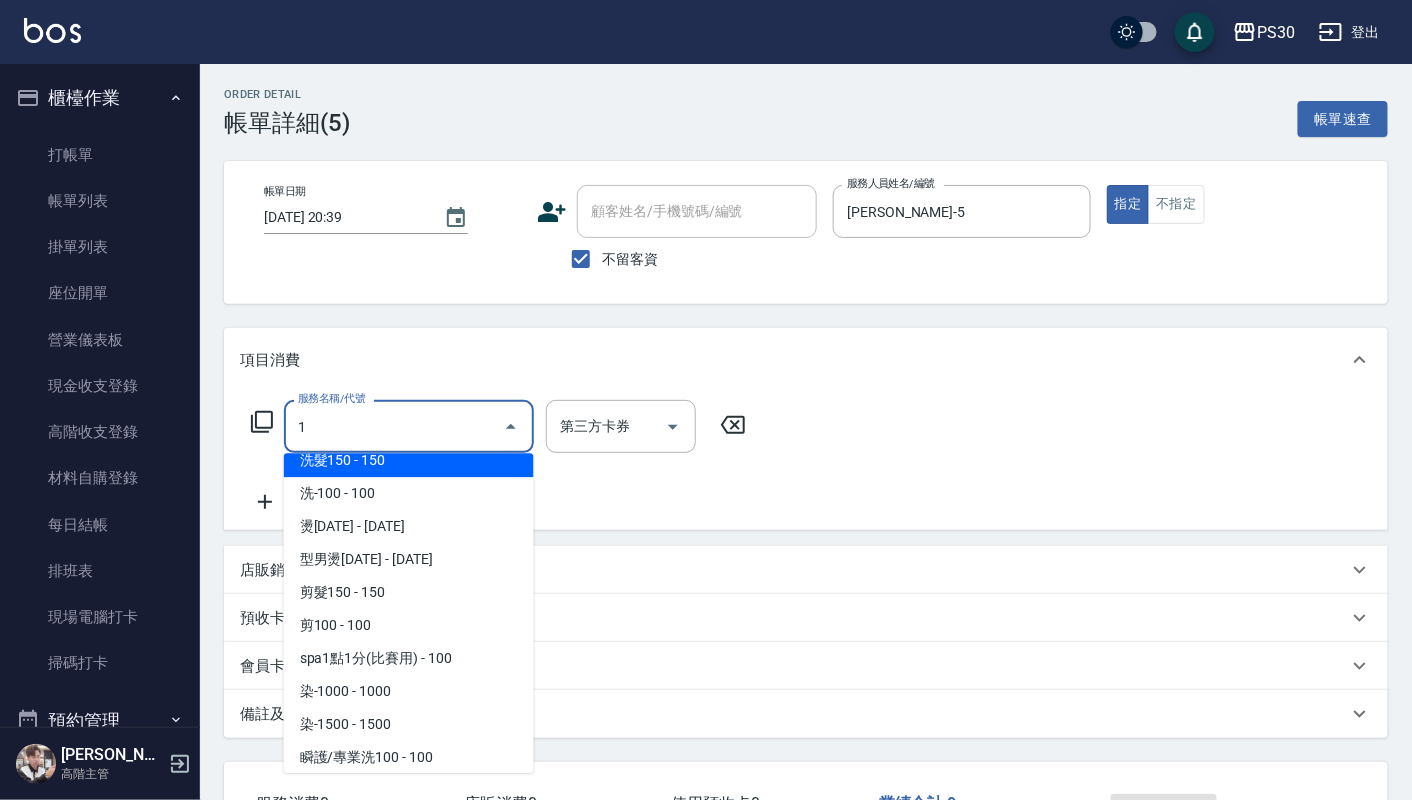 scroll, scrollTop: 0, scrollLeft: 0, axis: both 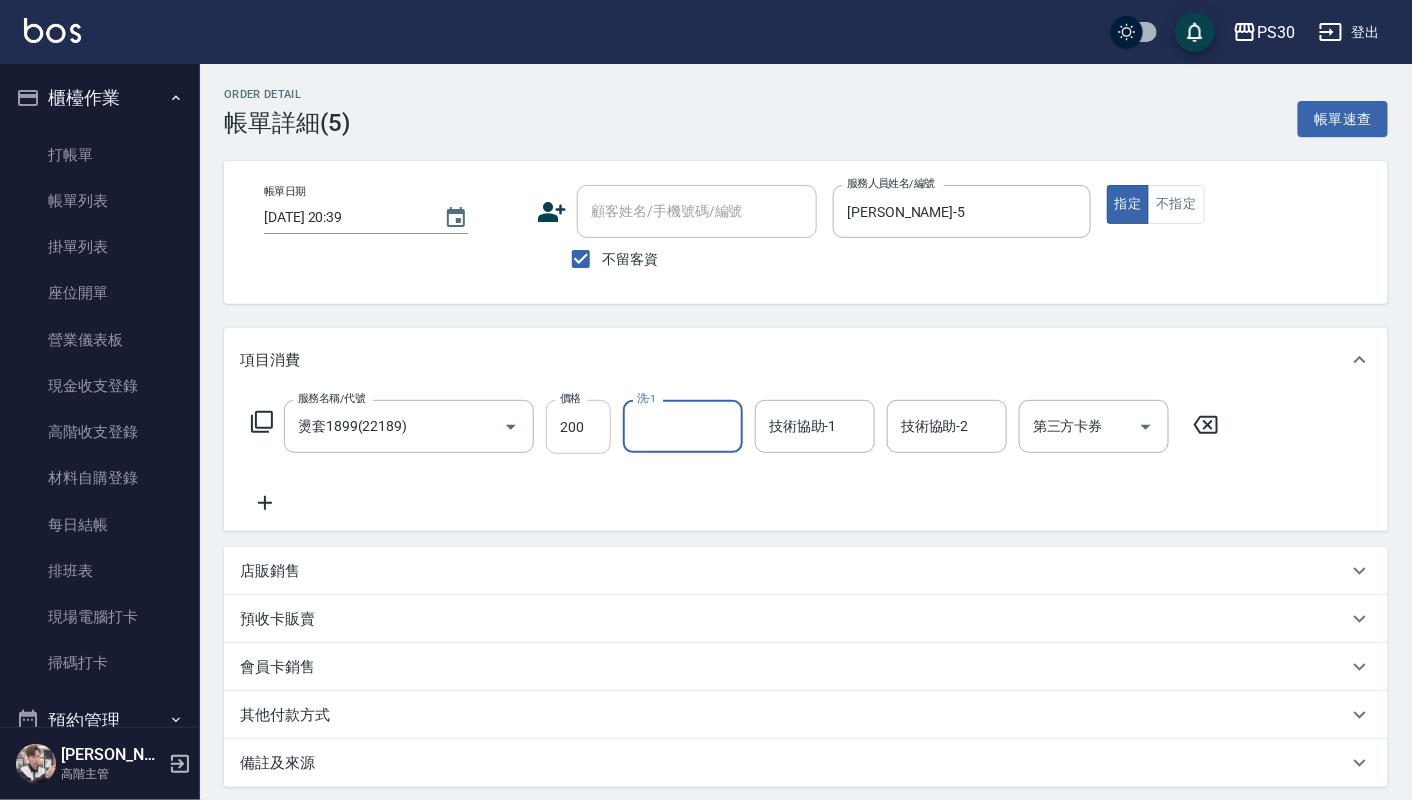 click on "200" at bounding box center [578, 427] 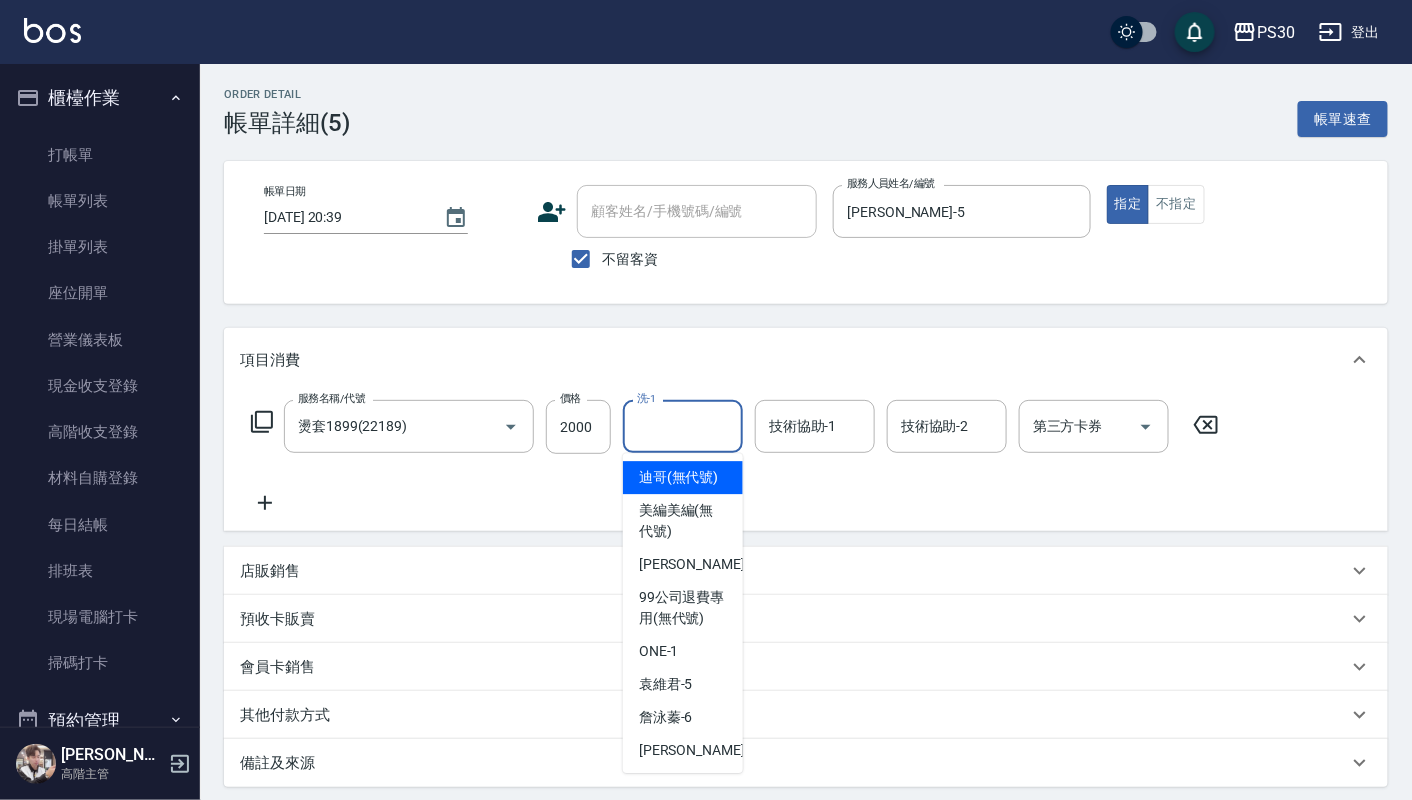 click on "洗-1" at bounding box center (683, 426) 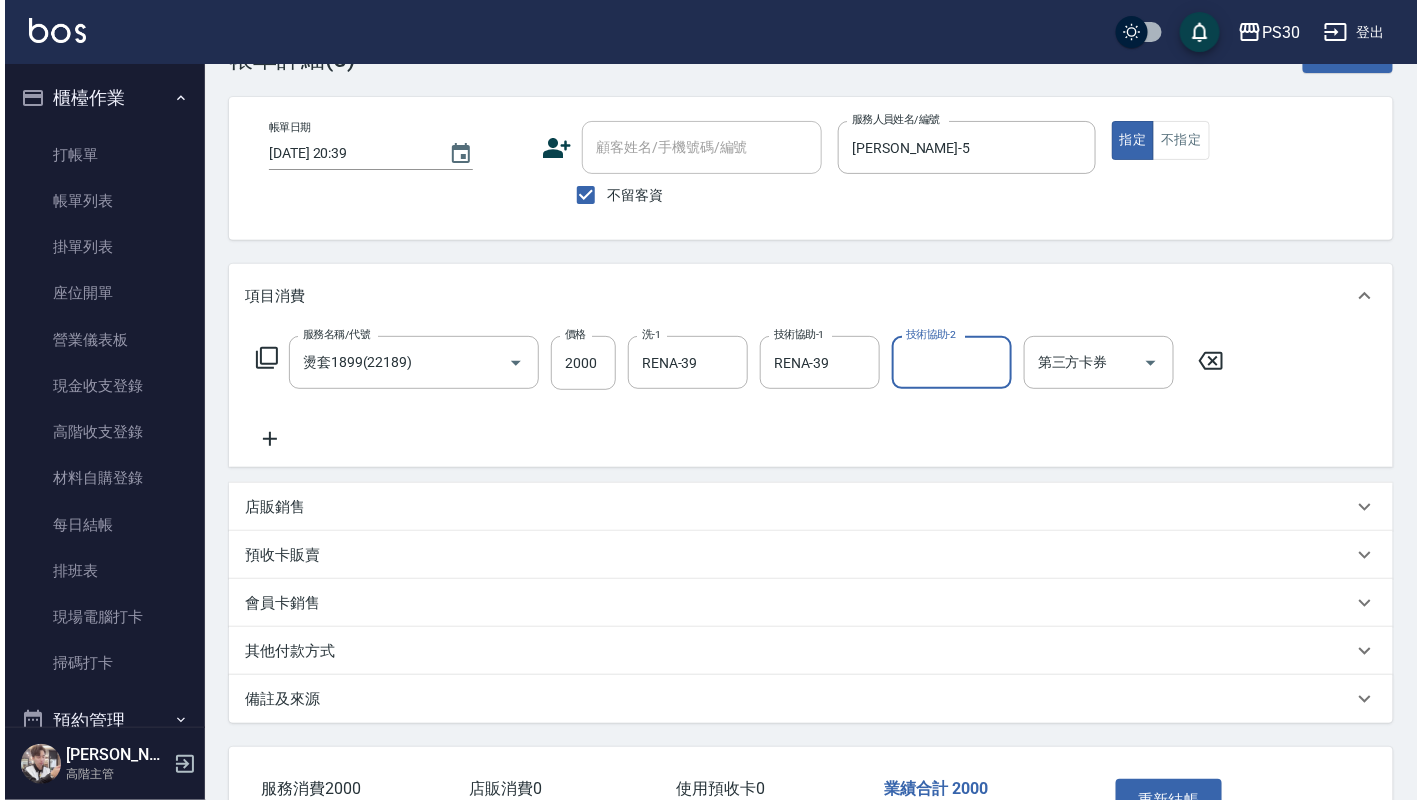 scroll, scrollTop: 111, scrollLeft: 0, axis: vertical 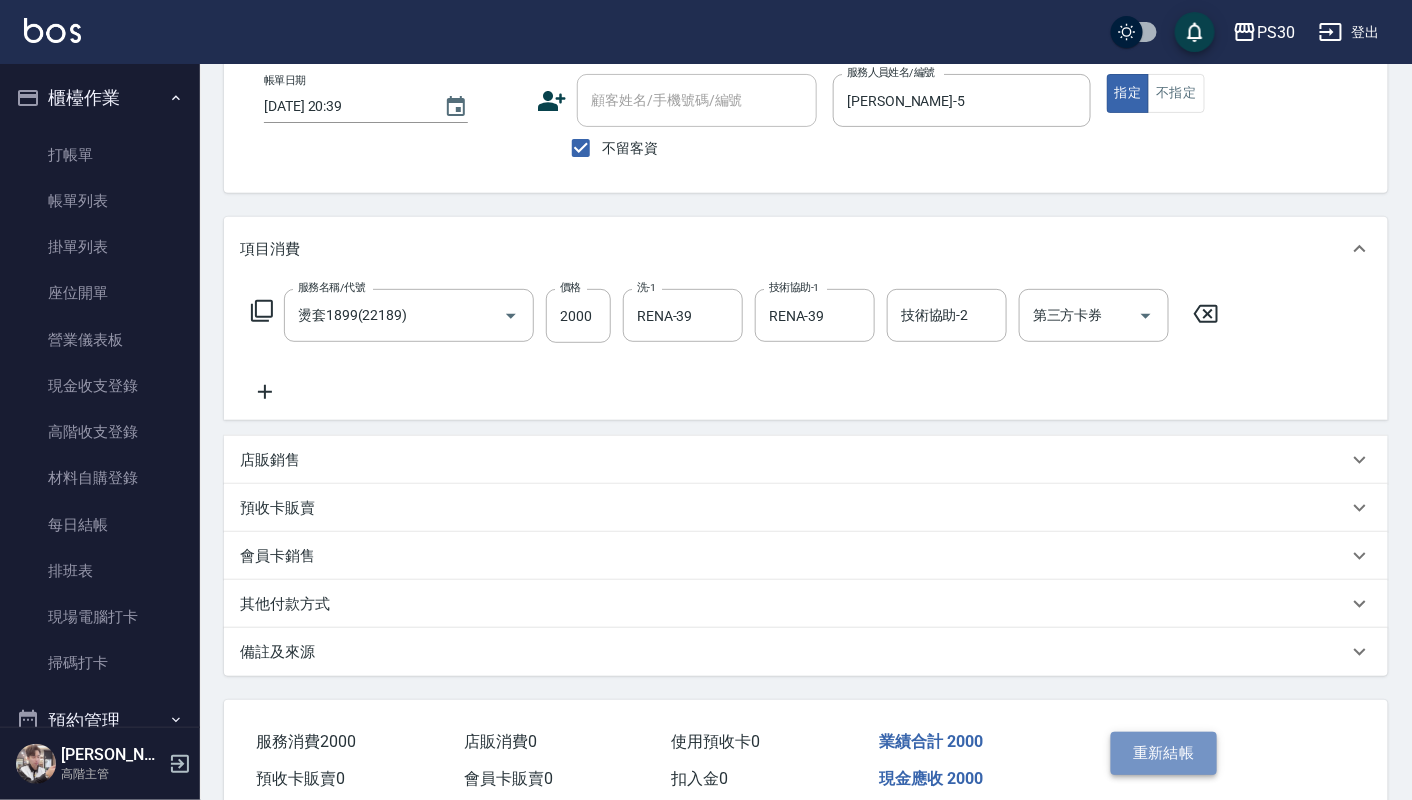 click on "重新結帳" at bounding box center [1164, 753] 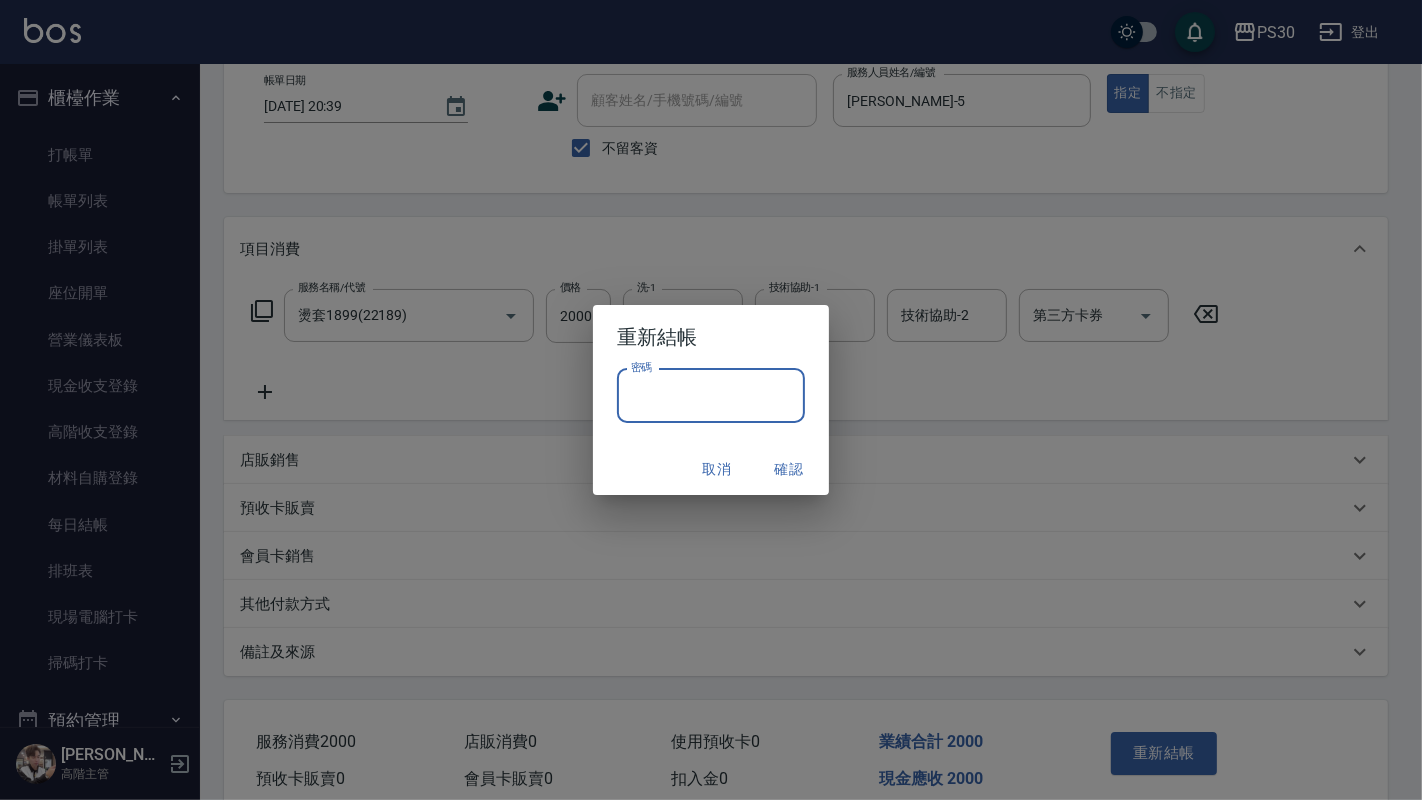 paste on "*******" 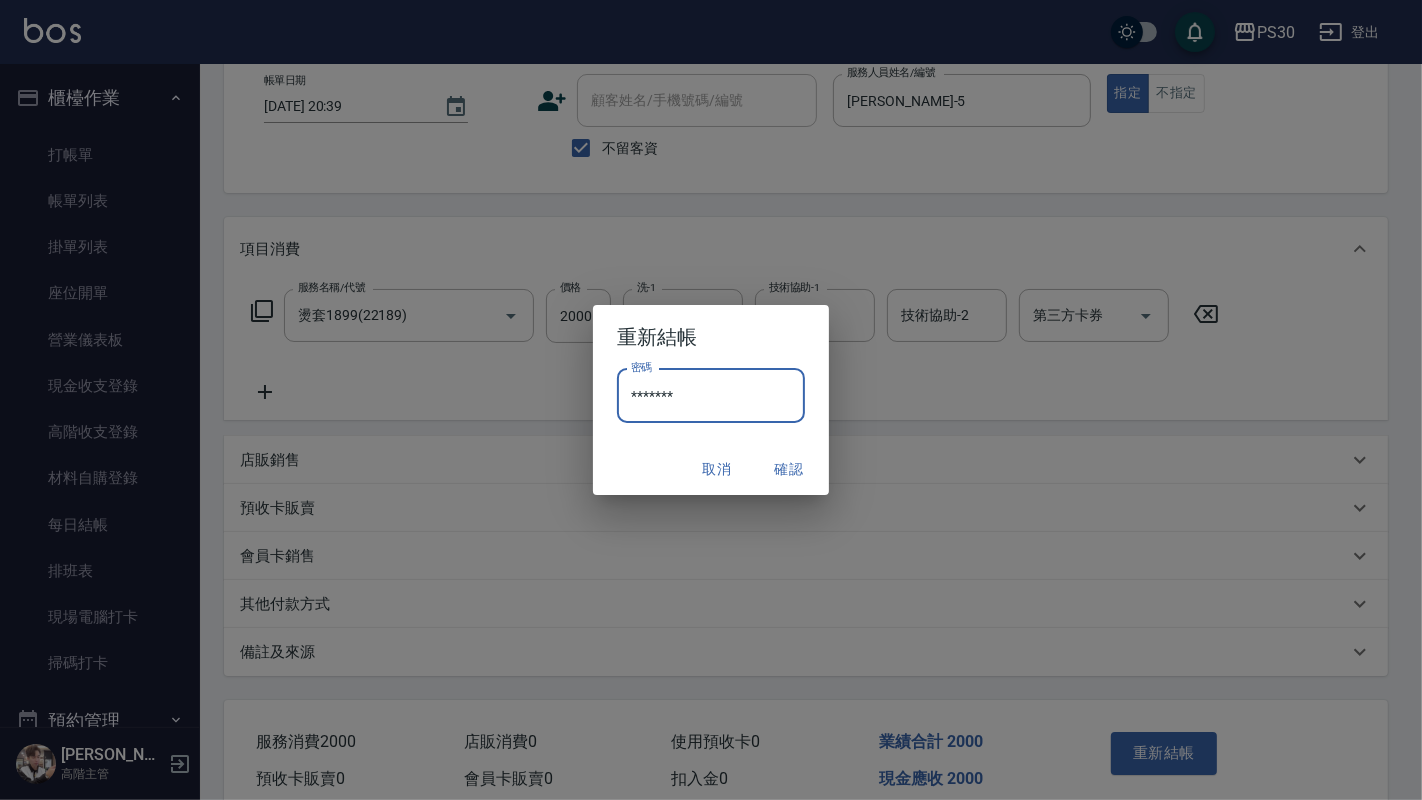 click on "確認" at bounding box center [789, 469] 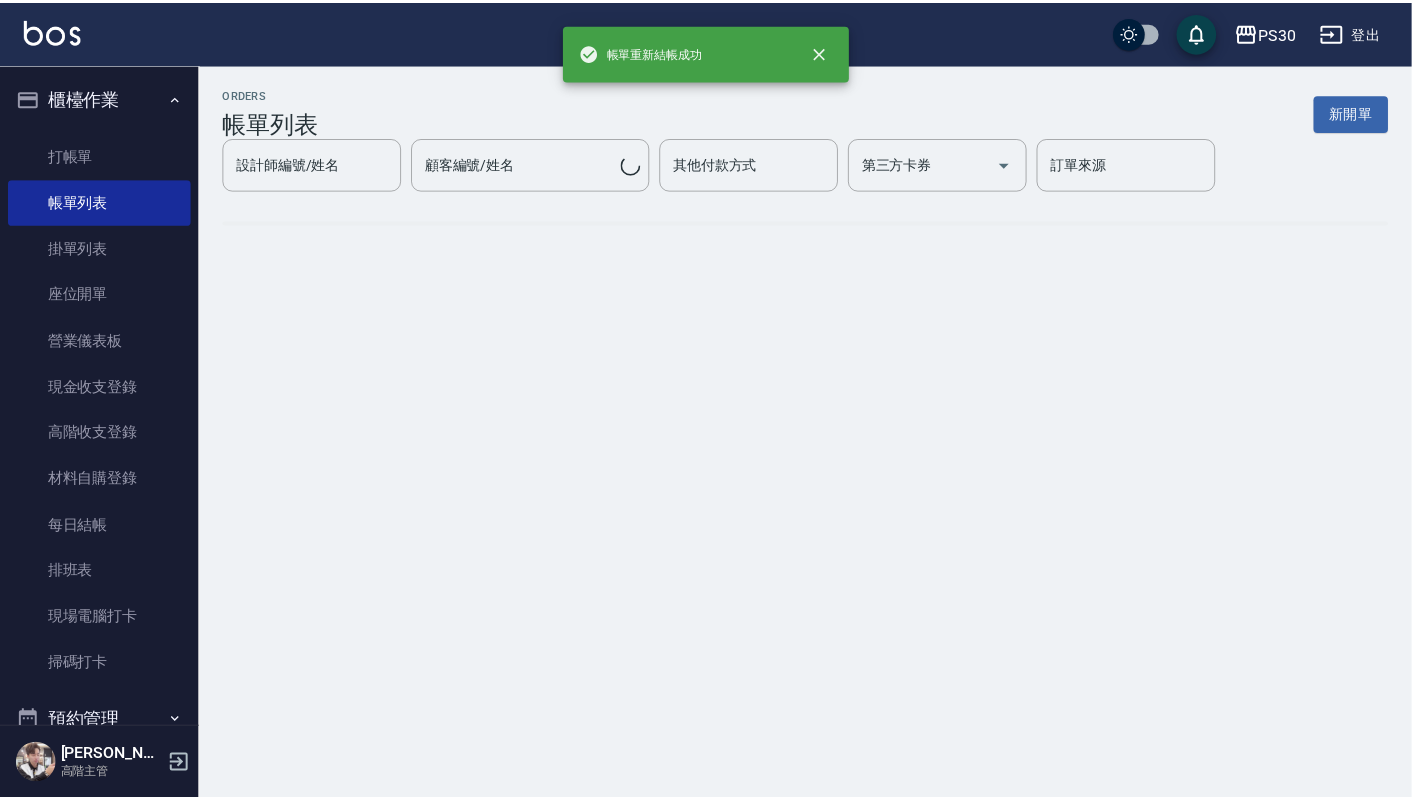 scroll, scrollTop: 0, scrollLeft: 0, axis: both 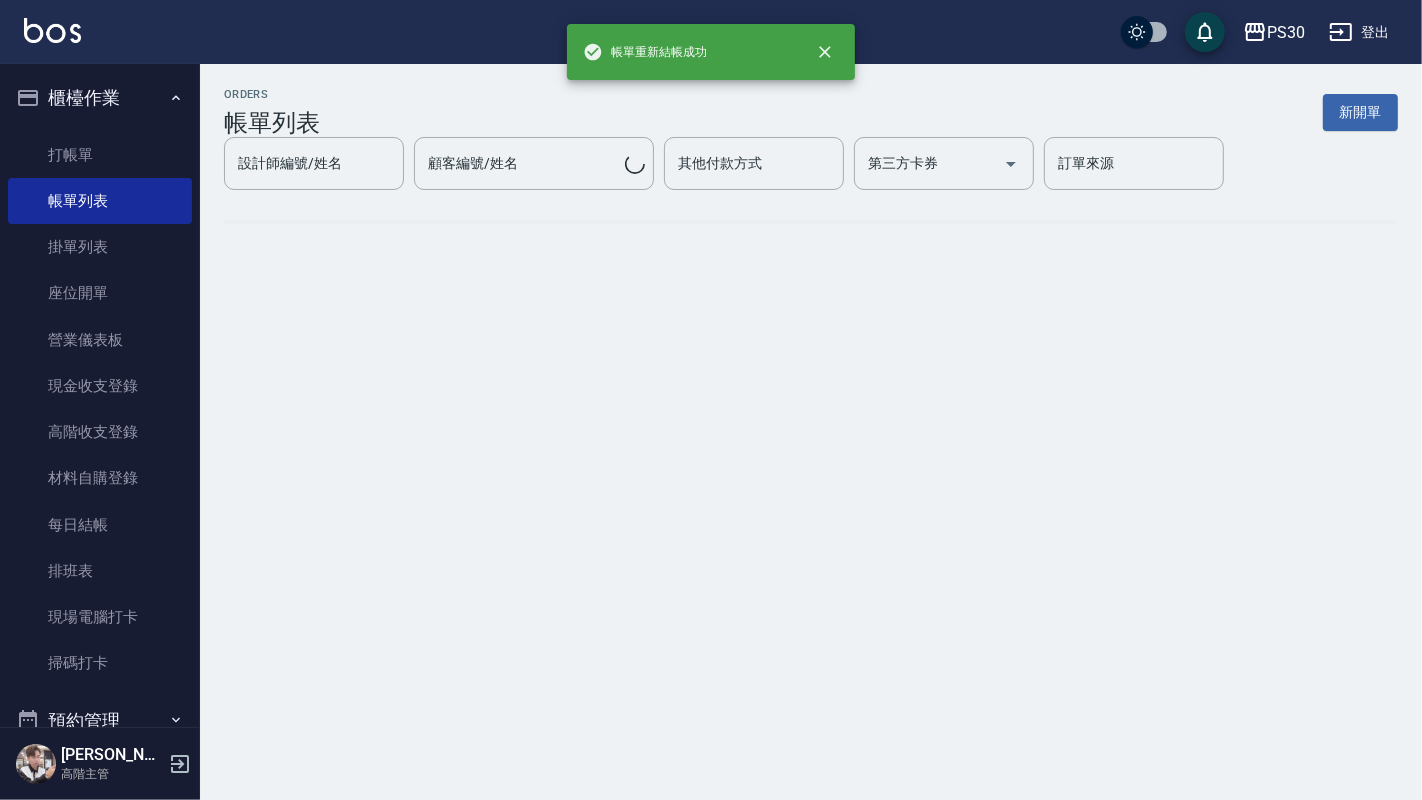 click on "ORDERS 帳單列表 新開單 設計師編號/姓名 設計師編號/姓名 顧客編號/姓名 顧客編號/姓名 其他付款方式 其他付款方式 第三方卡券 第三方卡券 訂單來源 訂單來源" at bounding box center [711, 400] 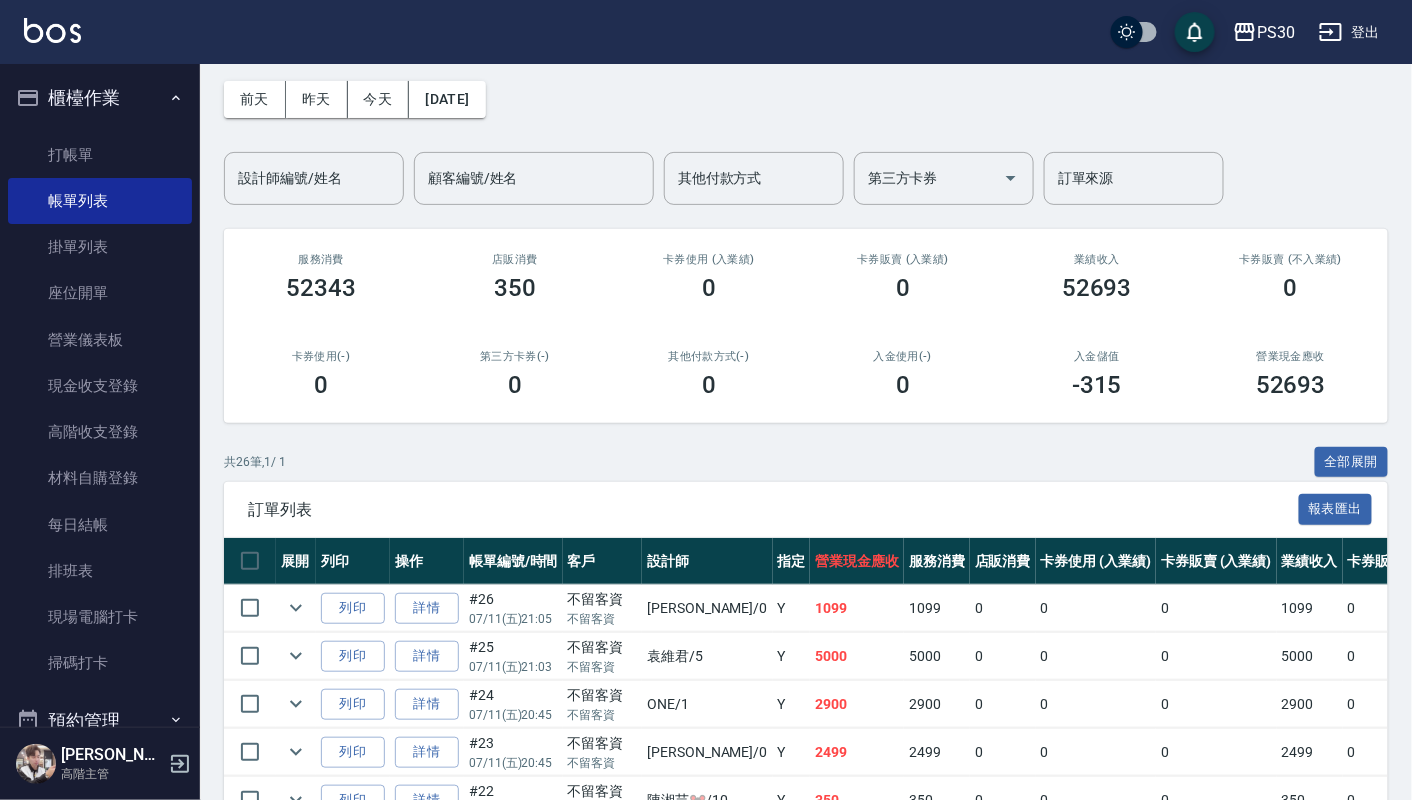 scroll, scrollTop: 111, scrollLeft: 0, axis: vertical 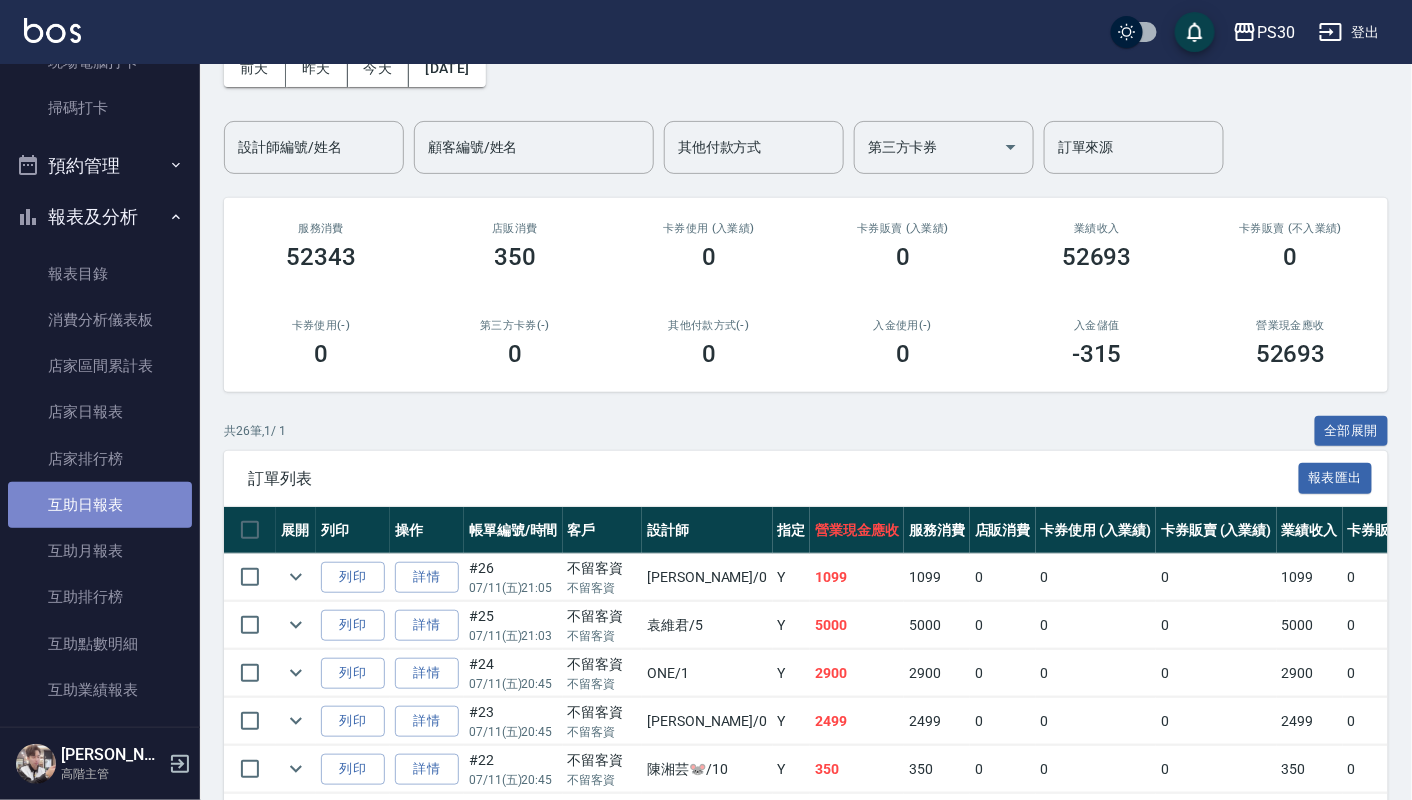 click on "互助日報表" at bounding box center (100, 505) 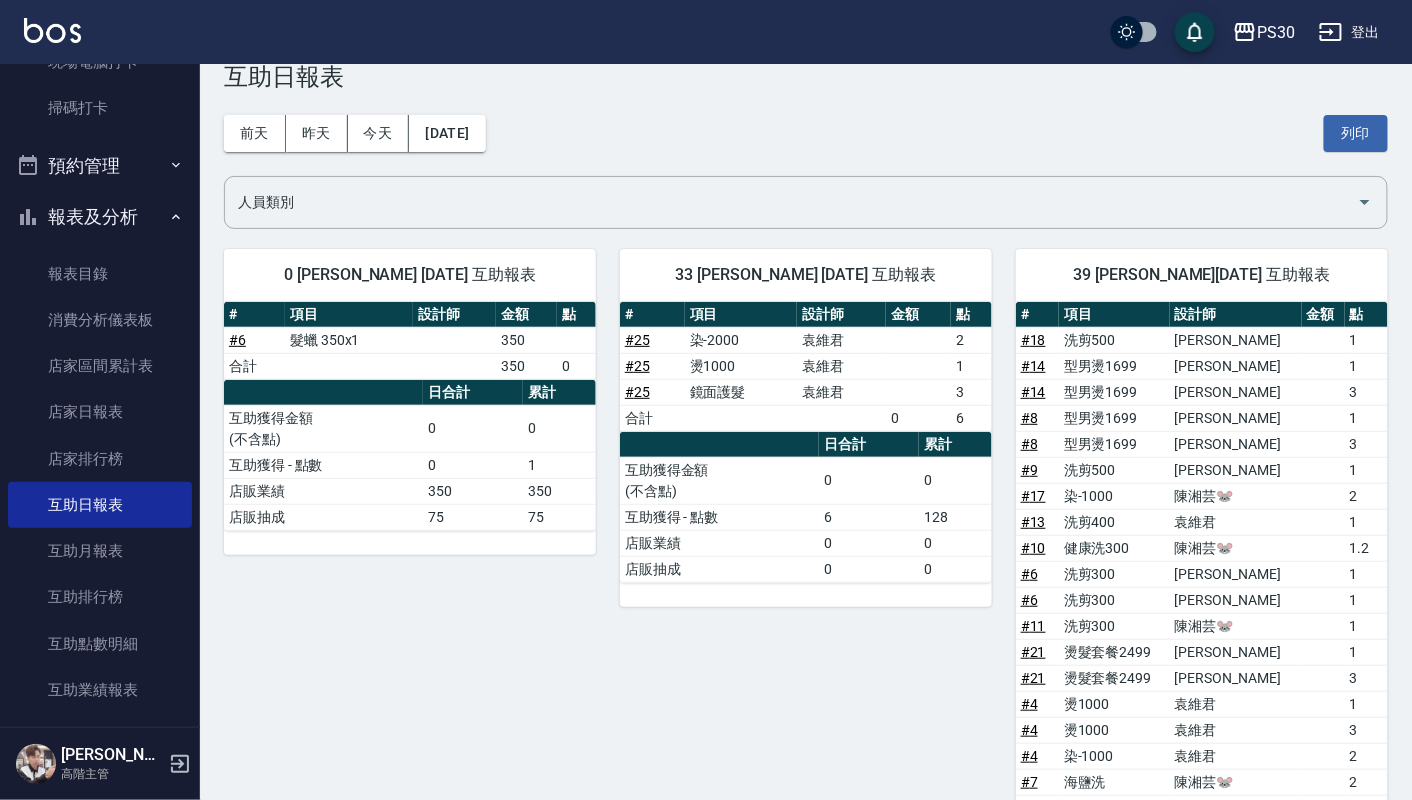 scroll, scrollTop: 111, scrollLeft: 0, axis: vertical 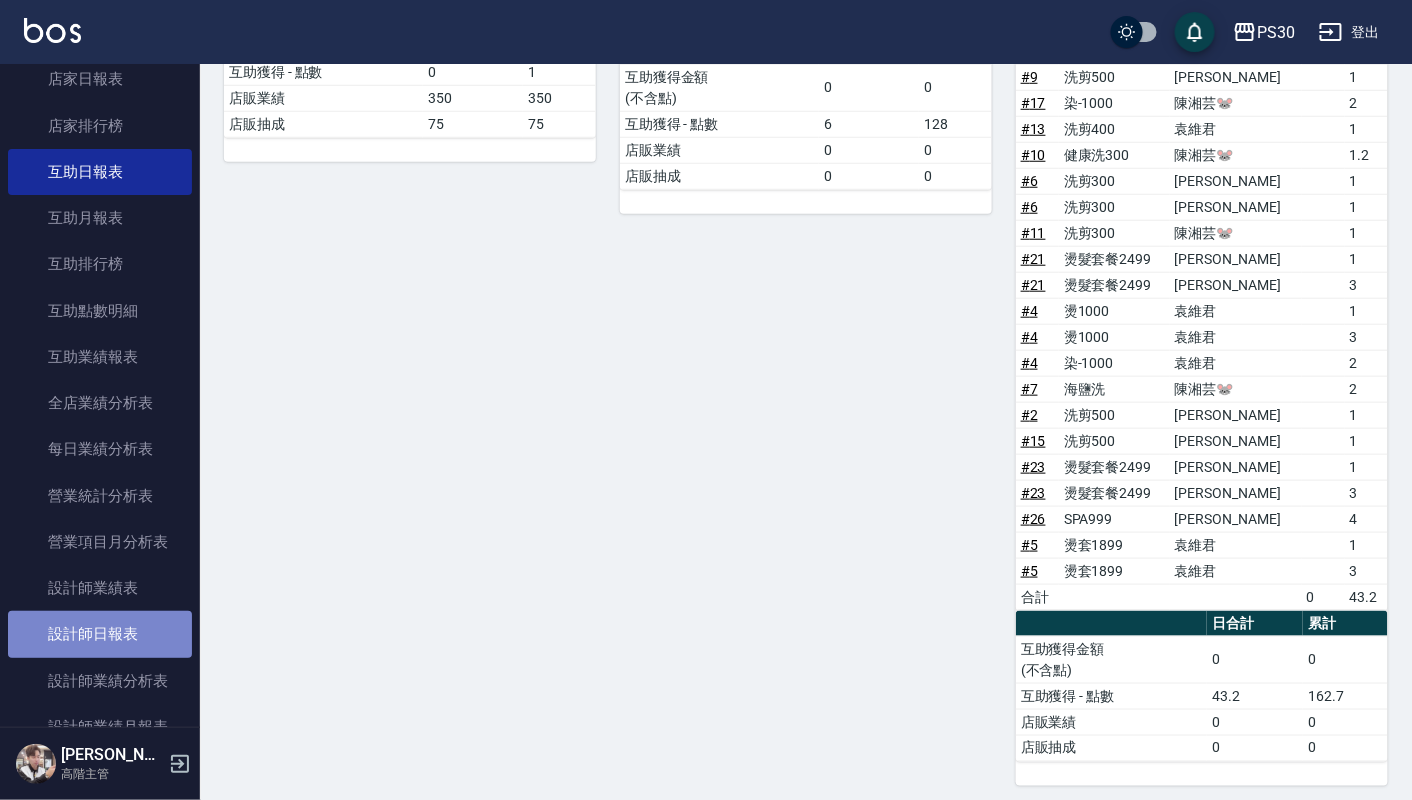 click on "設計師日報表" at bounding box center (100, 634) 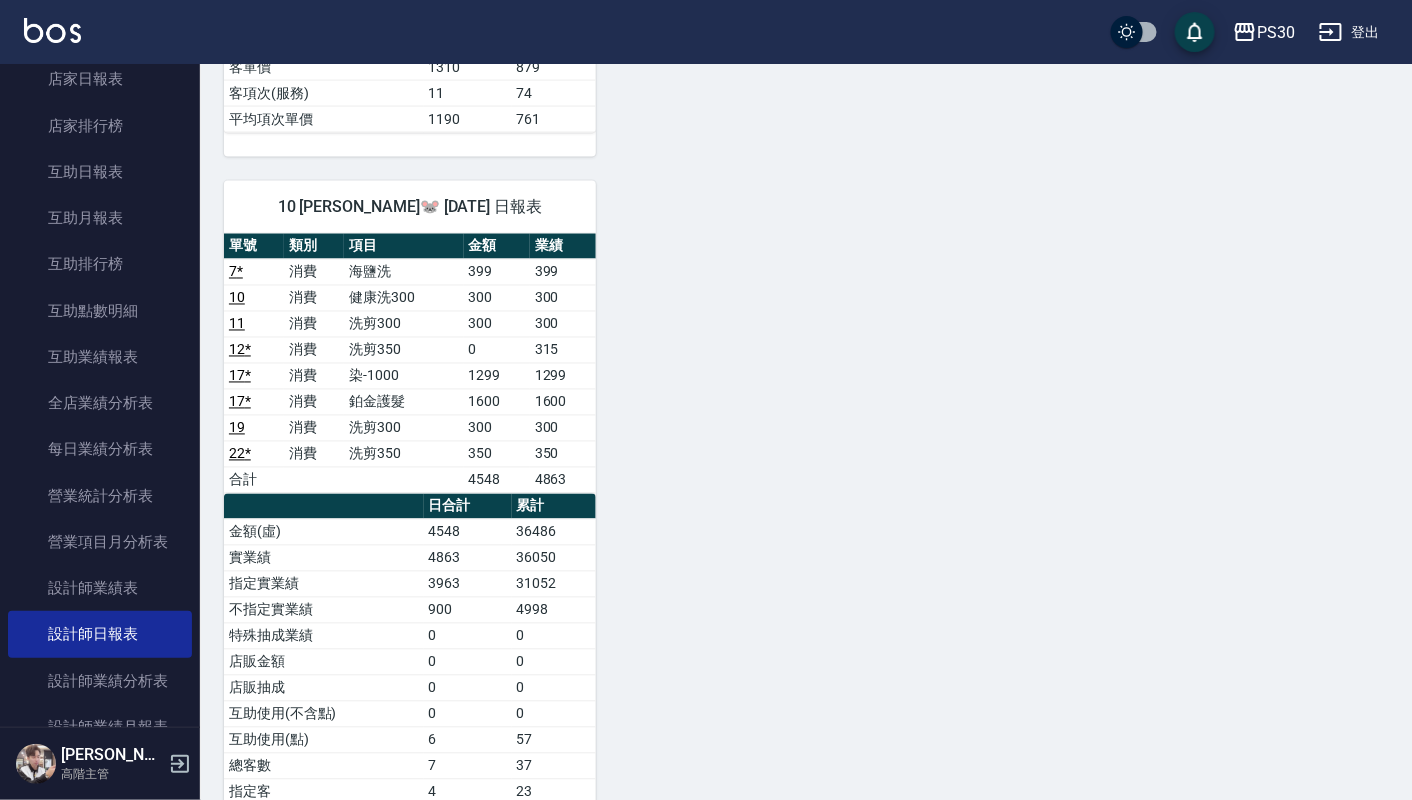 scroll, scrollTop: 1088, scrollLeft: 0, axis: vertical 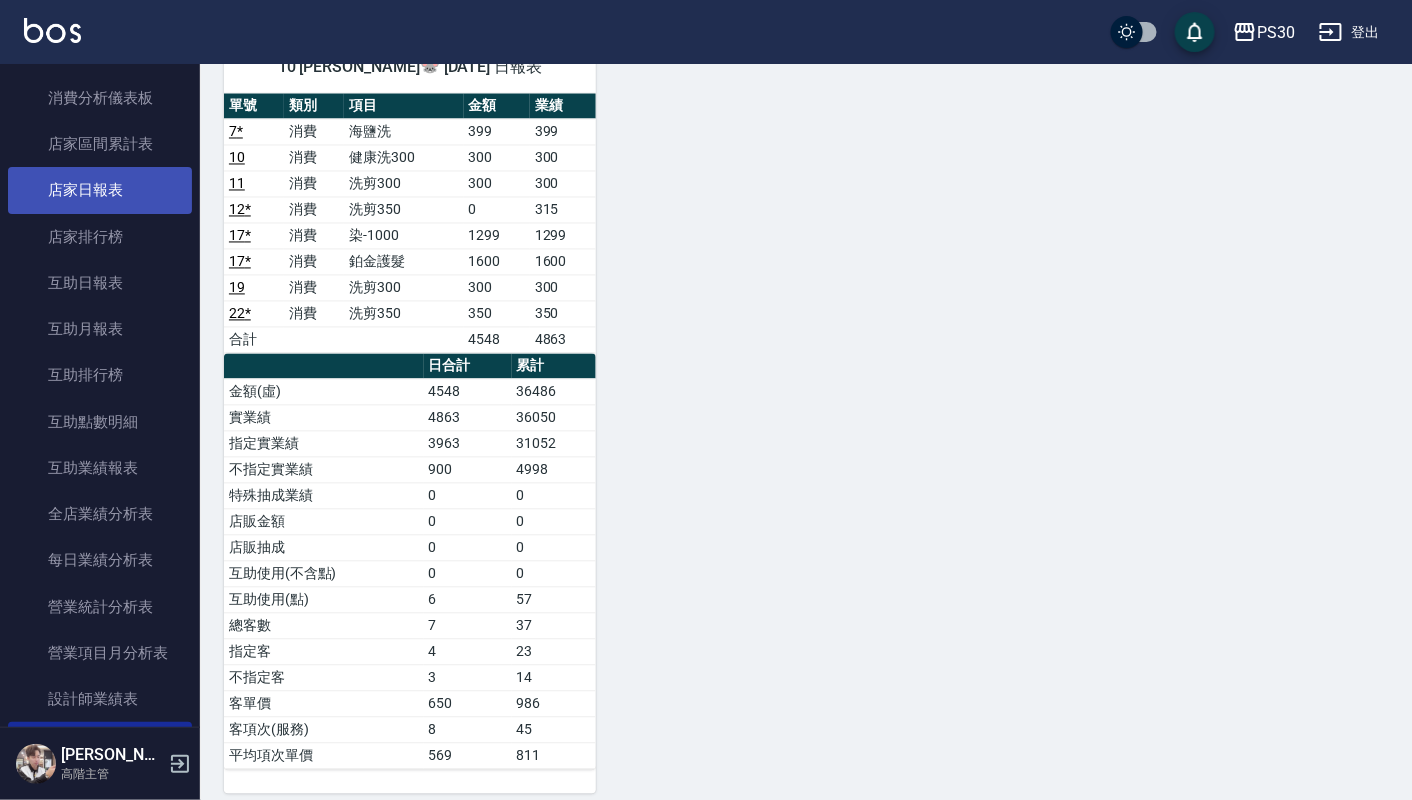 click on "店家日報表" at bounding box center (100, 190) 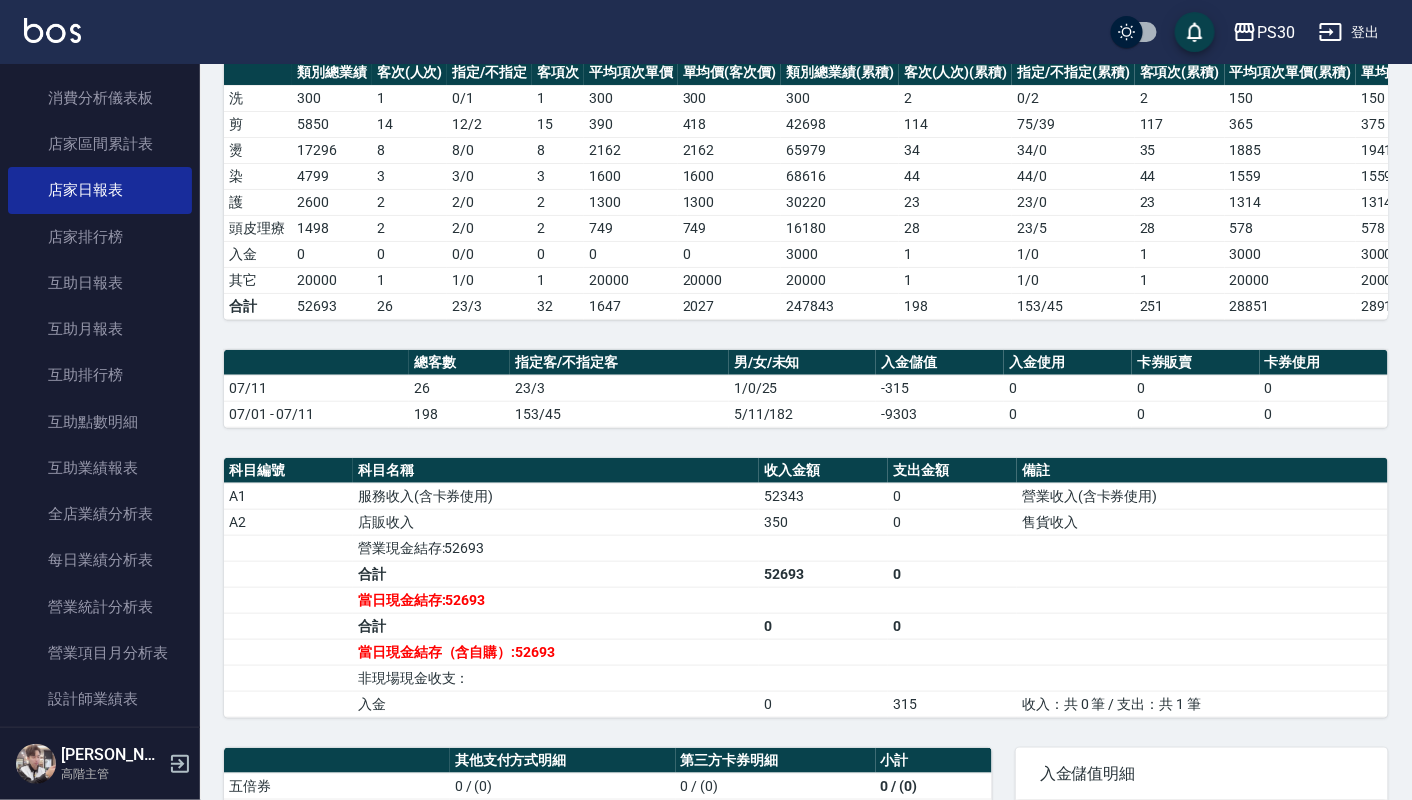 scroll, scrollTop: 333, scrollLeft: 0, axis: vertical 